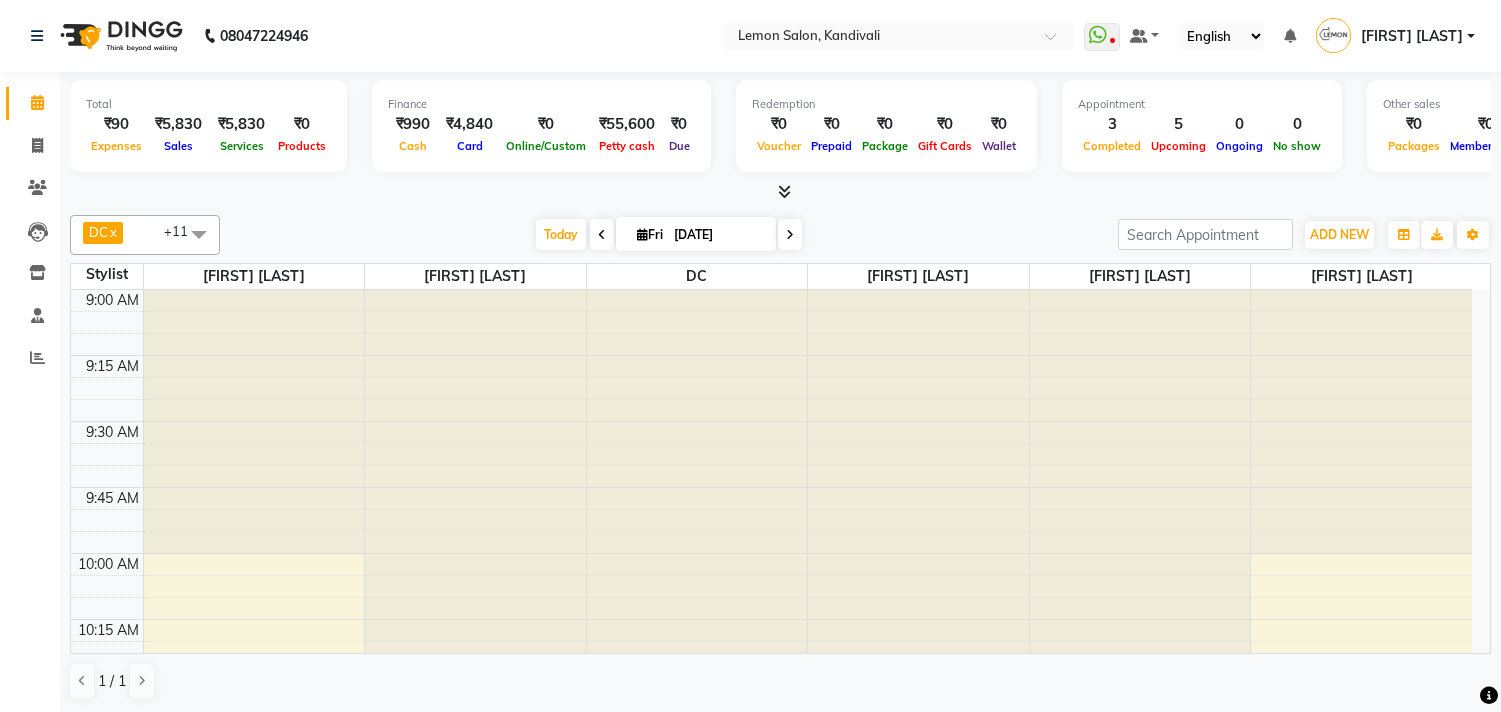 scroll, scrollTop: 0, scrollLeft: 0, axis: both 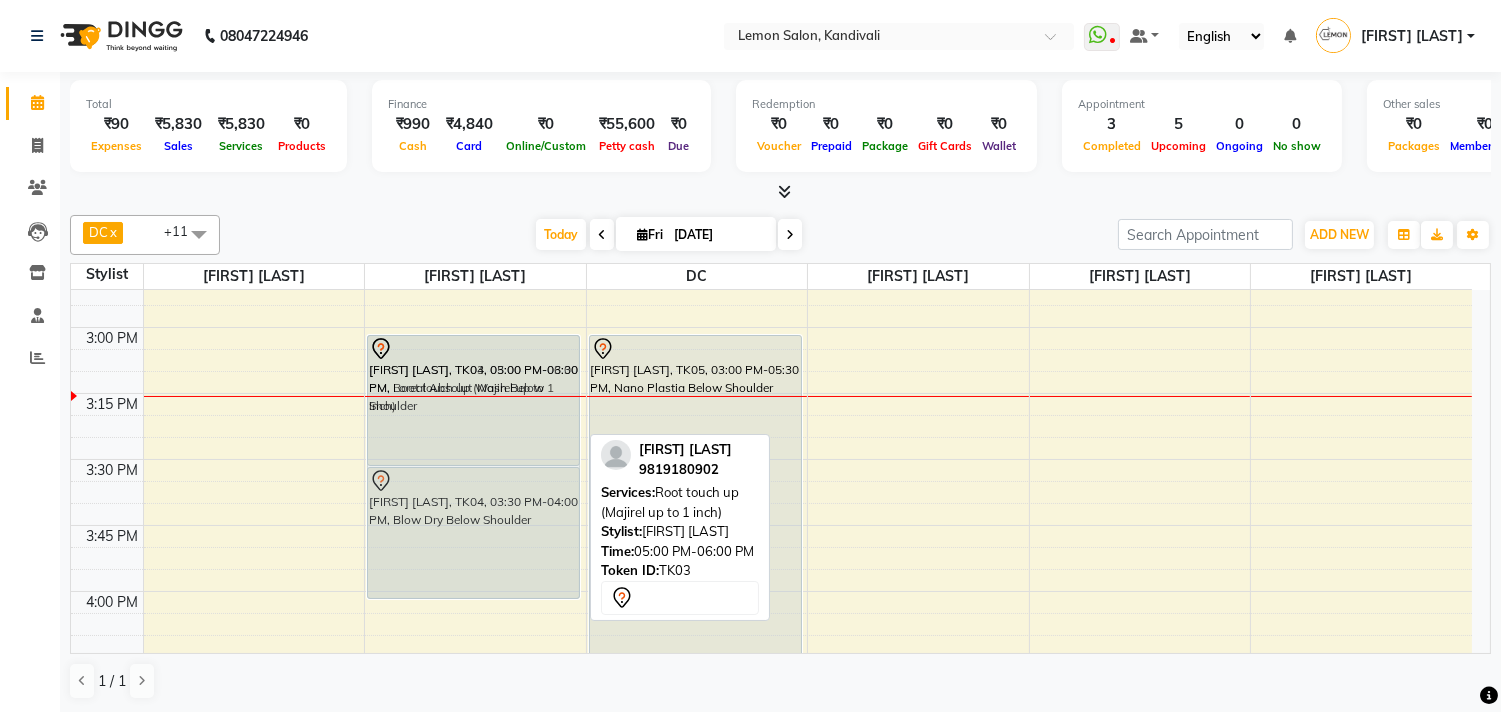 drag, startPoint x: 450, startPoint y: 574, endPoint x: 457, endPoint y: 382, distance: 192.12756 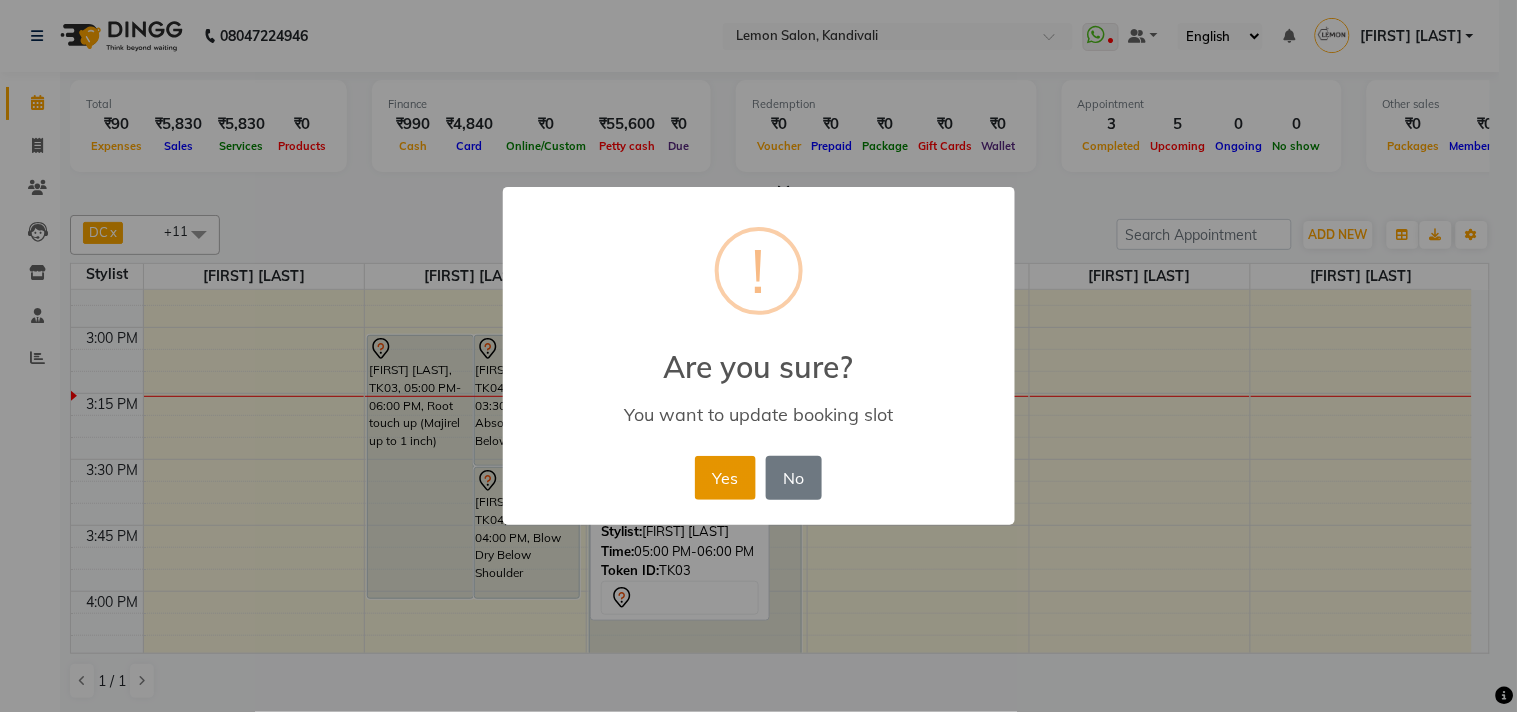 click on "Yes" at bounding box center [725, 478] 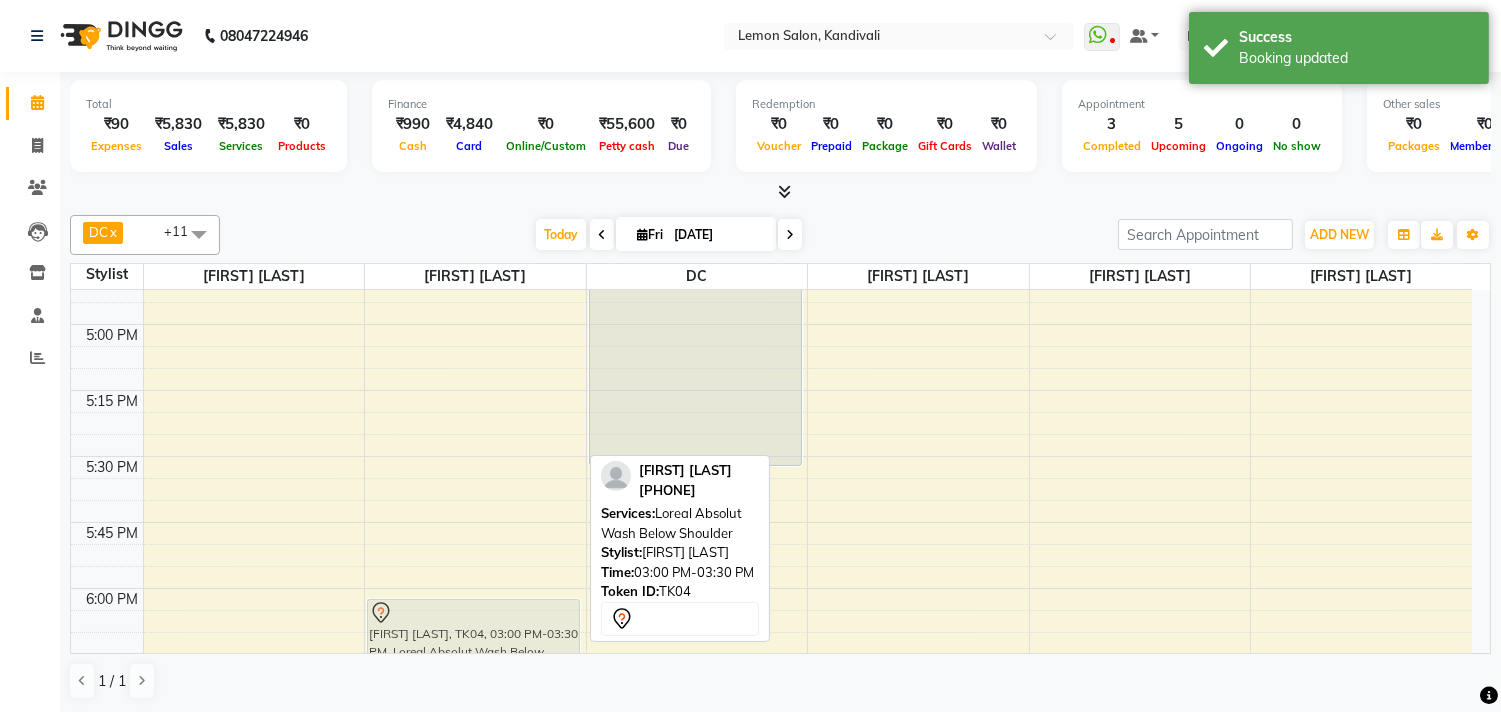 scroll, scrollTop: 2087, scrollLeft: 0, axis: vertical 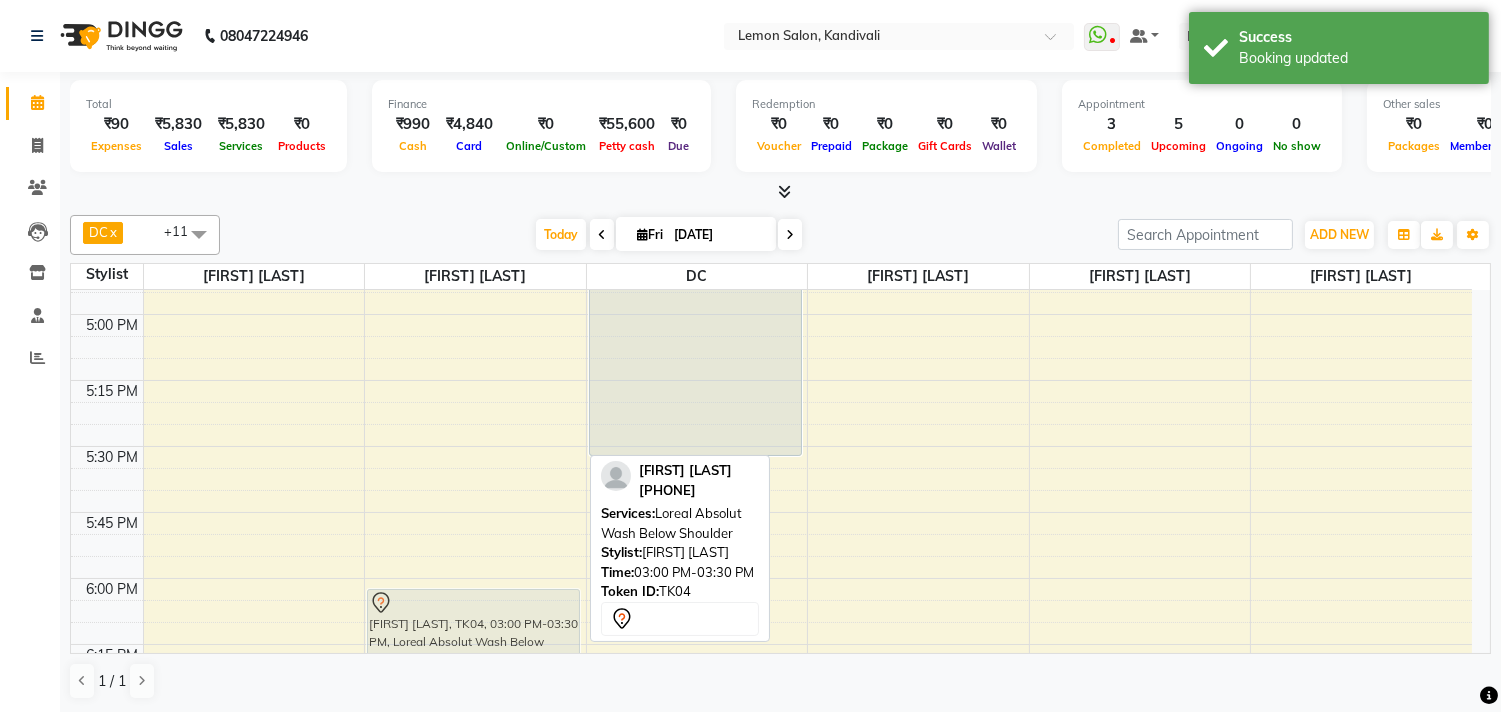 drag, startPoint x: 505, startPoint y: 353, endPoint x: 484, endPoint y: 590, distance: 237.92856 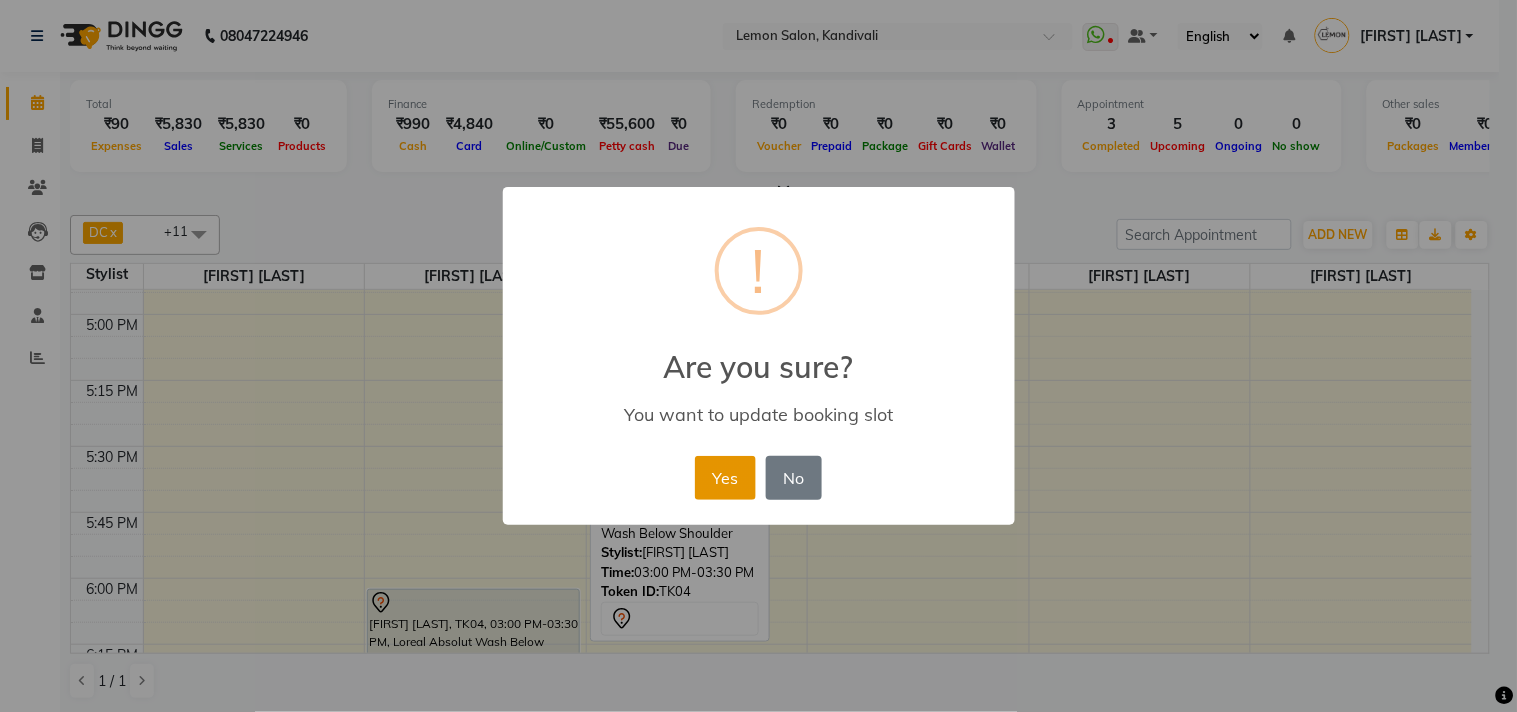 click on "Yes" at bounding box center [725, 478] 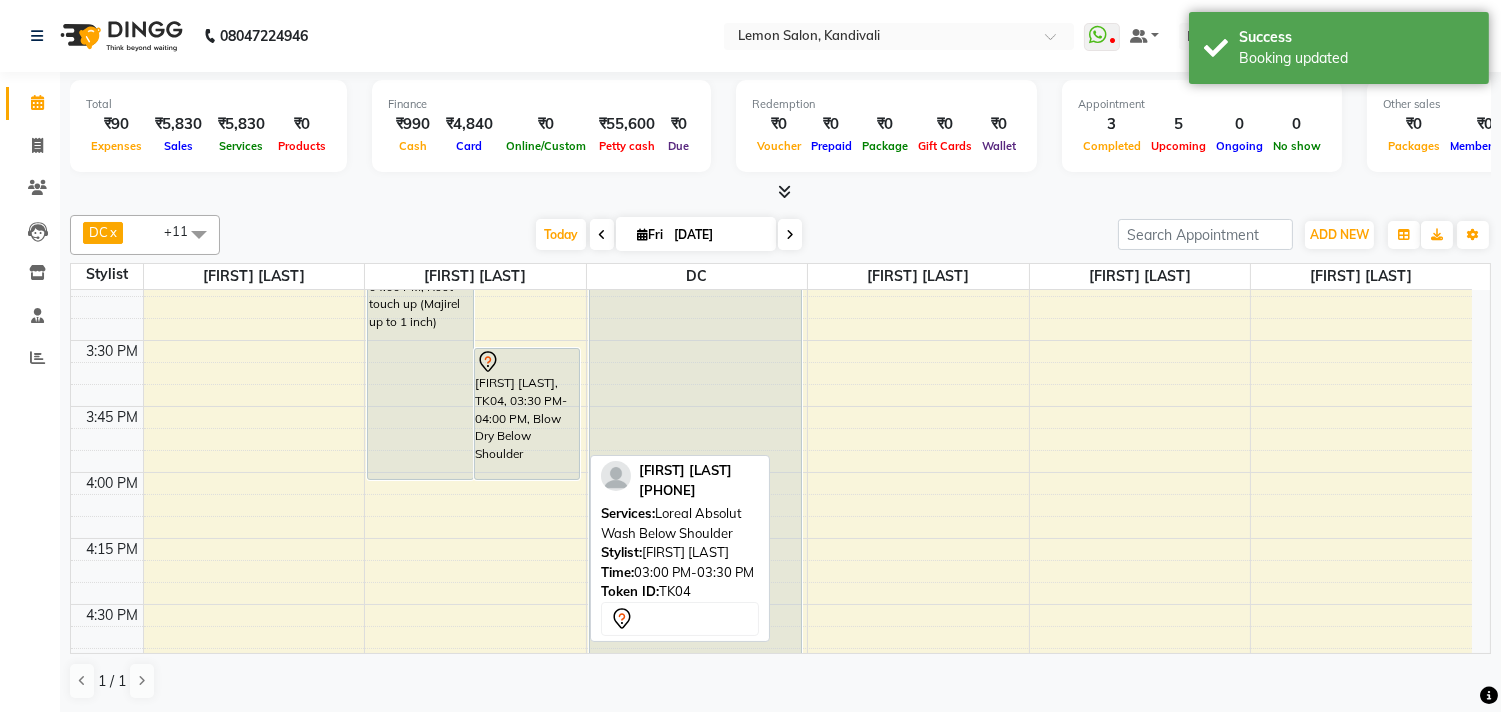 scroll, scrollTop: 1532, scrollLeft: 0, axis: vertical 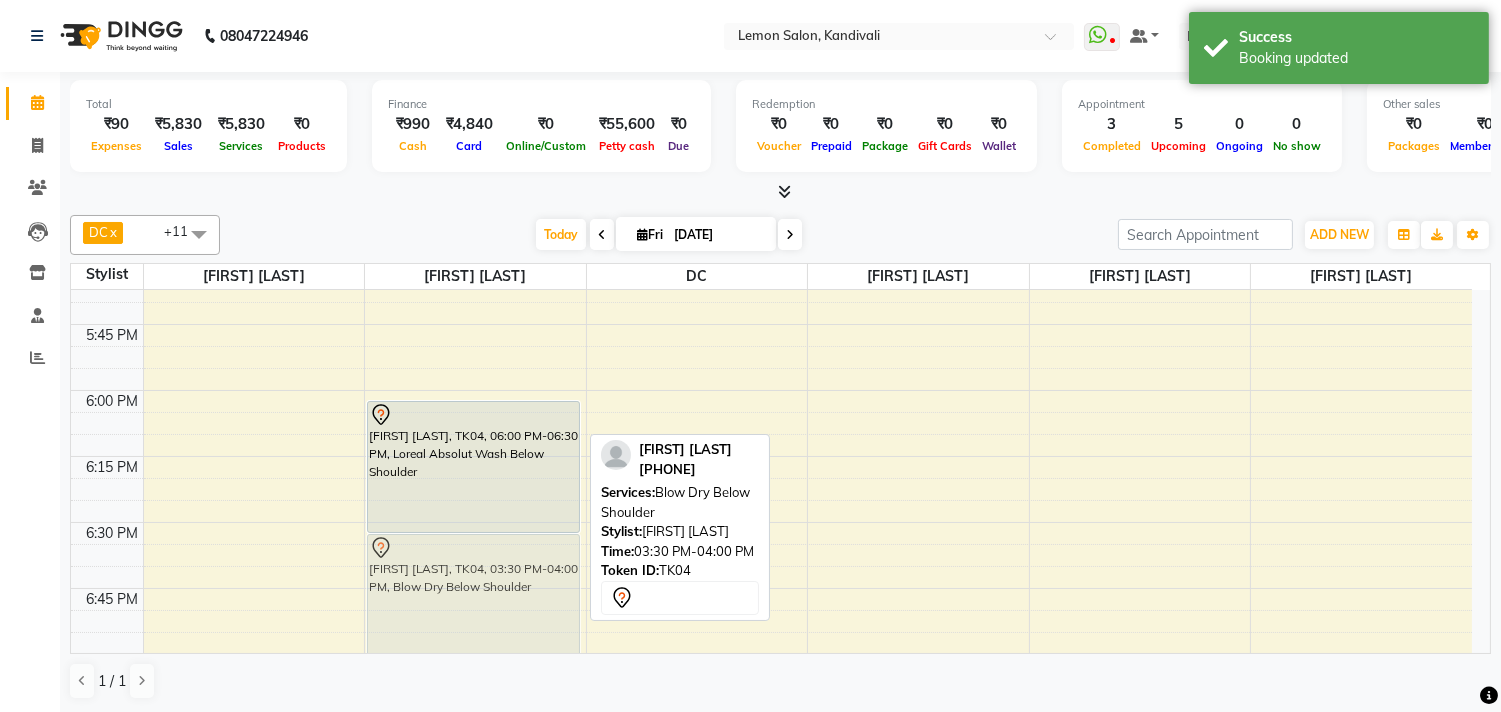 drag, startPoint x: 495, startPoint y: 507, endPoint x: 416, endPoint y: 565, distance: 98.005104 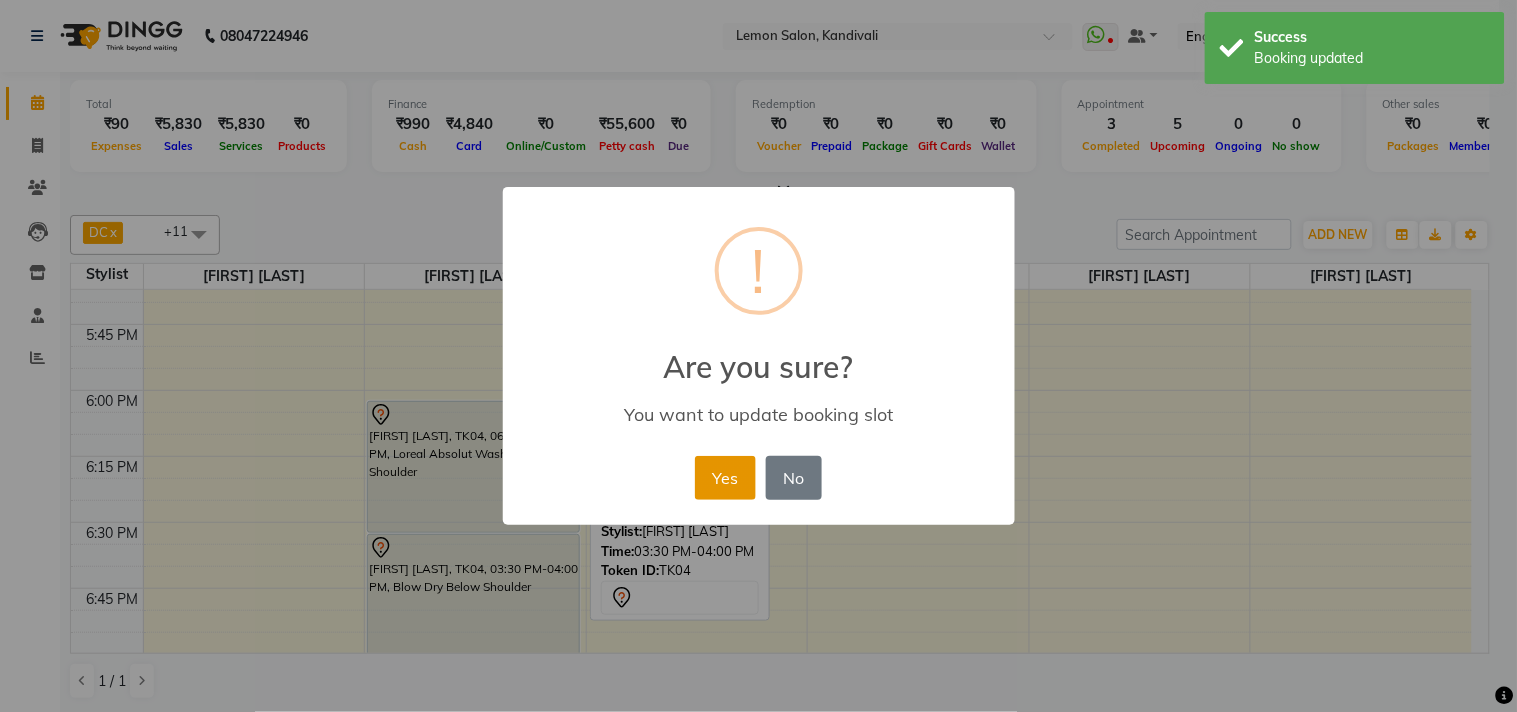 click on "Yes" at bounding box center [725, 478] 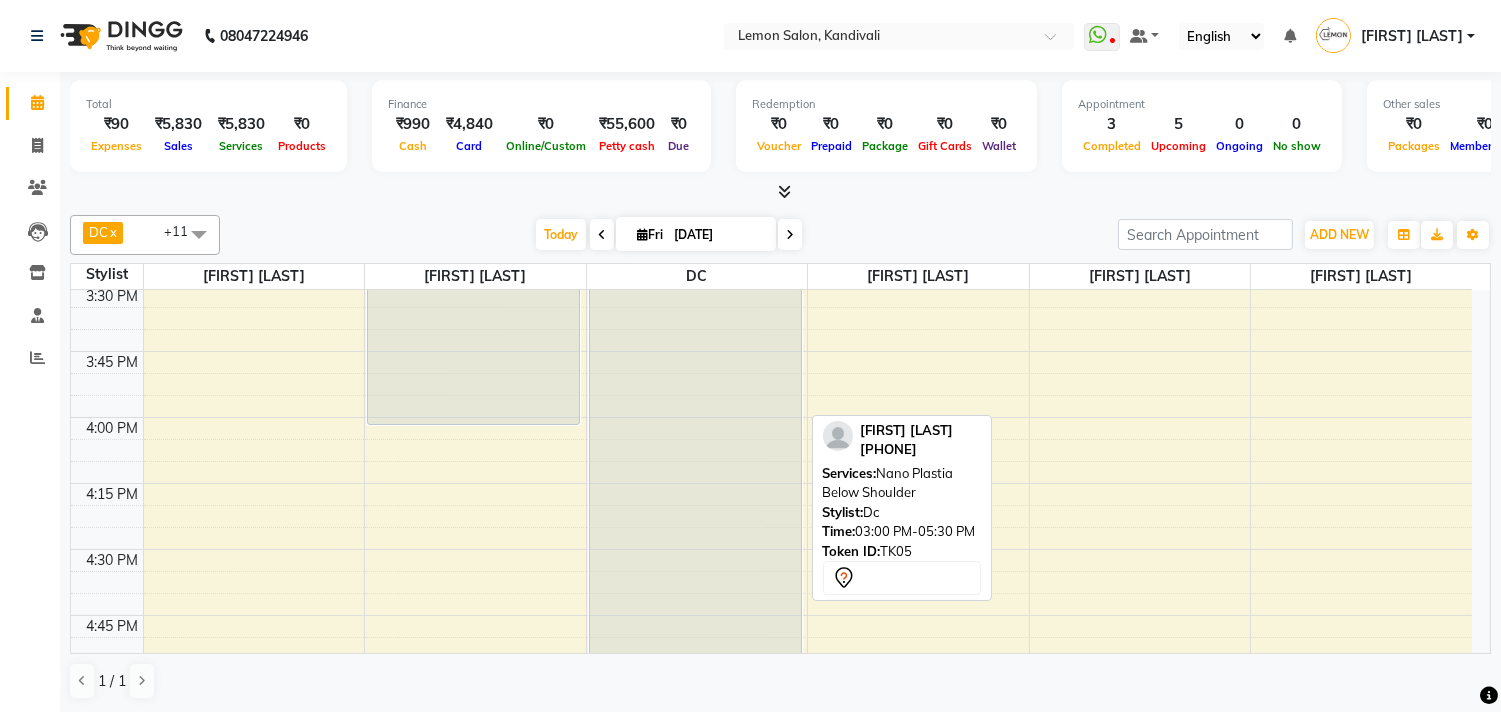 scroll, scrollTop: 1386, scrollLeft: 0, axis: vertical 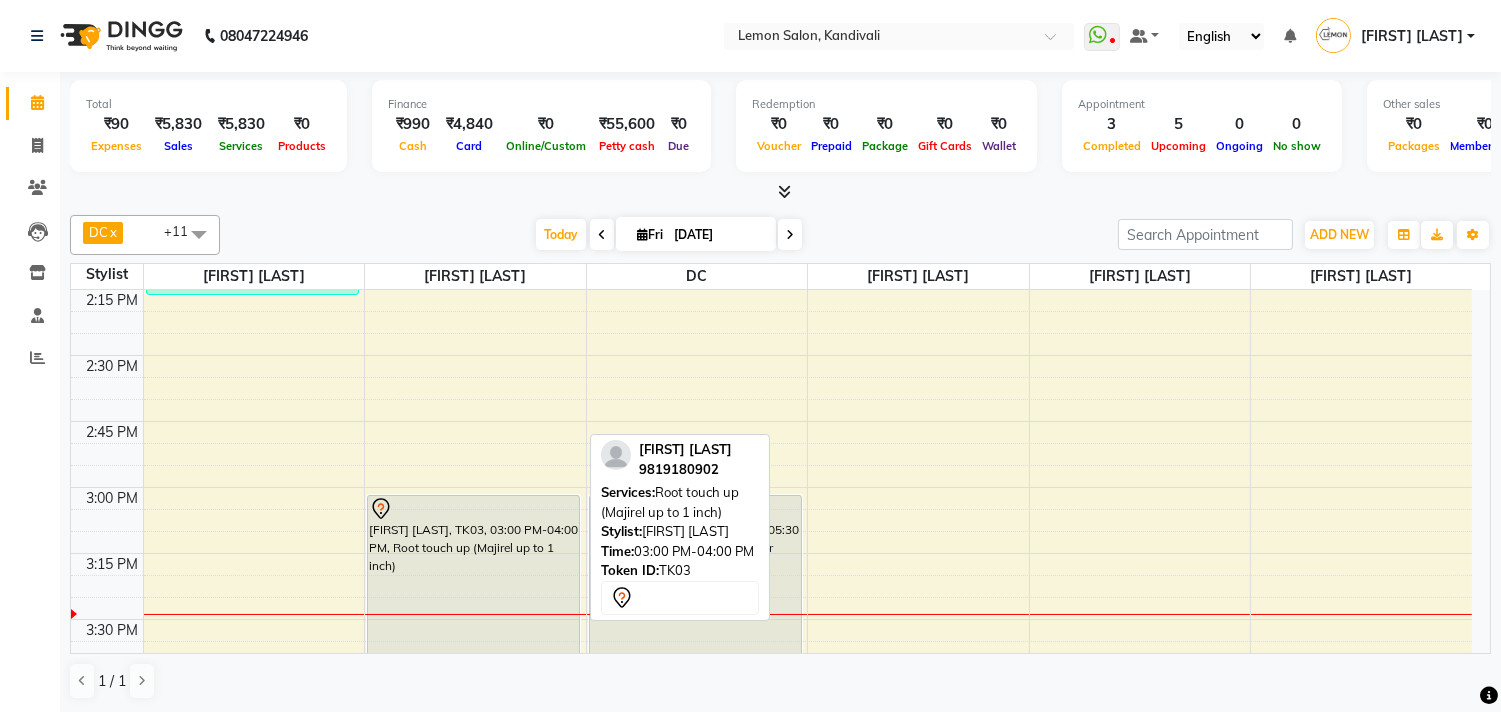 click on "[FIRST] [LAST], TK03, 03:00 PM-04:00 PM, Root touch up (Majirel up to 1 inch)" at bounding box center (473, 627) 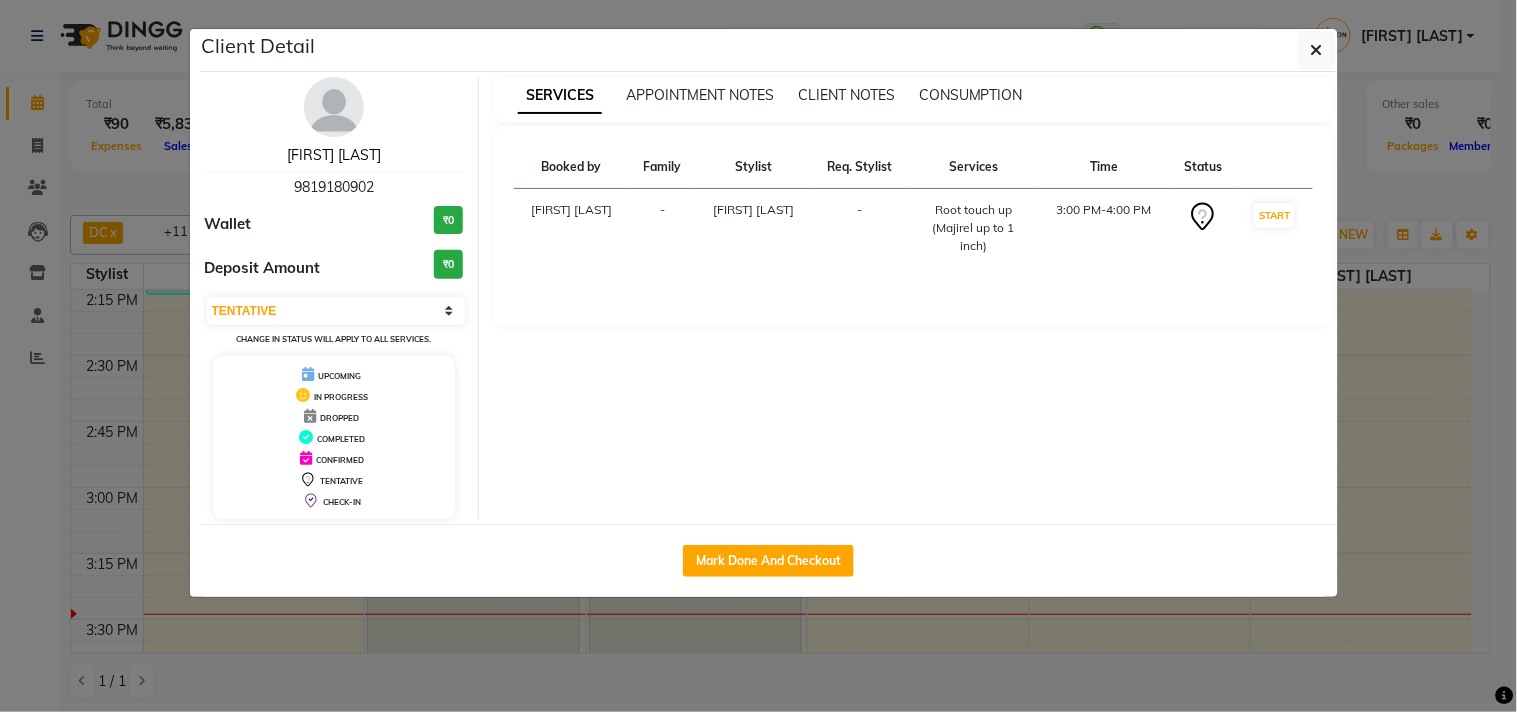 click on "NIKITA SONI" at bounding box center [334, 155] 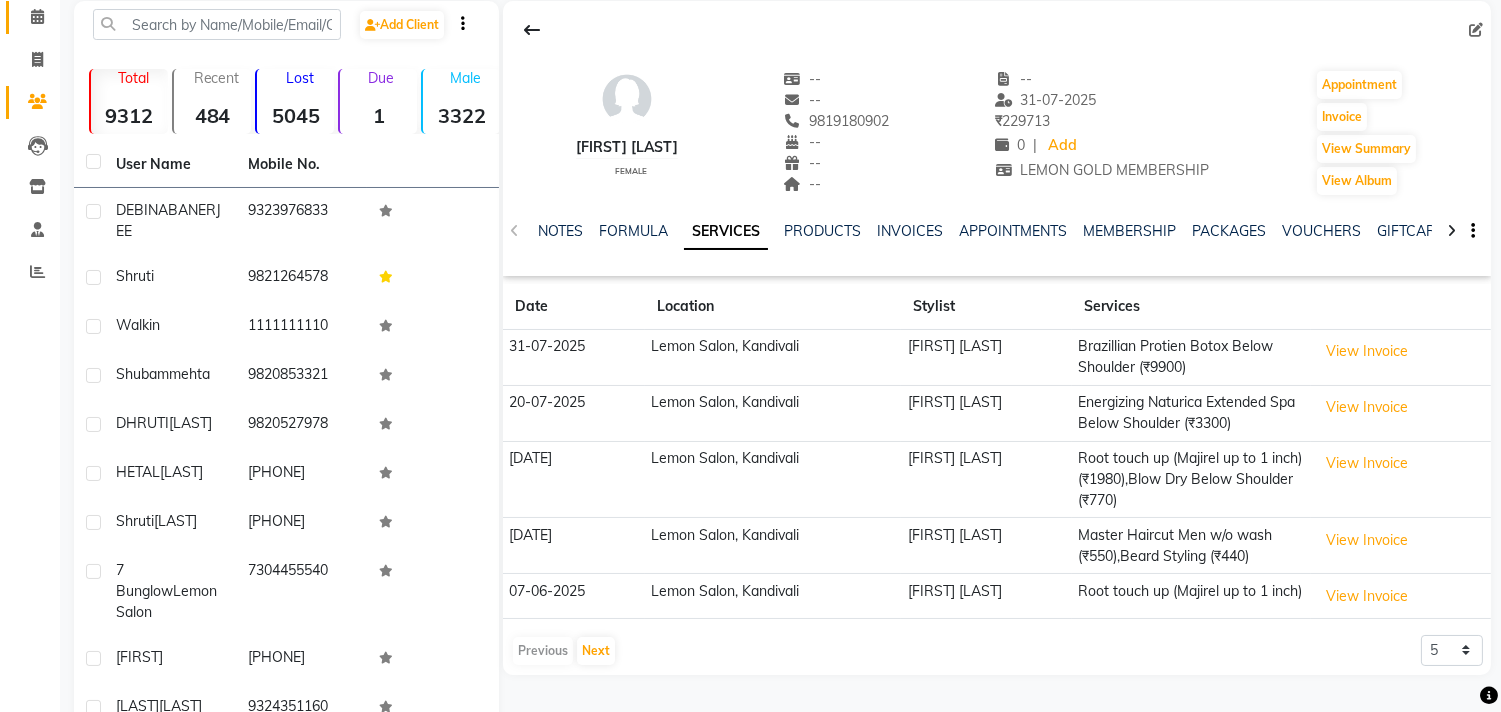 scroll, scrollTop: 111, scrollLeft: 0, axis: vertical 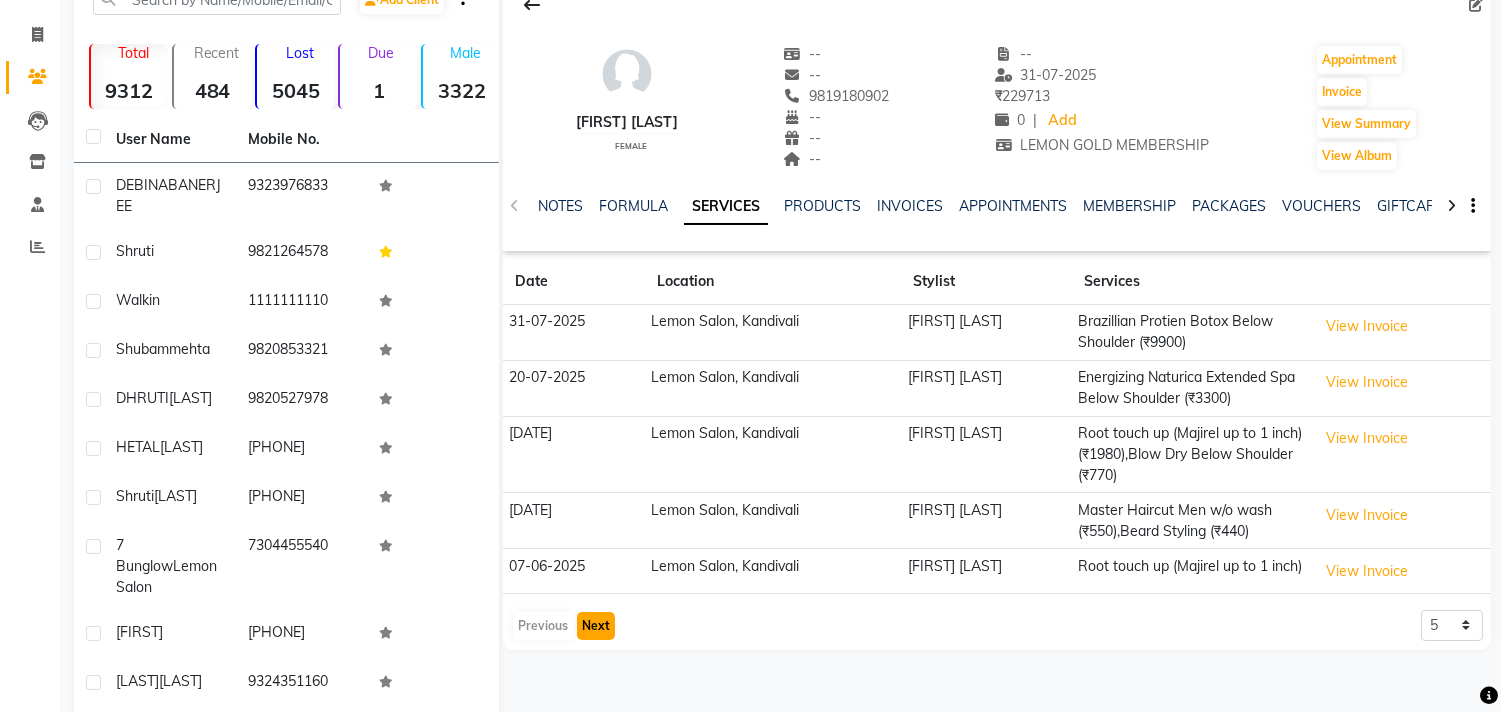 click on "Next" 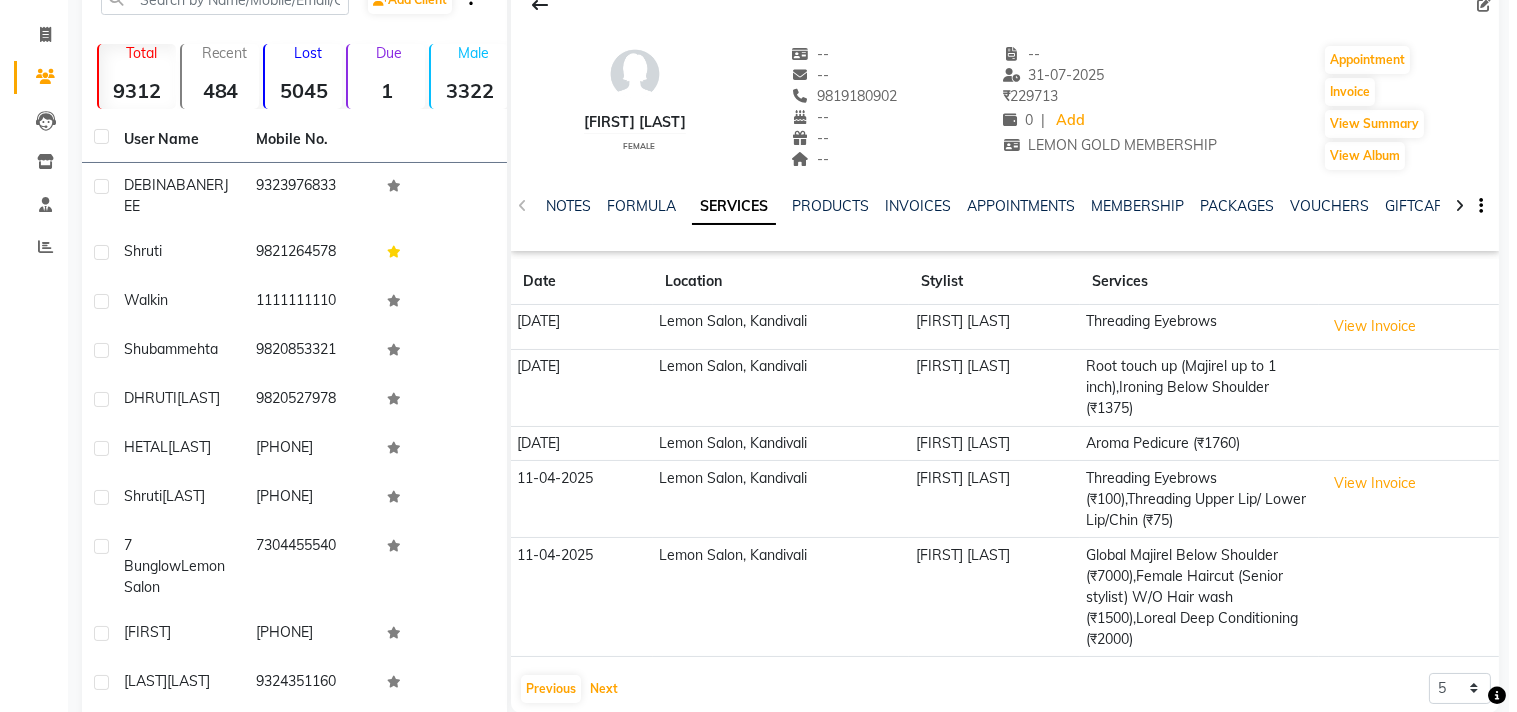 scroll, scrollTop: 0, scrollLeft: 0, axis: both 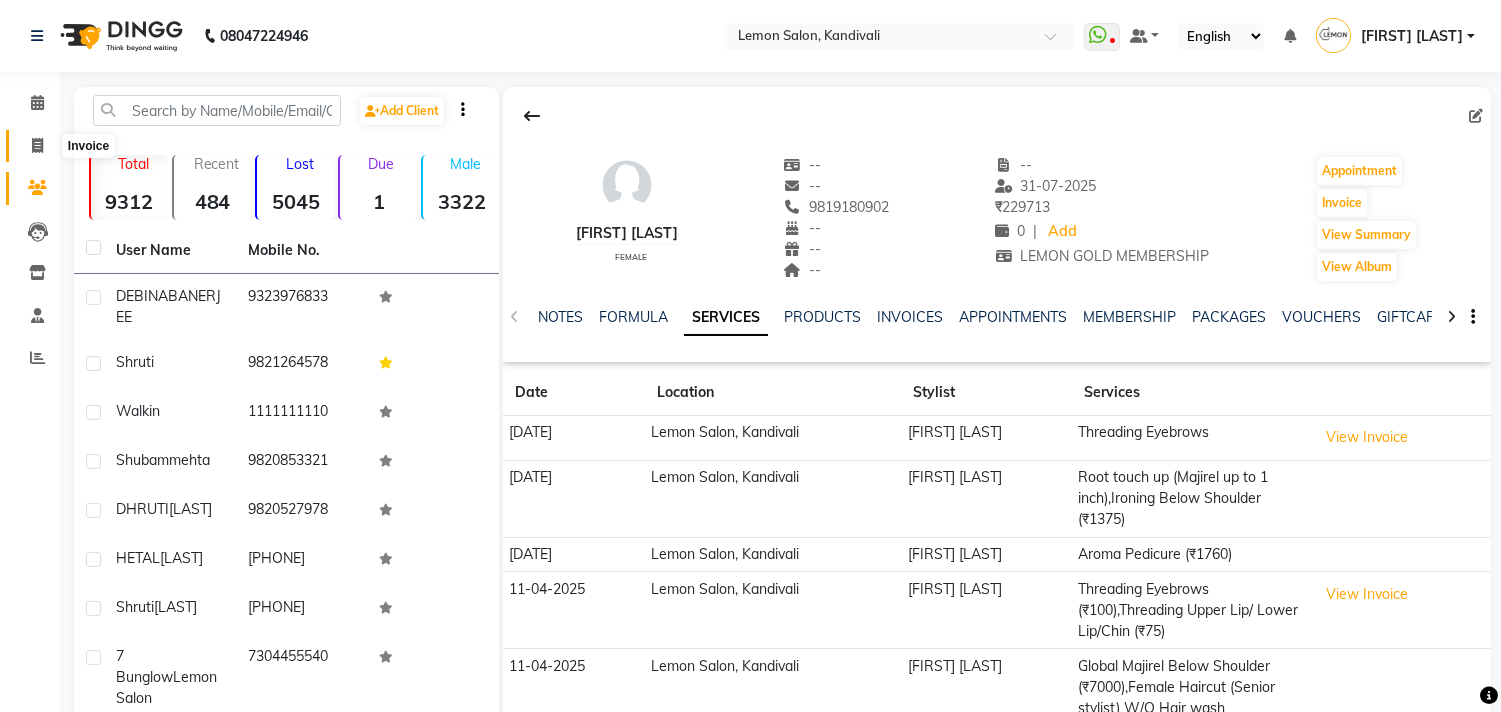 click 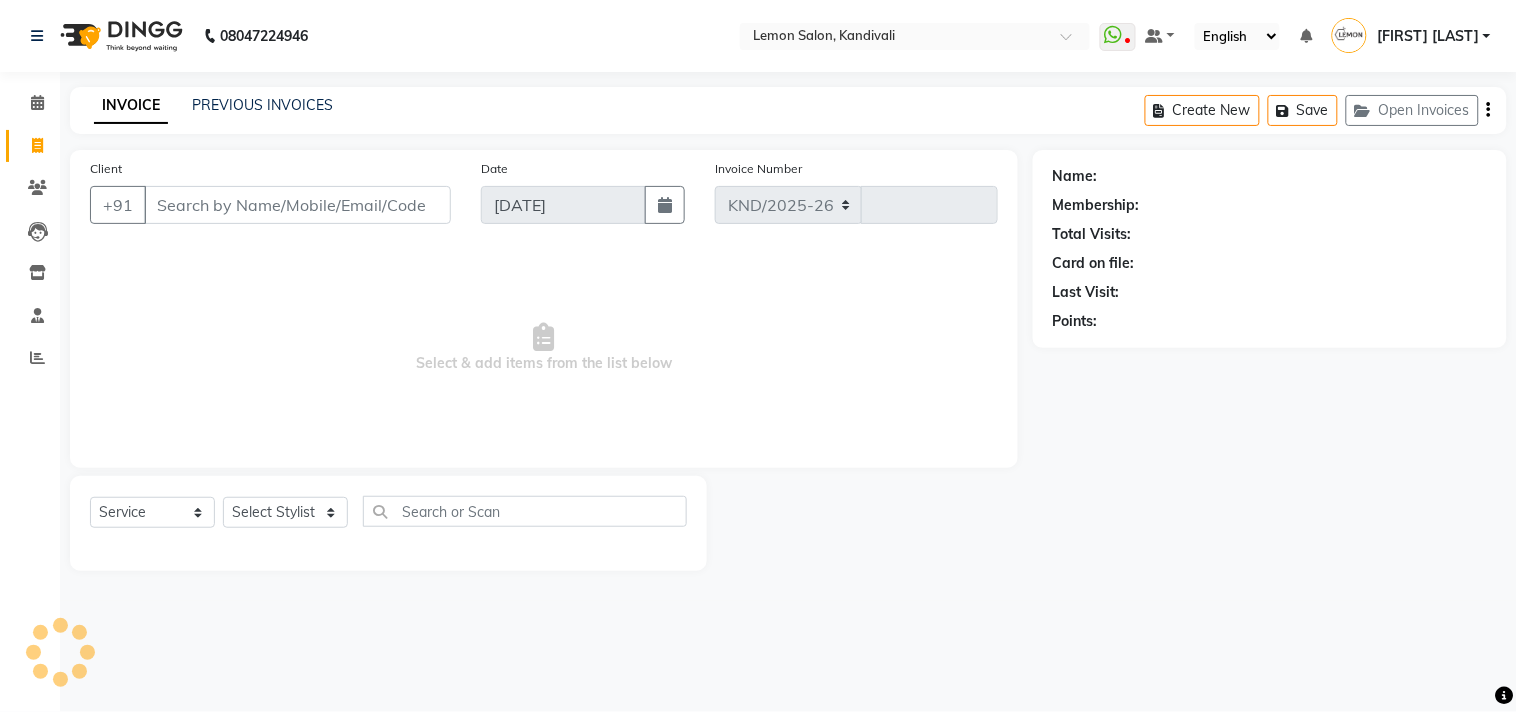 select on "569" 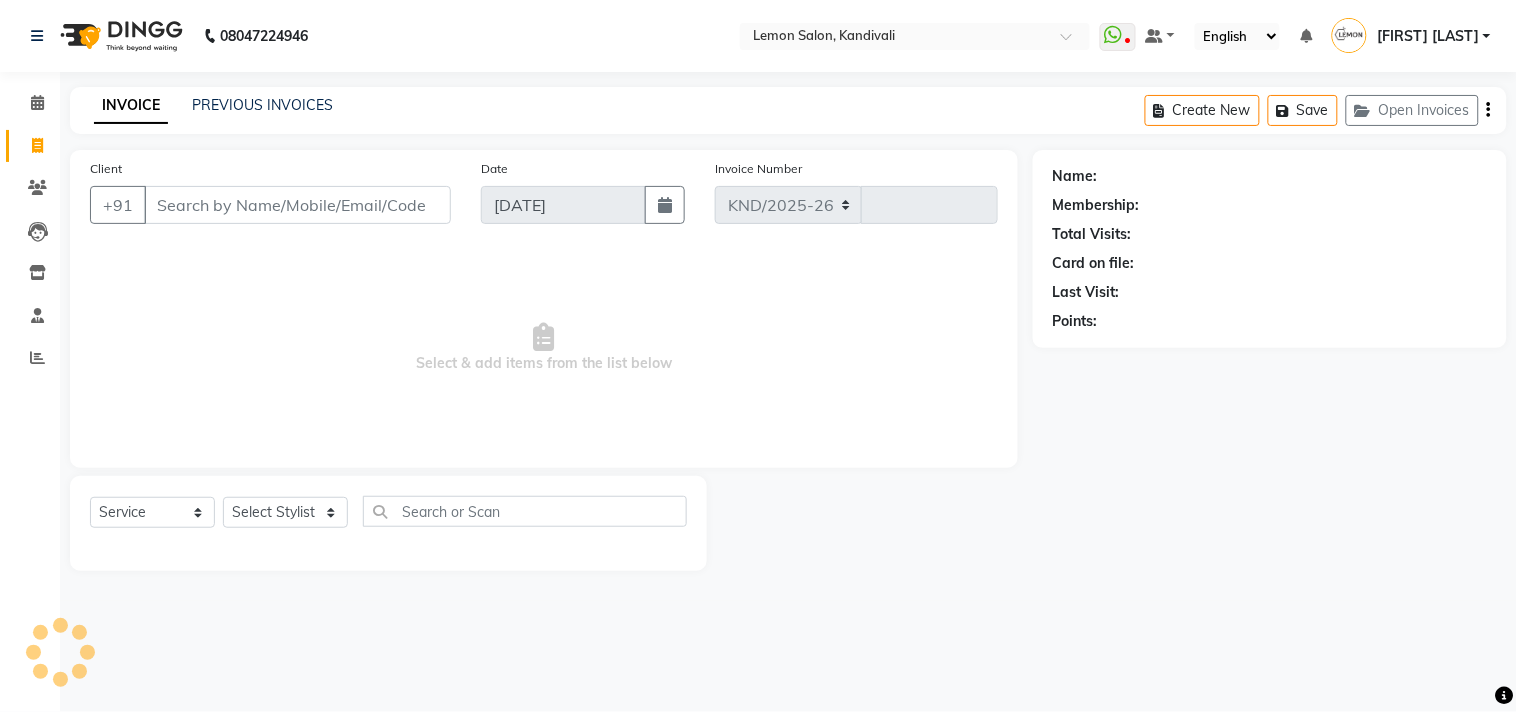 type on "1289" 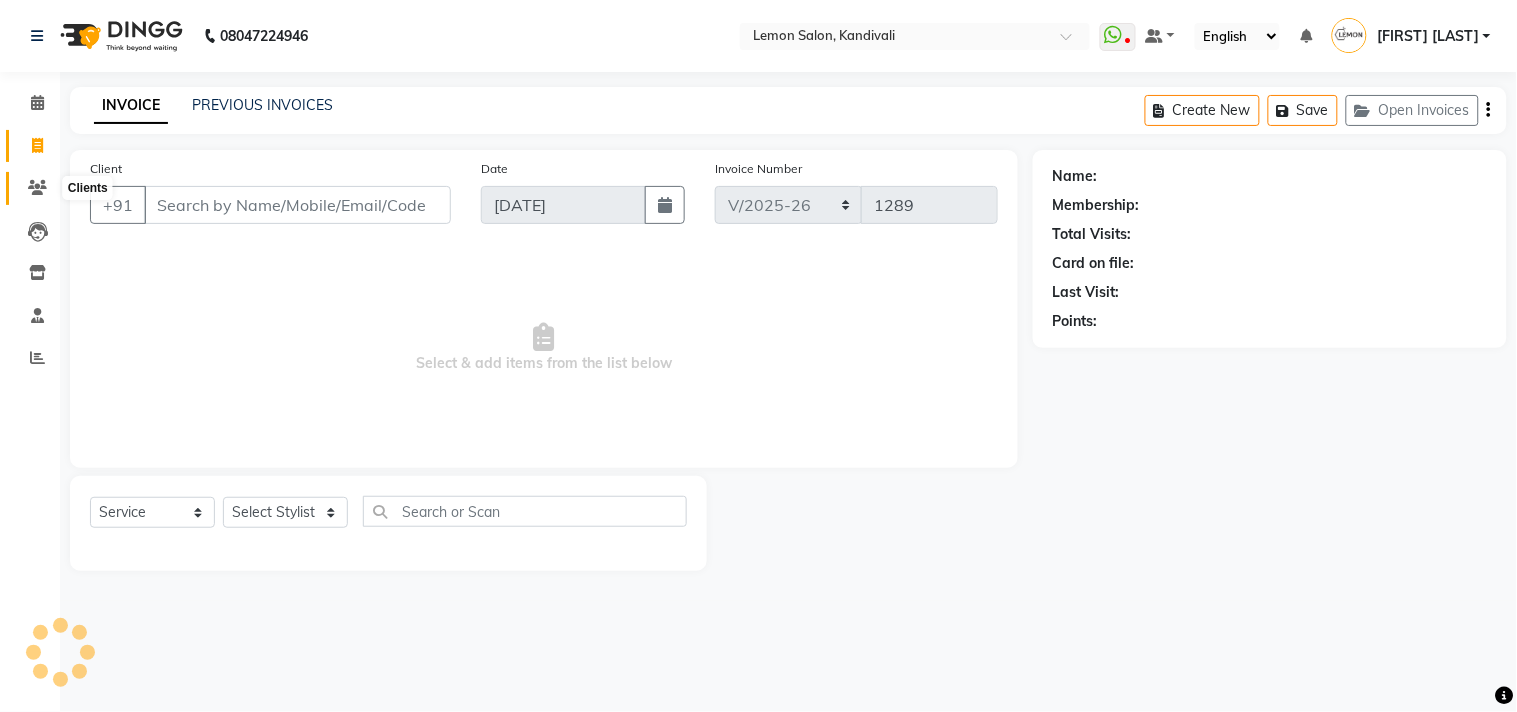 click 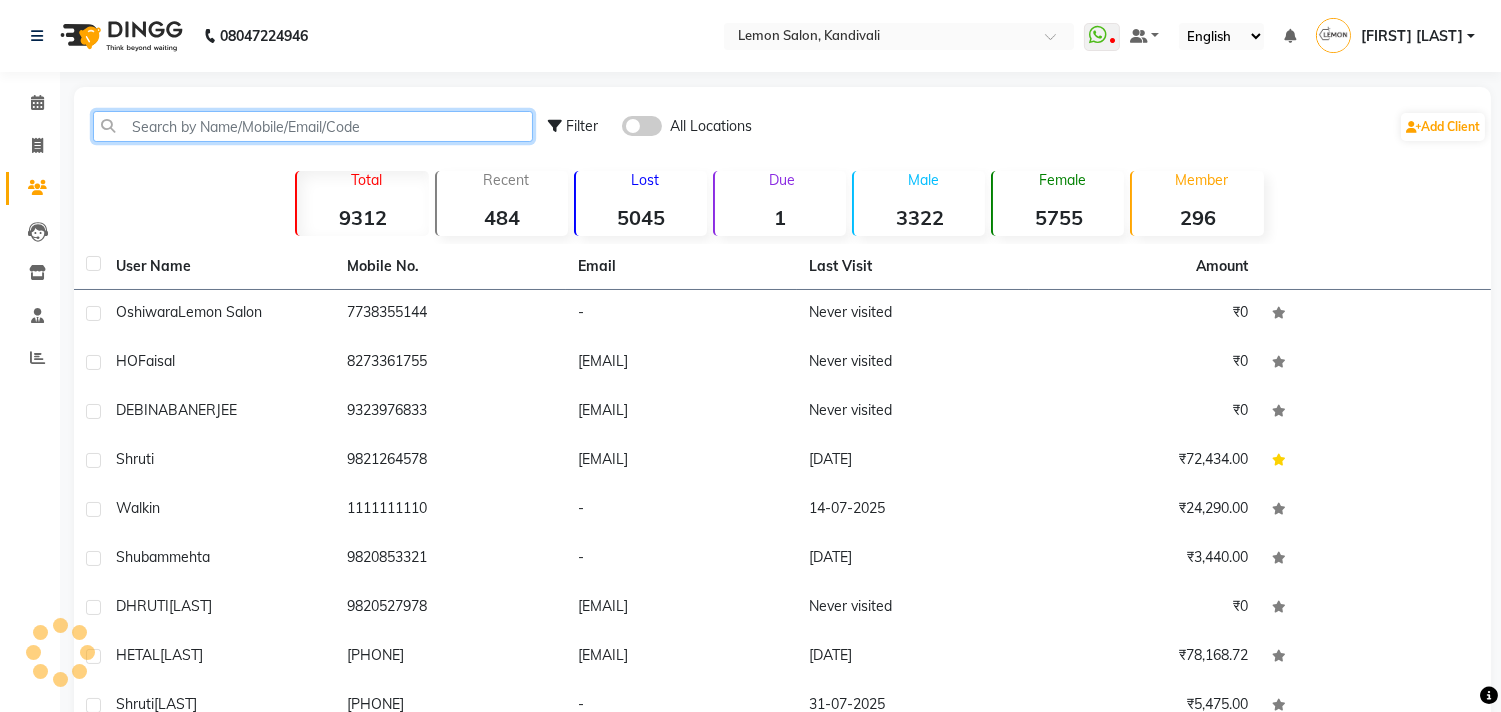 click 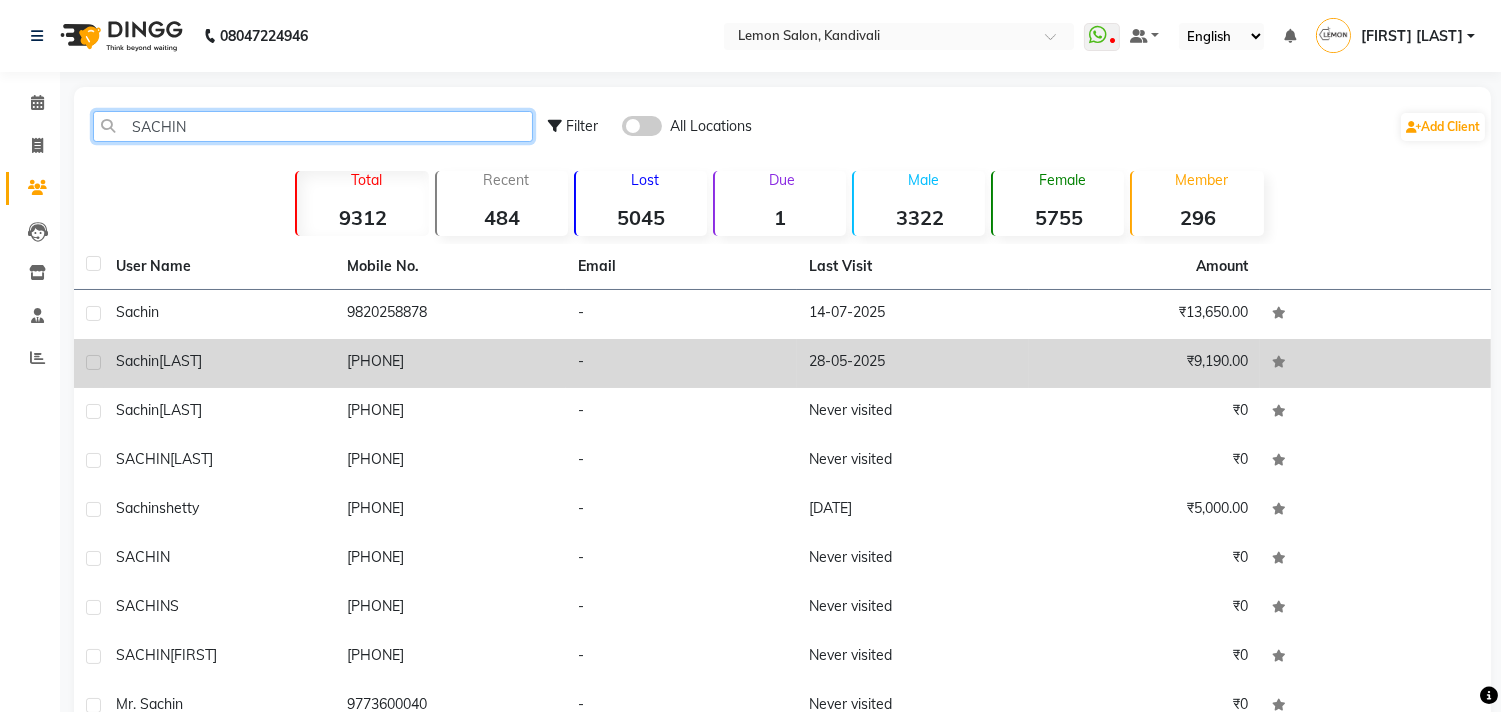 type on "SACHIN" 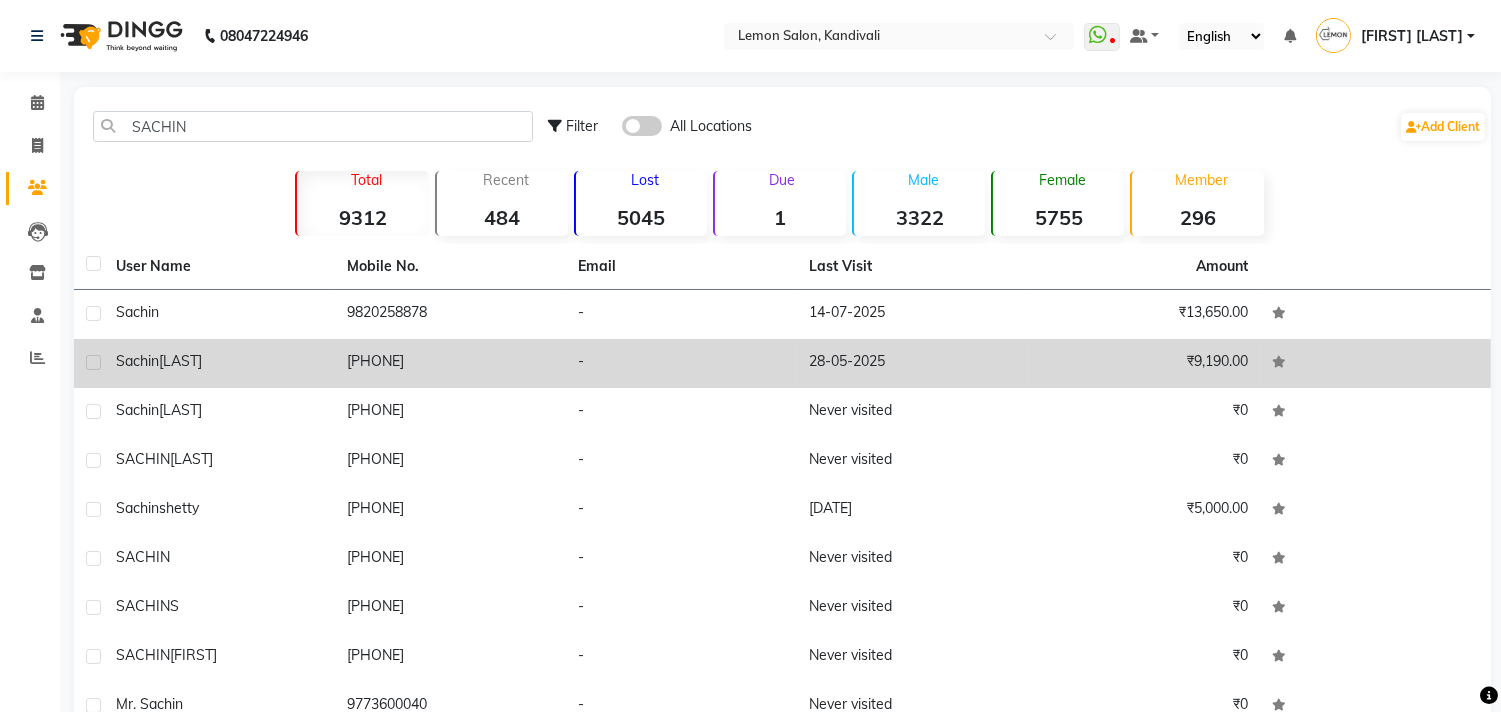 click on "Sachin  Vichare" 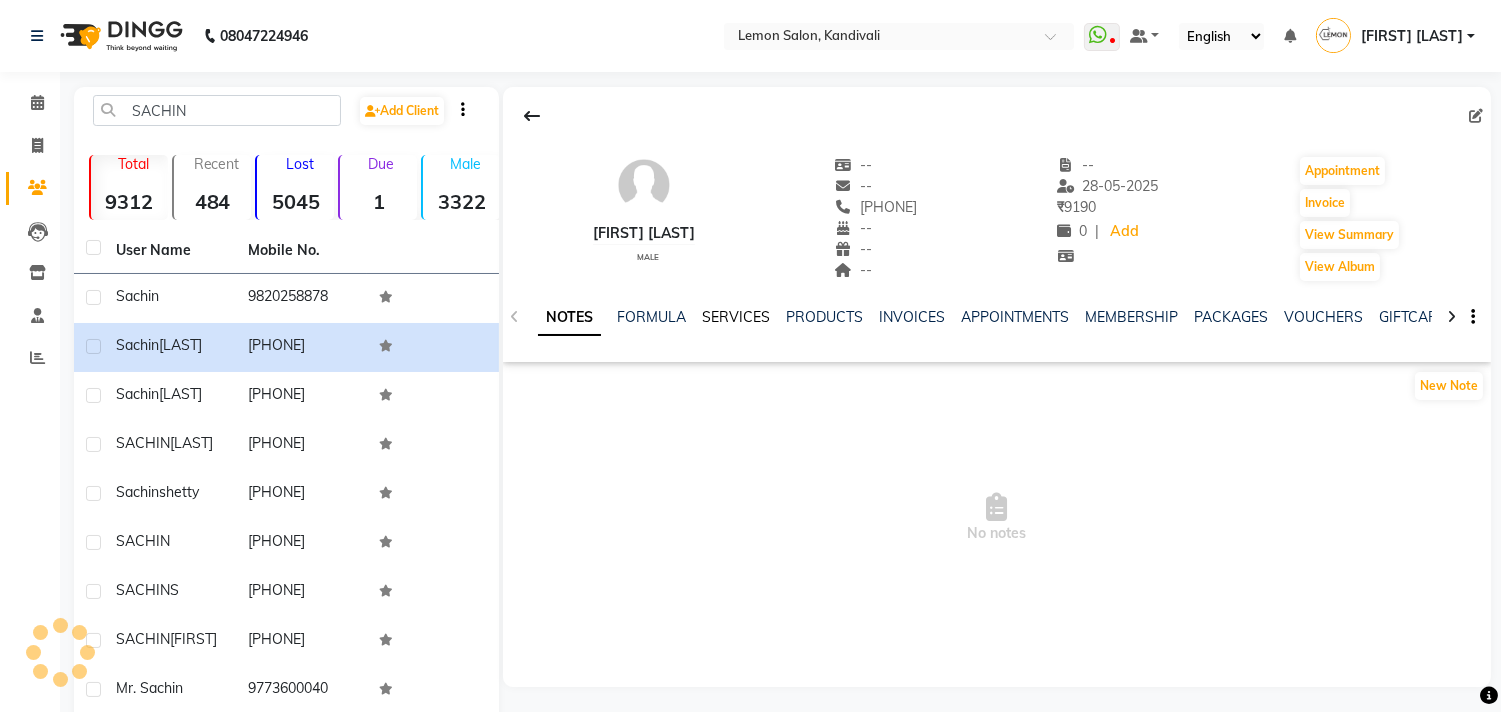 click on "SERVICES" 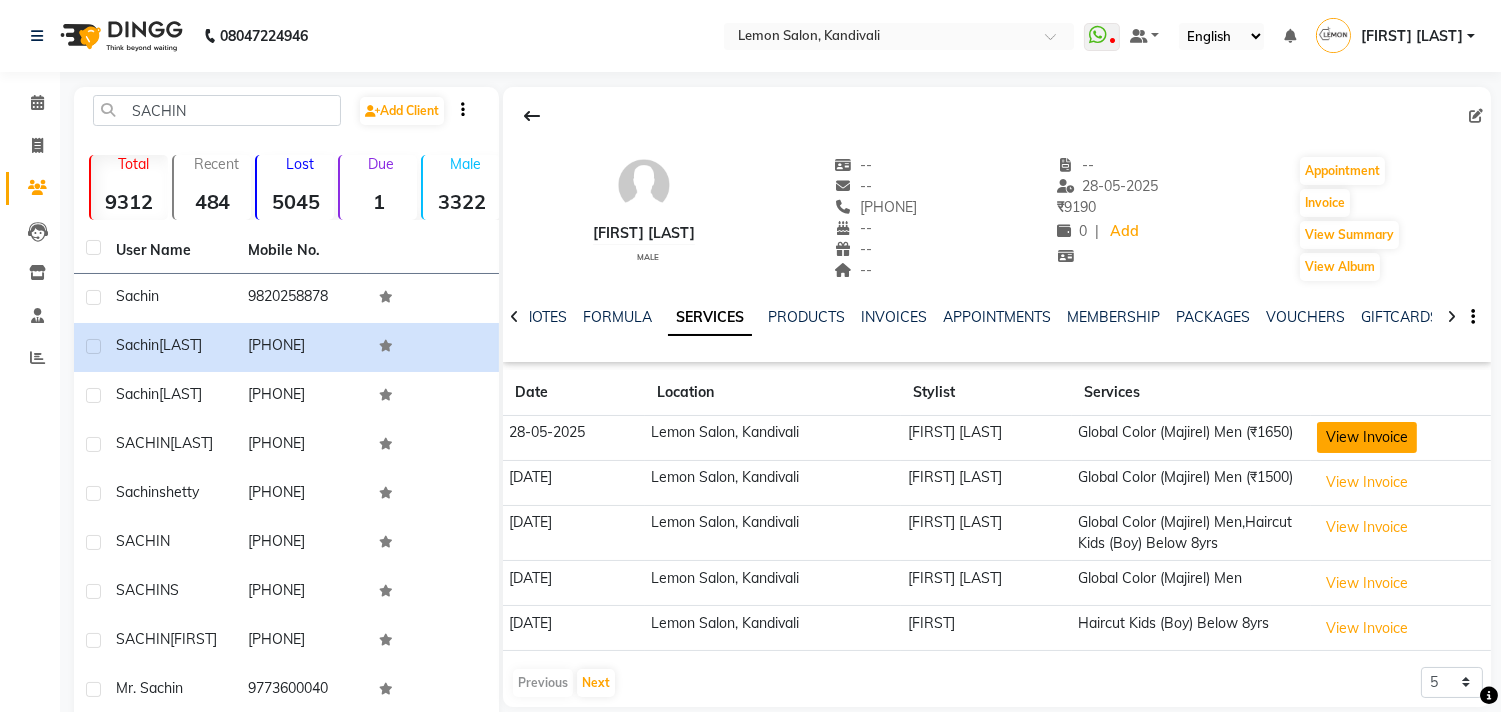 click on "View Invoice" 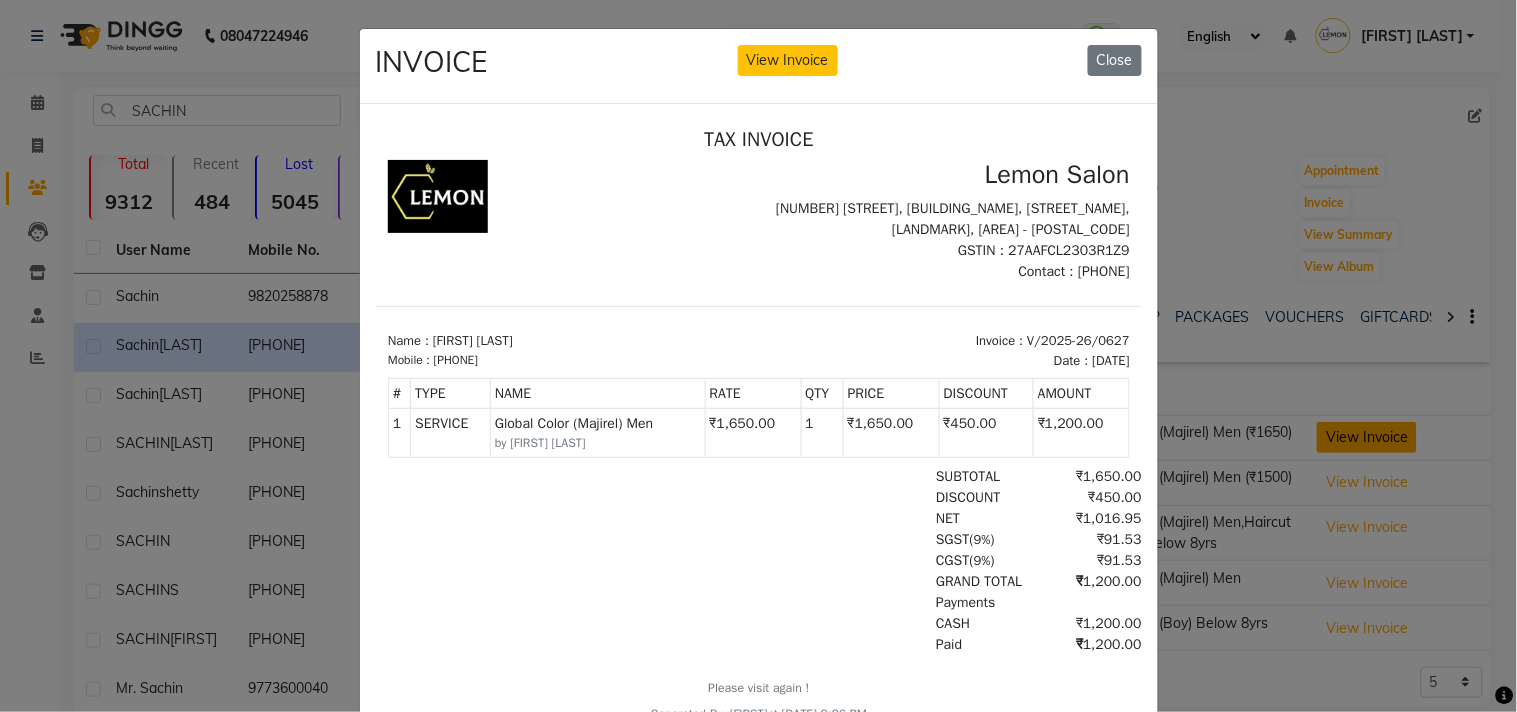 scroll, scrollTop: 0, scrollLeft: 0, axis: both 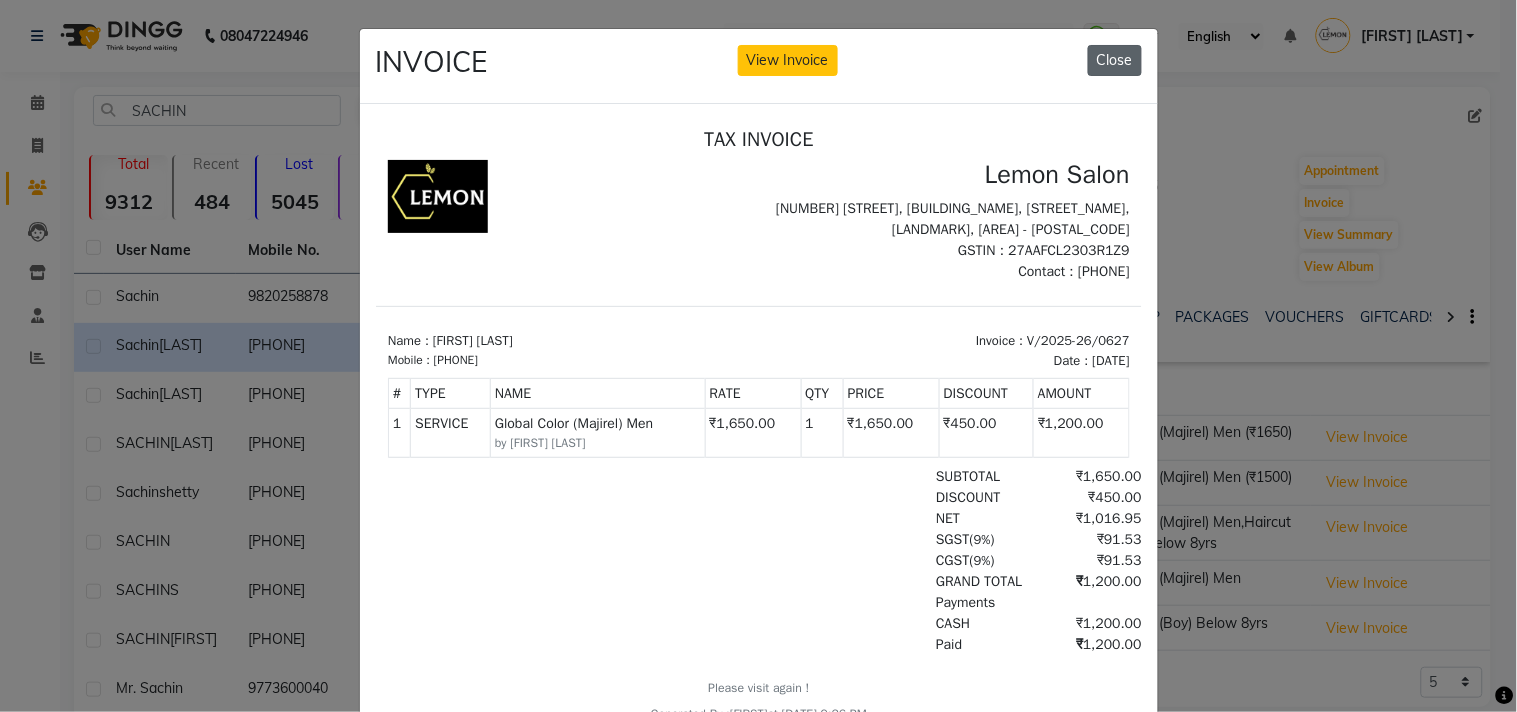 click on "Close" 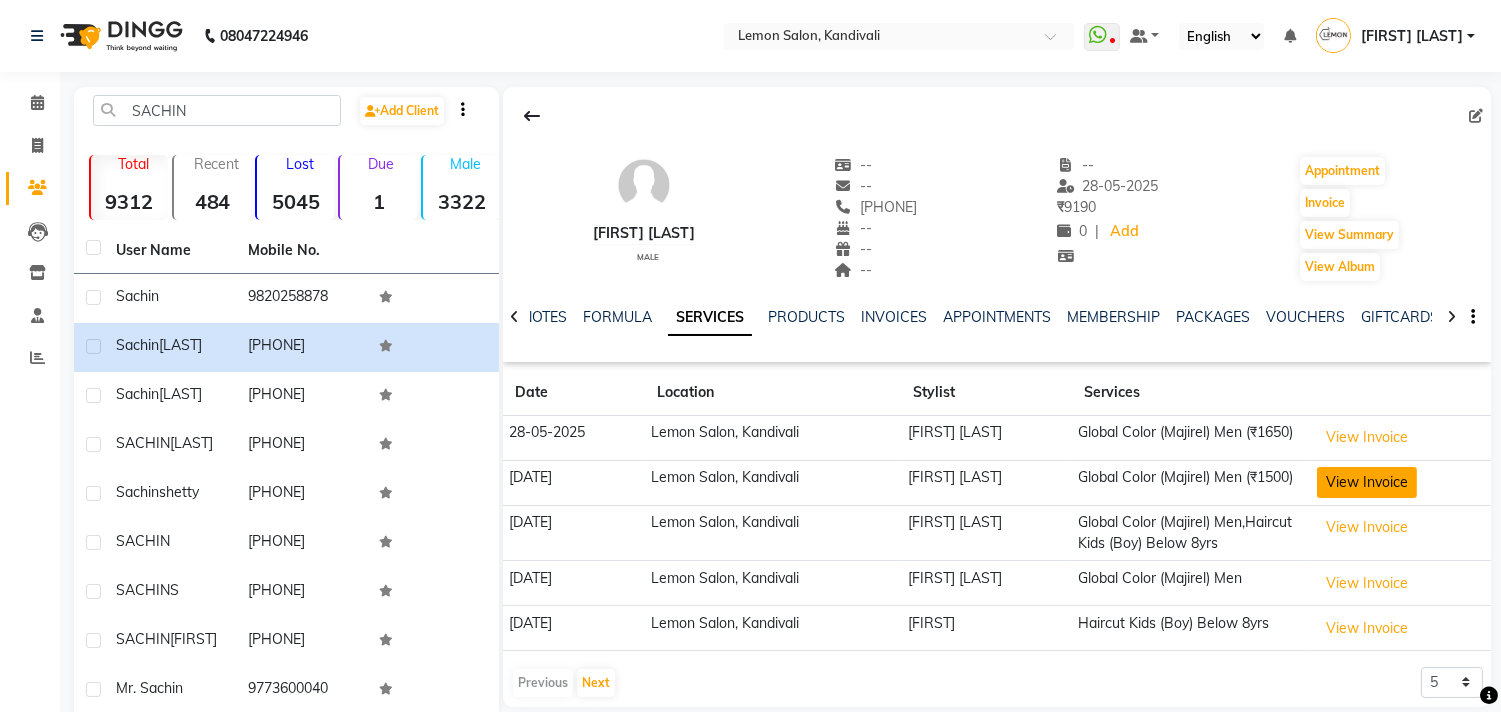 click on "View Invoice" 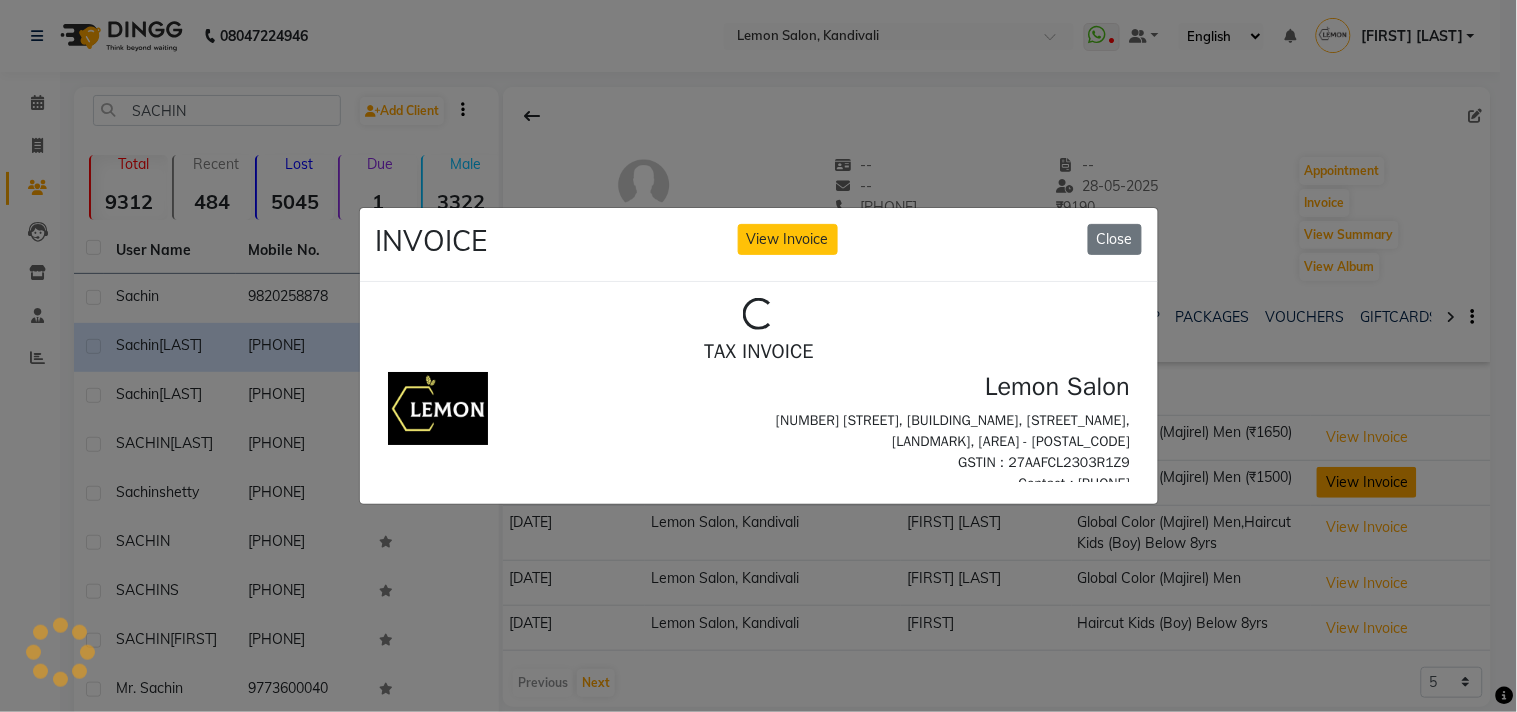 scroll, scrollTop: 0, scrollLeft: 0, axis: both 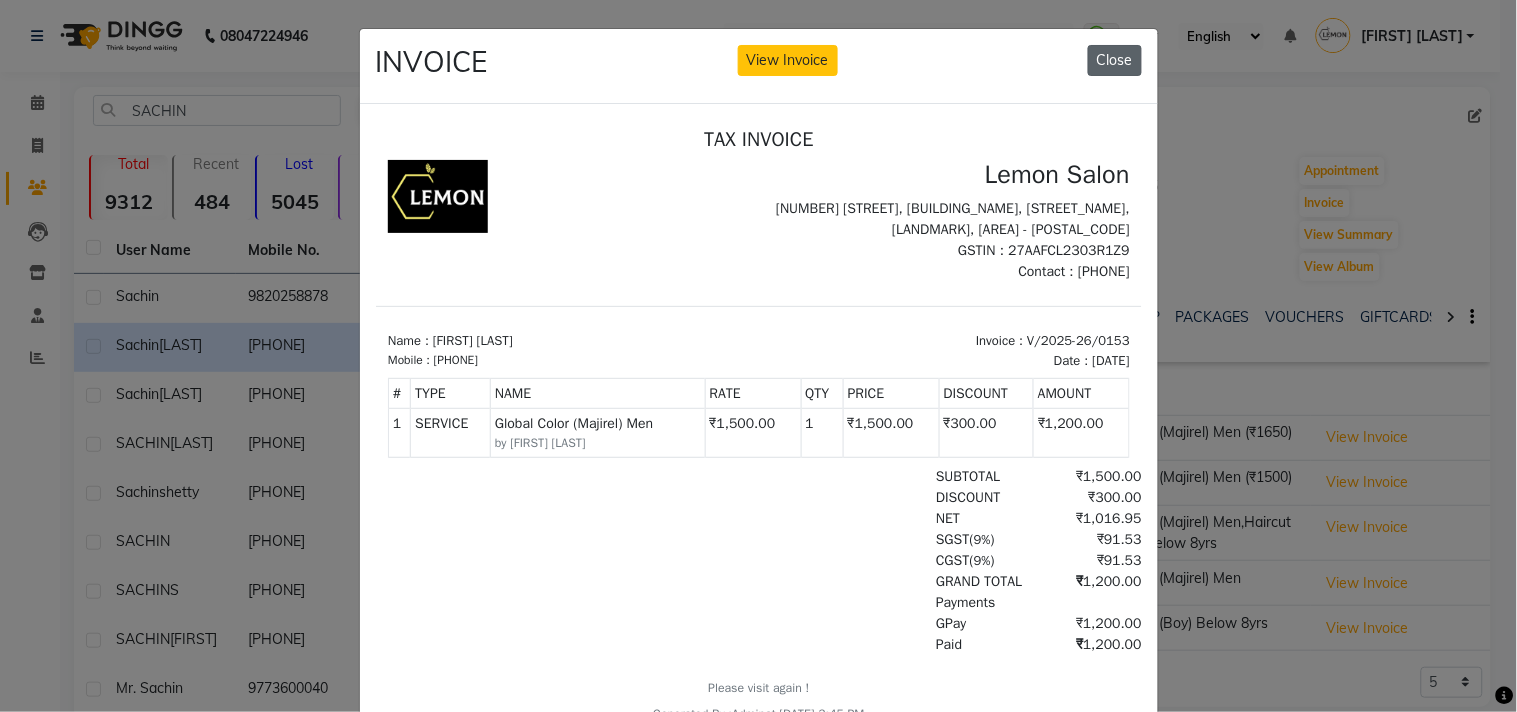 click on "Close" 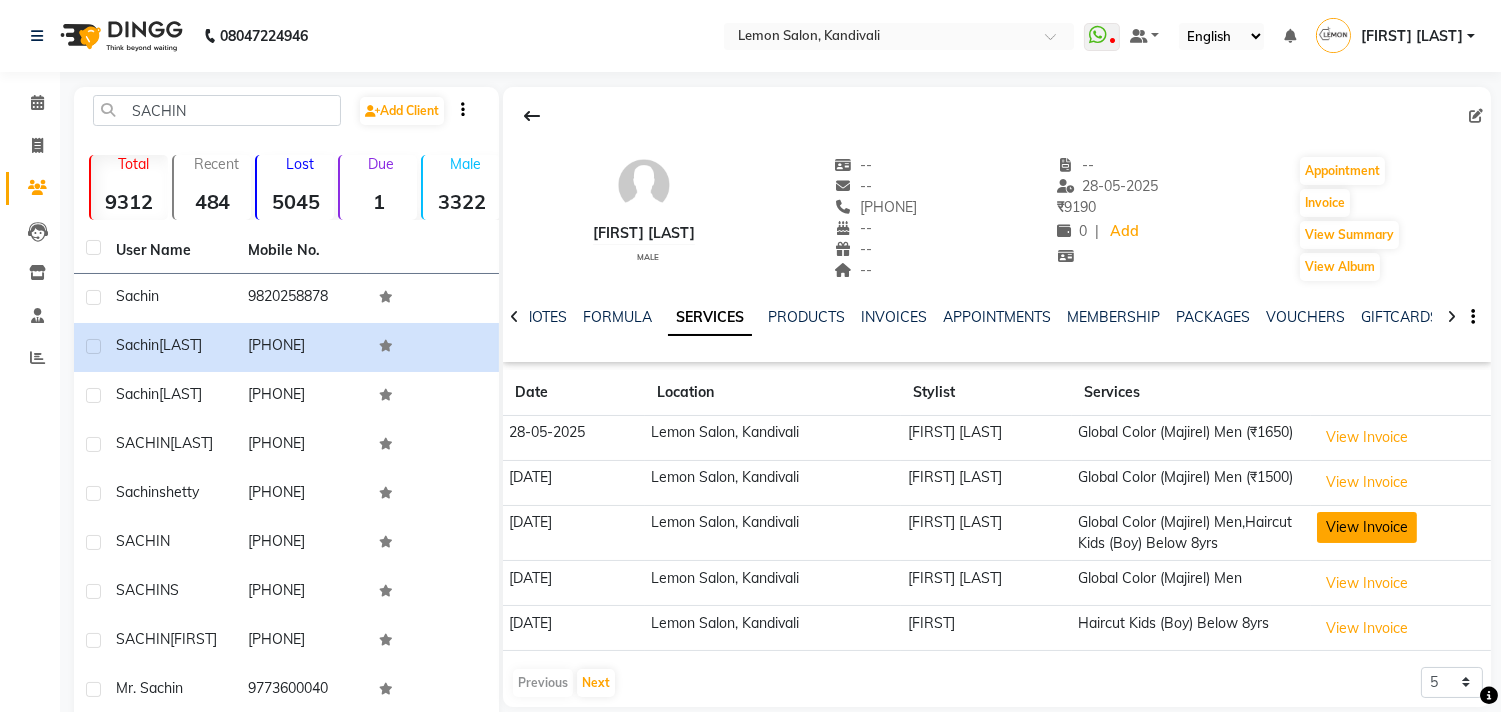 click on "View Invoice" 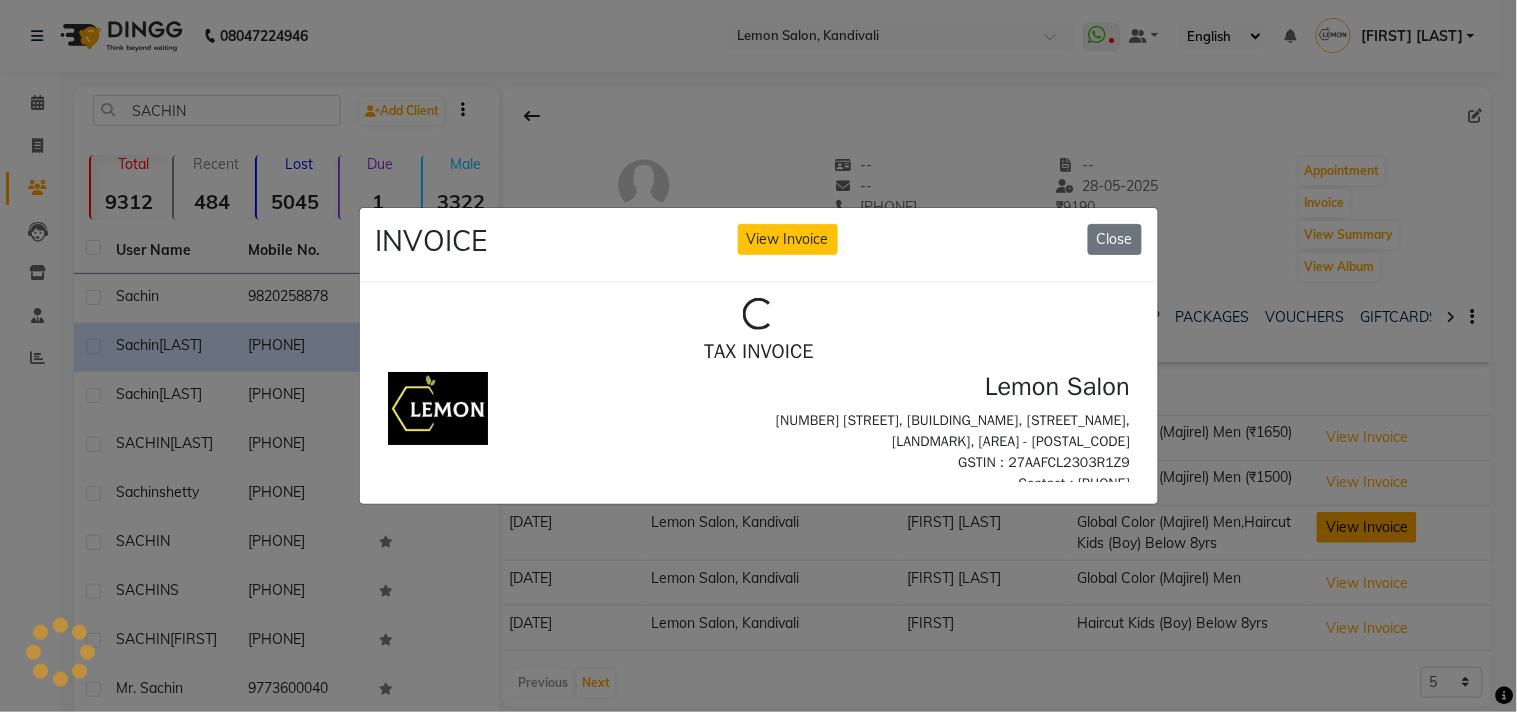 scroll, scrollTop: 0, scrollLeft: 0, axis: both 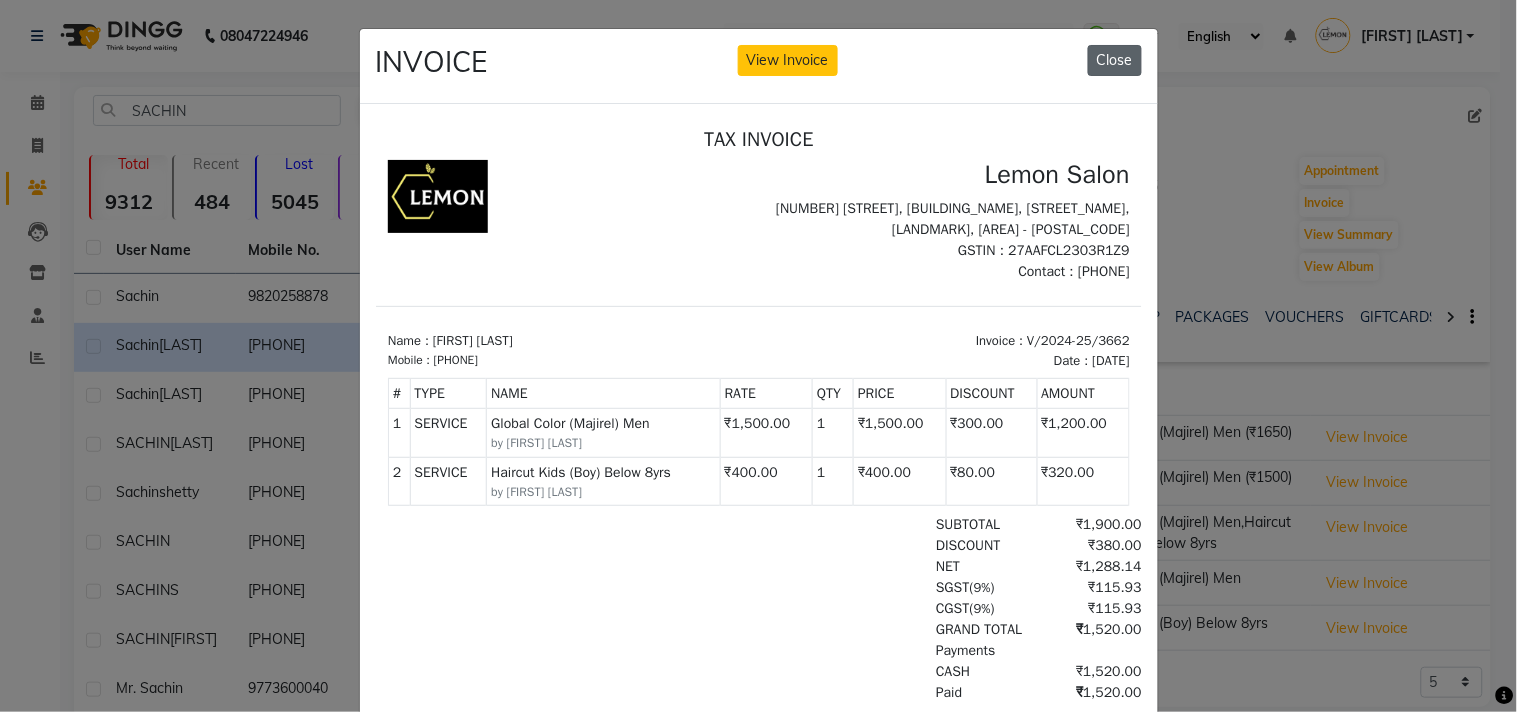 click on "Close" 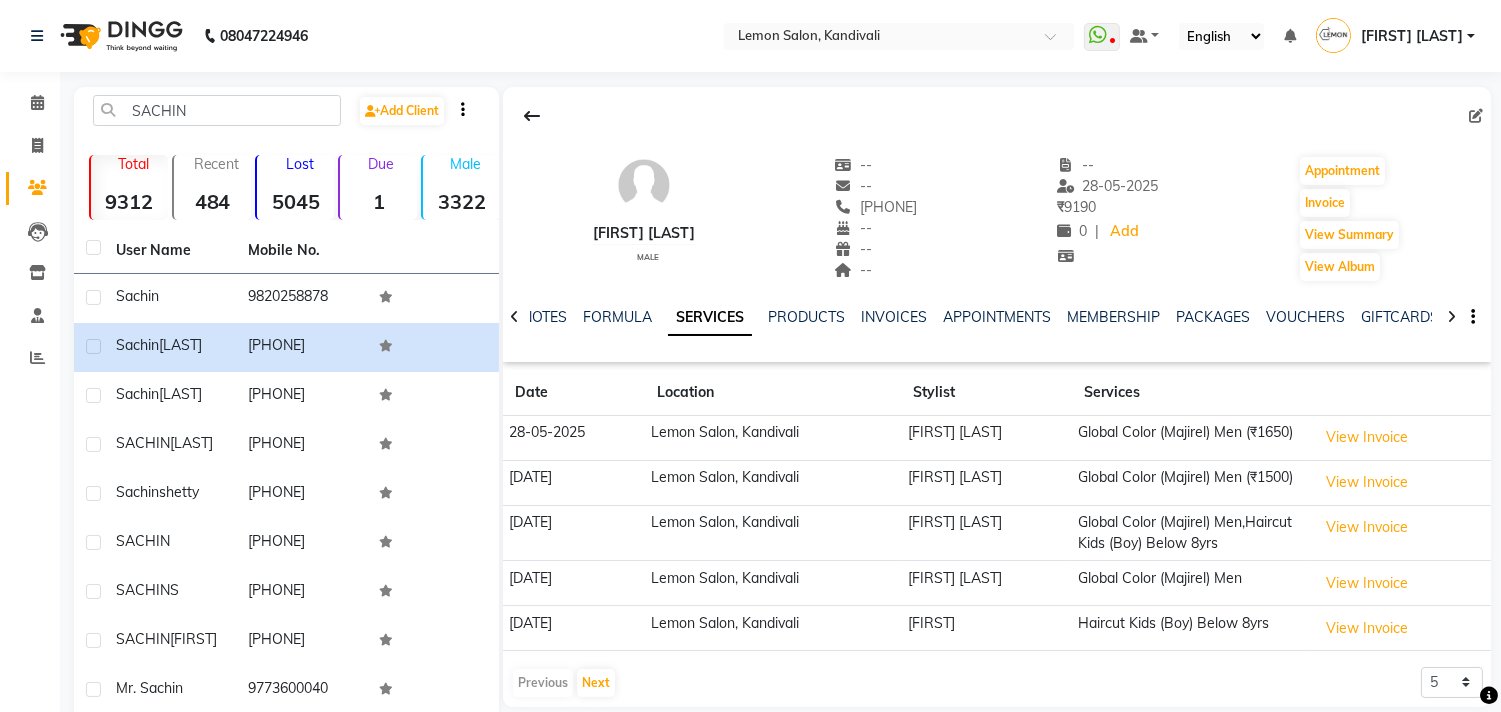 scroll, scrollTop: 188, scrollLeft: 0, axis: vertical 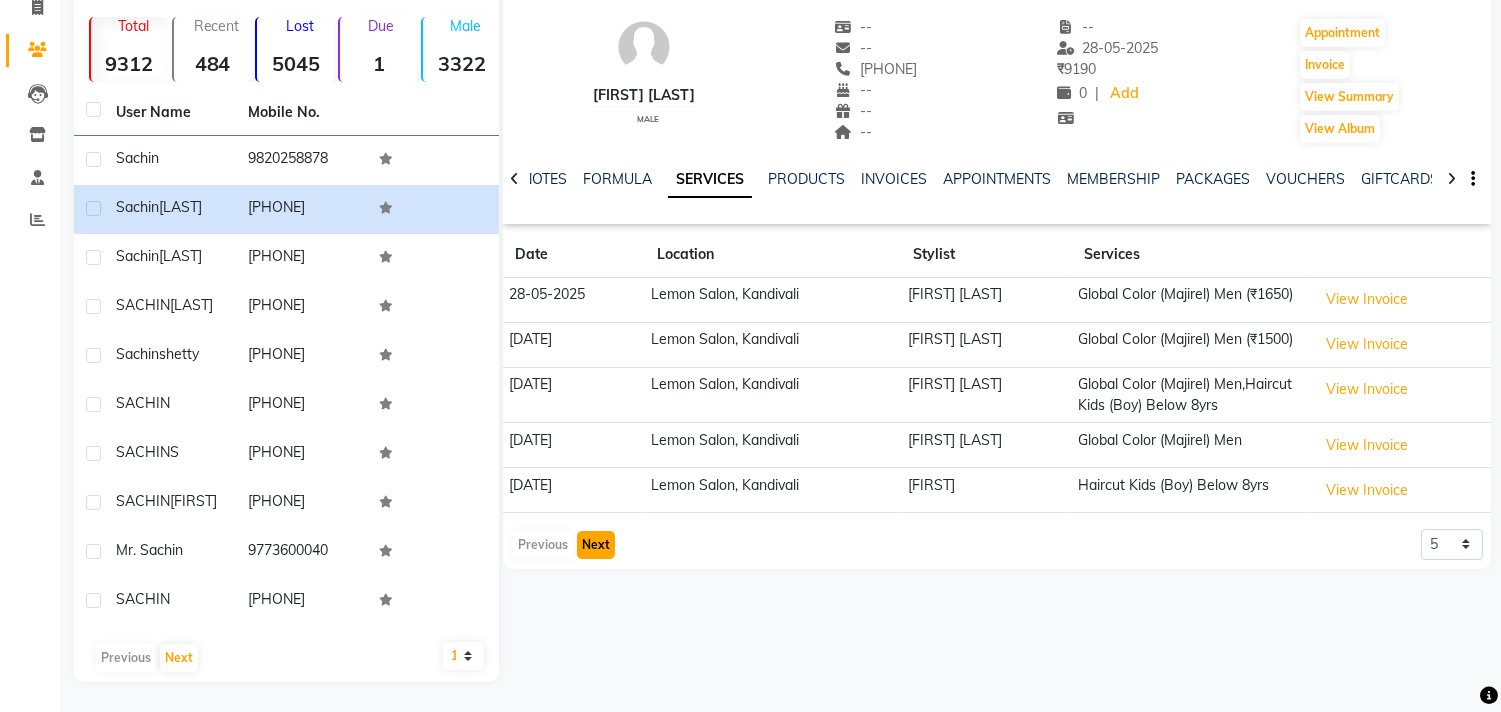 click on "Next" 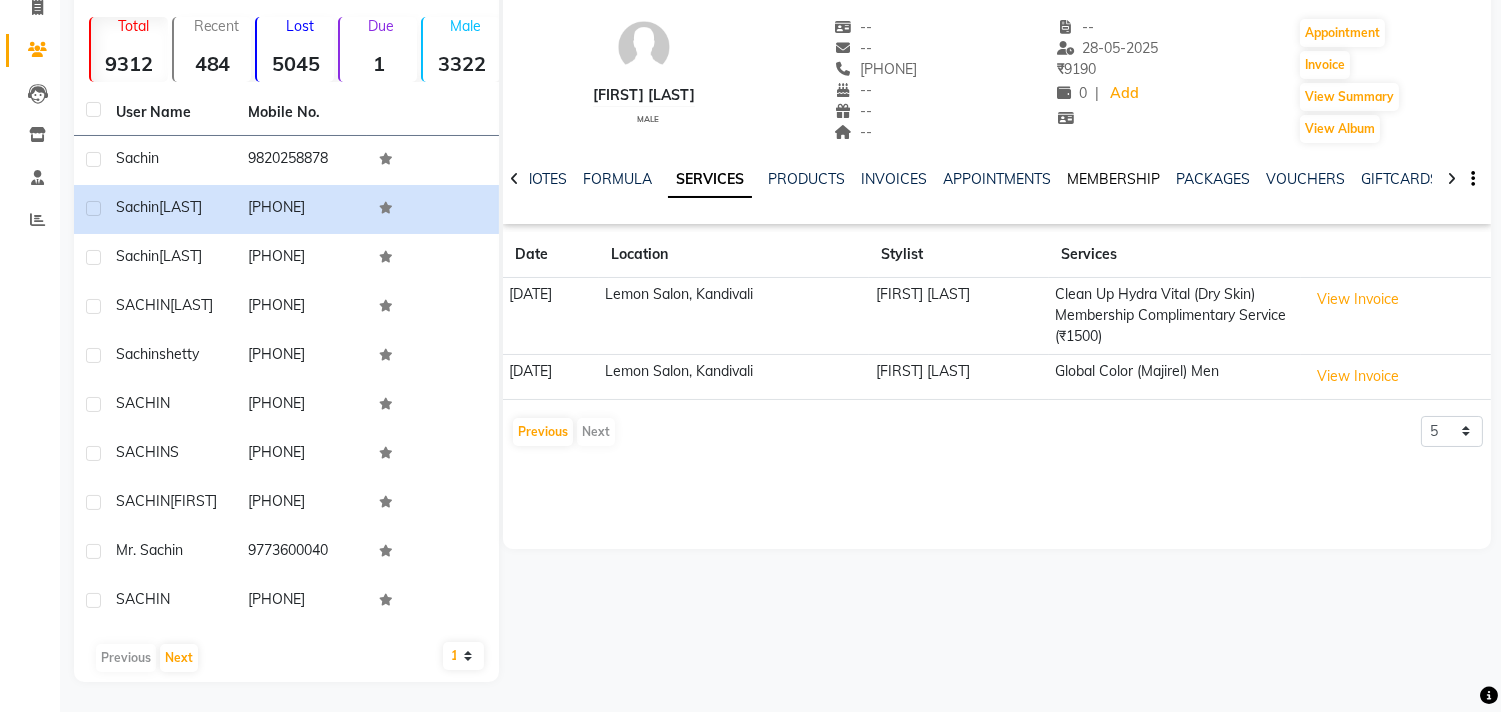 click on "MEMBERSHIP" 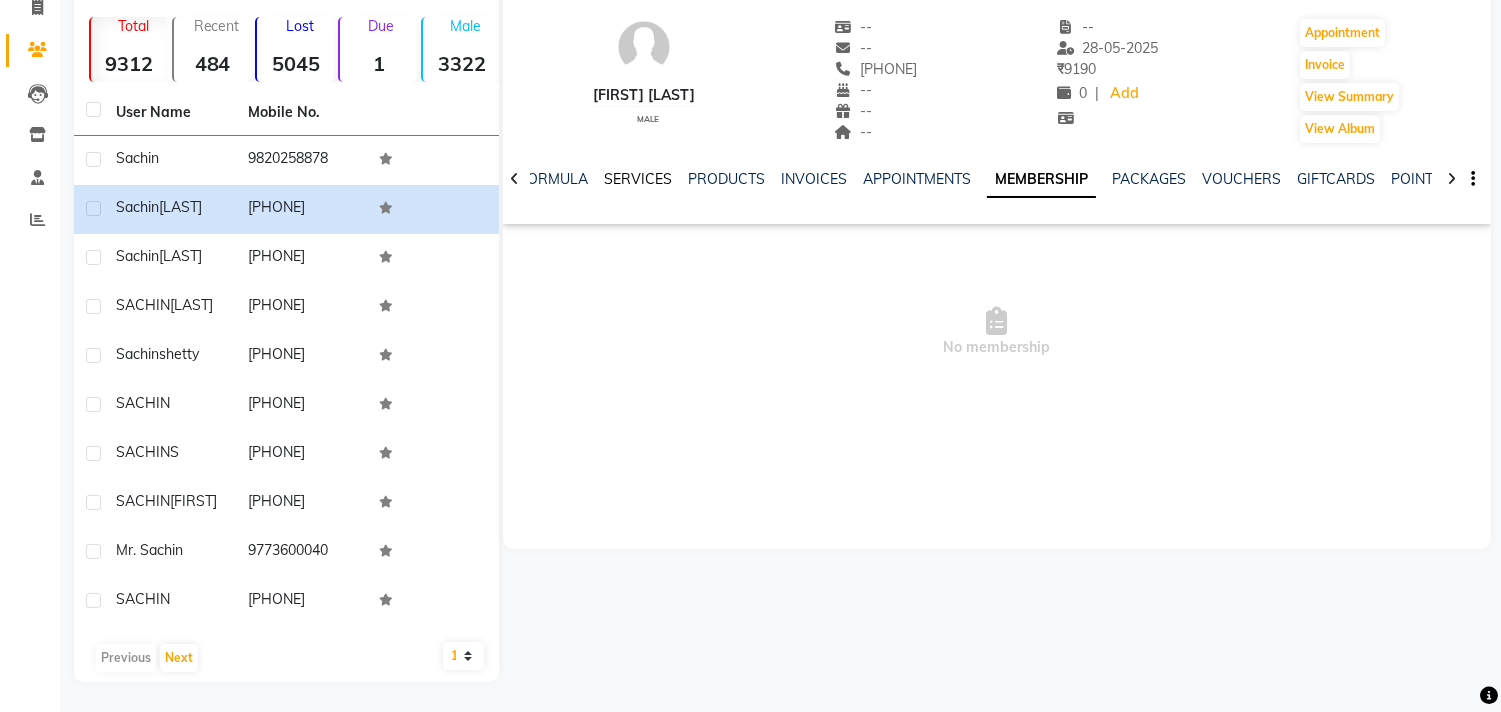 click on "SERVICES" 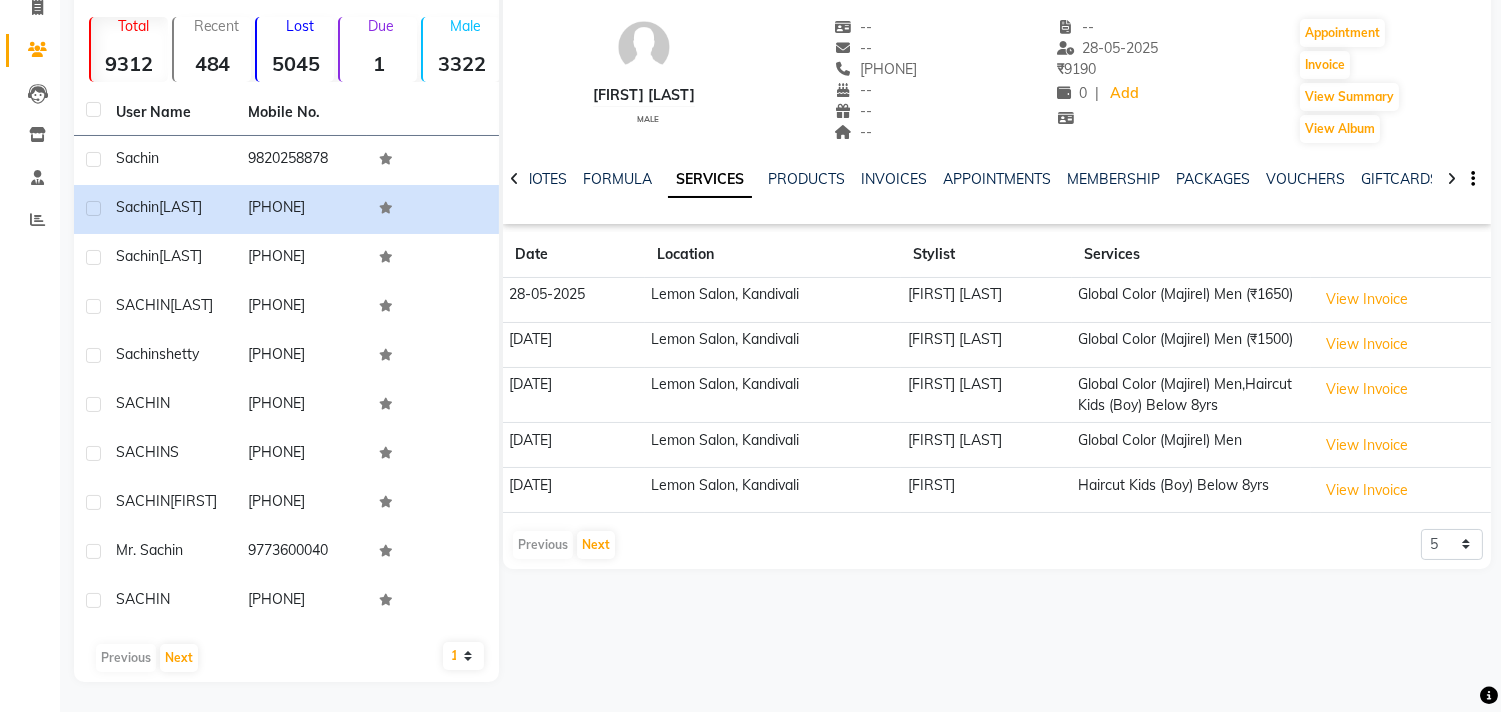 scroll, scrollTop: 0, scrollLeft: 0, axis: both 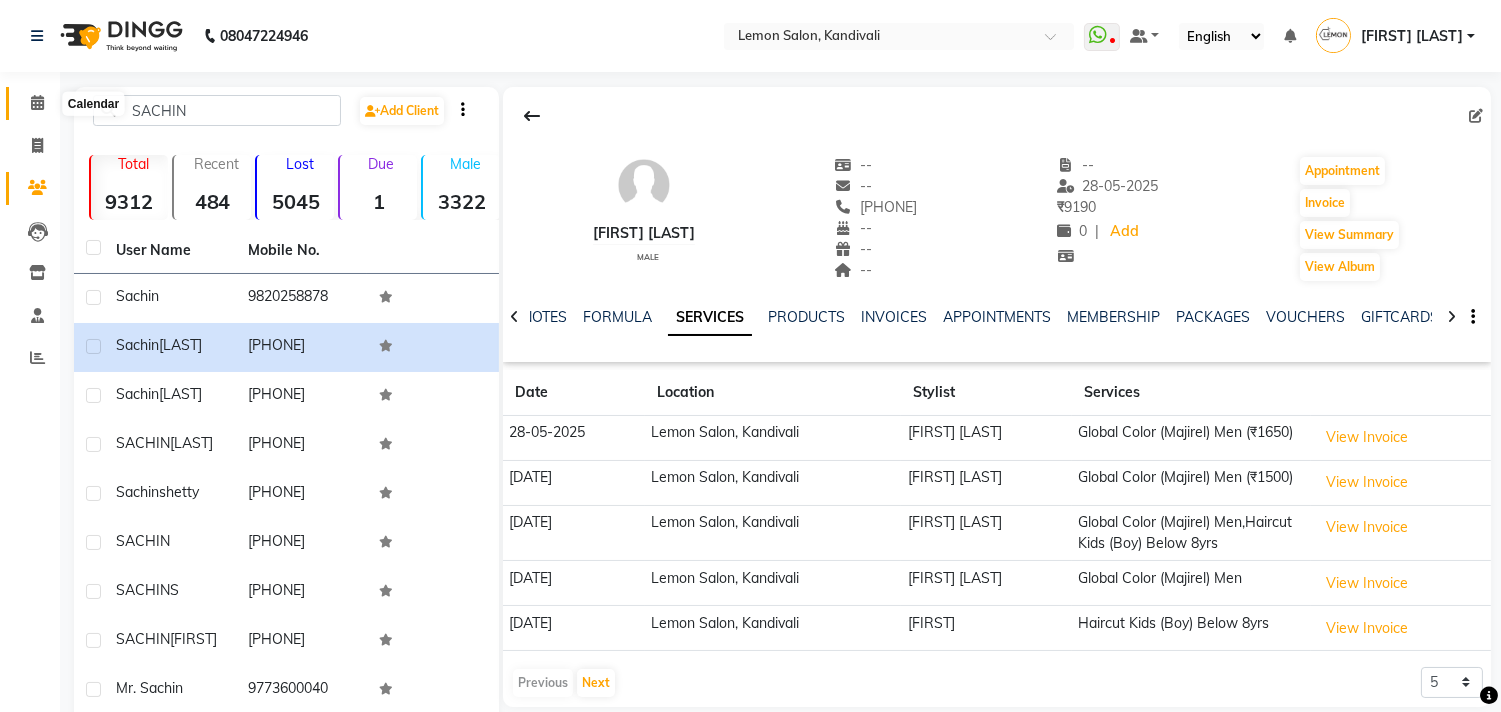 click 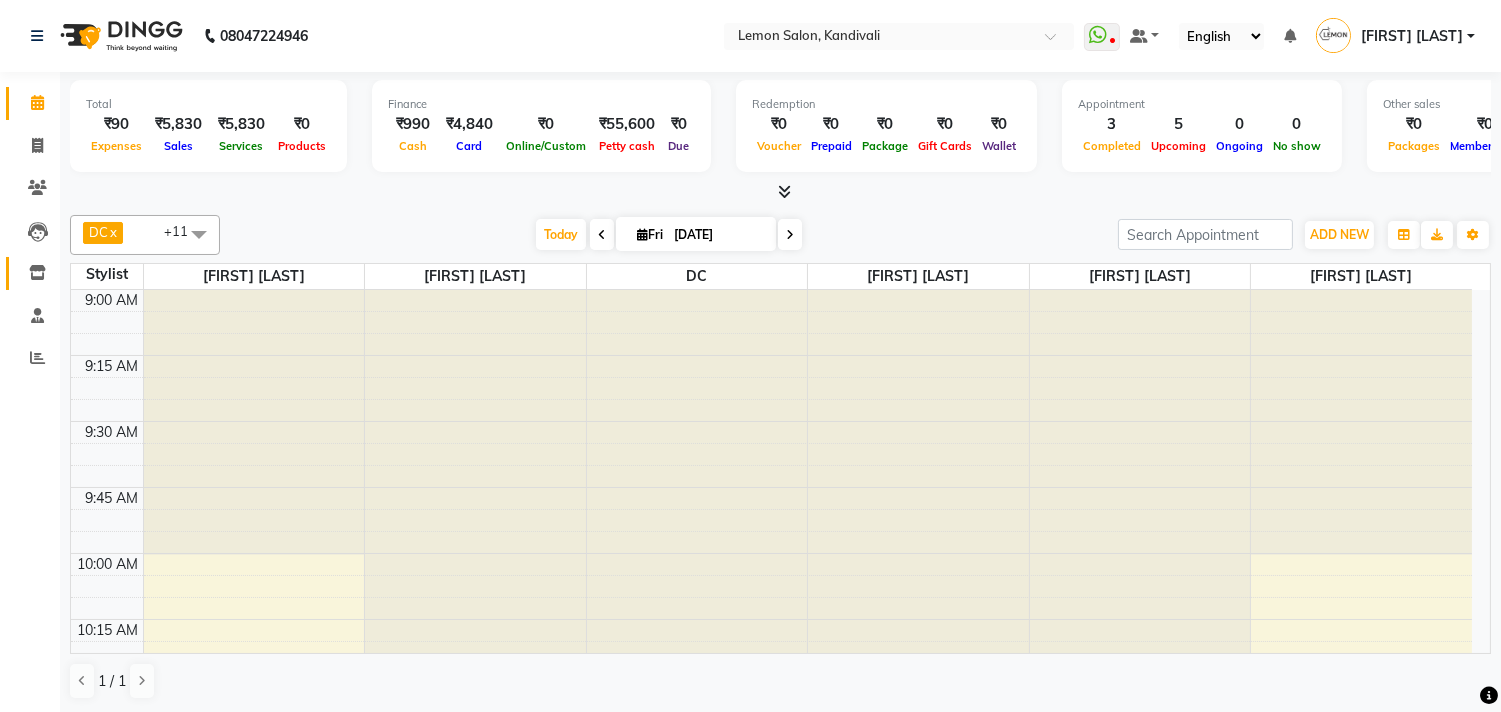 click on "Inventory" 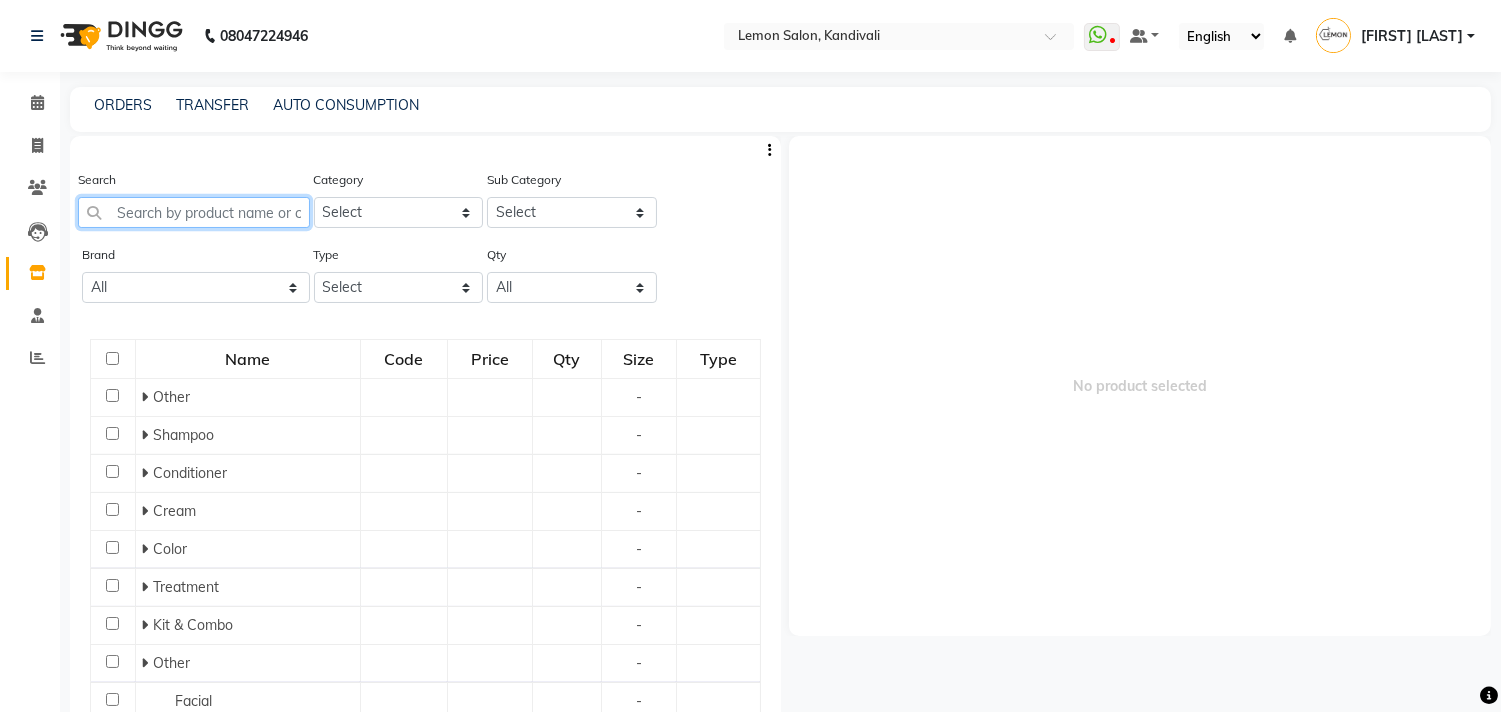 click 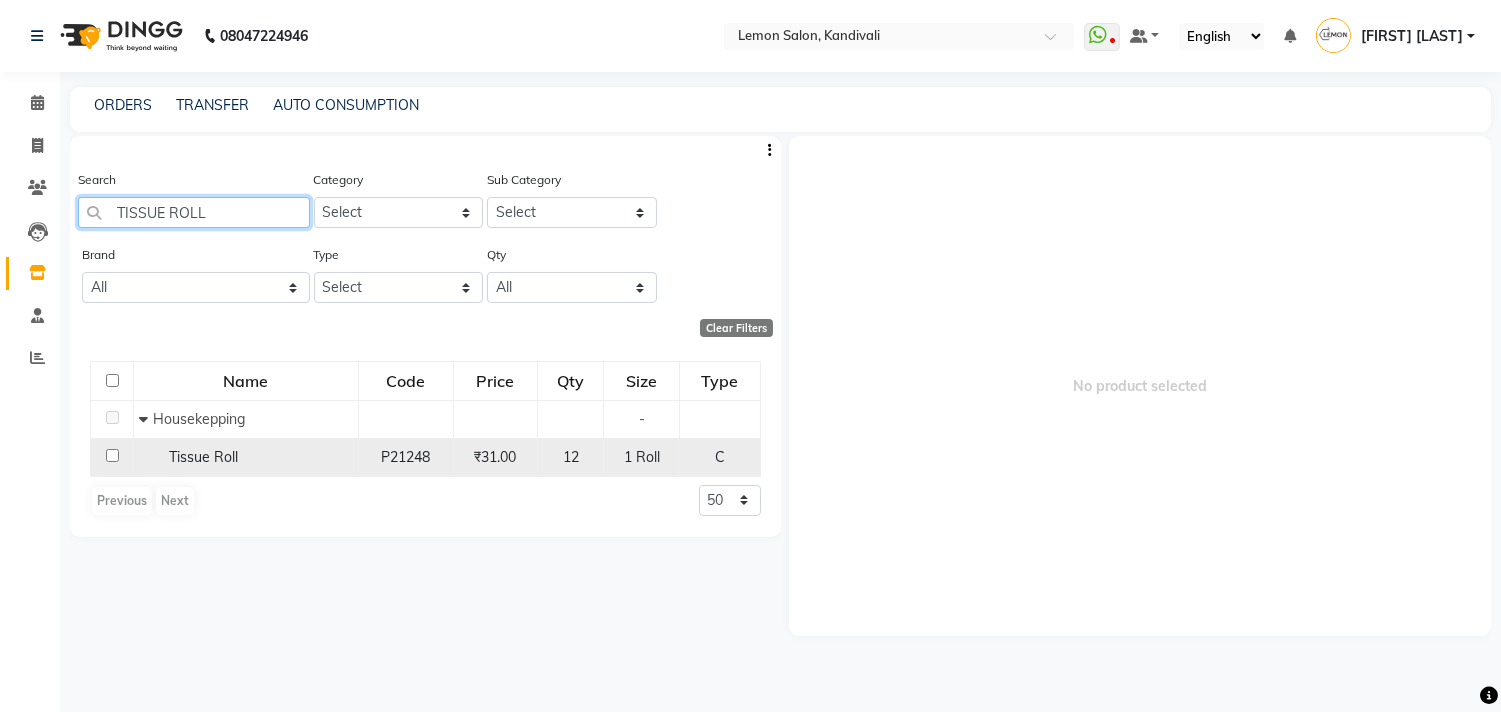 type on "TISSUE ROLL" 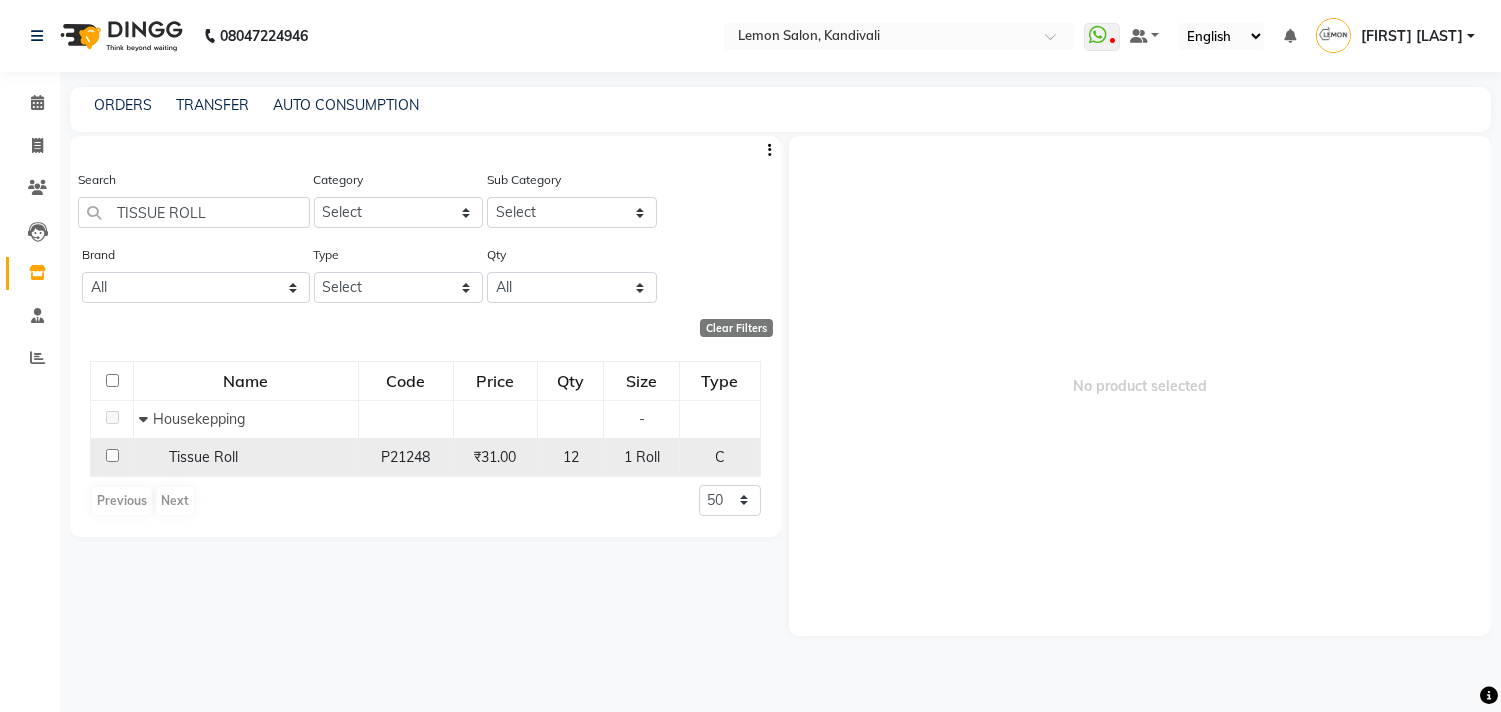 click 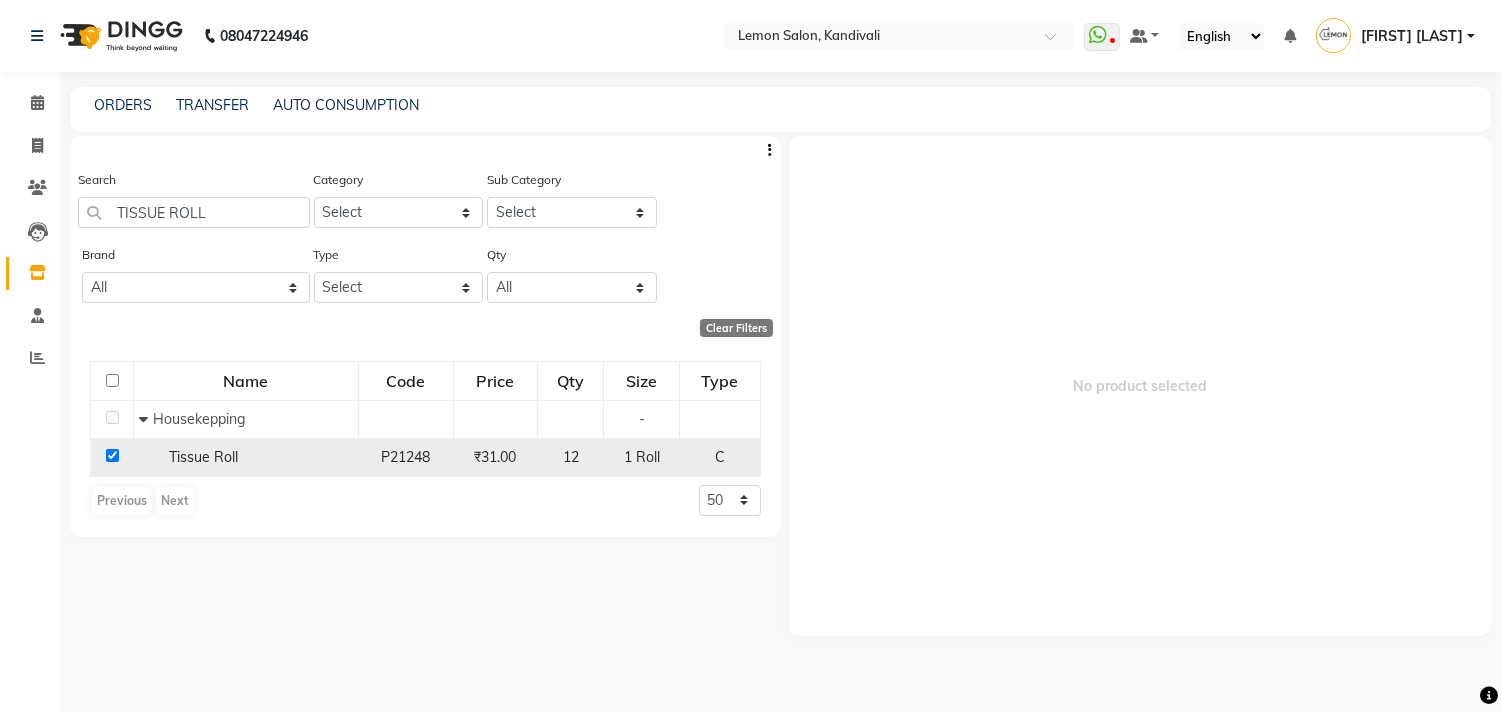 checkbox on "true" 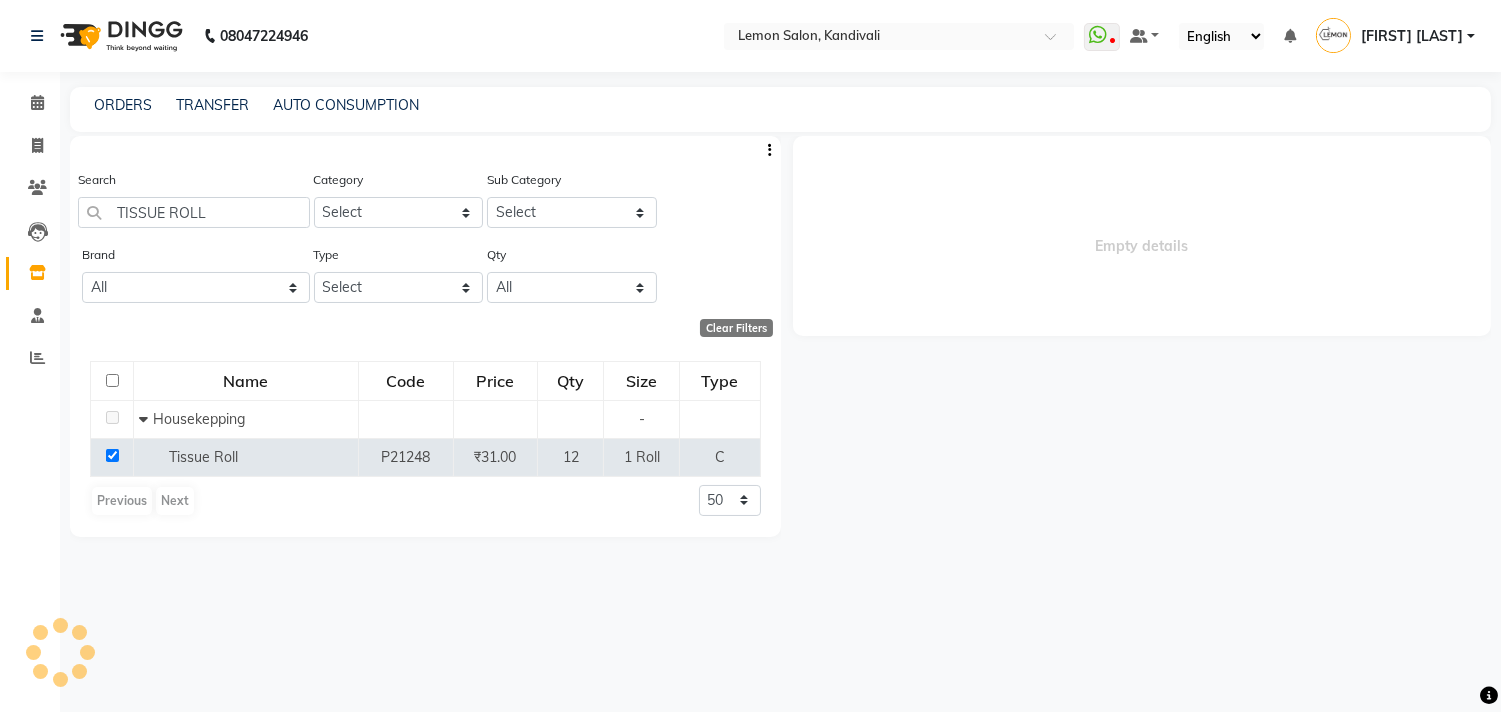 select 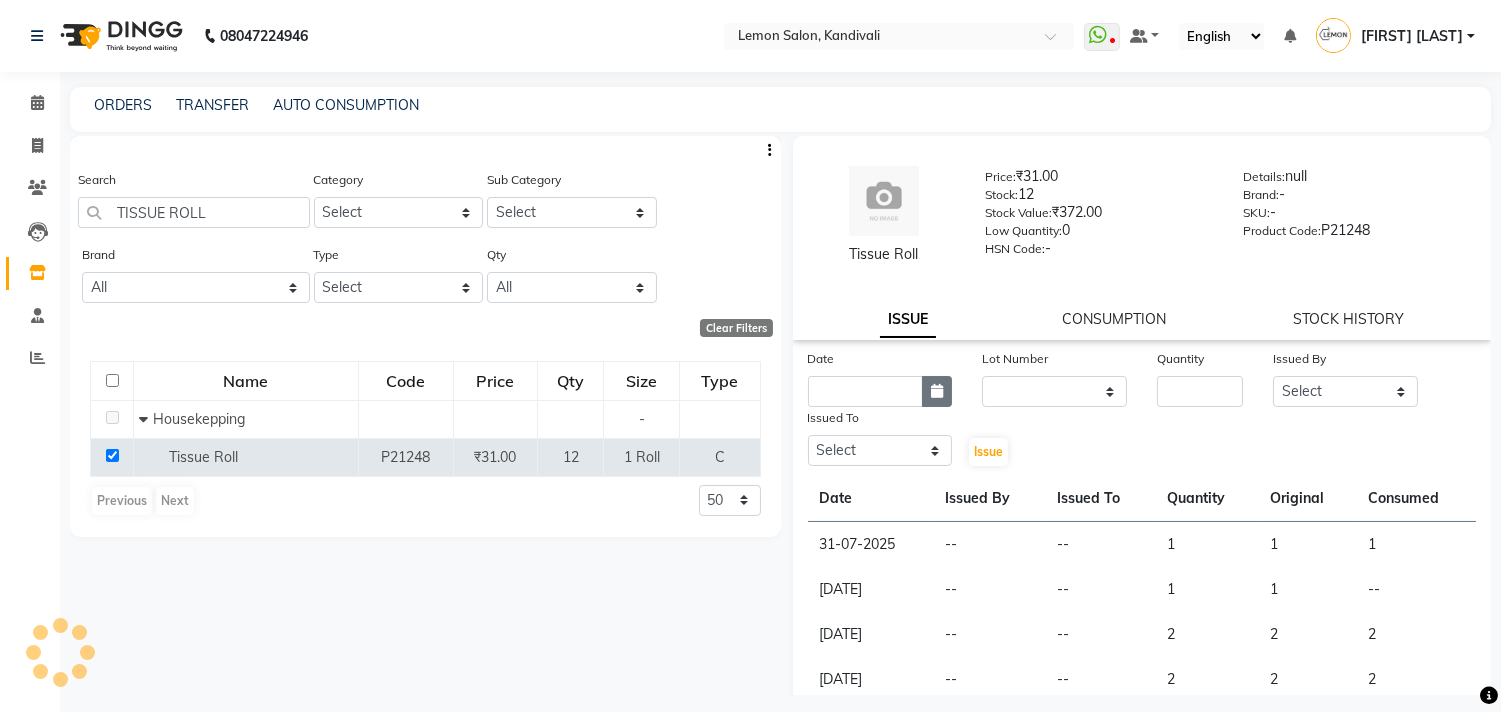click 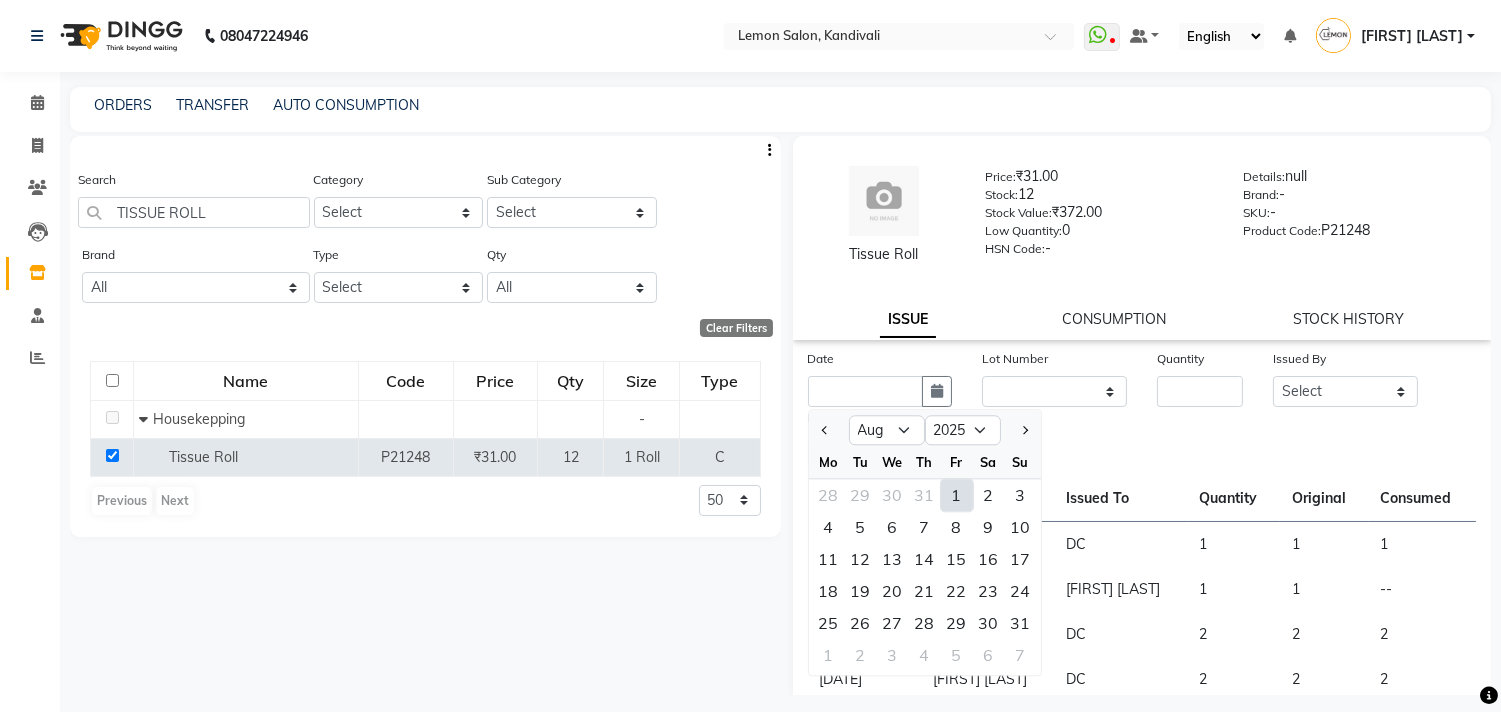 click on "1" 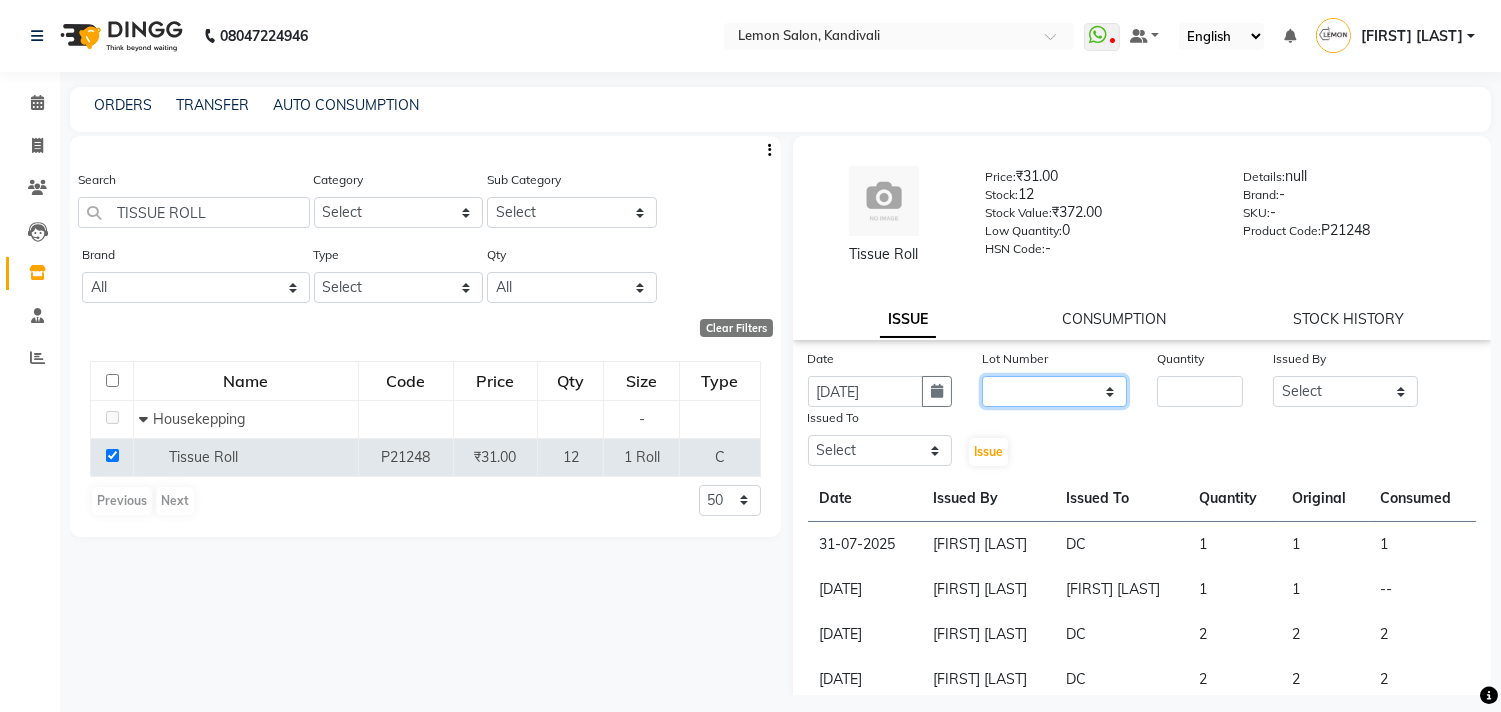 click on "None" 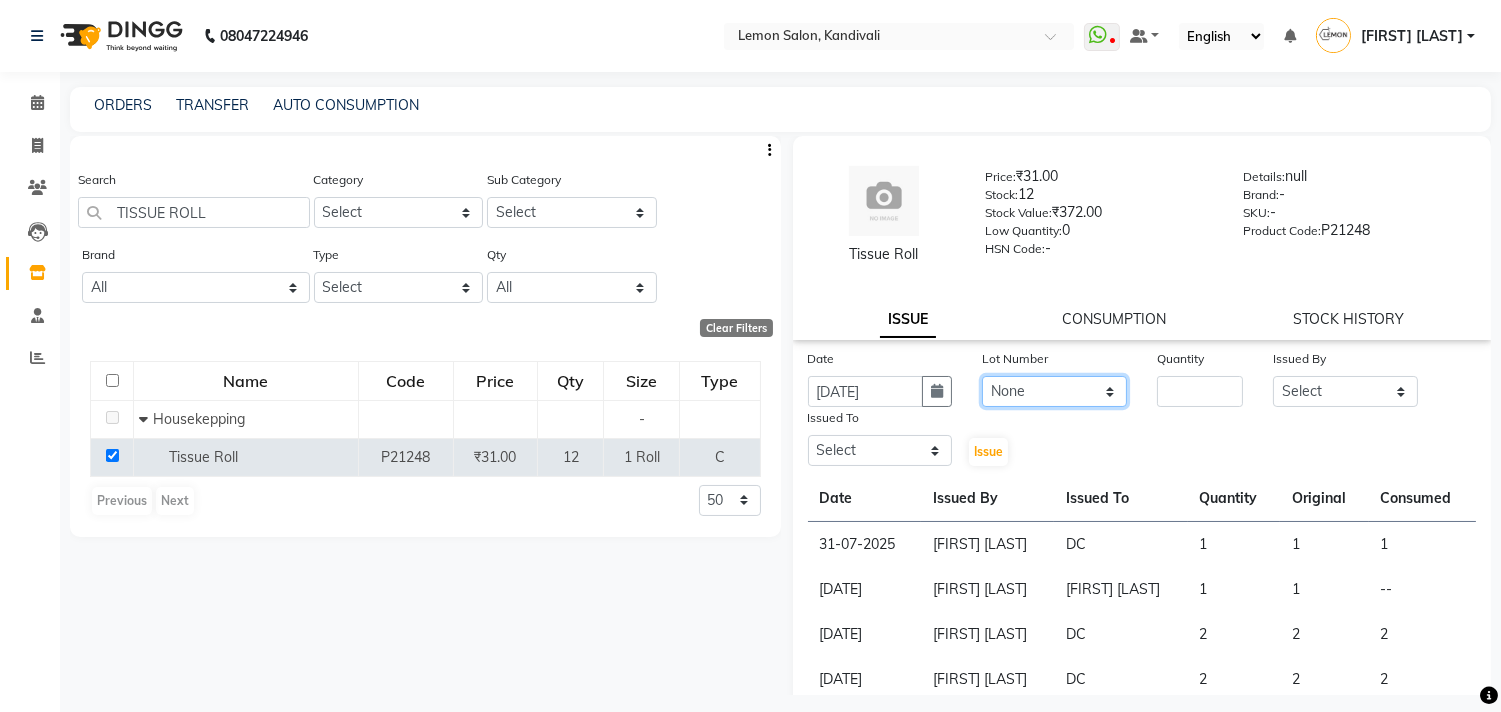 click on "None" 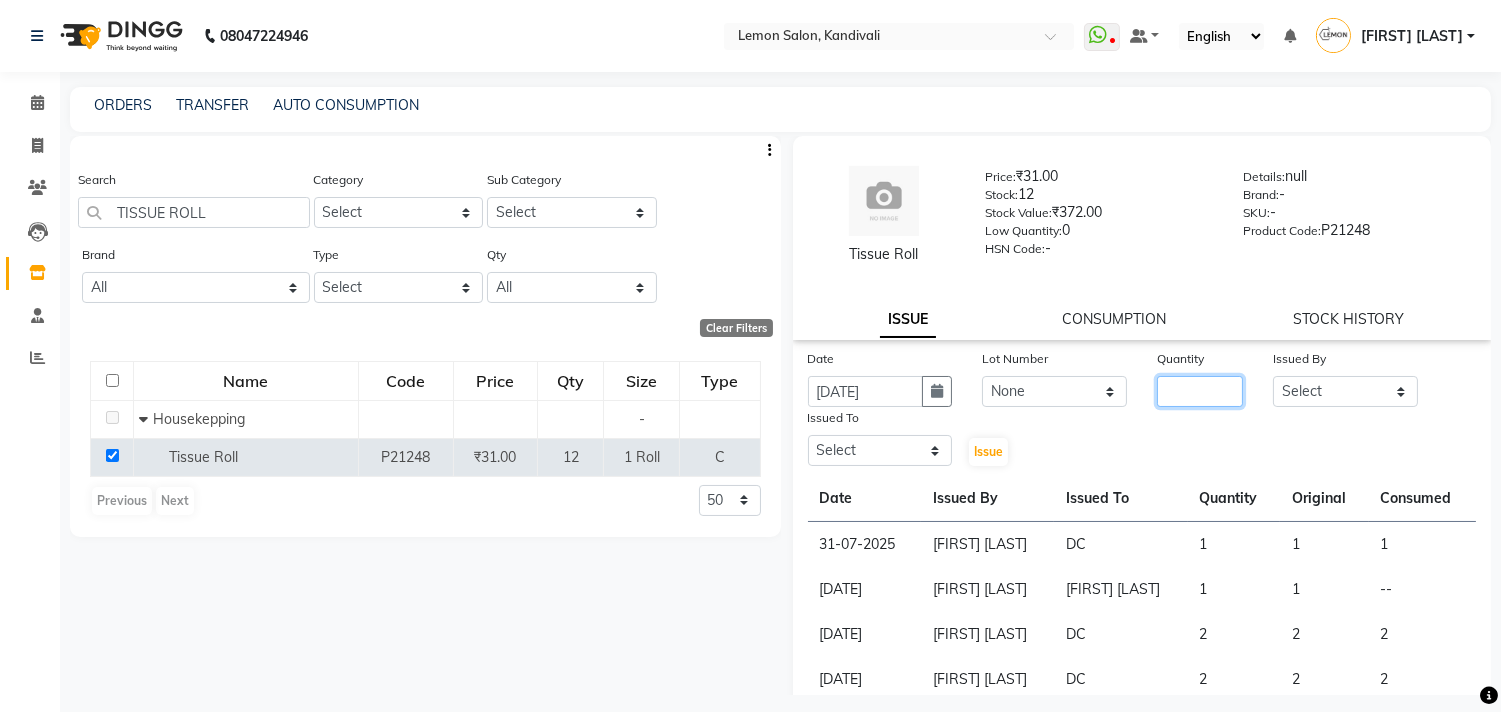 click 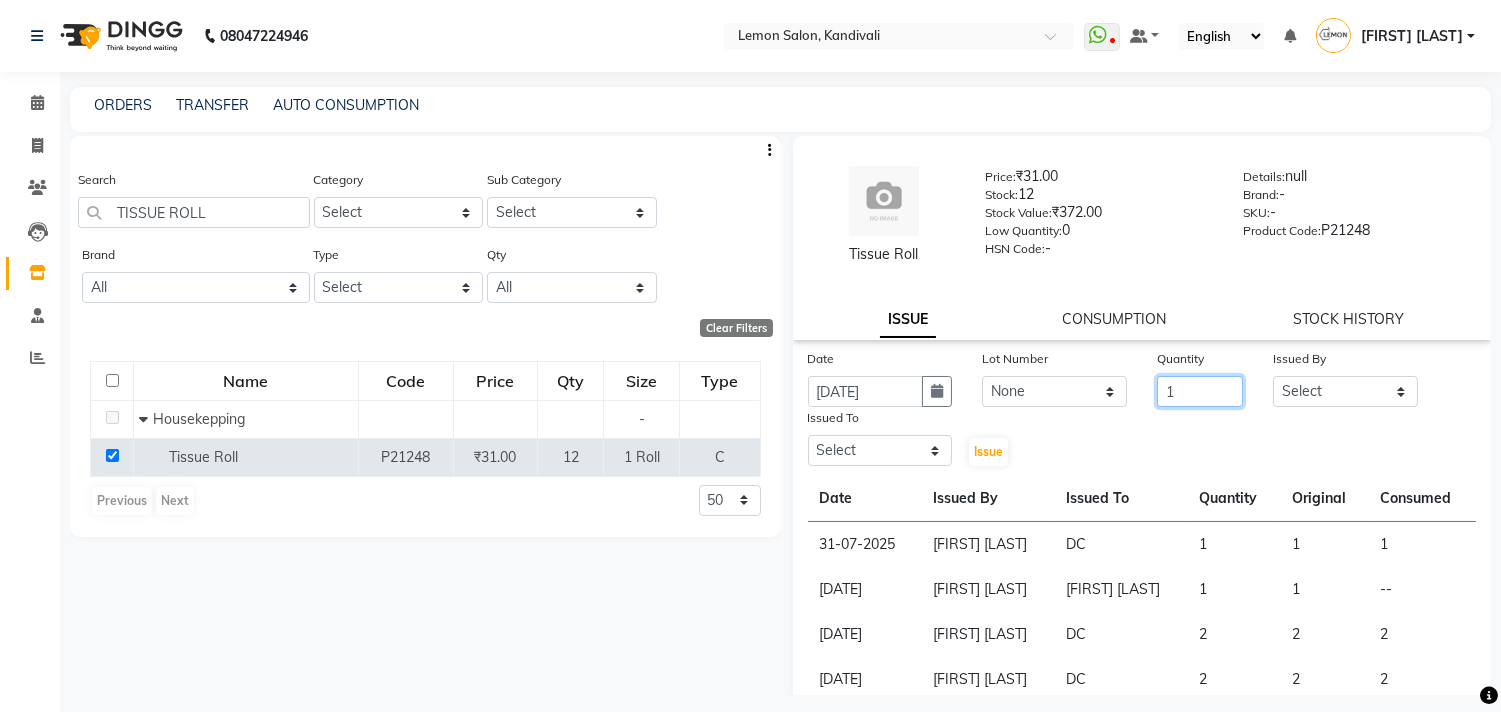 type on "1" 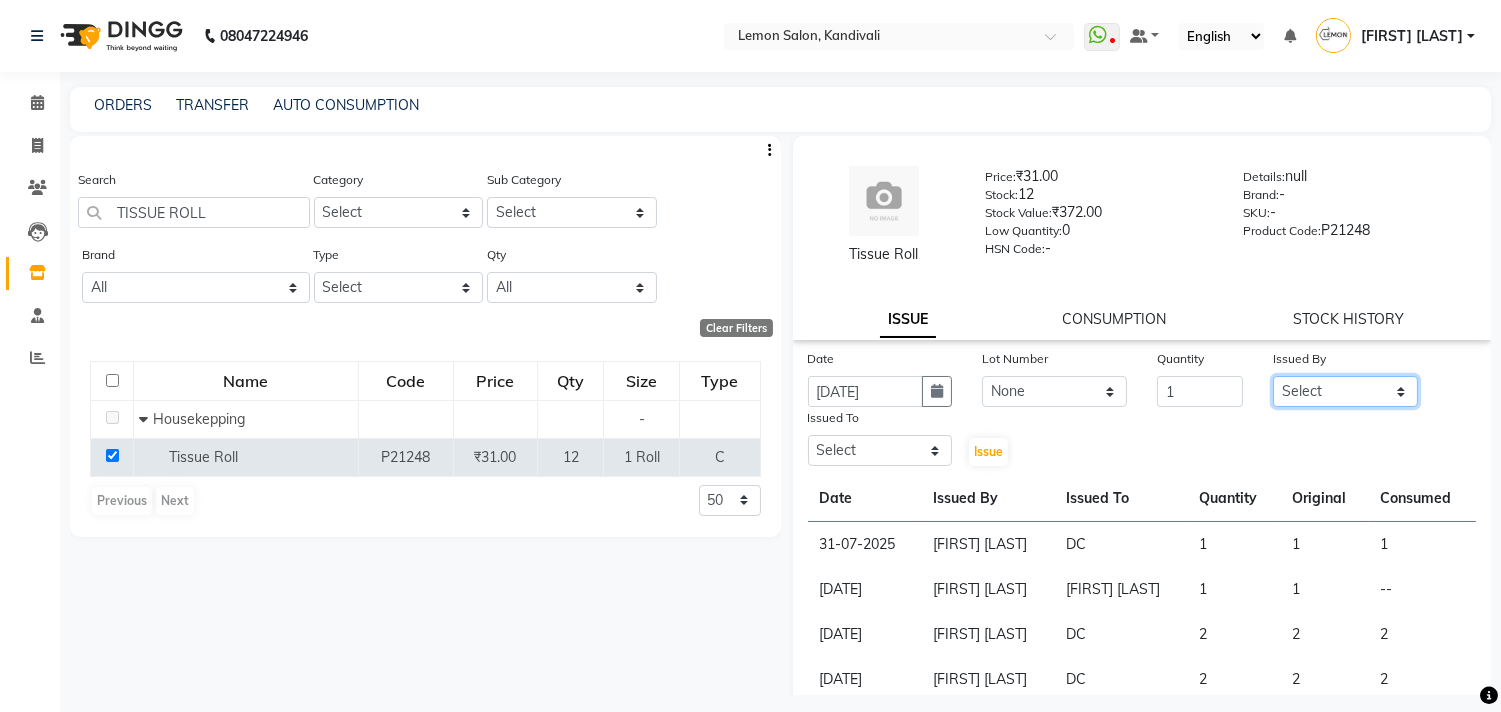 click on "Select Alam Arun Arndive Ashfak DC Faheem Malik Gufran Salmani Payal Maurya Riya Adawade Shoeb Salmani Kandivali Swati Sharma Yunus Yusuf Shaikh" 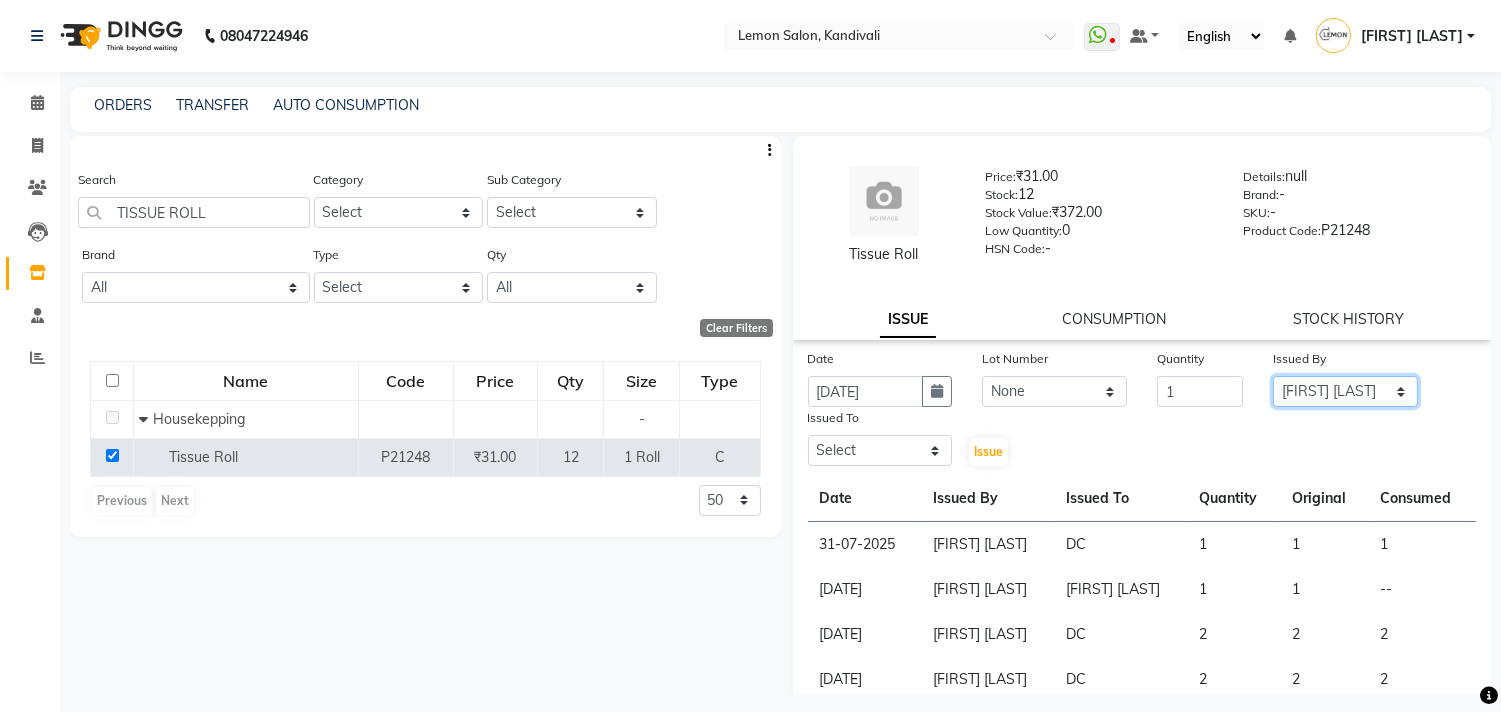 click on "Select Alam Arun Arndive Ashfak DC Faheem Malik Gufran Salmani Payal Maurya Riya Adawade Shoeb Salmani Kandivali Swati Sharma Yunus Yusuf Shaikh" 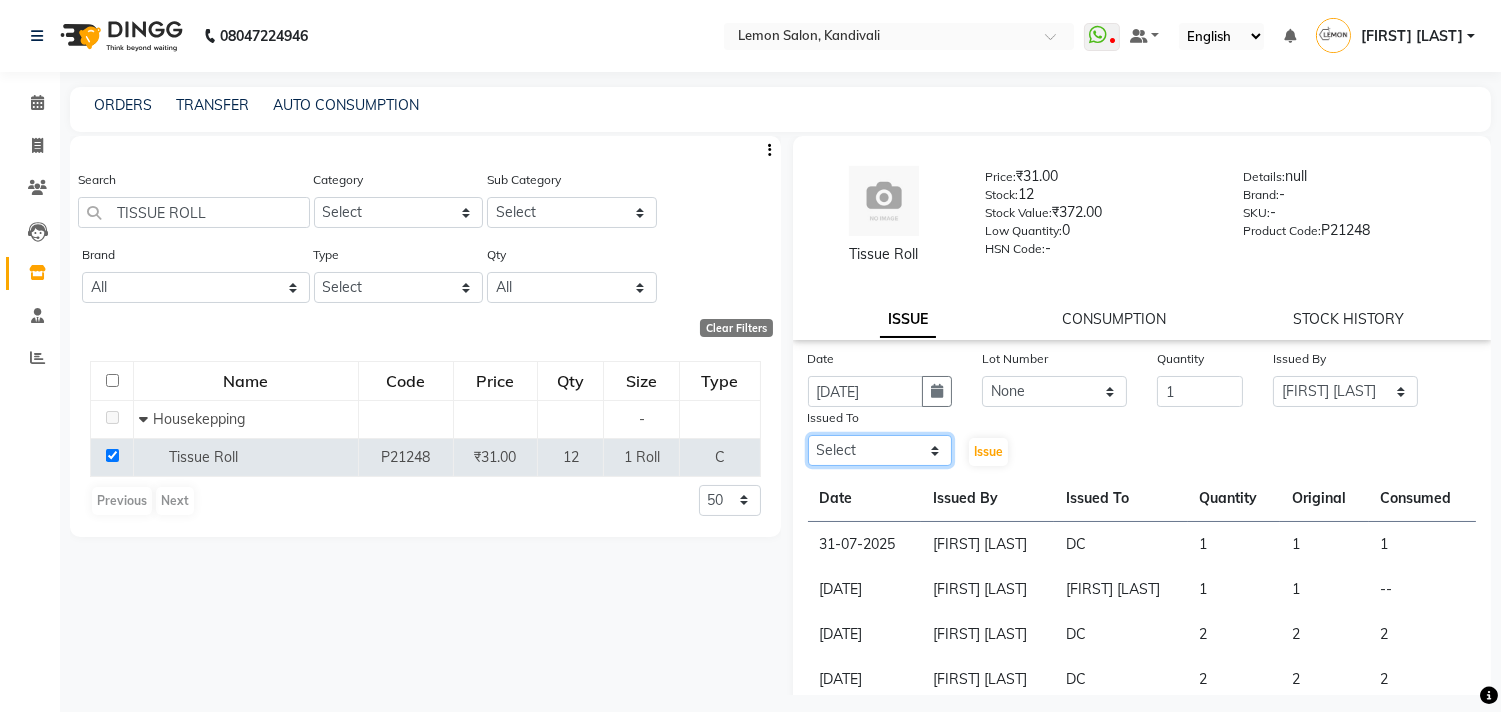 drag, startPoint x: 867, startPoint y: 453, endPoint x: 867, endPoint y: 436, distance: 17 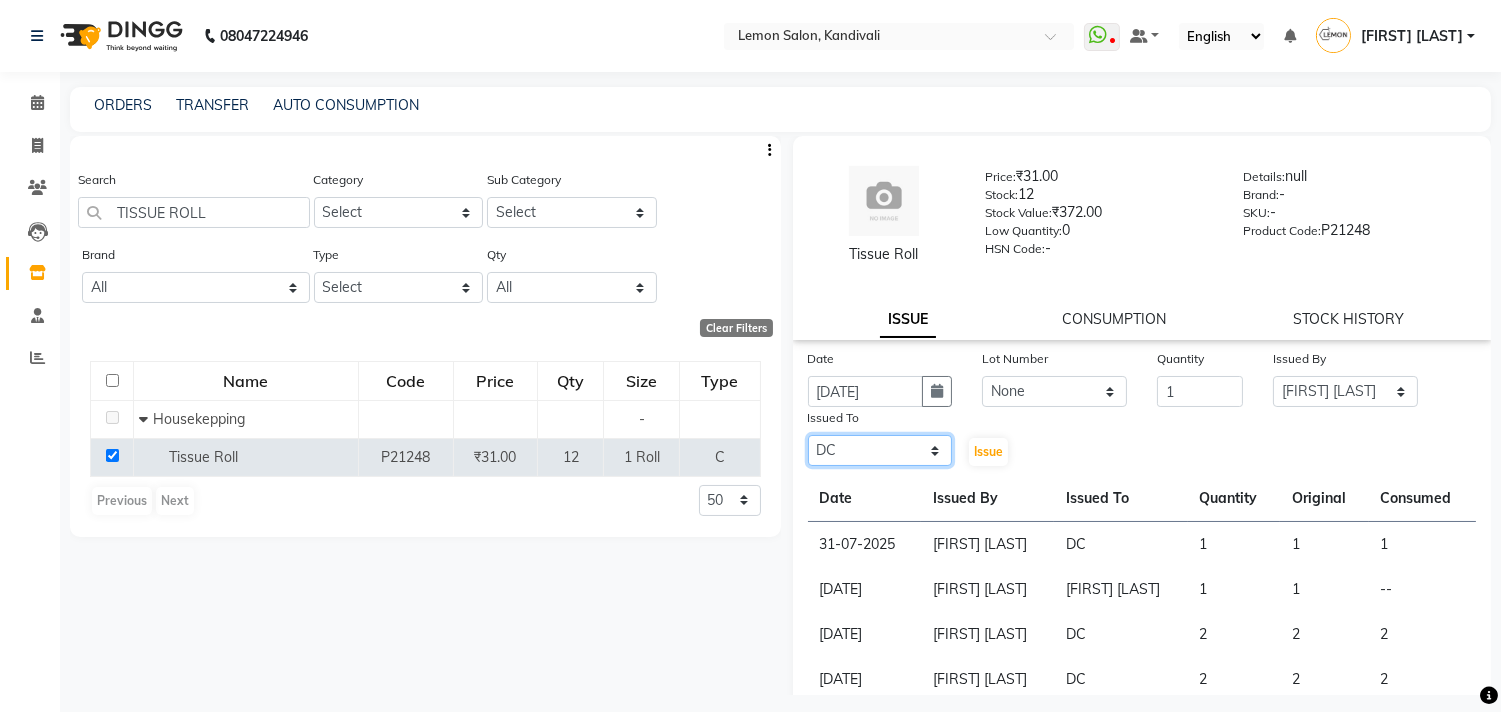 click on "Select Alam Arun Arndive Ashfak DC Faheem Malik Gufran Salmani Payal Maurya Riya Adawade Shoeb Salmani Kandivali Swati Sharma Yunus Yusuf Shaikh" 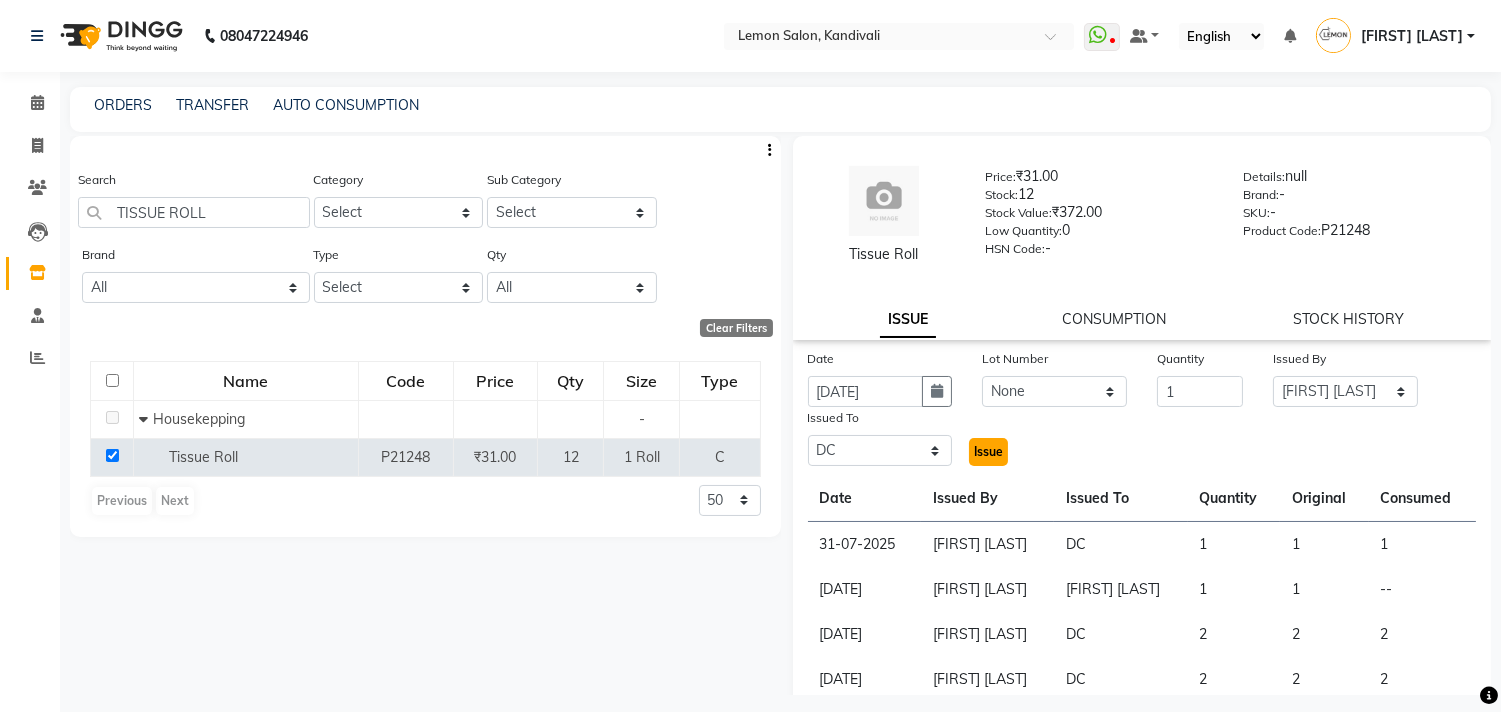 click on "Issue" 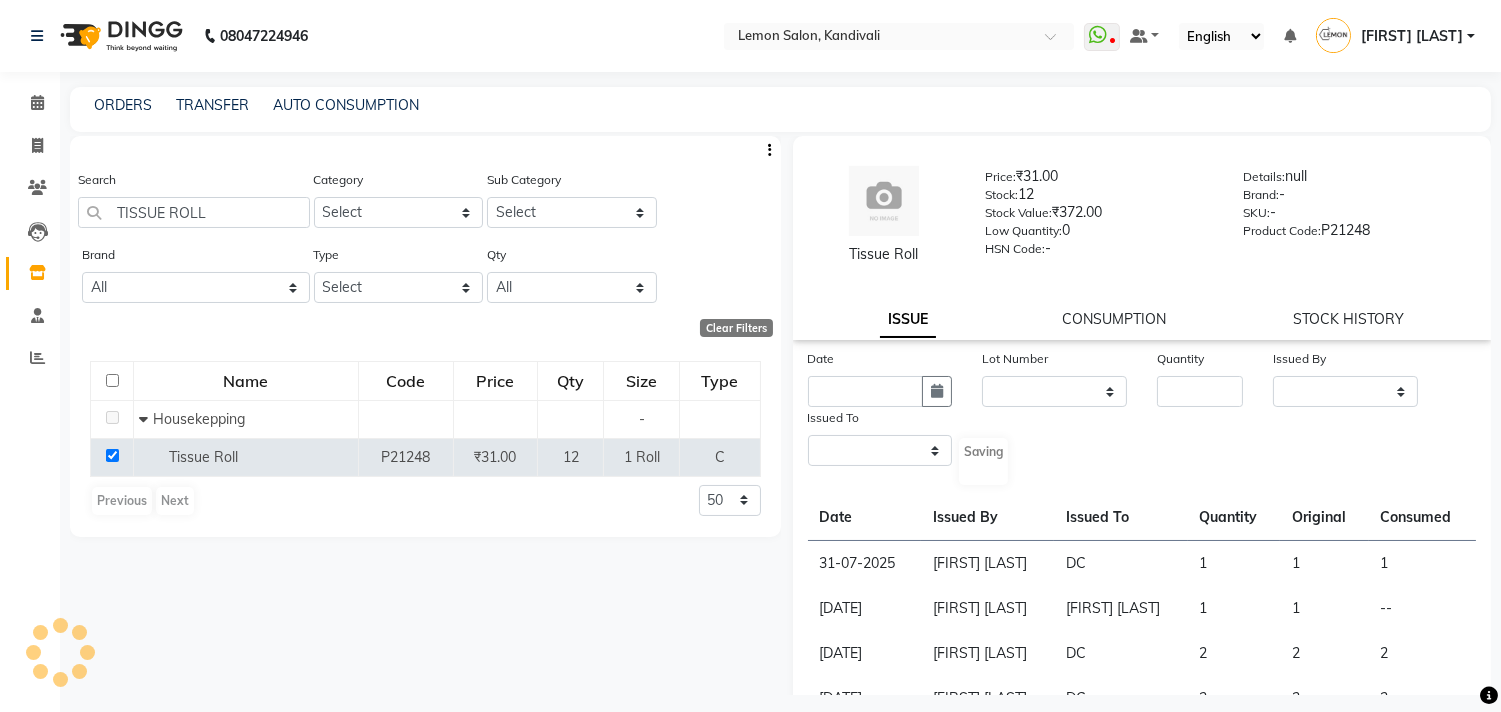 select 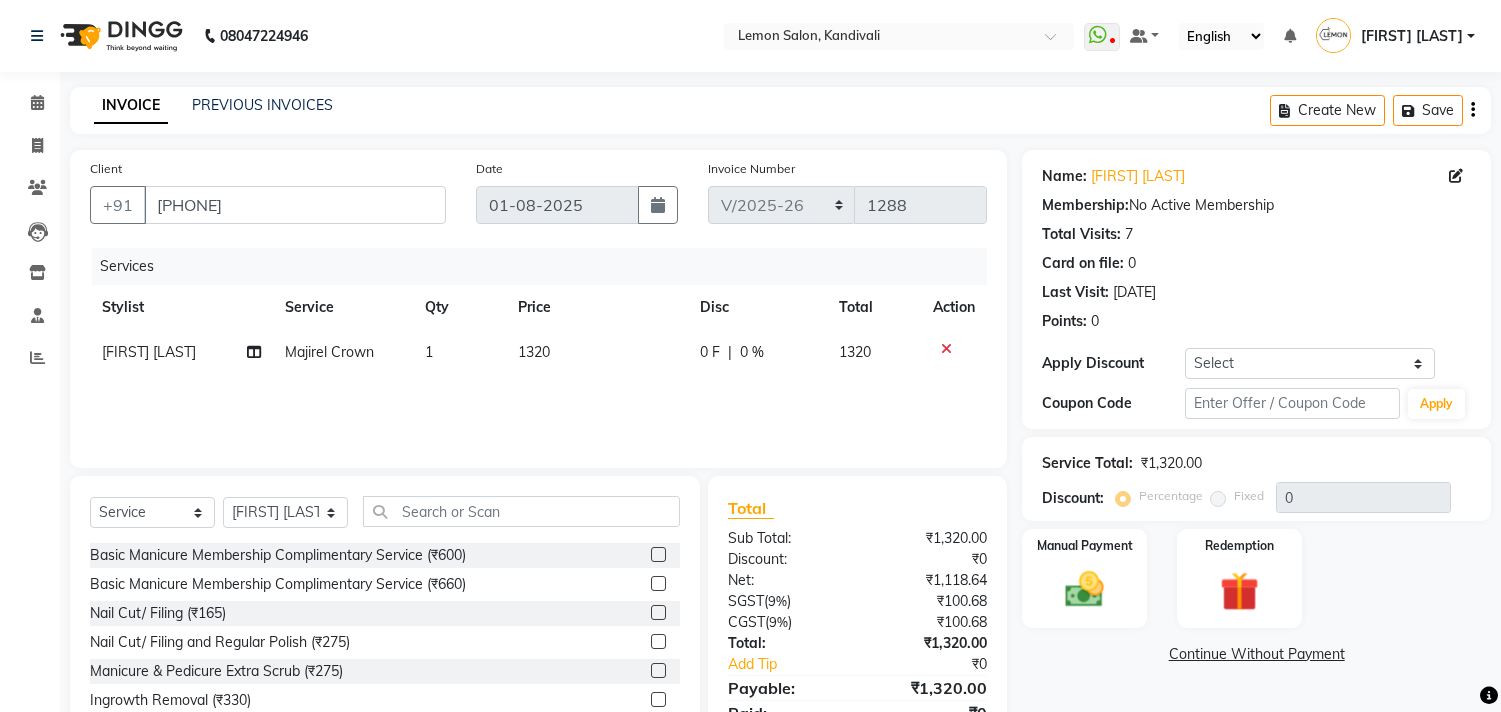 select on "569" 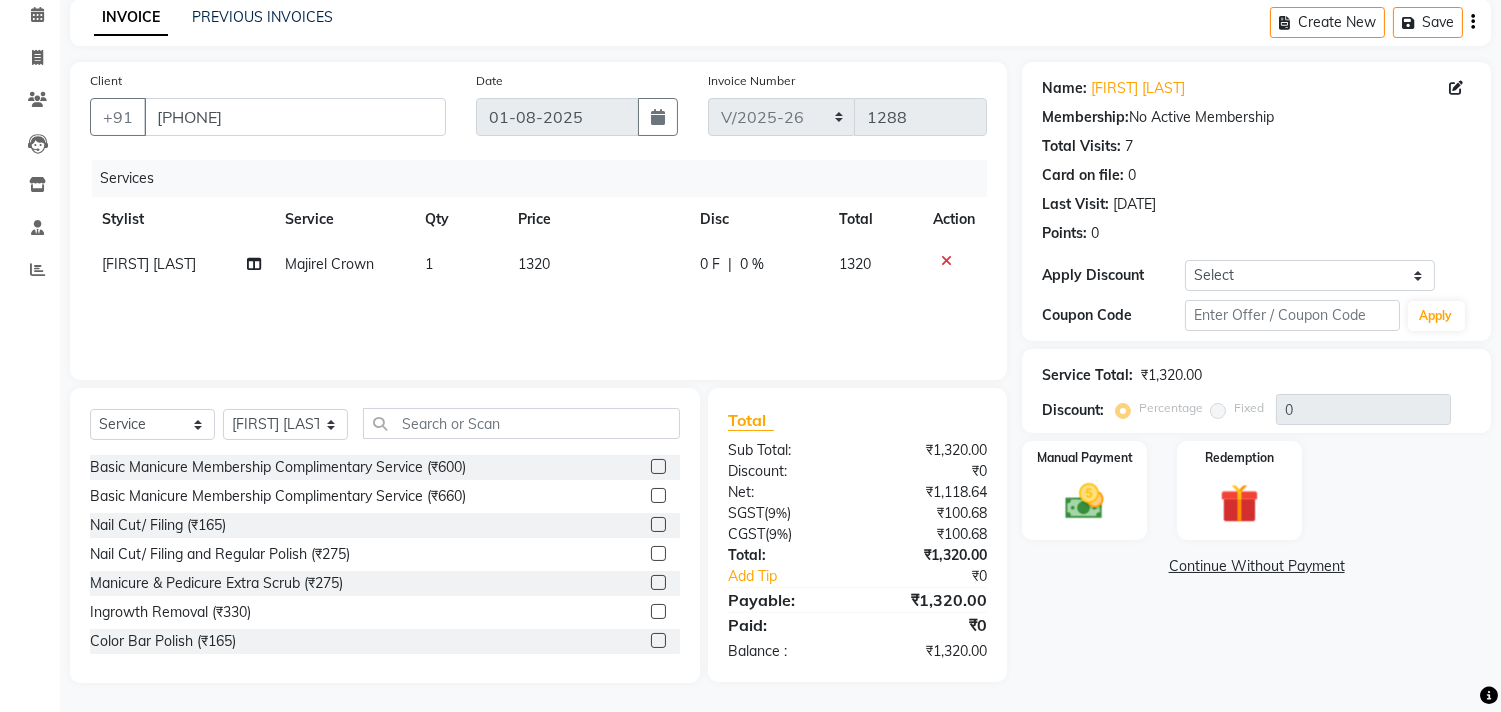 scroll, scrollTop: 0, scrollLeft: 0, axis: both 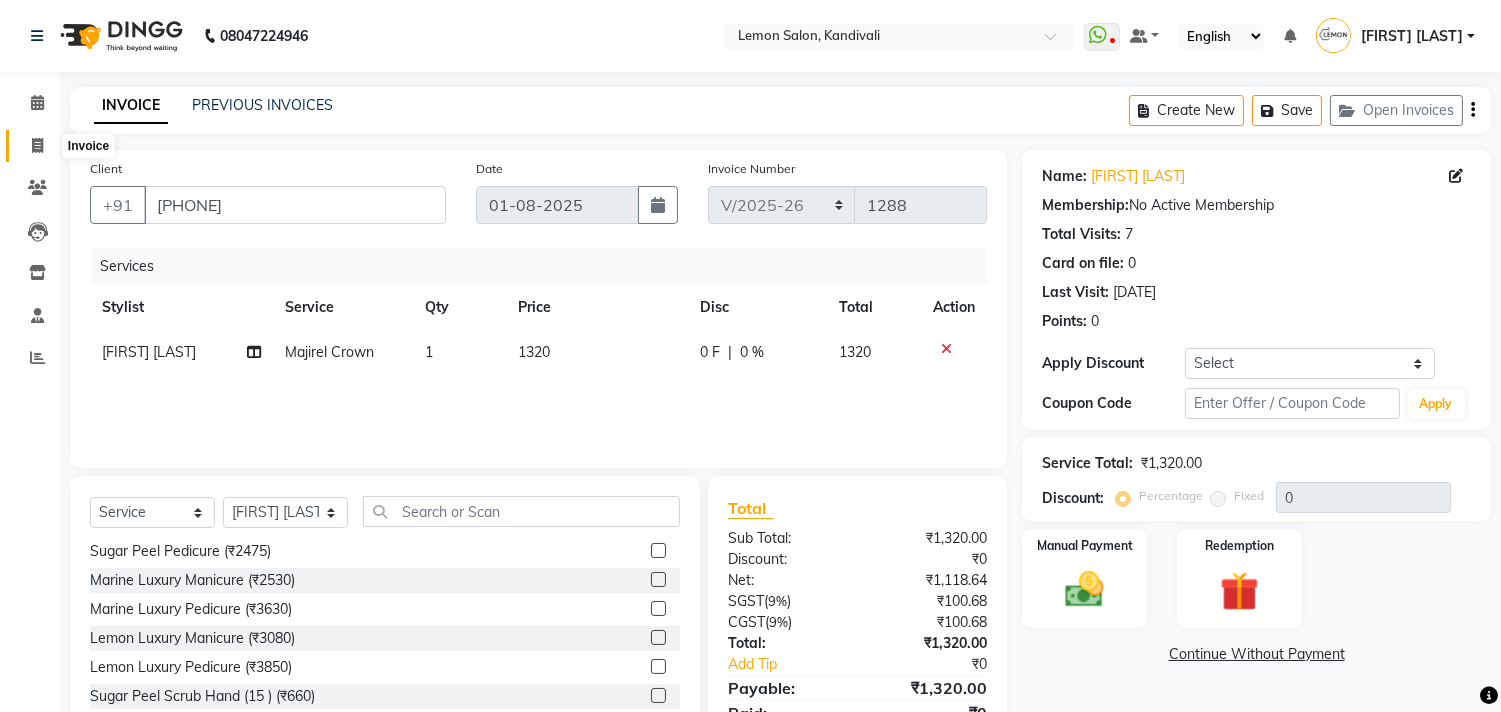 click 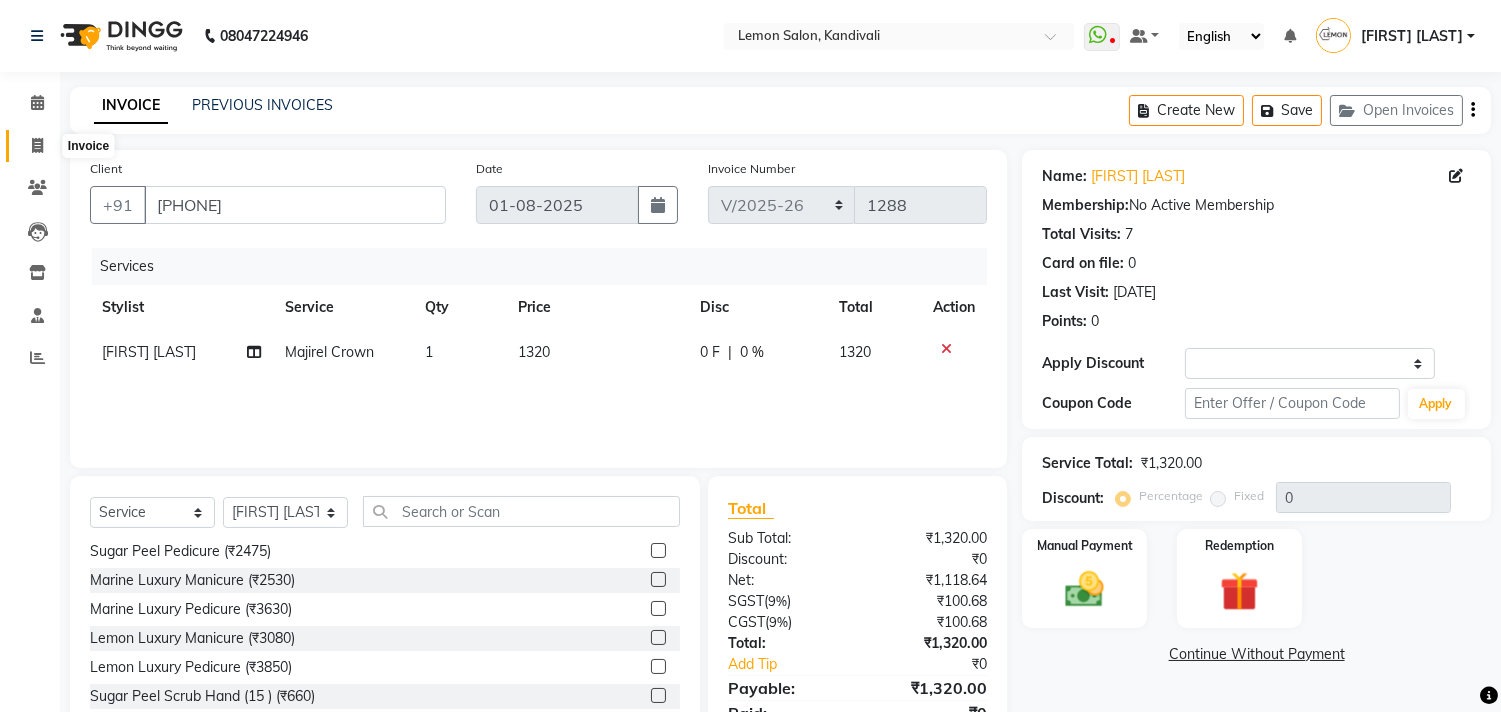 select on "569" 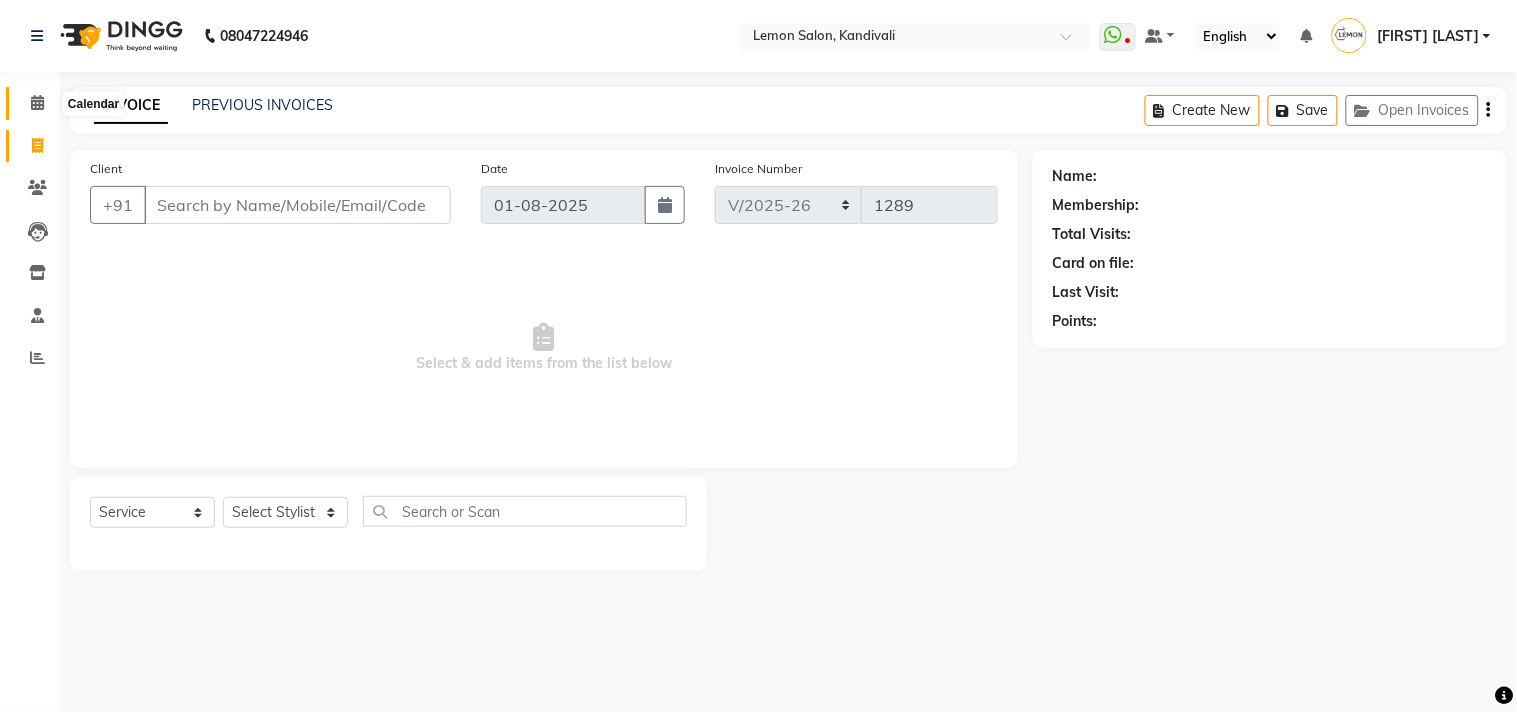 click 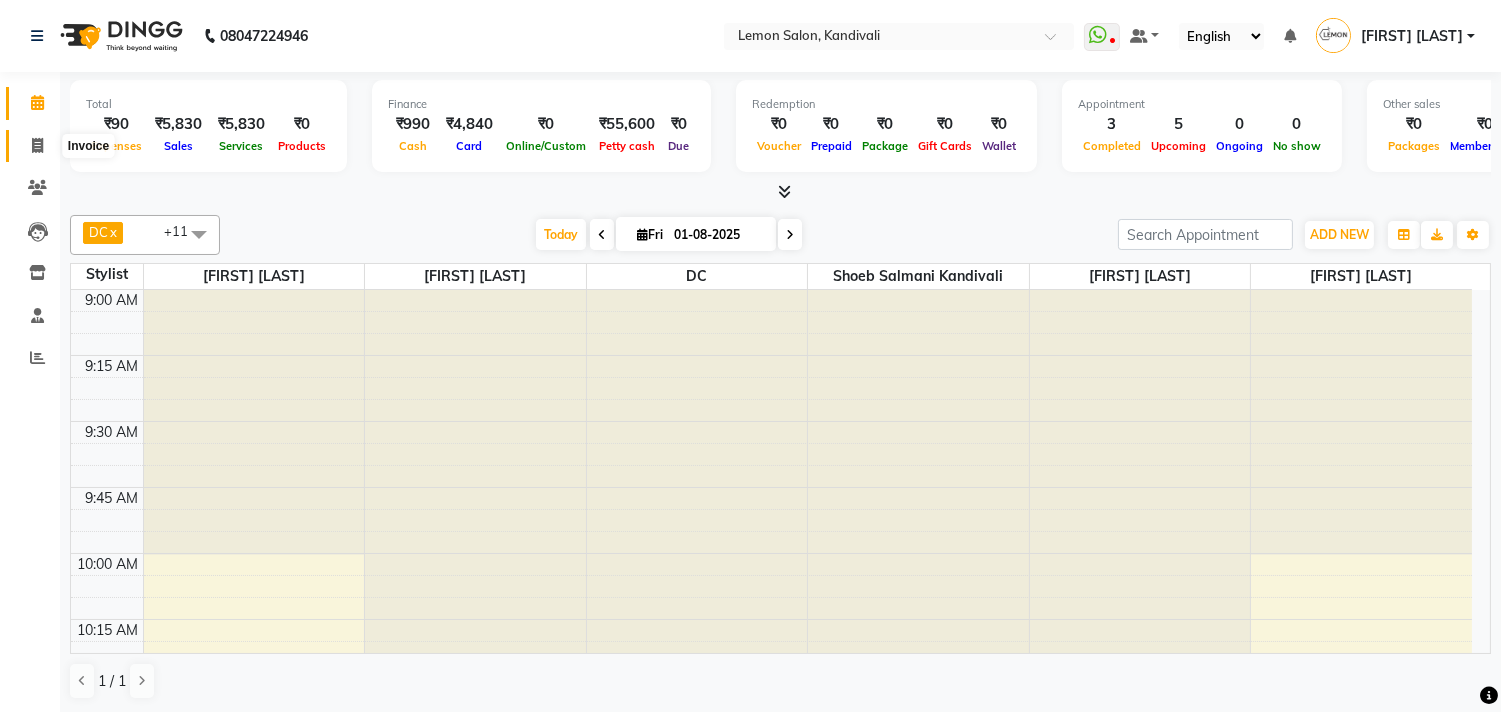 click 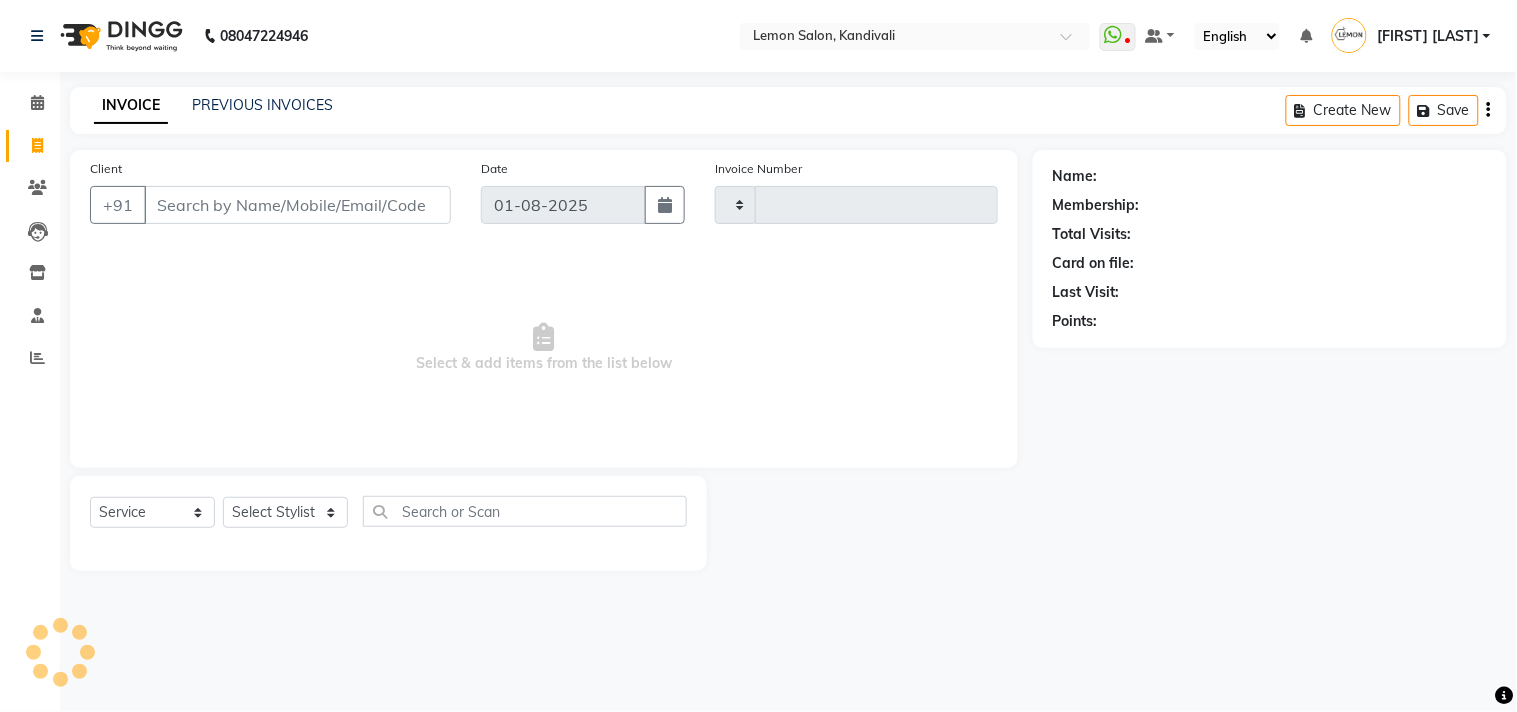 type on "1289" 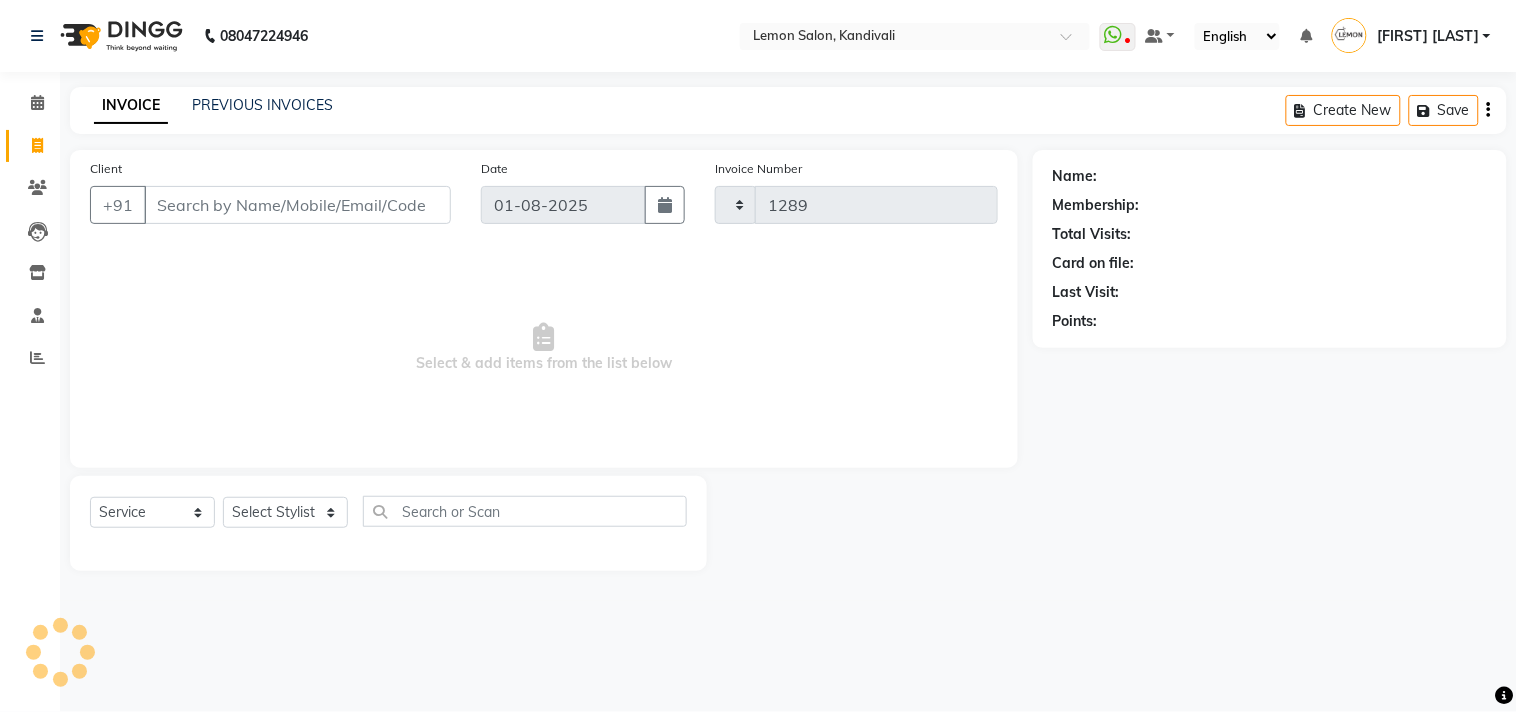 select on "569" 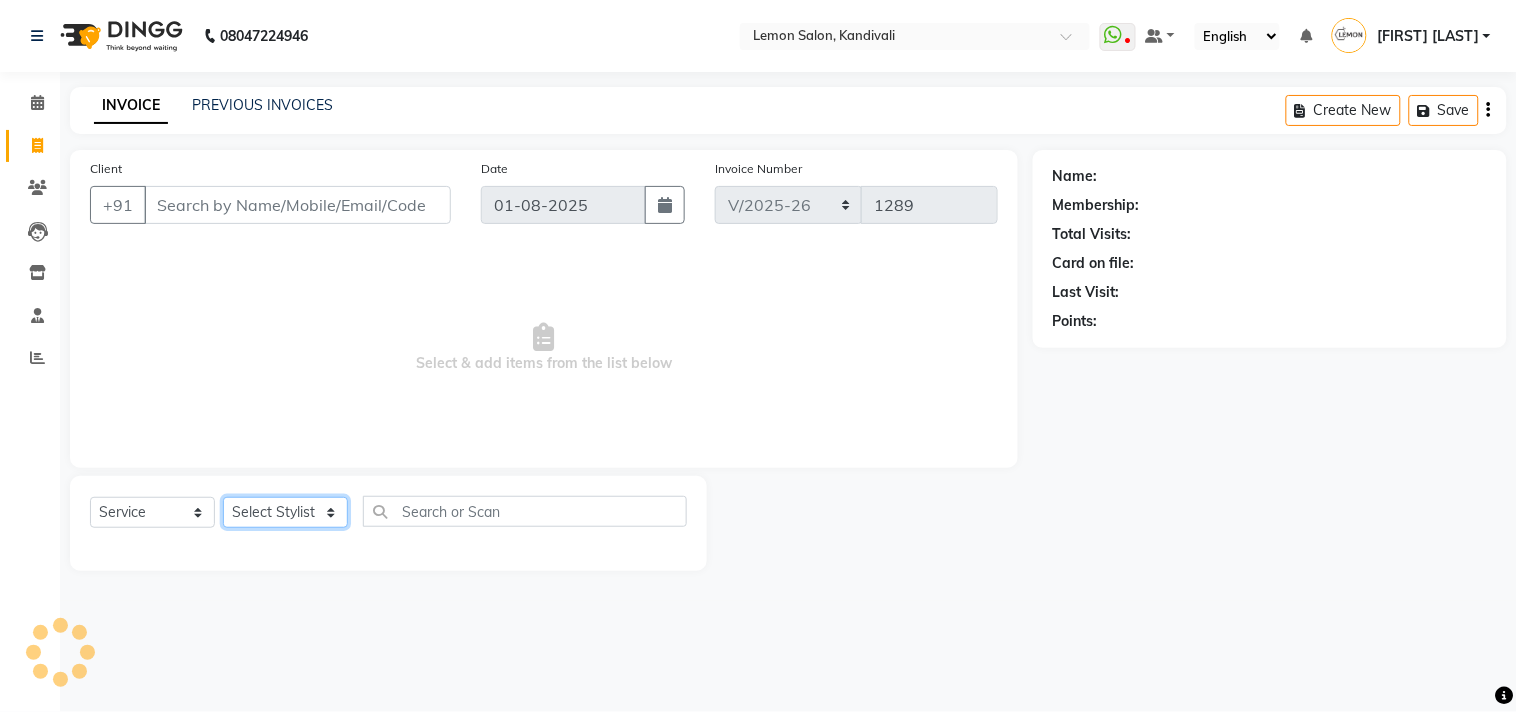 click on "Select Stylist" 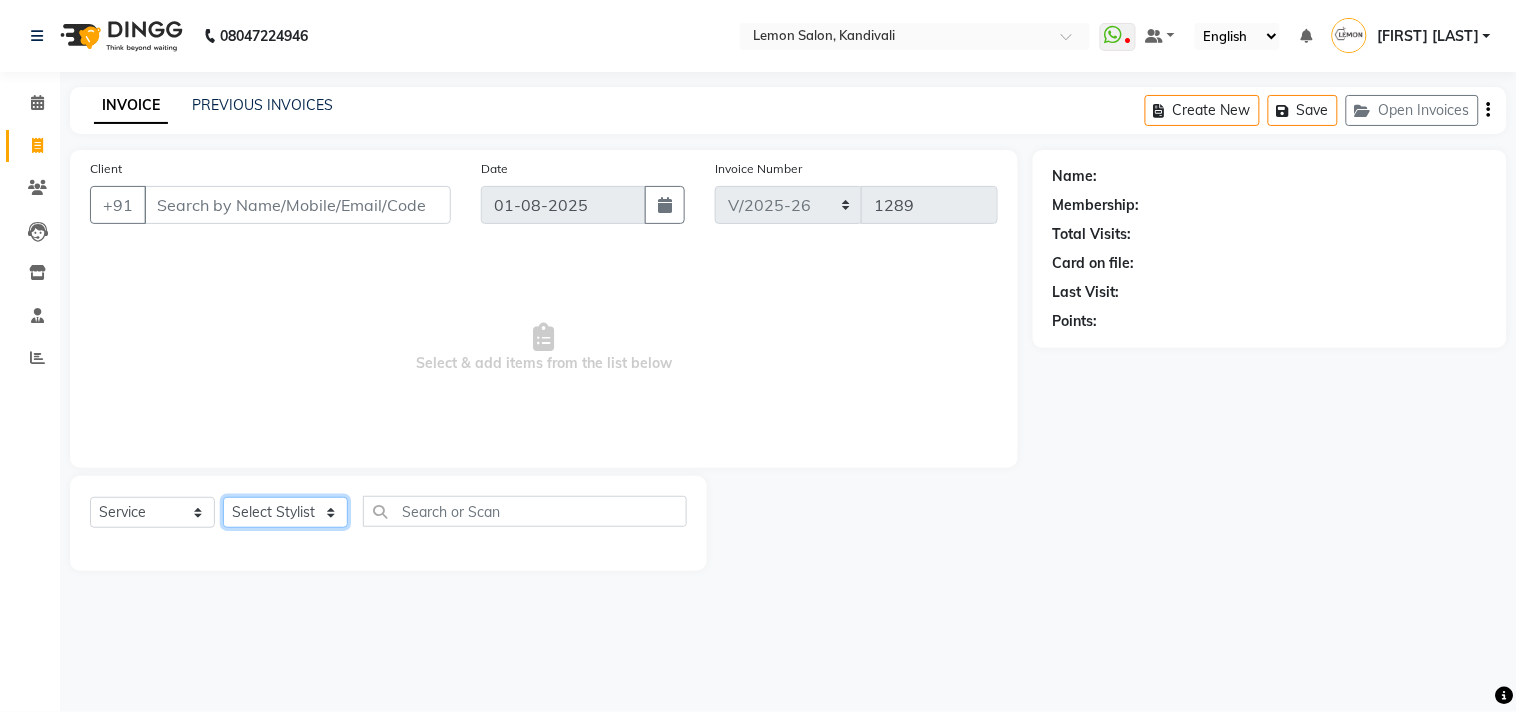click on "Select Stylist" 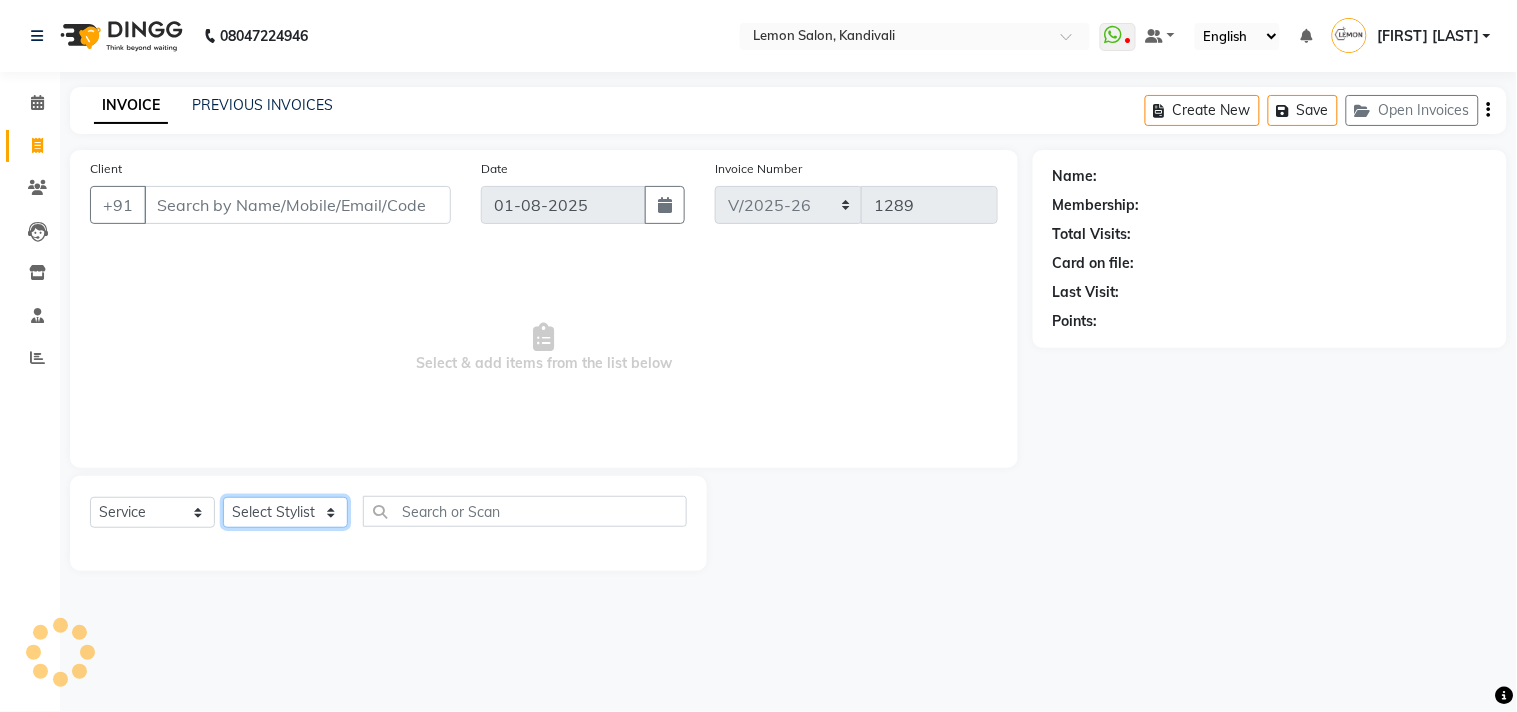 select on "7385" 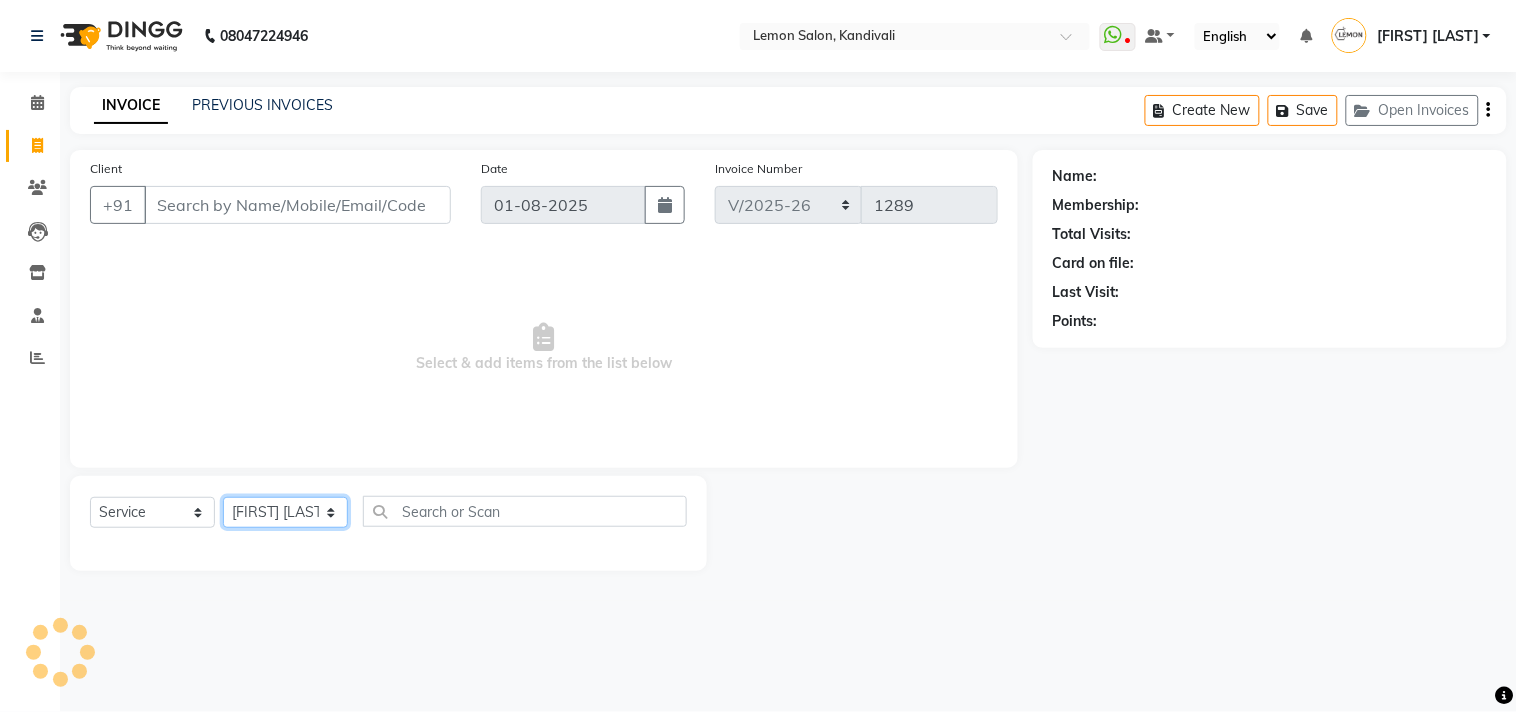 click on "Select Stylist Alam [FIRST] [LAST] [FIRST] [LAST] [FIRST] [LAST] [FIRST] [LAST] [FIRST] [LAST] [FIRST] [LAST] [FIRST] [LAST] [FIRST] [LAST]" 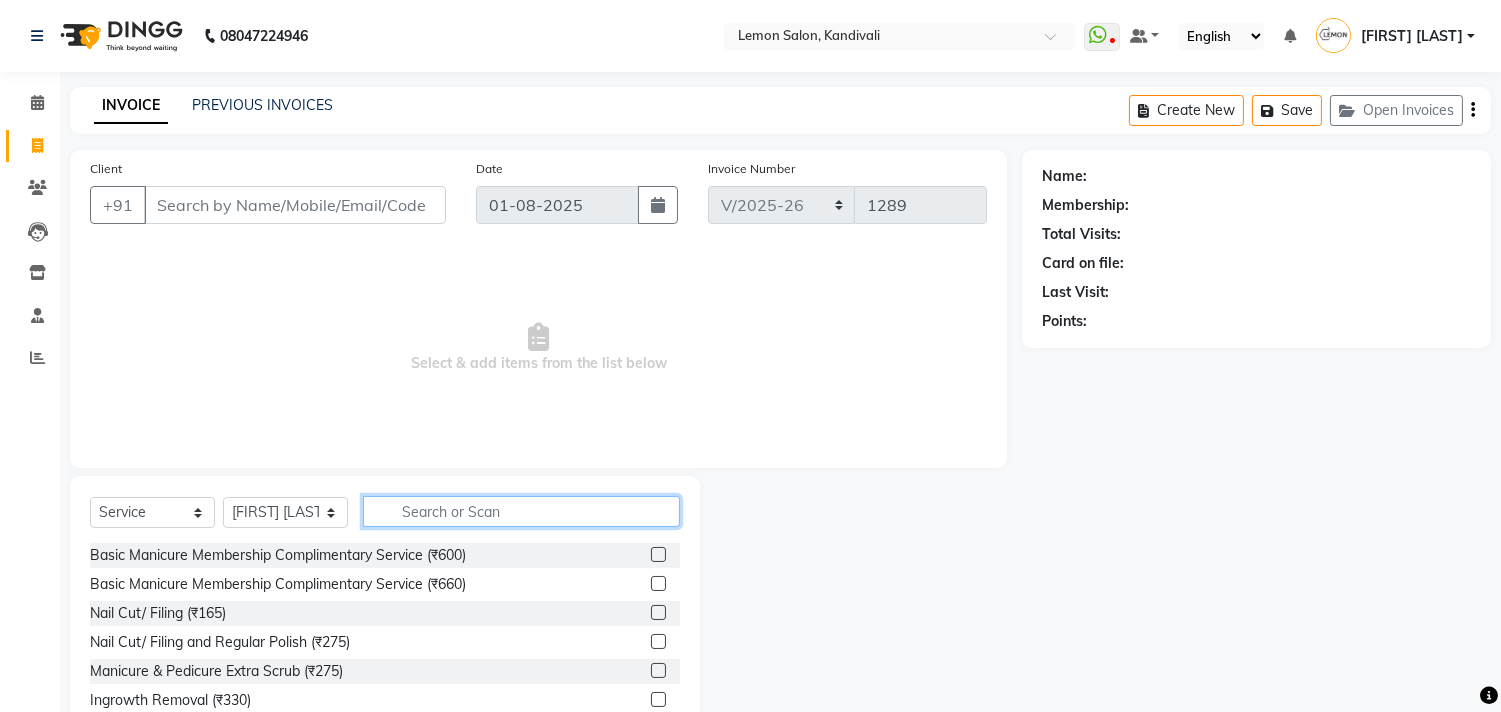 click 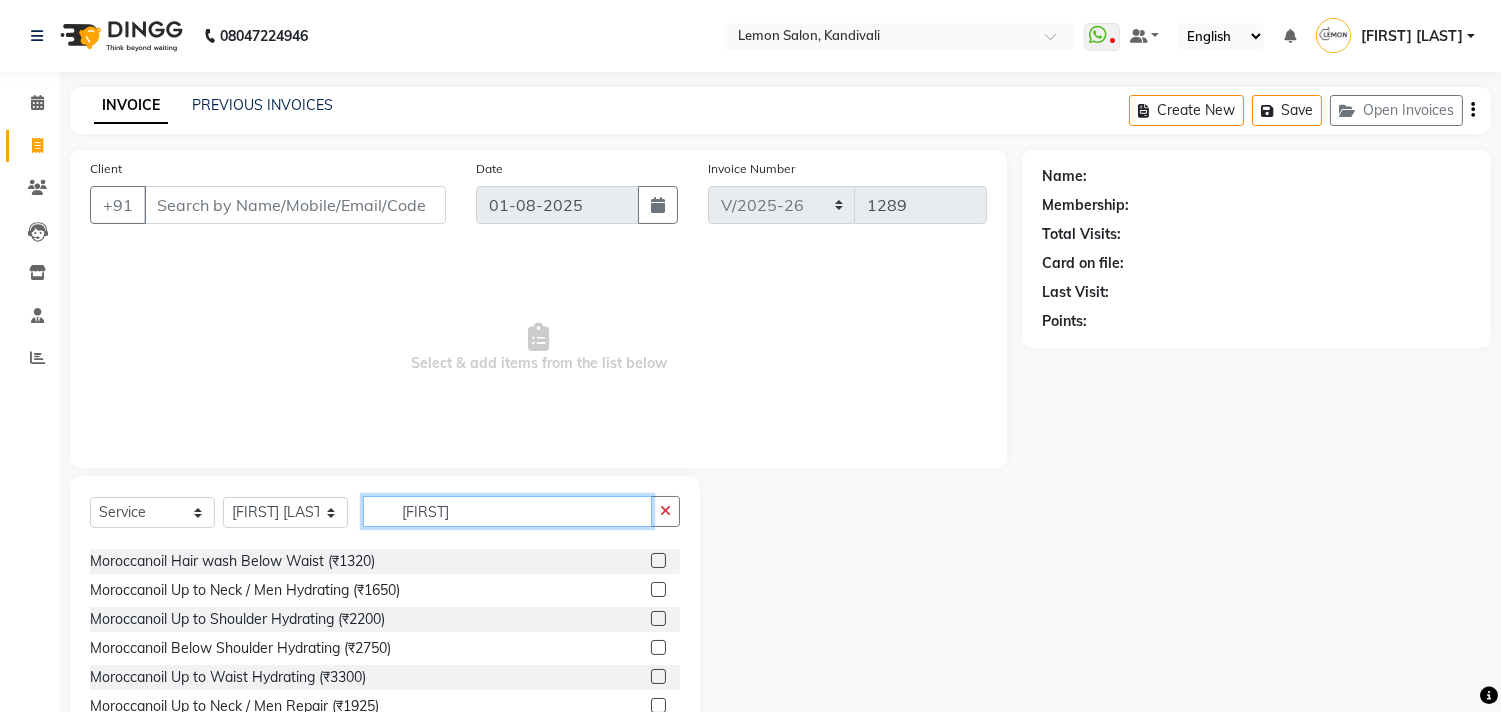 scroll, scrollTop: 111, scrollLeft: 0, axis: vertical 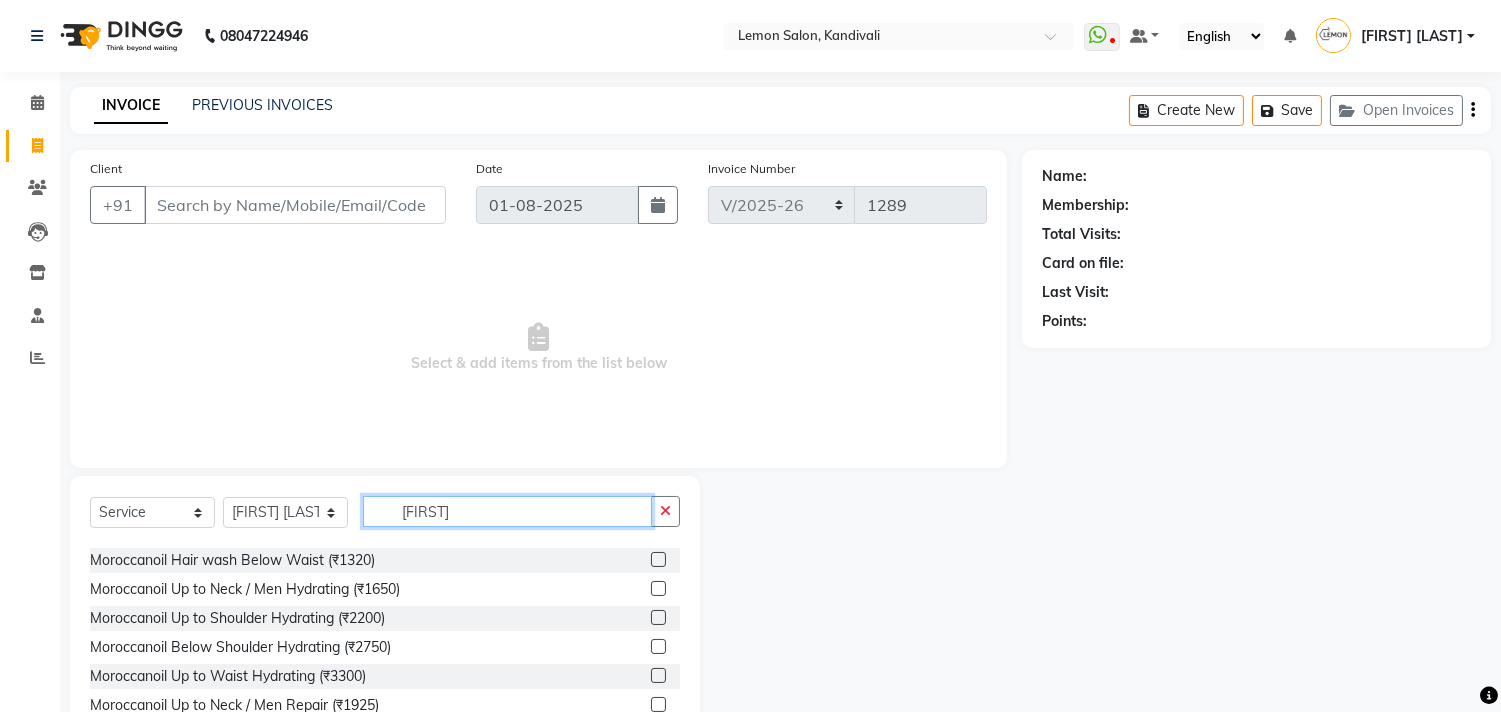 type on "MORO" 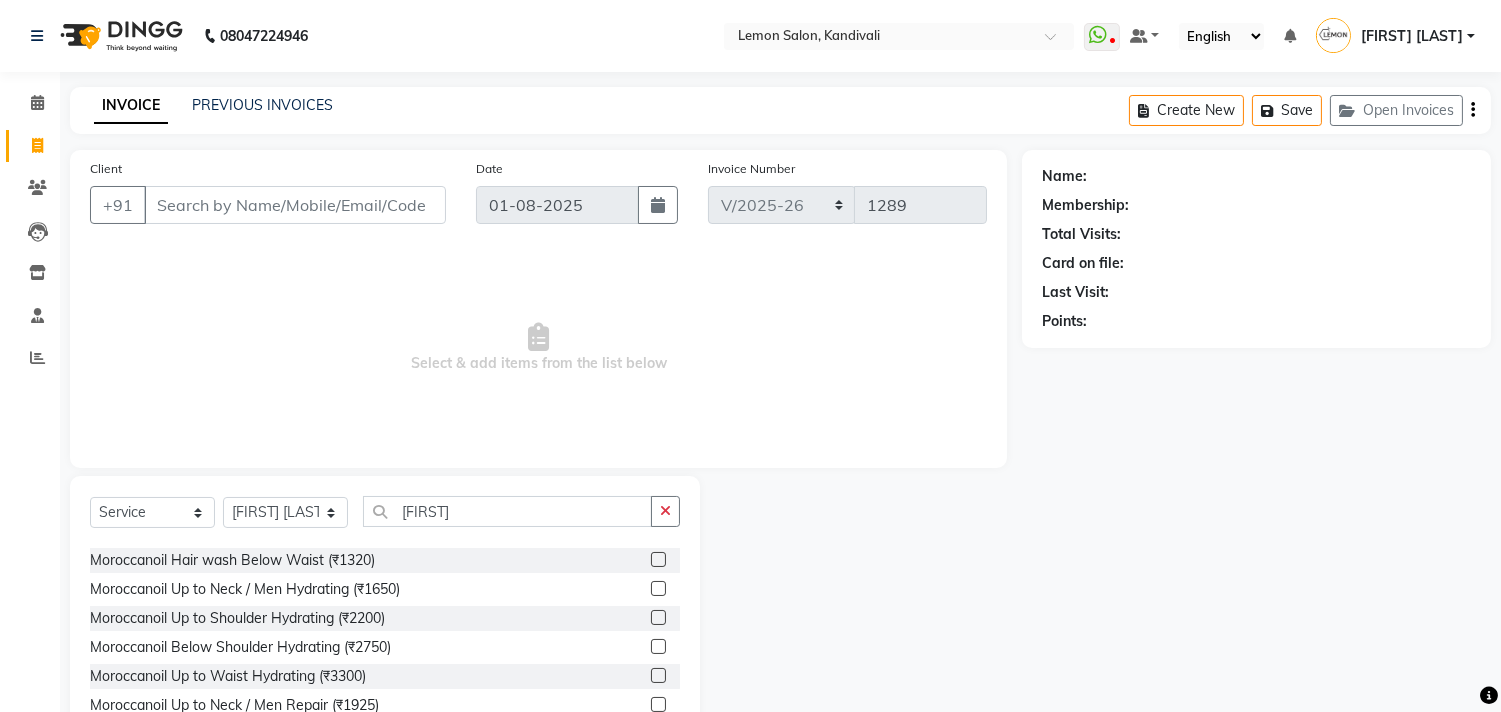 click 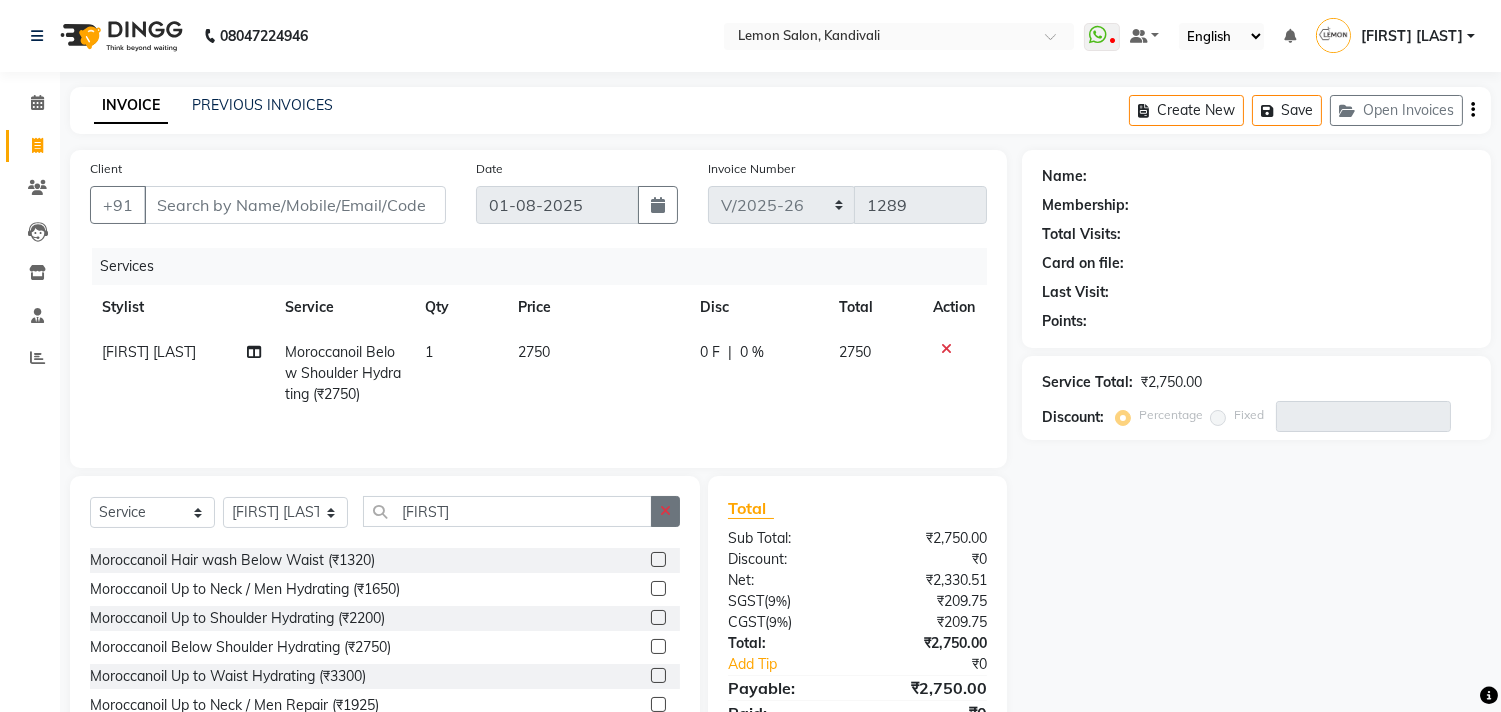 checkbox on "false" 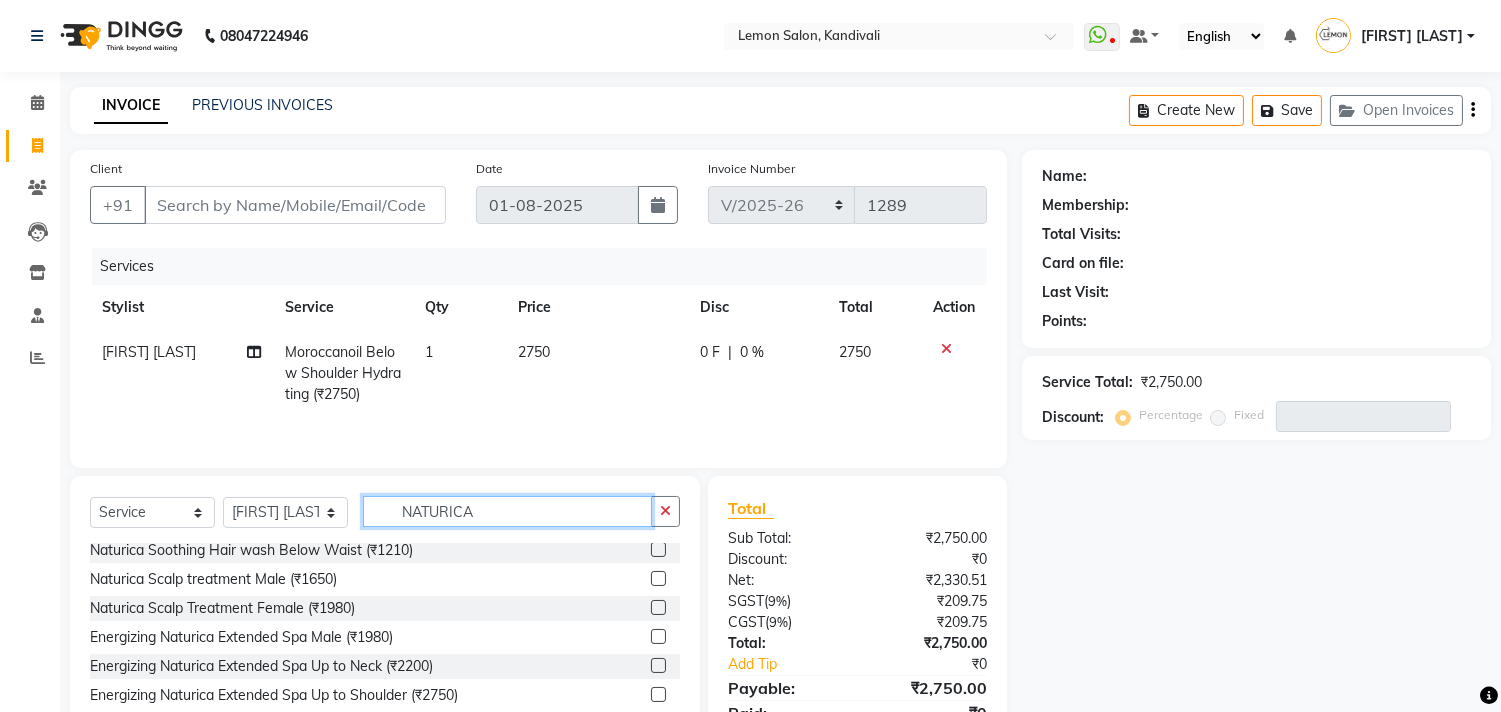 scroll, scrollTop: 444, scrollLeft: 0, axis: vertical 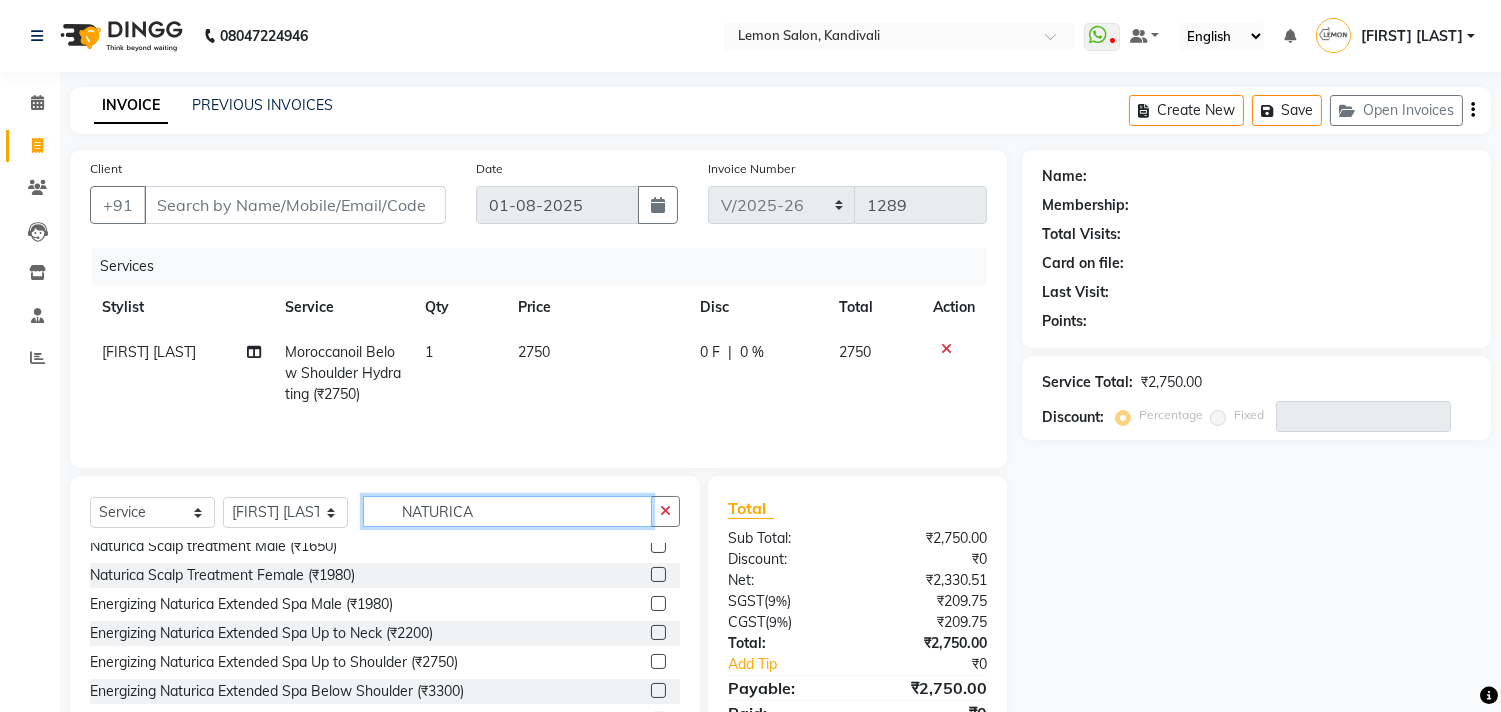 type on "NATURICA" 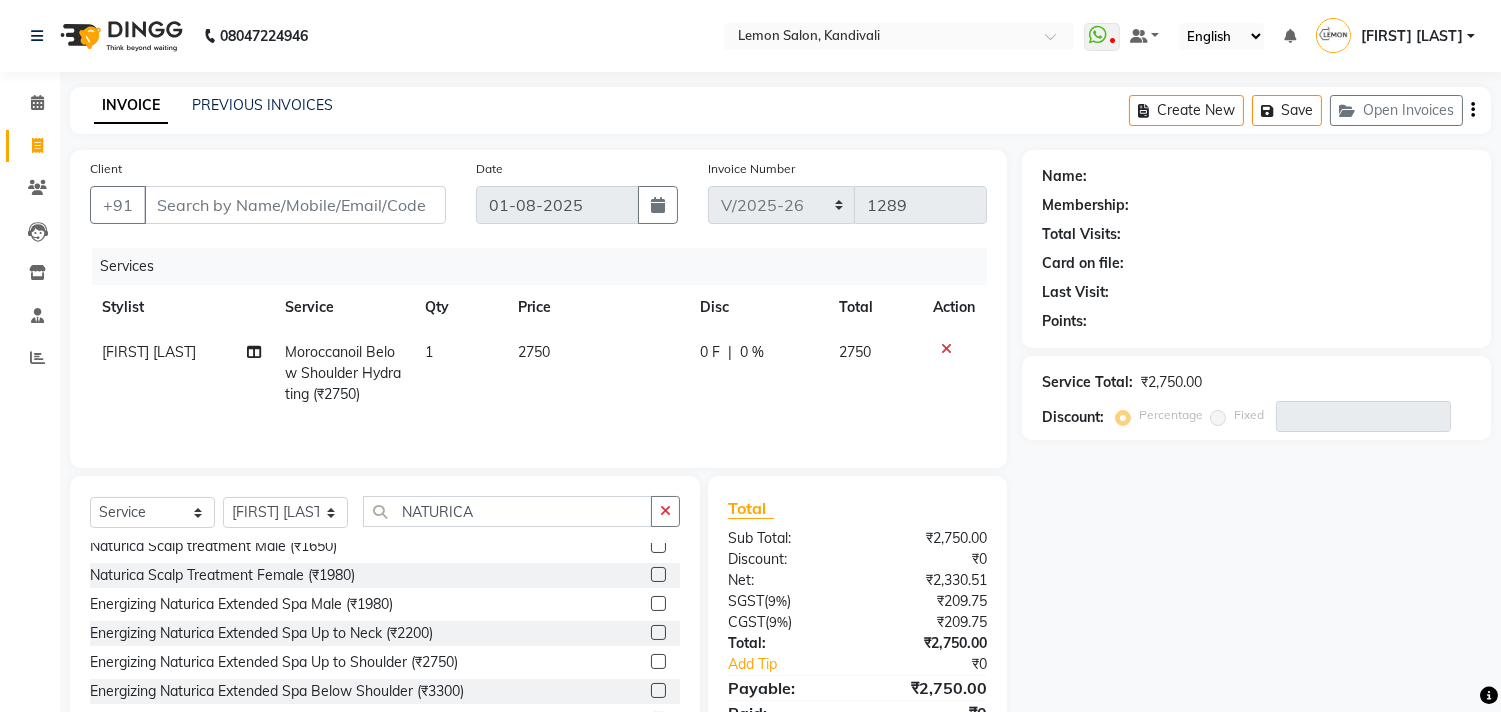 click 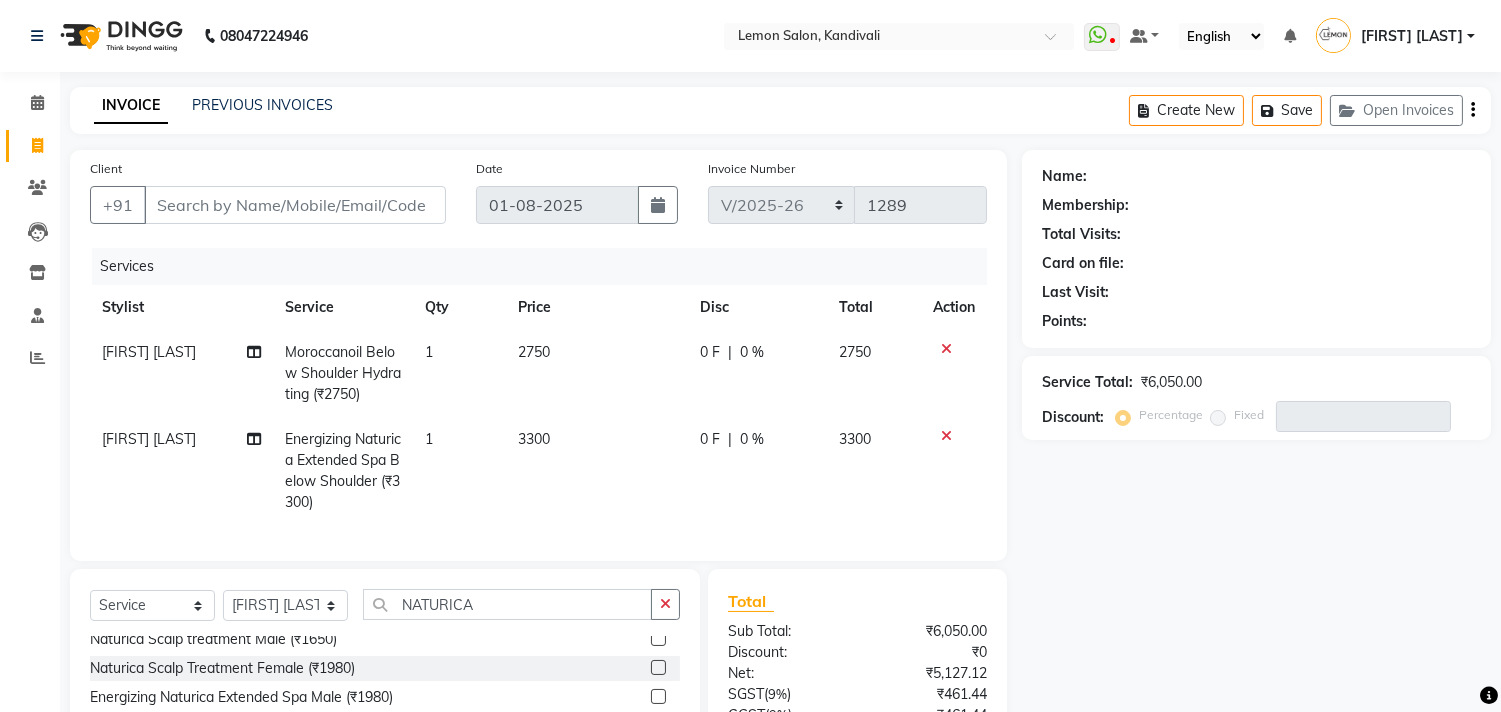 checkbox on "false" 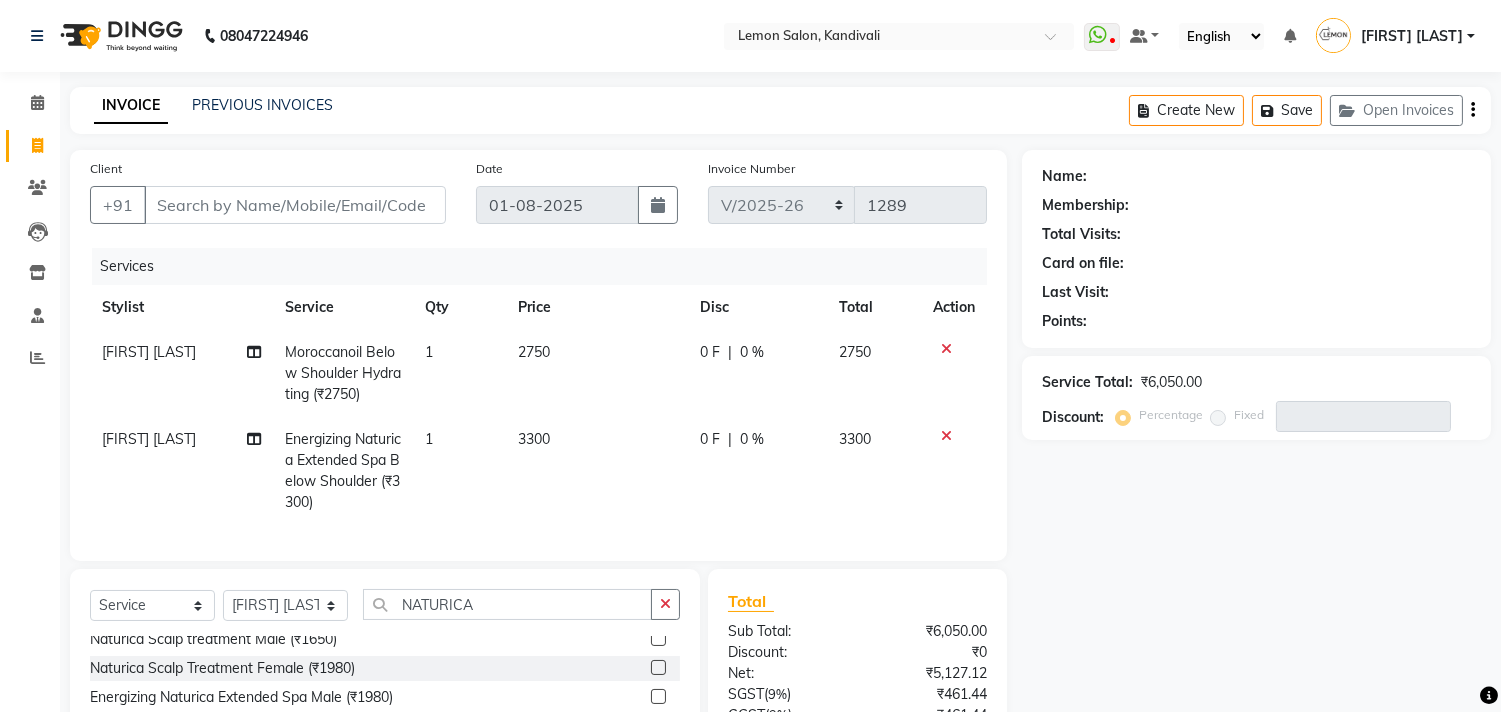 click 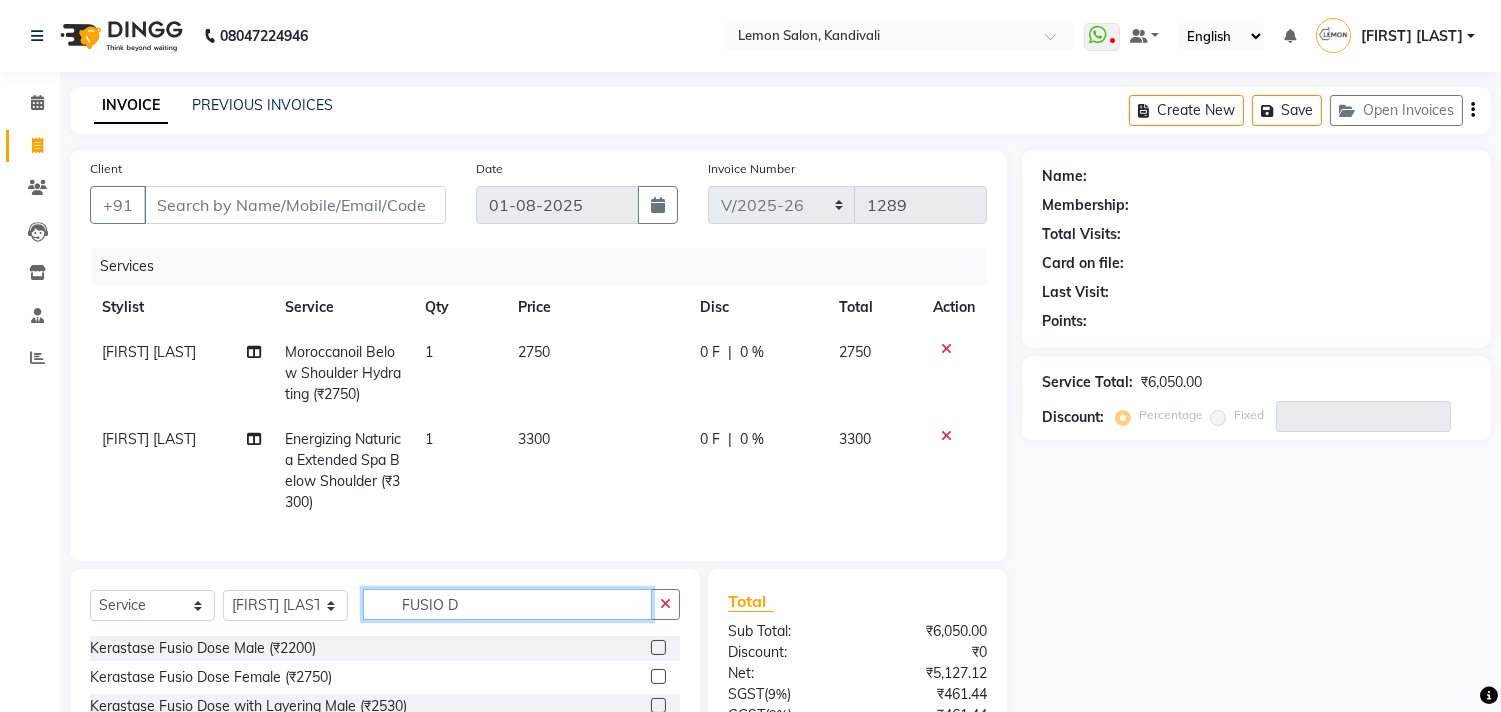 scroll, scrollTop: 0, scrollLeft: 0, axis: both 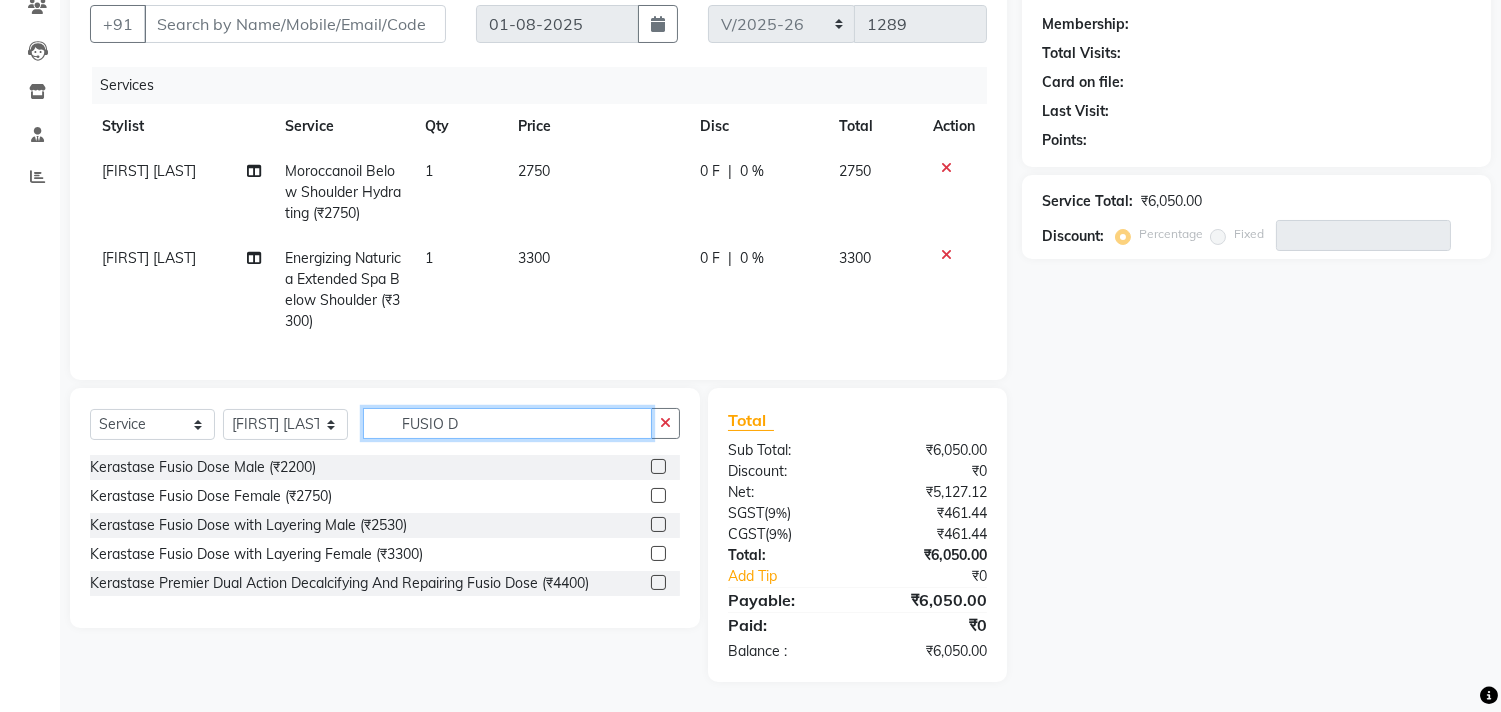 type on "FUSIO D" 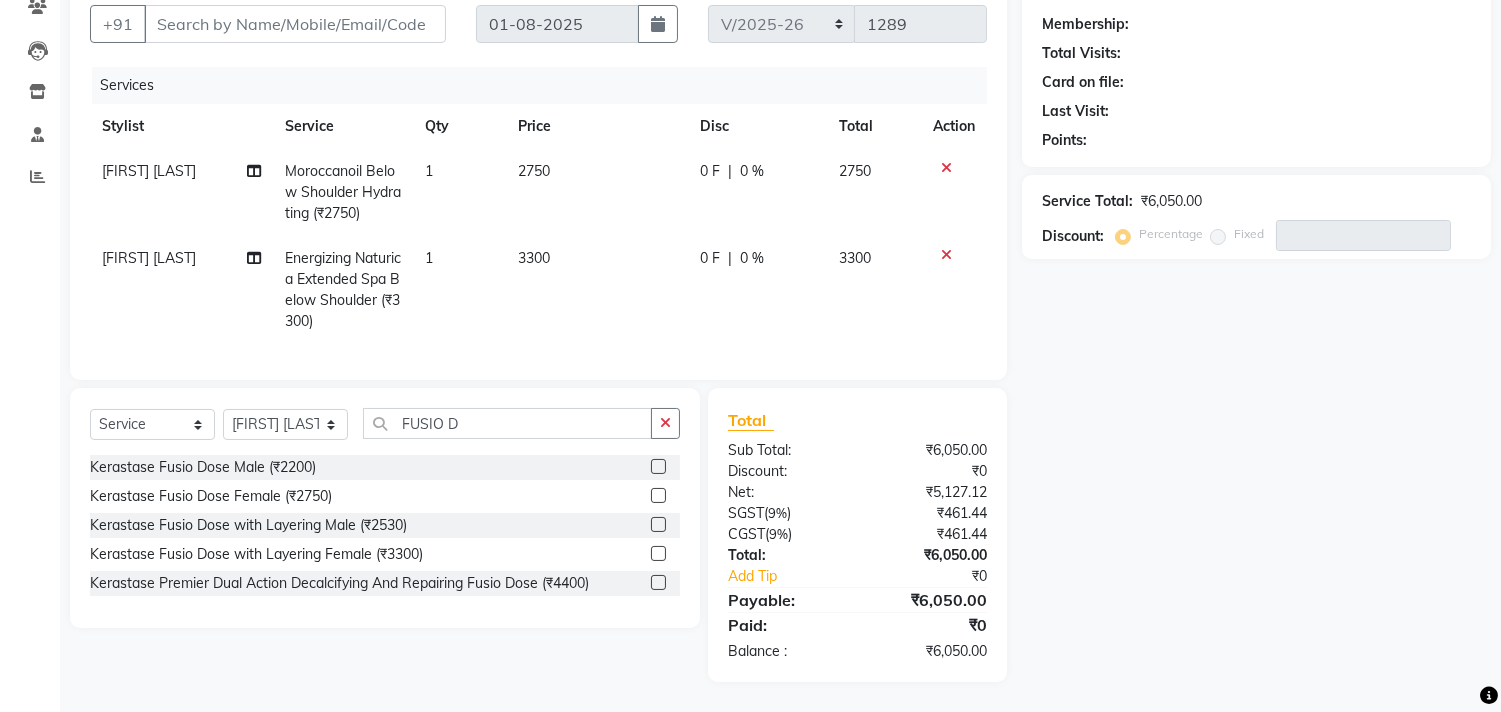 click 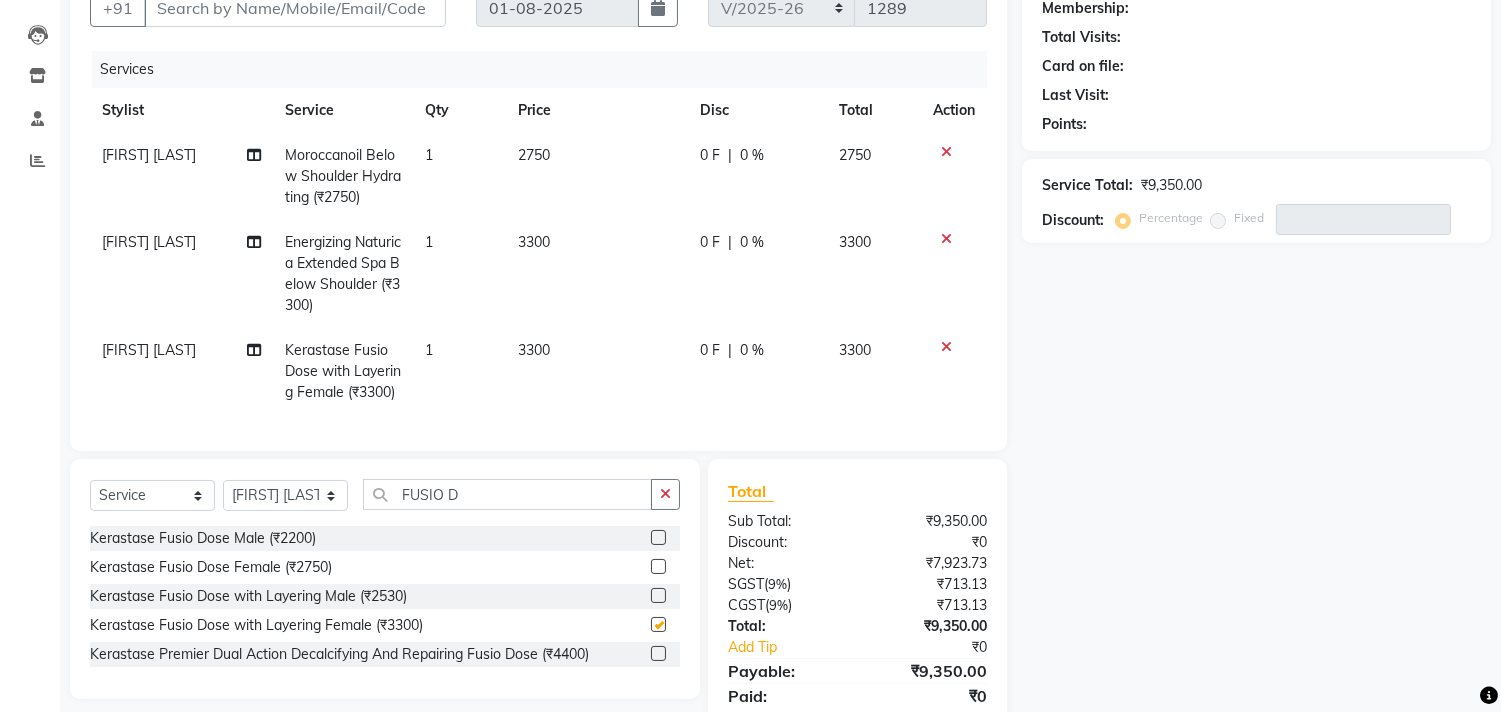 checkbox on "false" 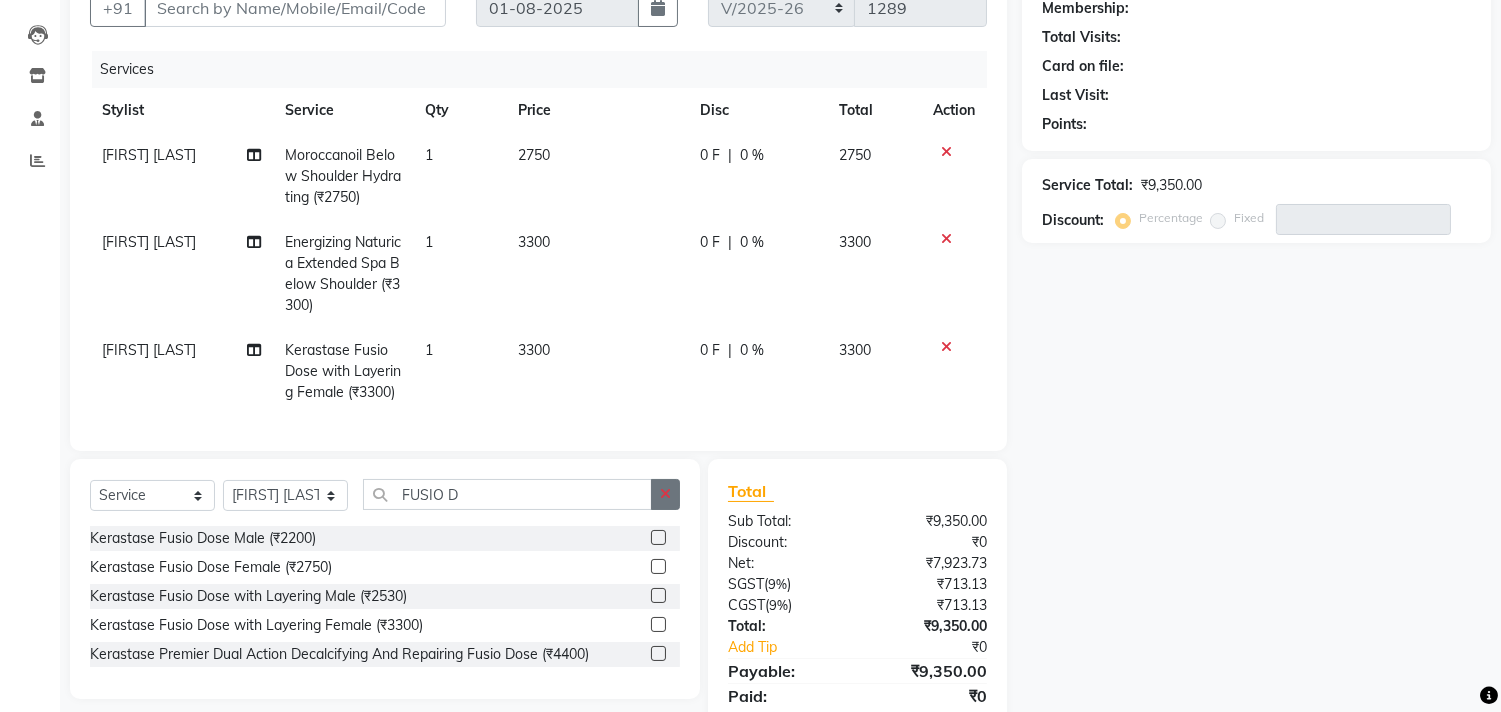 click 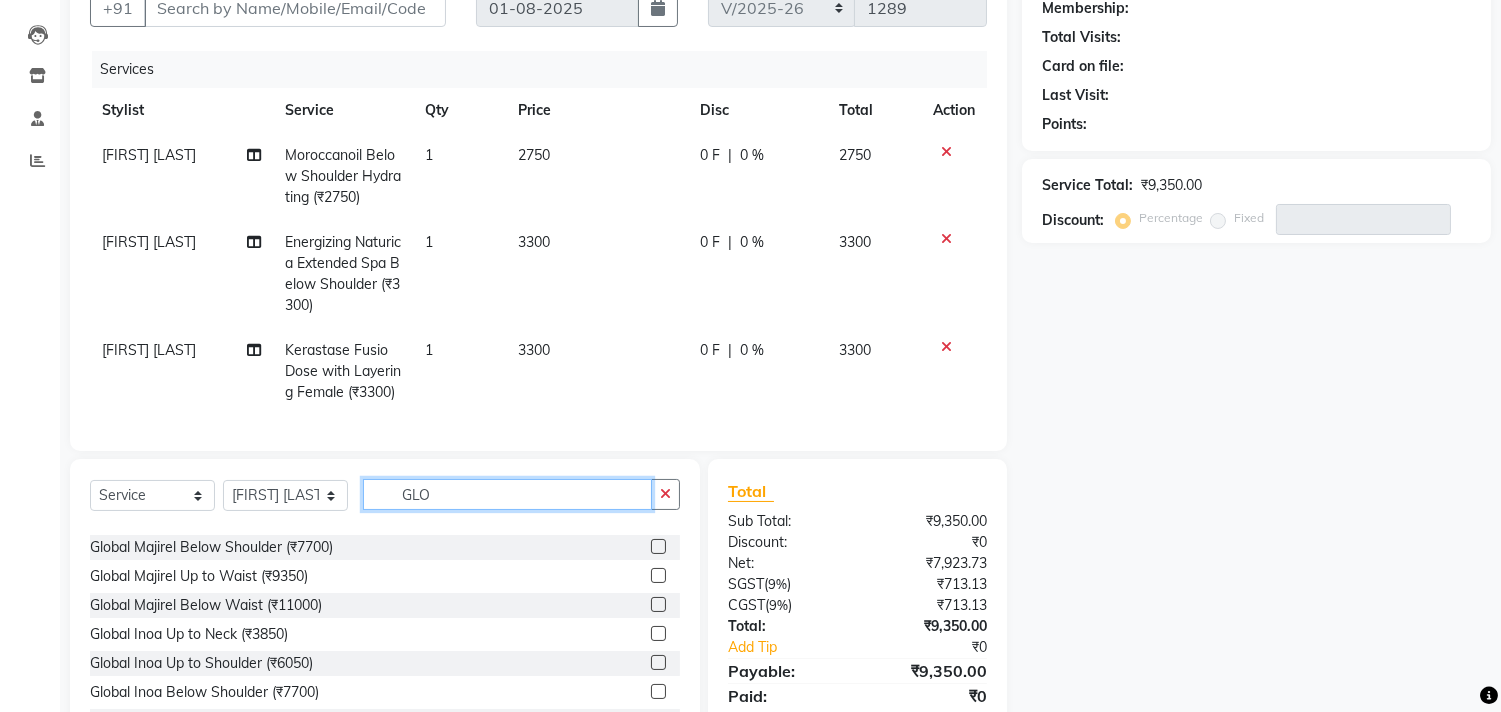 scroll, scrollTop: 111, scrollLeft: 0, axis: vertical 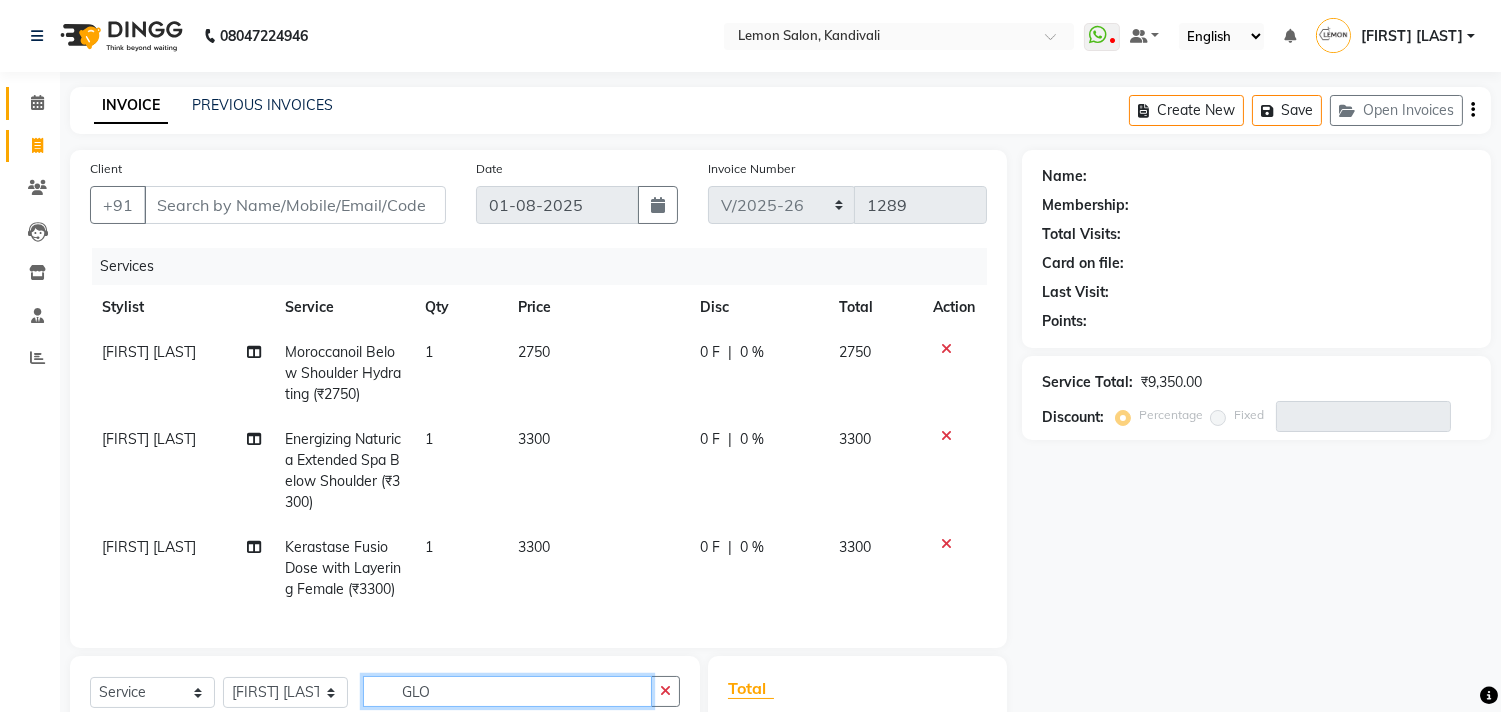 type on "GLO" 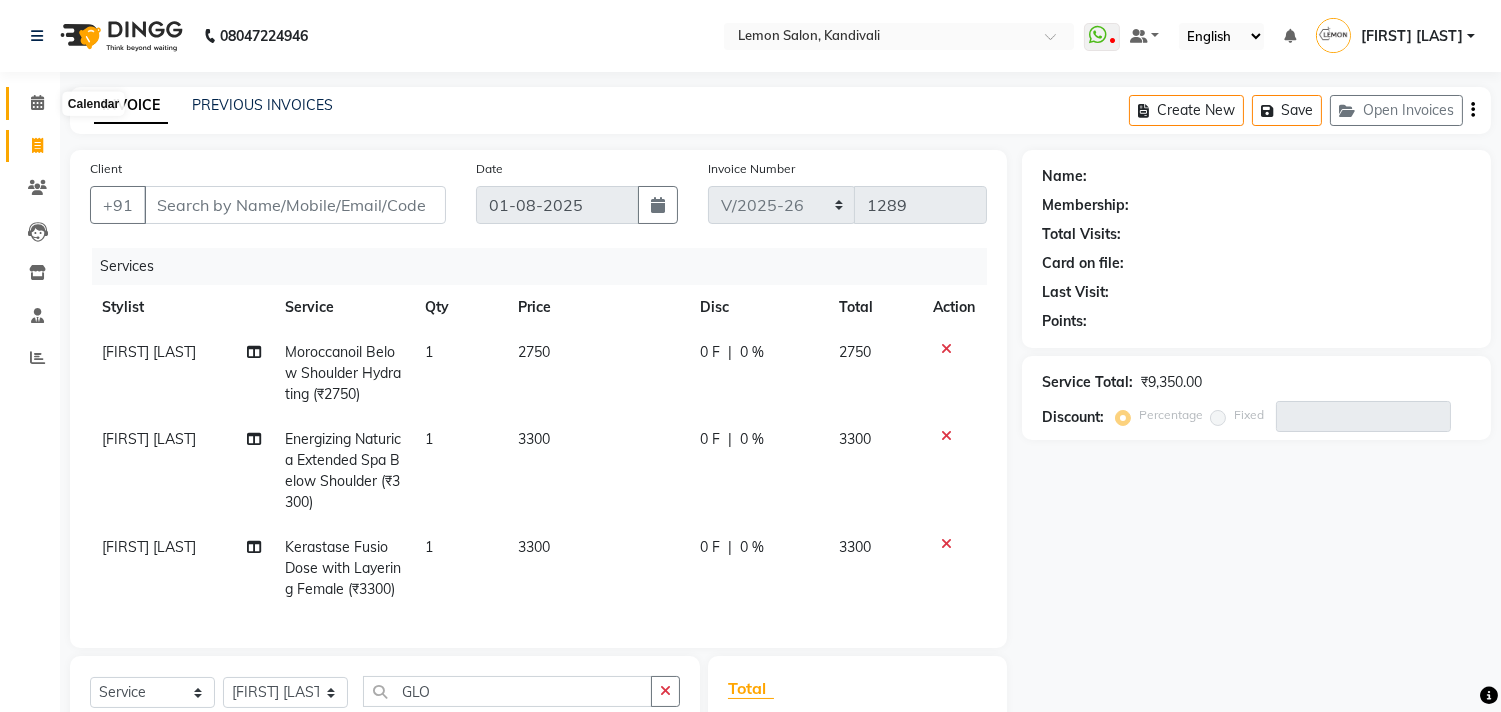 click 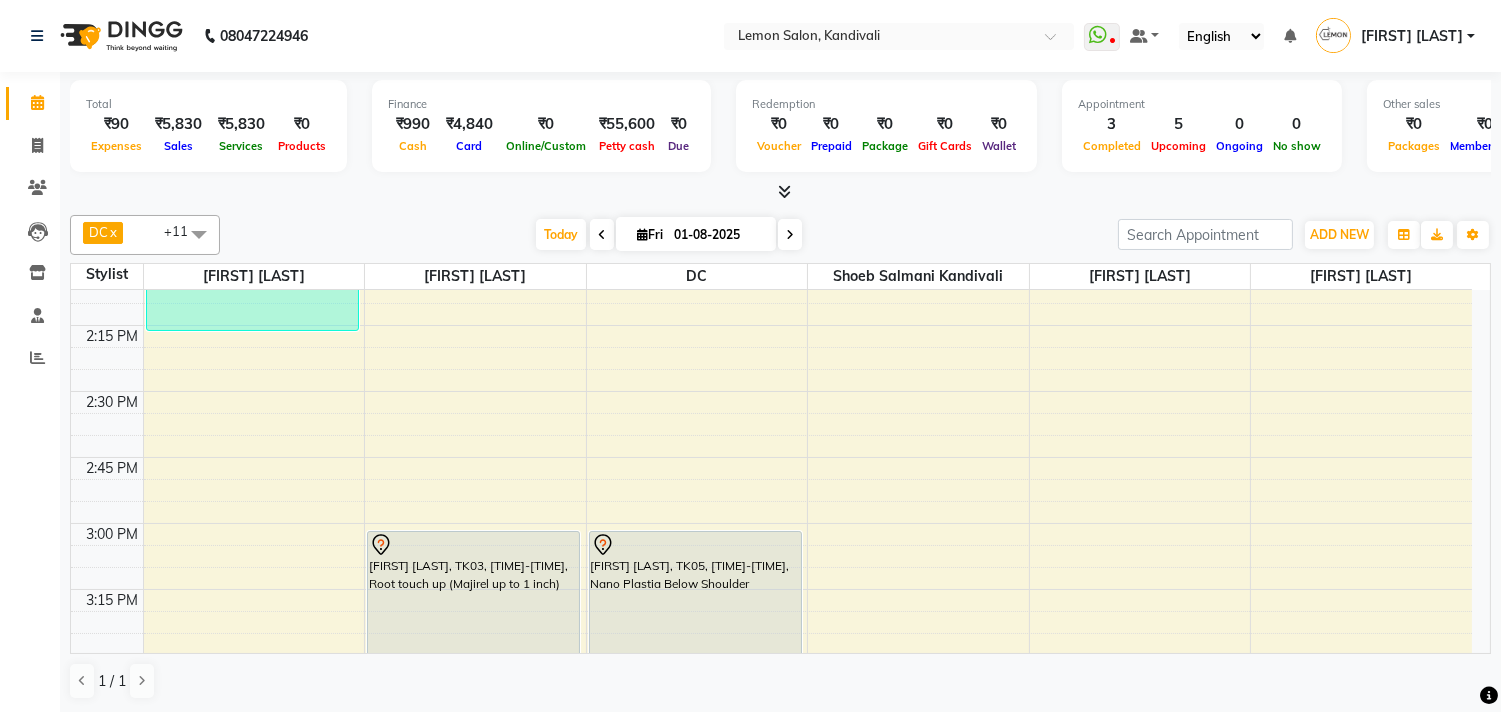 scroll, scrollTop: 1555, scrollLeft: 0, axis: vertical 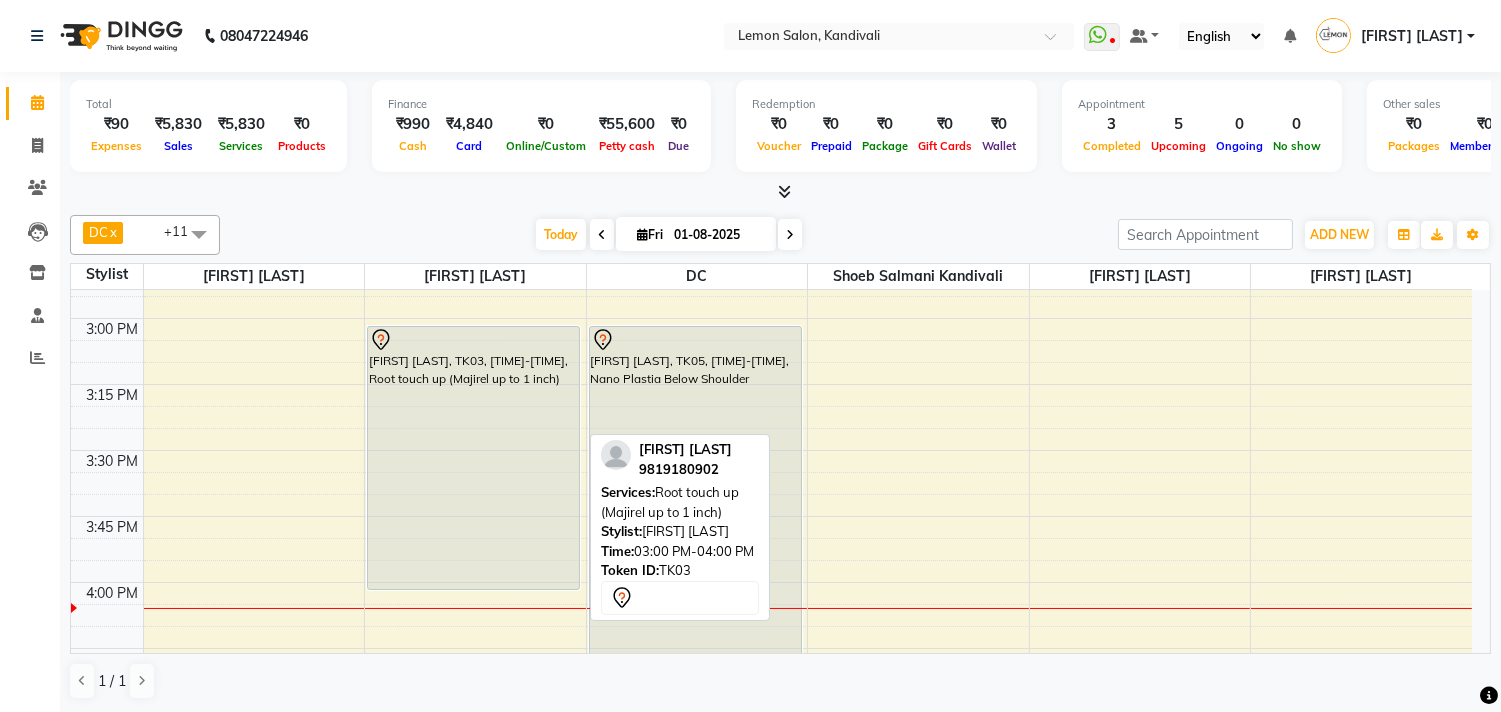 click on "[FIRST] [LAST], [ANY], [TIME] - [TIME], [ANY]" at bounding box center (473, 458) 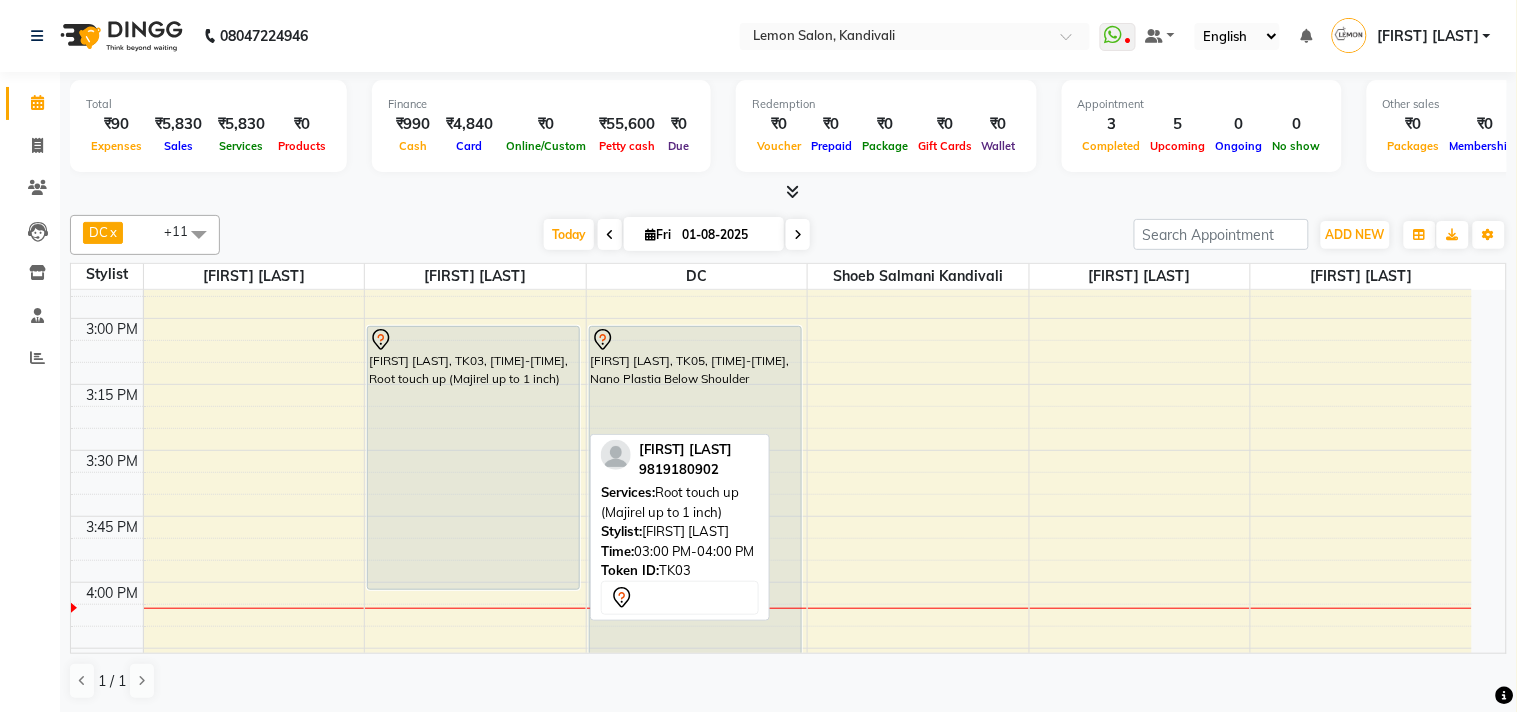select on "7" 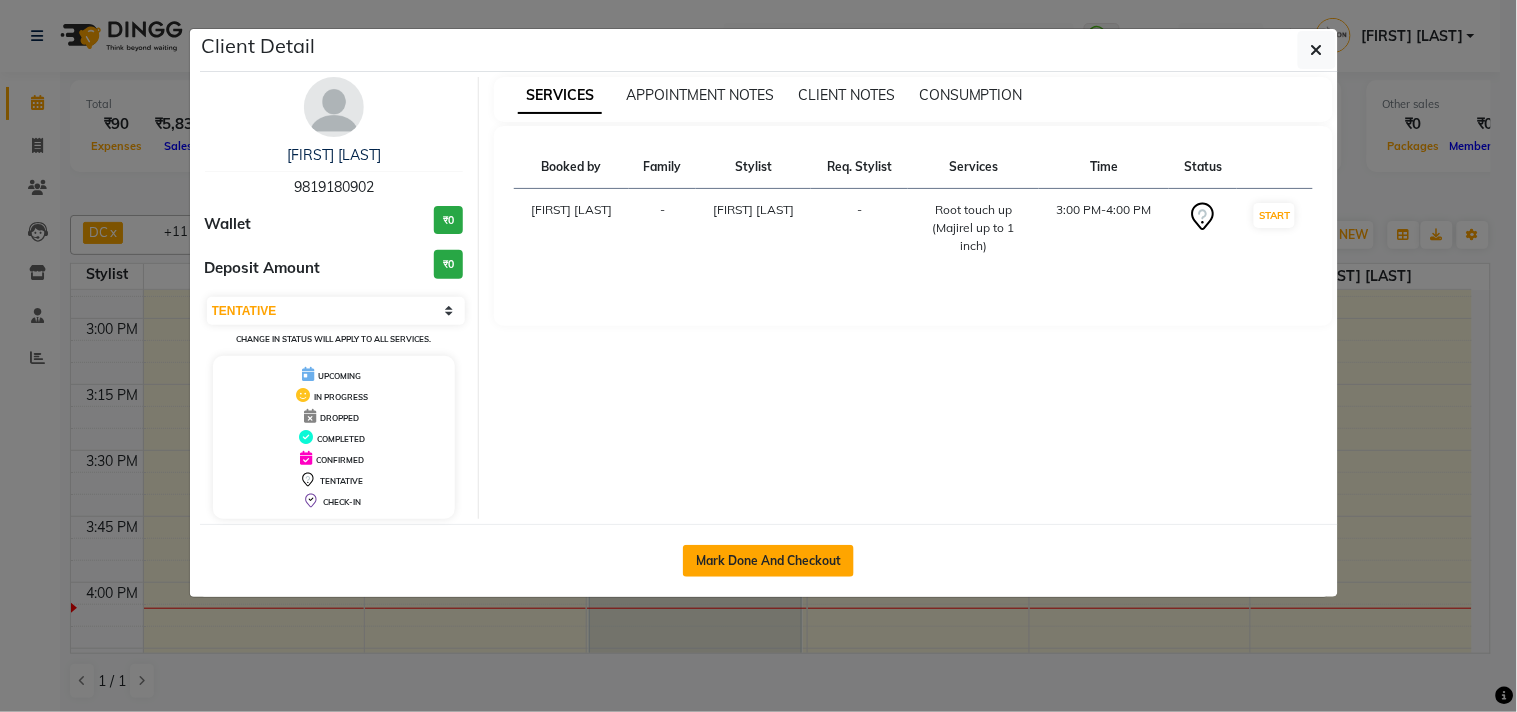 click on "Mark Done And Checkout" 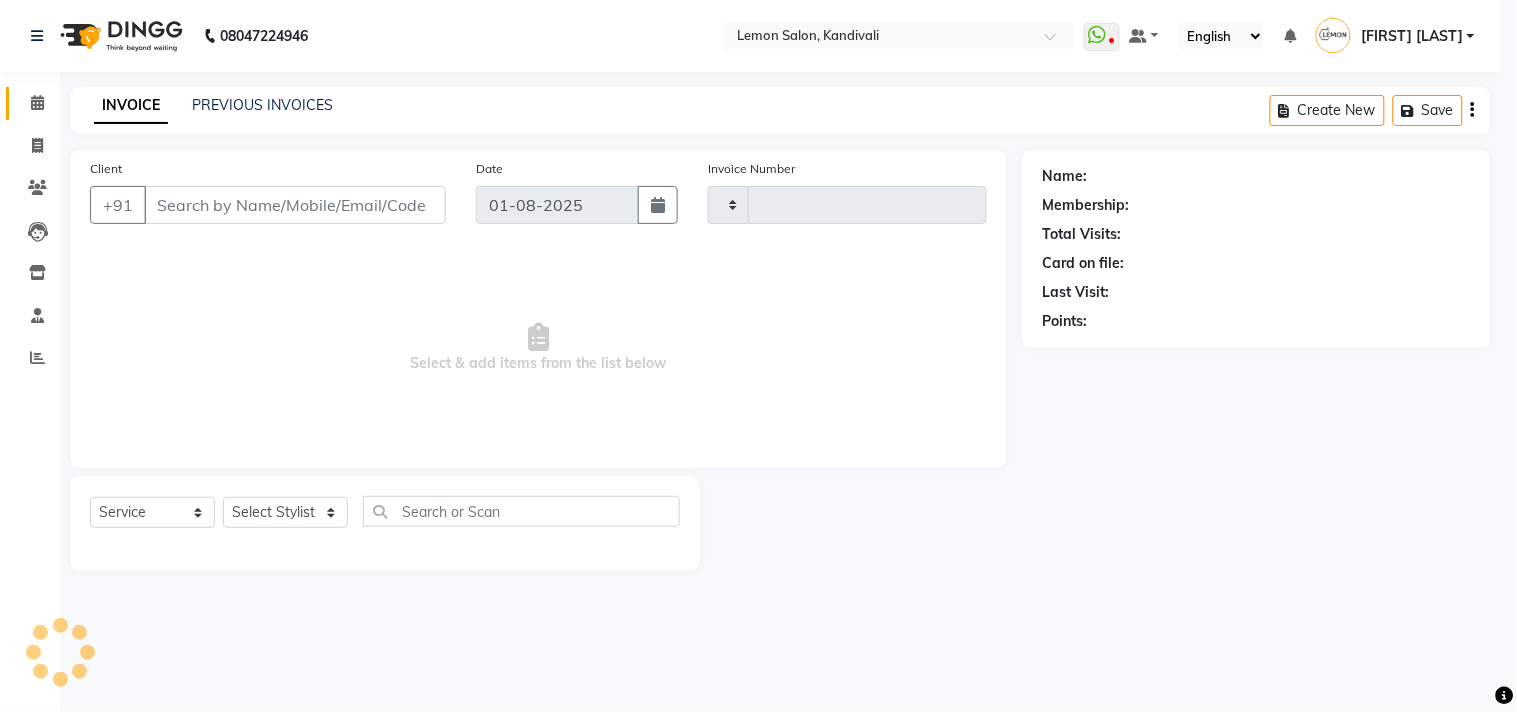 type on "1289" 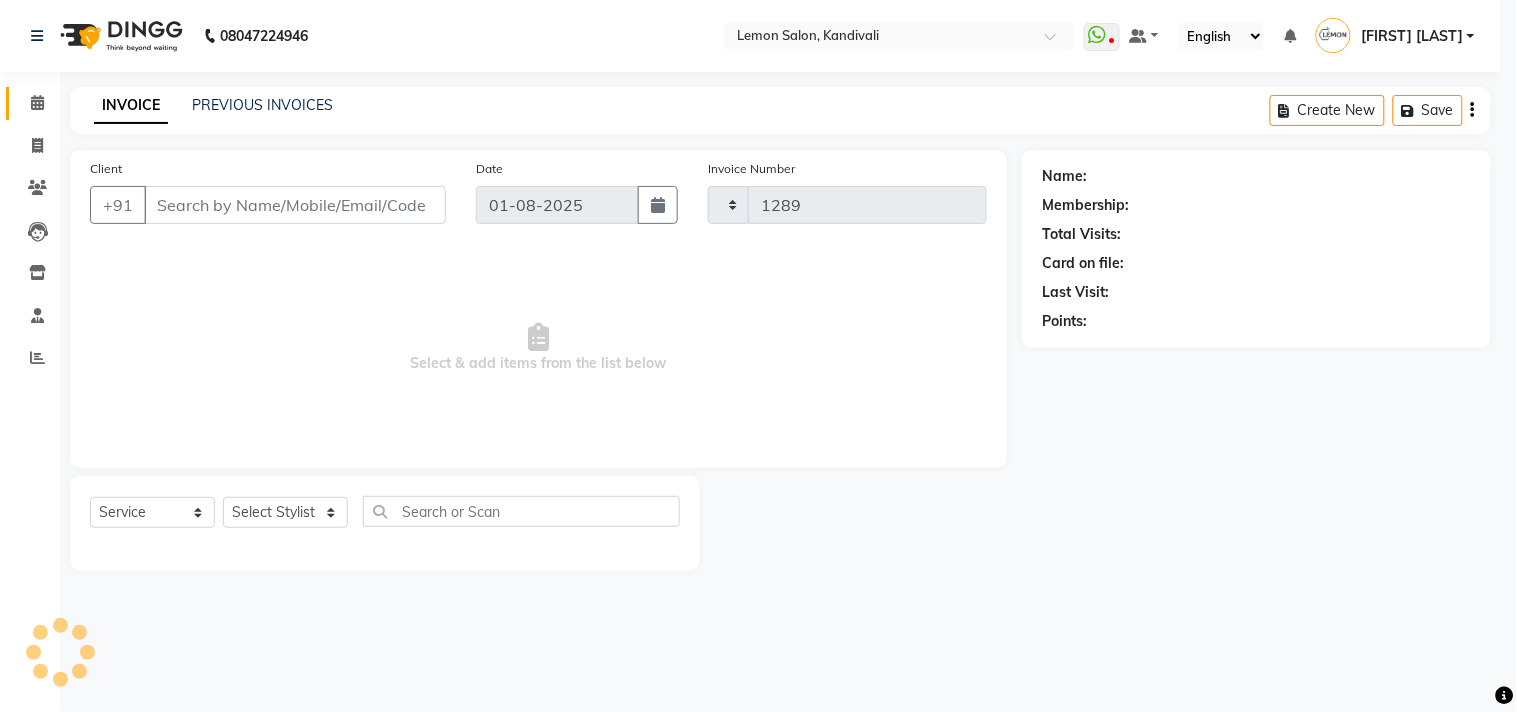 select on "569" 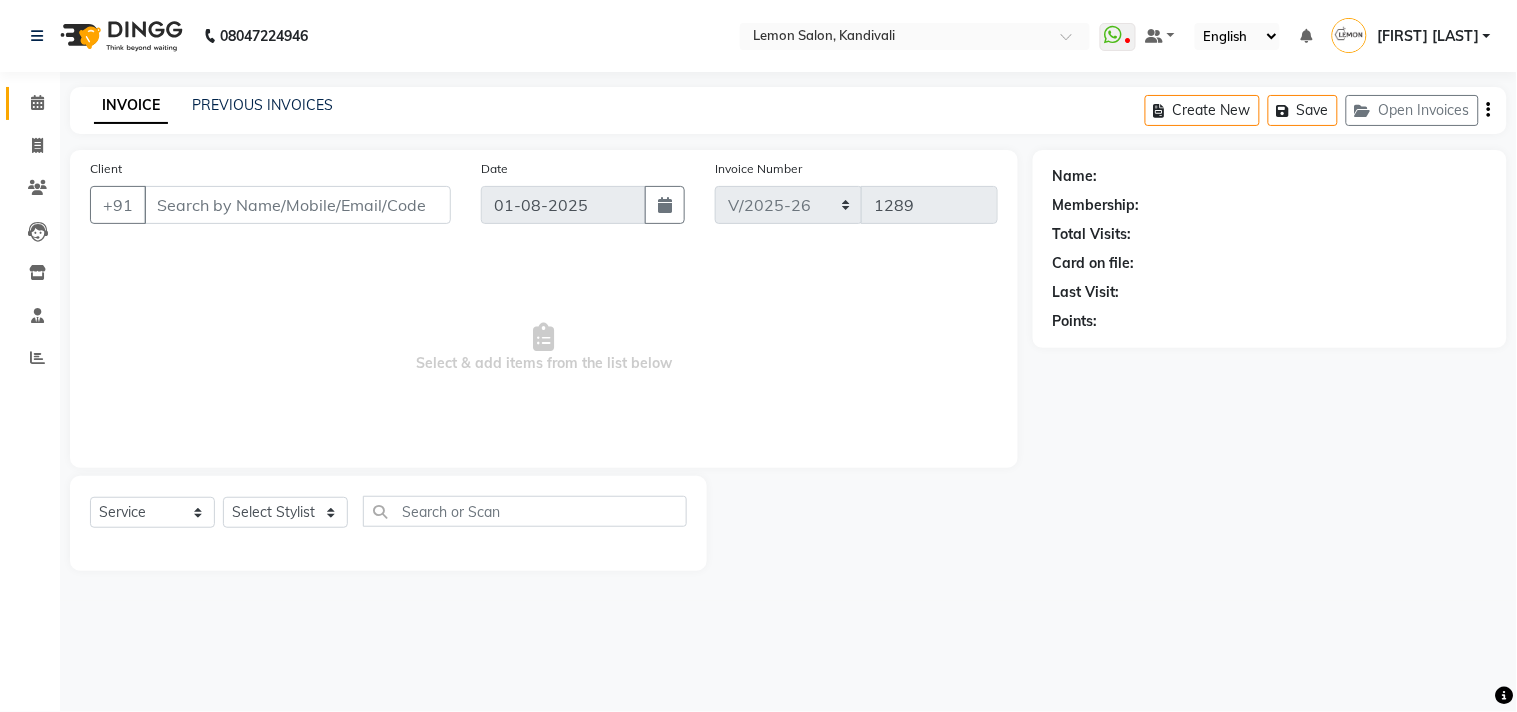type on "9819180902" 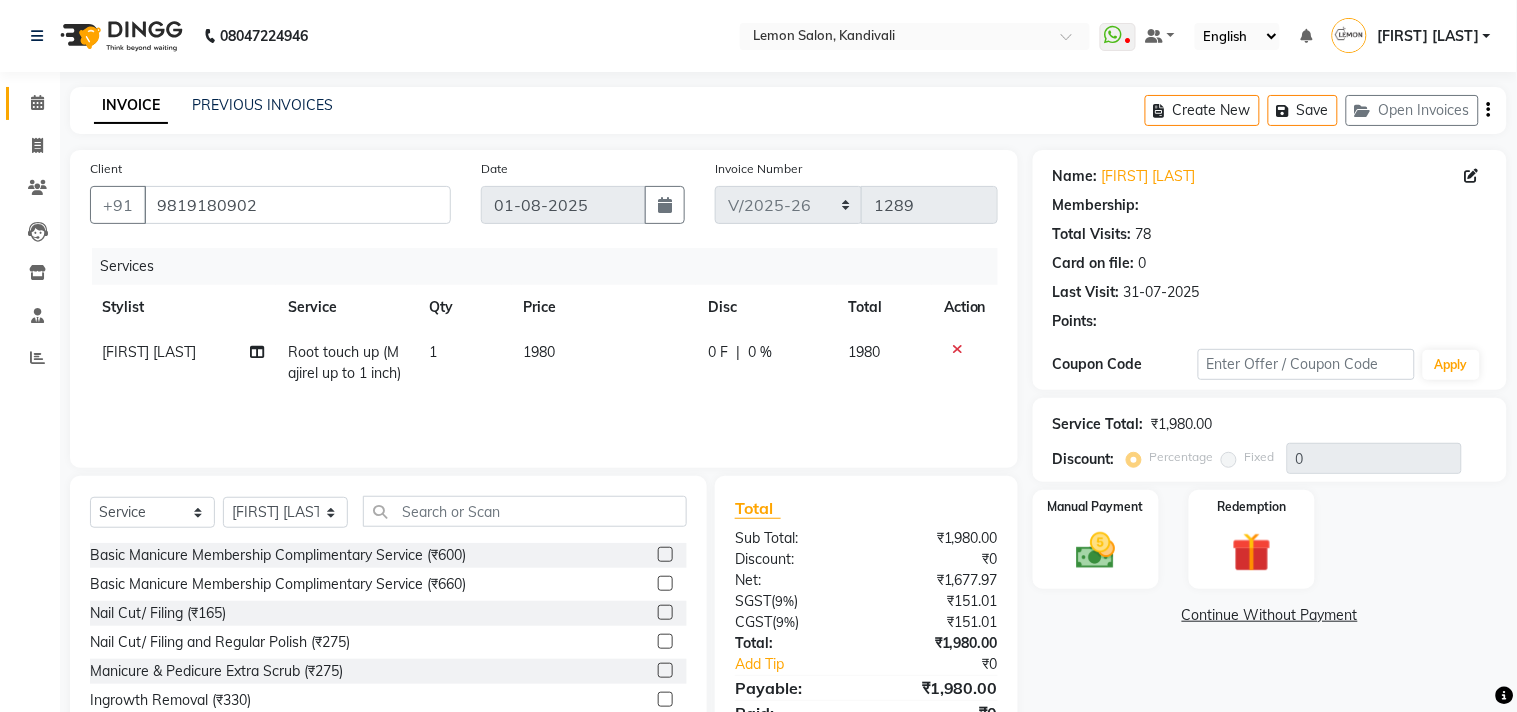 select on "1: Object" 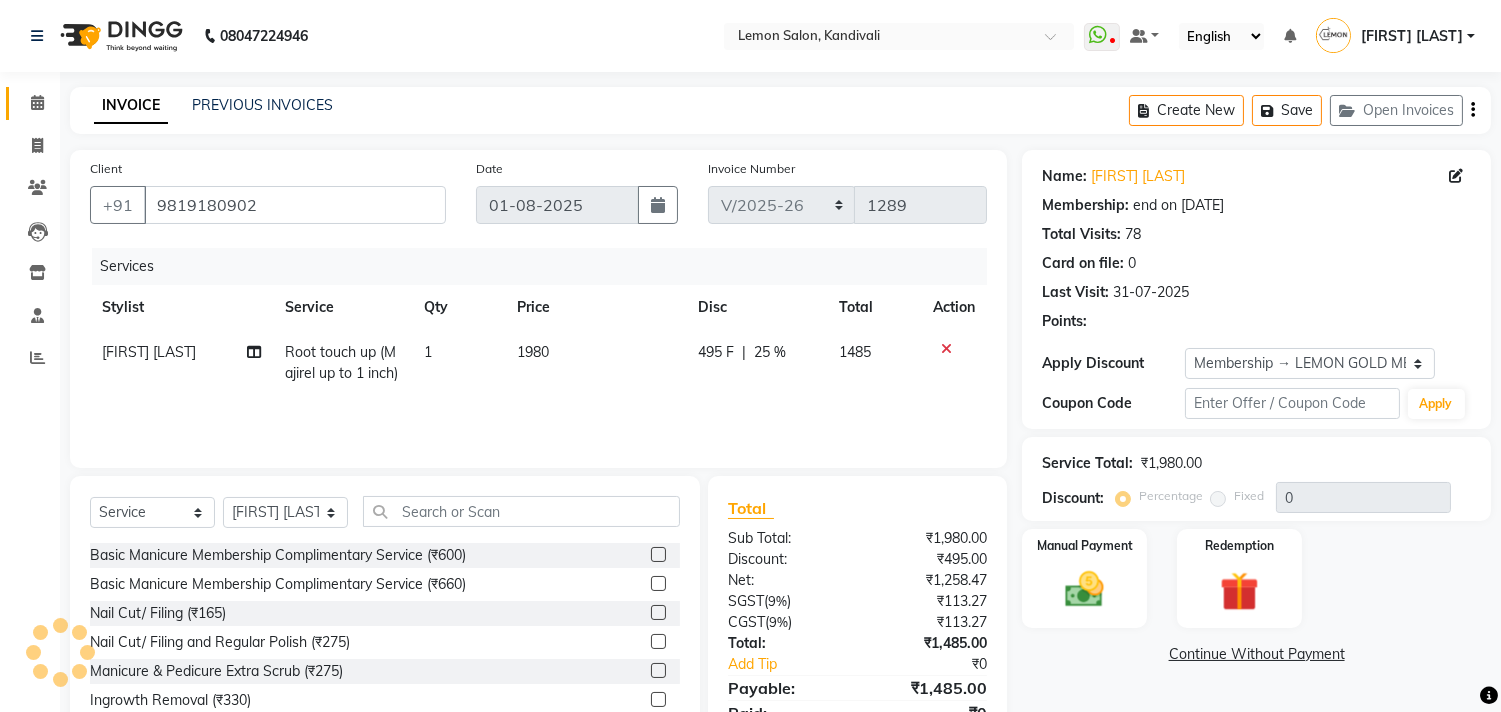 type on "25" 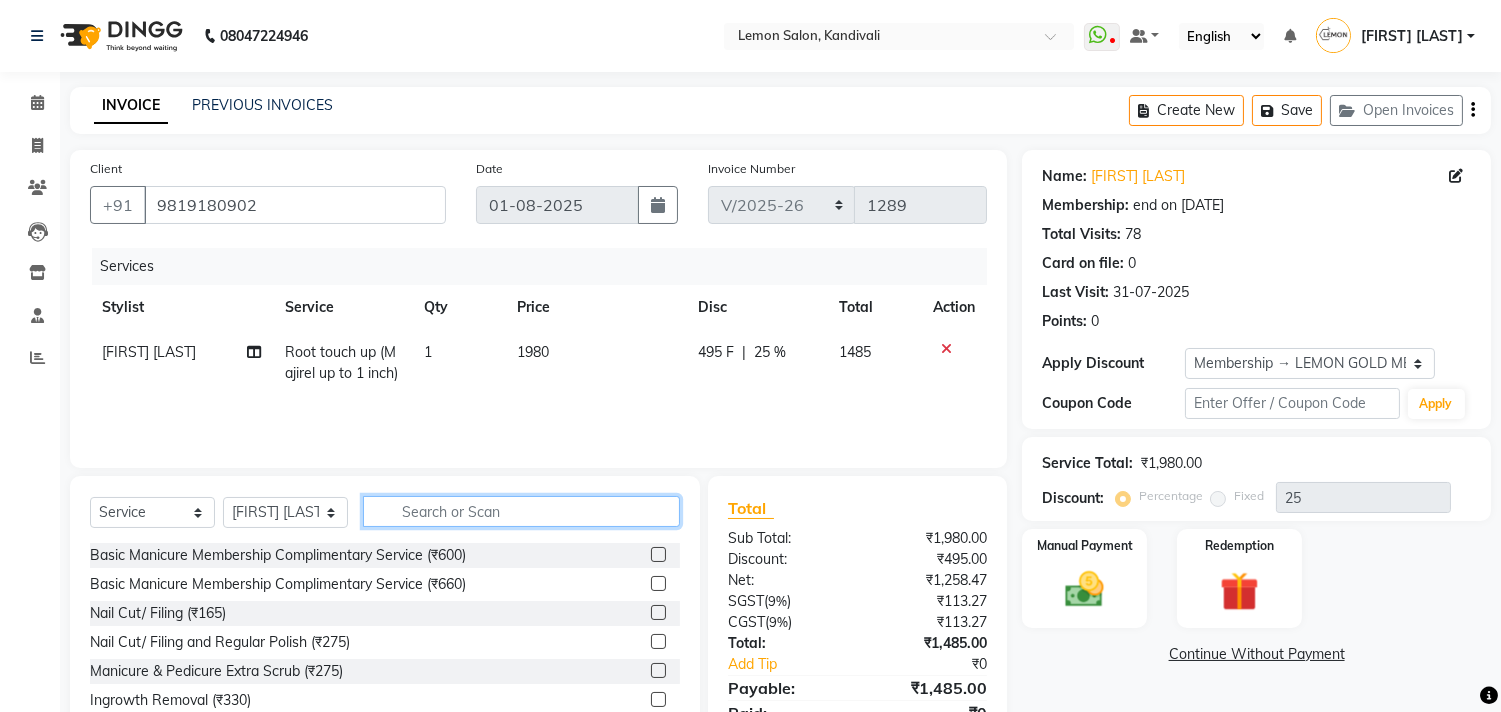 click 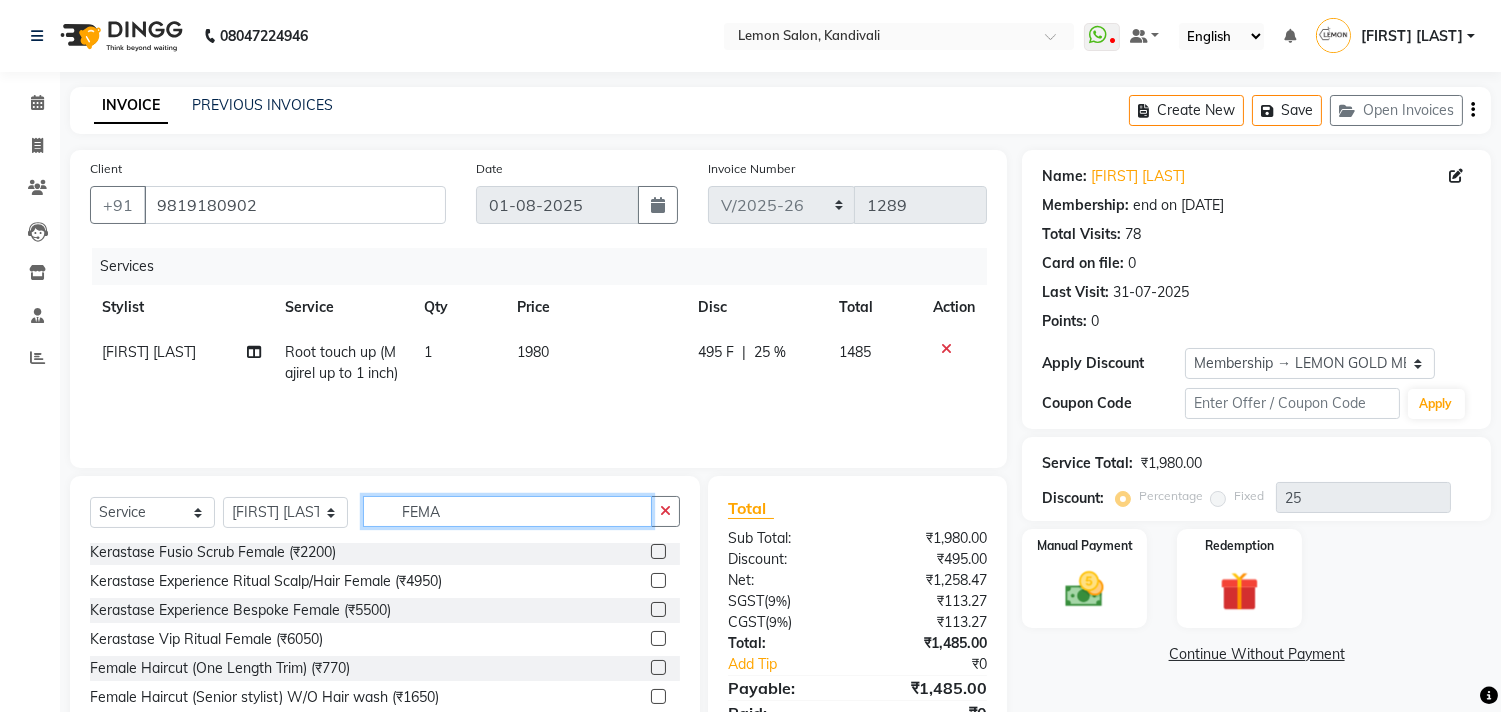 scroll, scrollTop: 111, scrollLeft: 0, axis: vertical 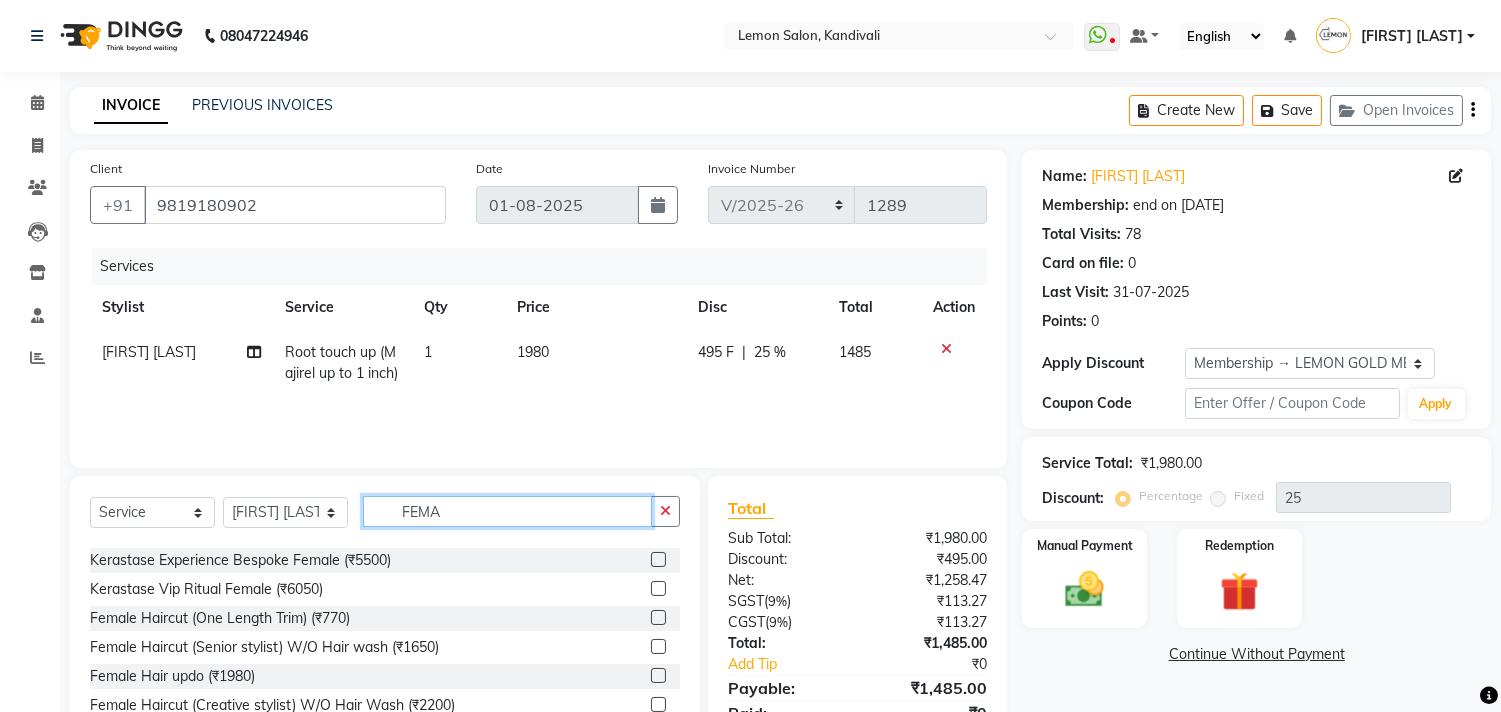 type on "FEMA" 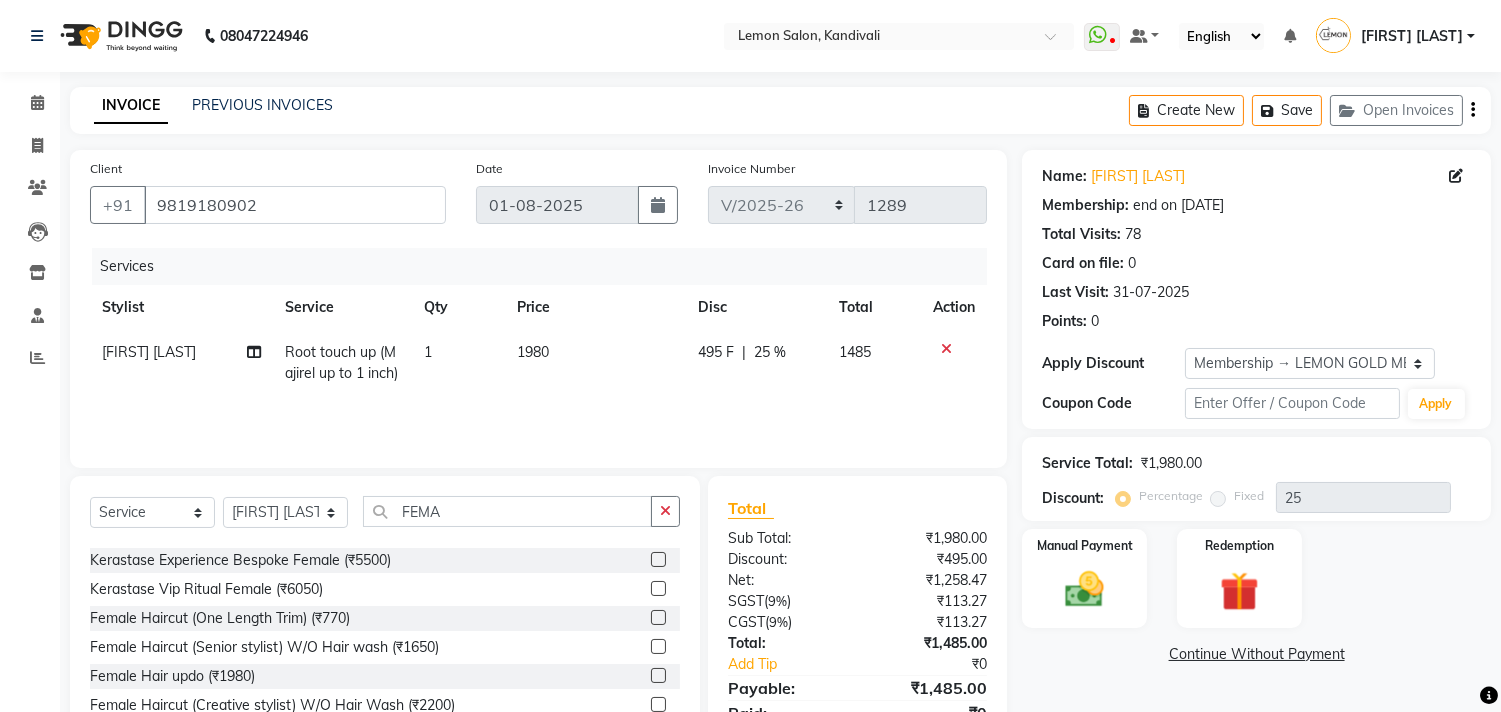 click 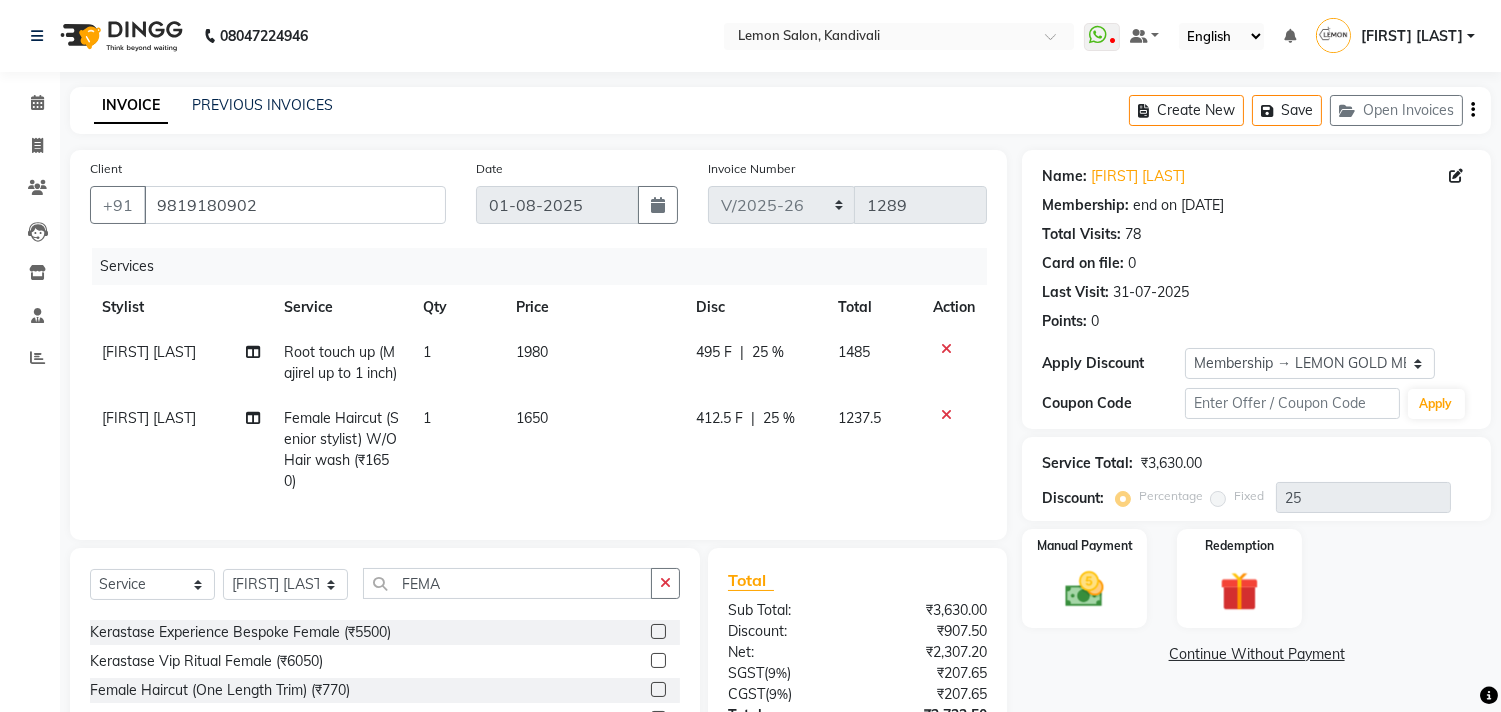 checkbox on "false" 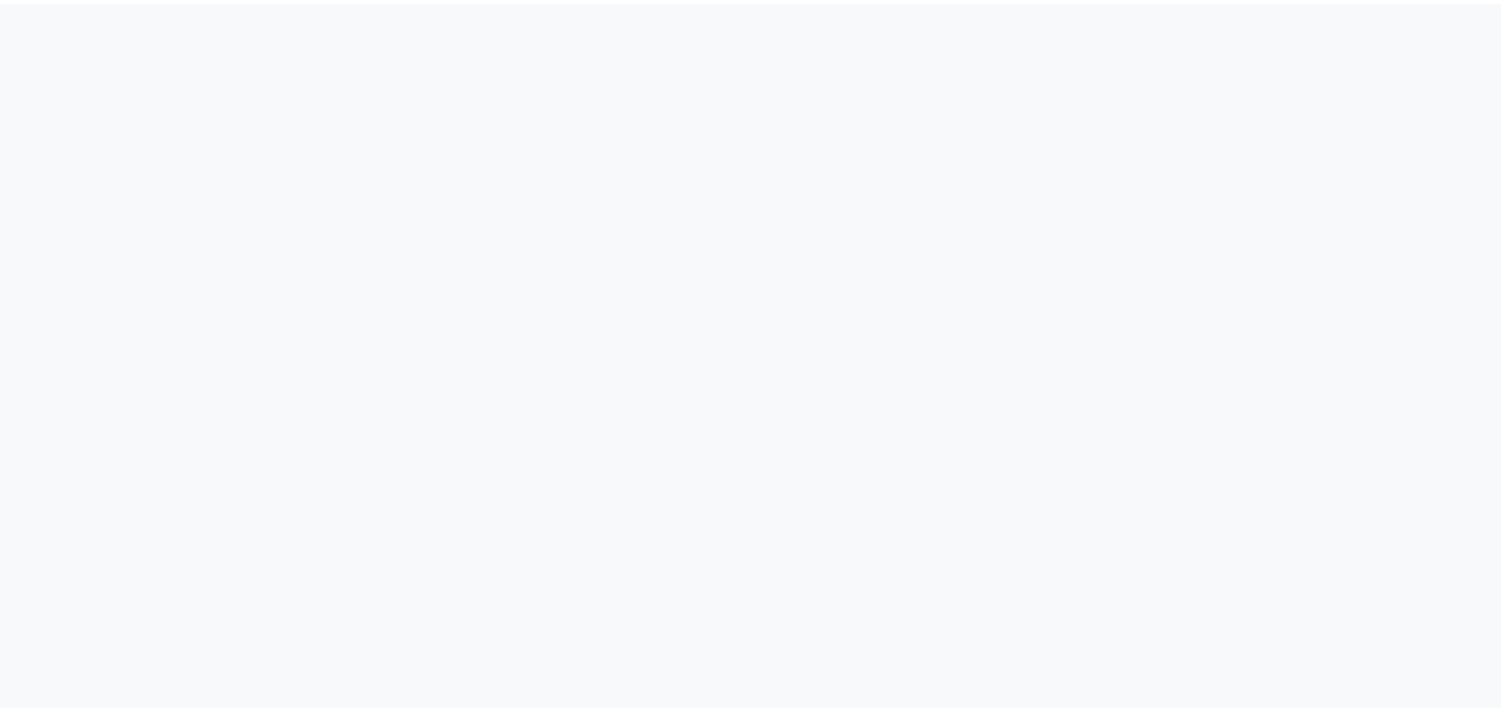 scroll, scrollTop: 0, scrollLeft: 0, axis: both 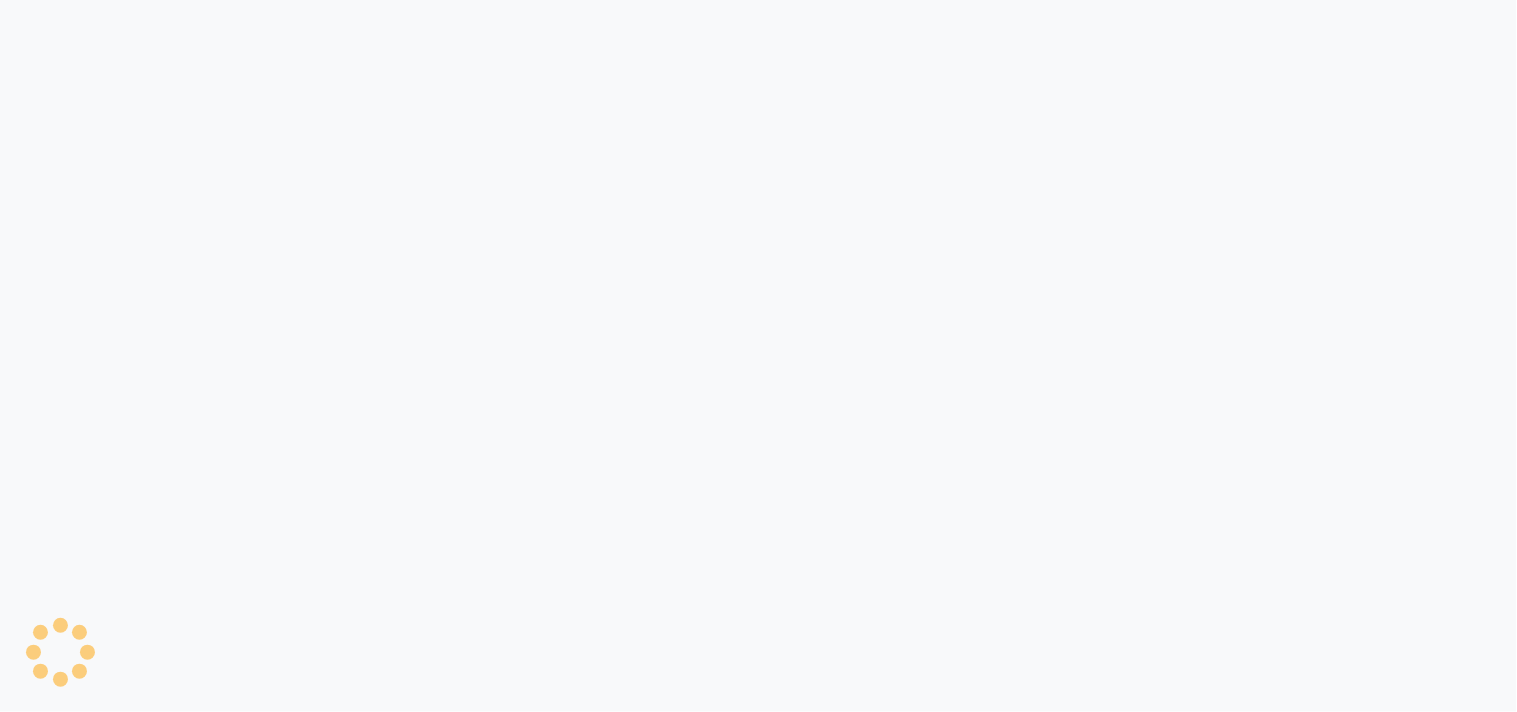 select 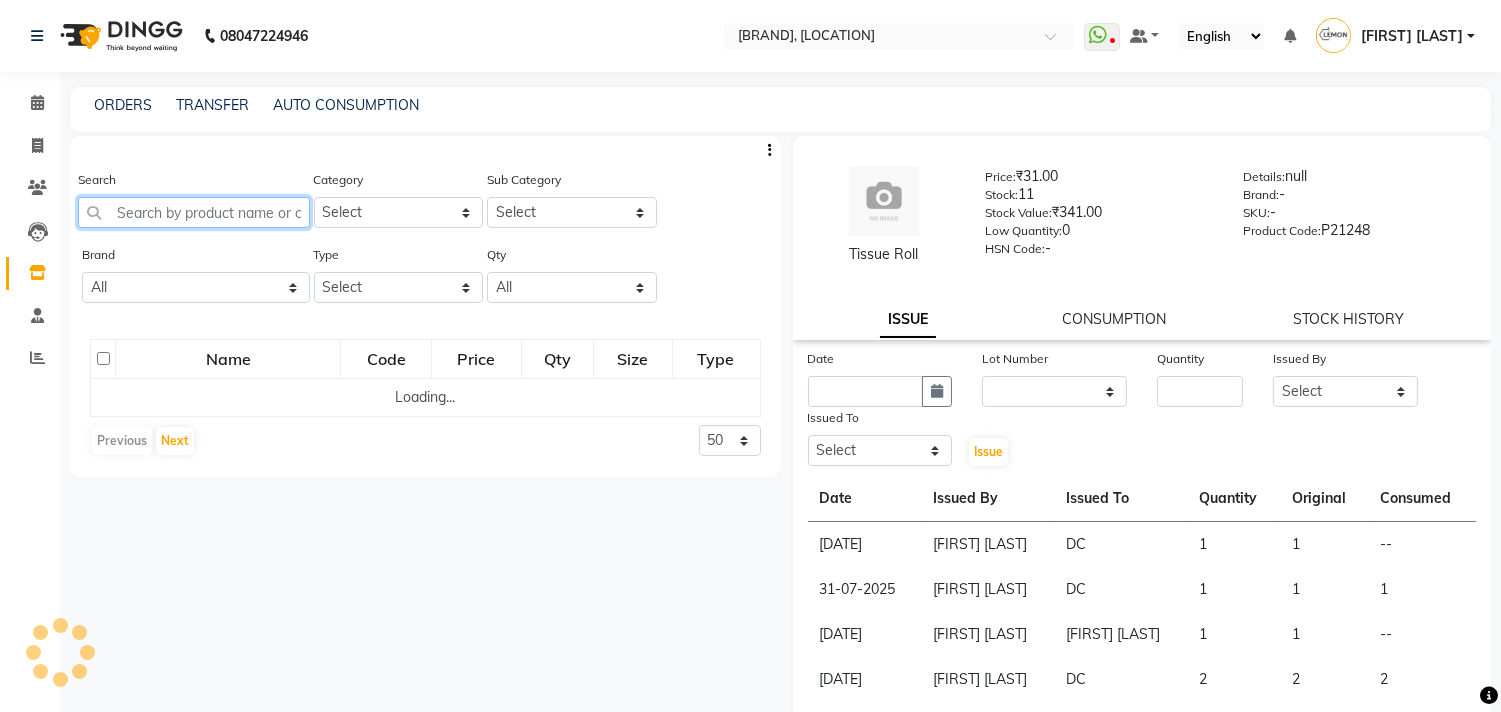 click 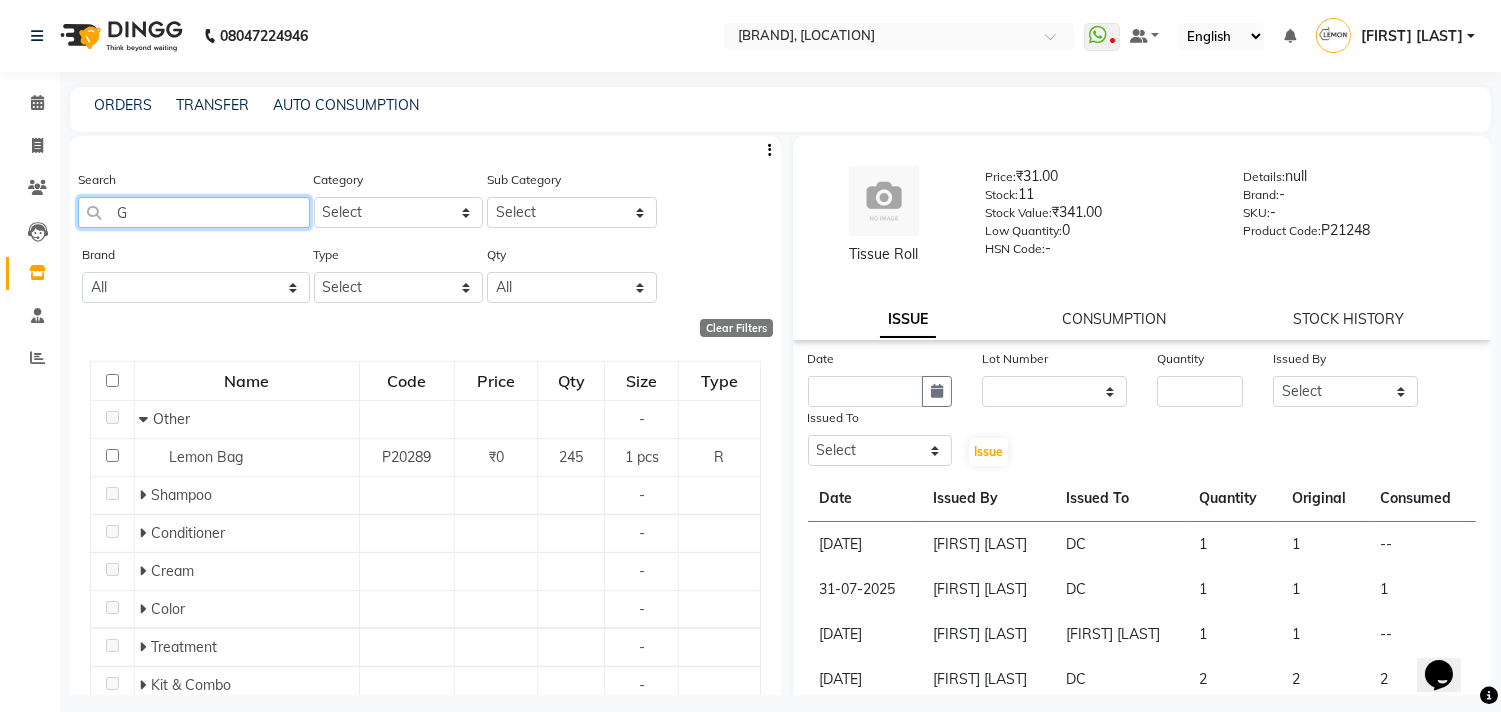 scroll, scrollTop: 0, scrollLeft: 0, axis: both 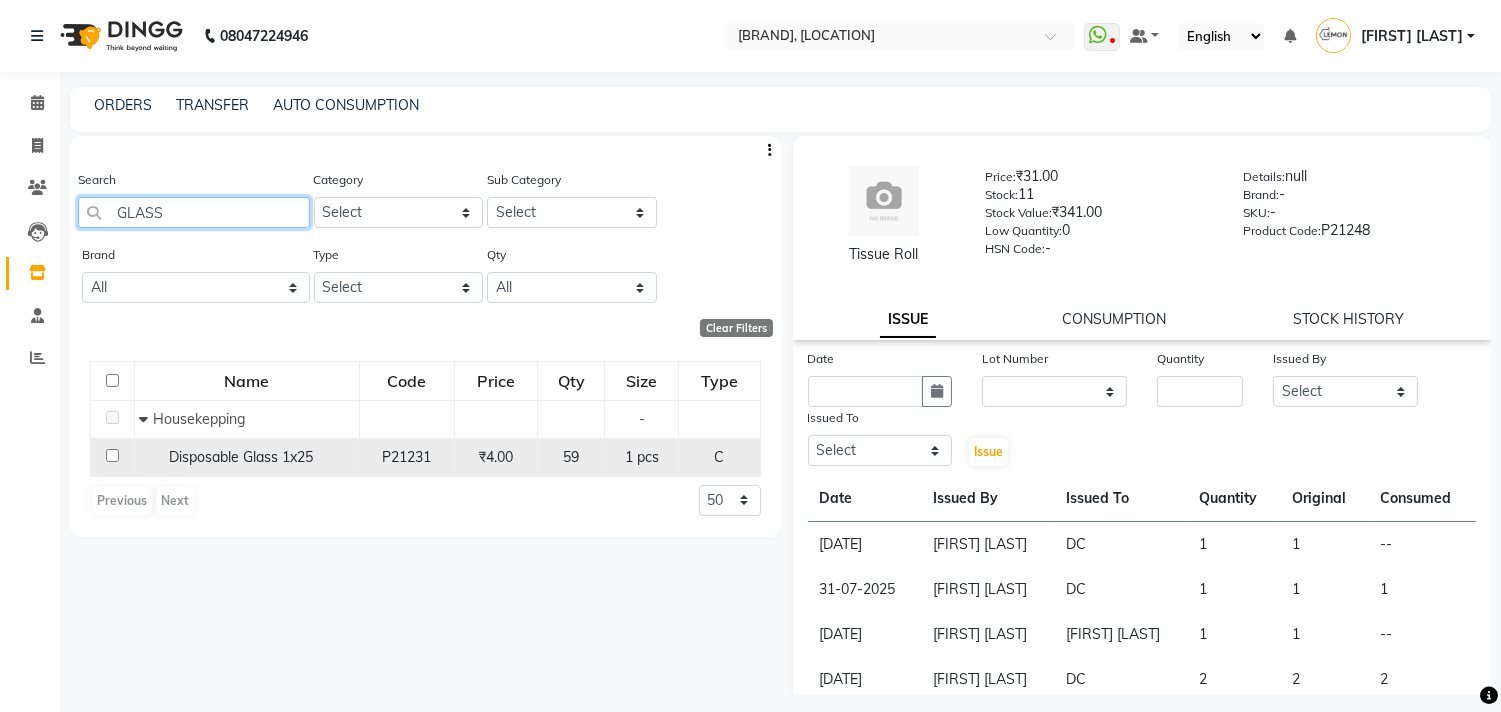 type on "GLASS" 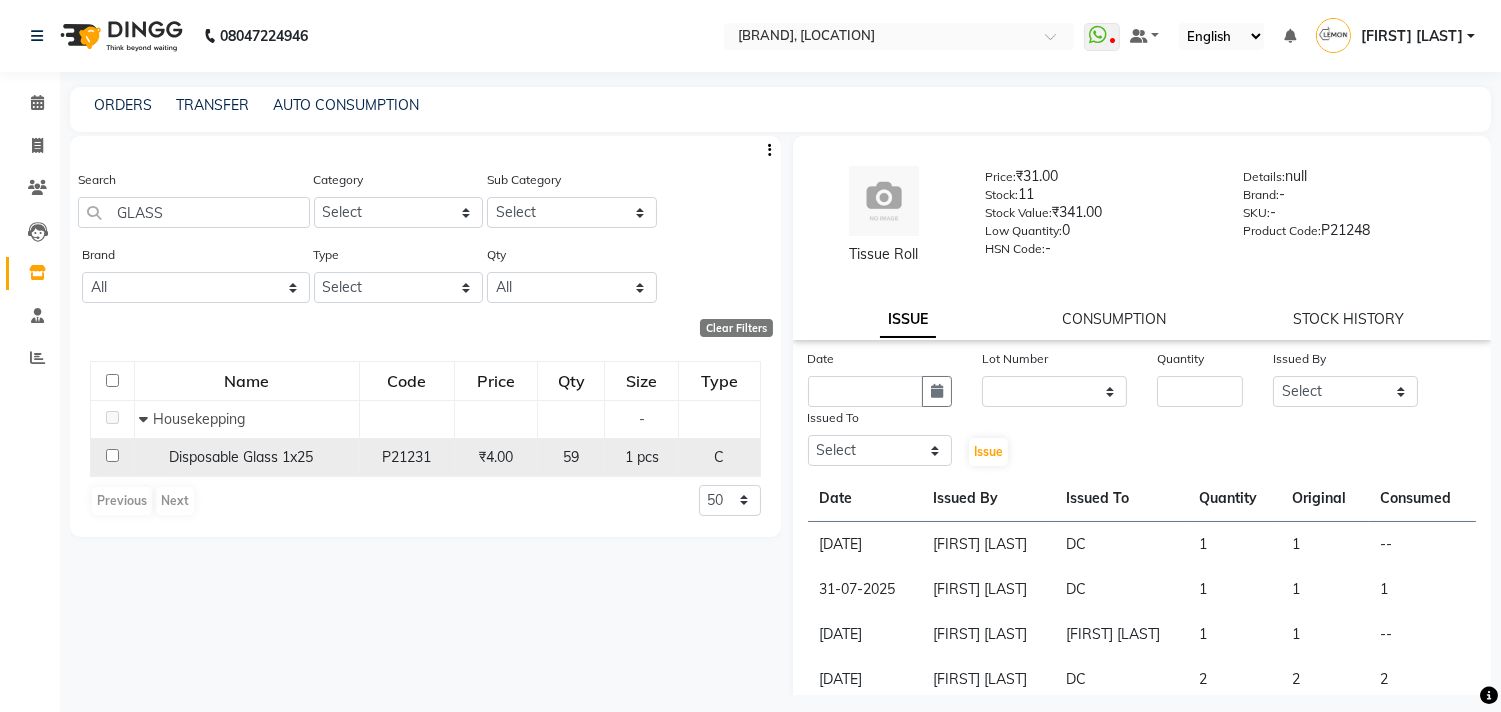 click 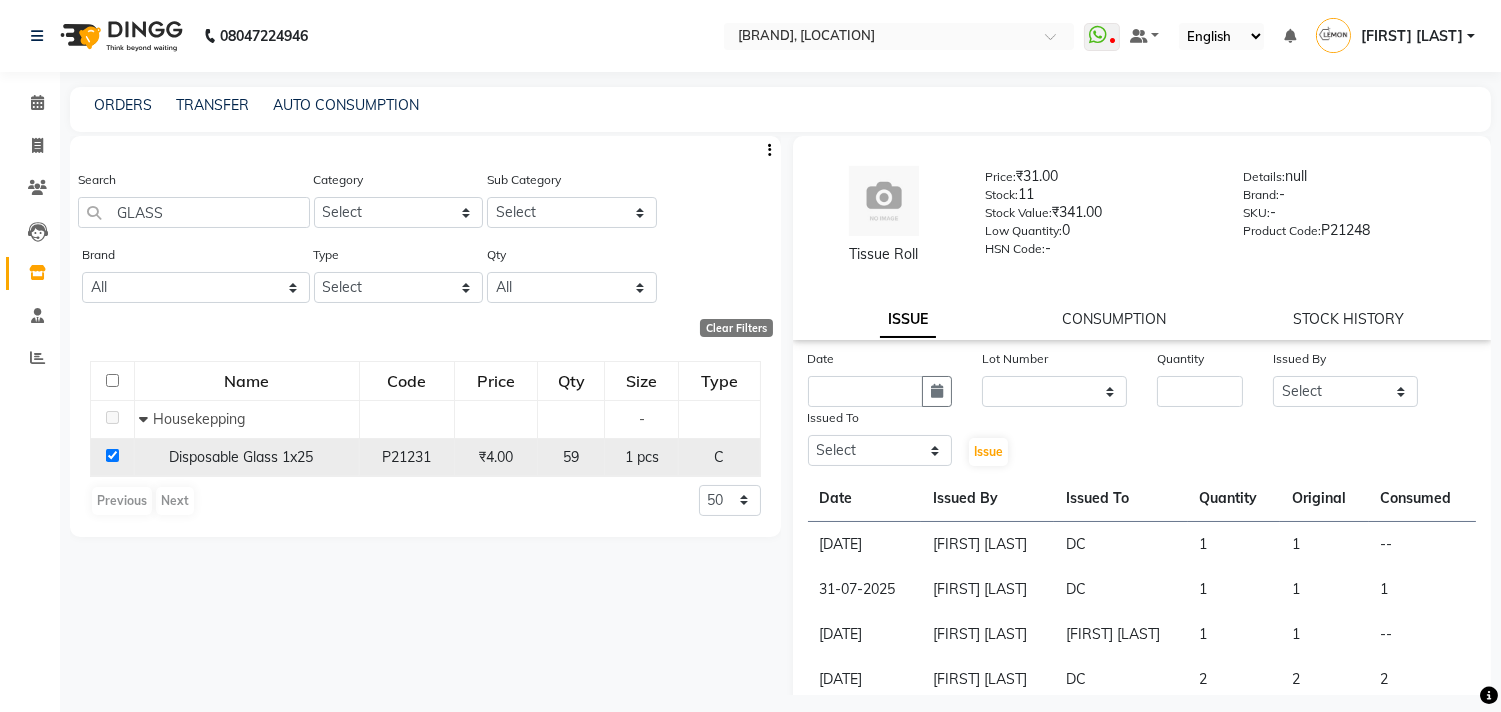 checkbox on "true" 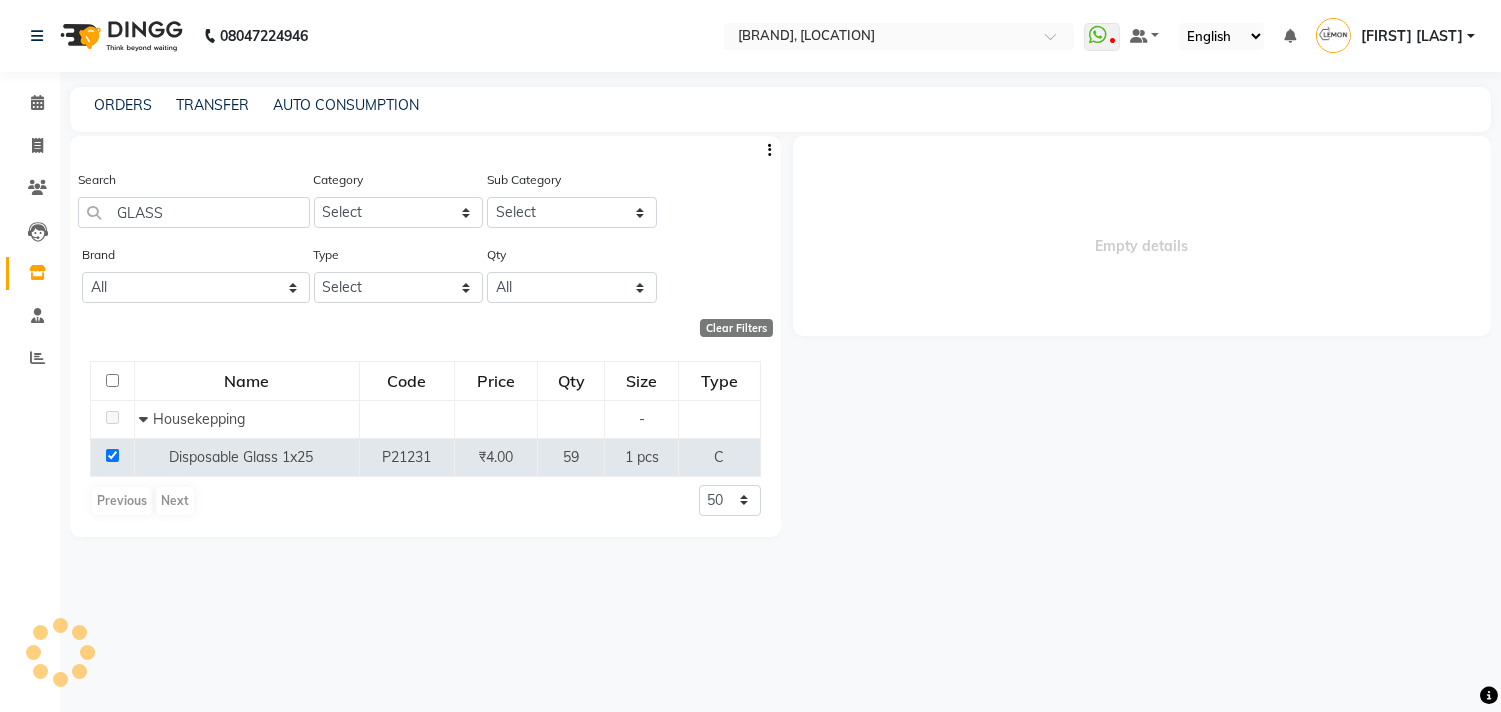 select 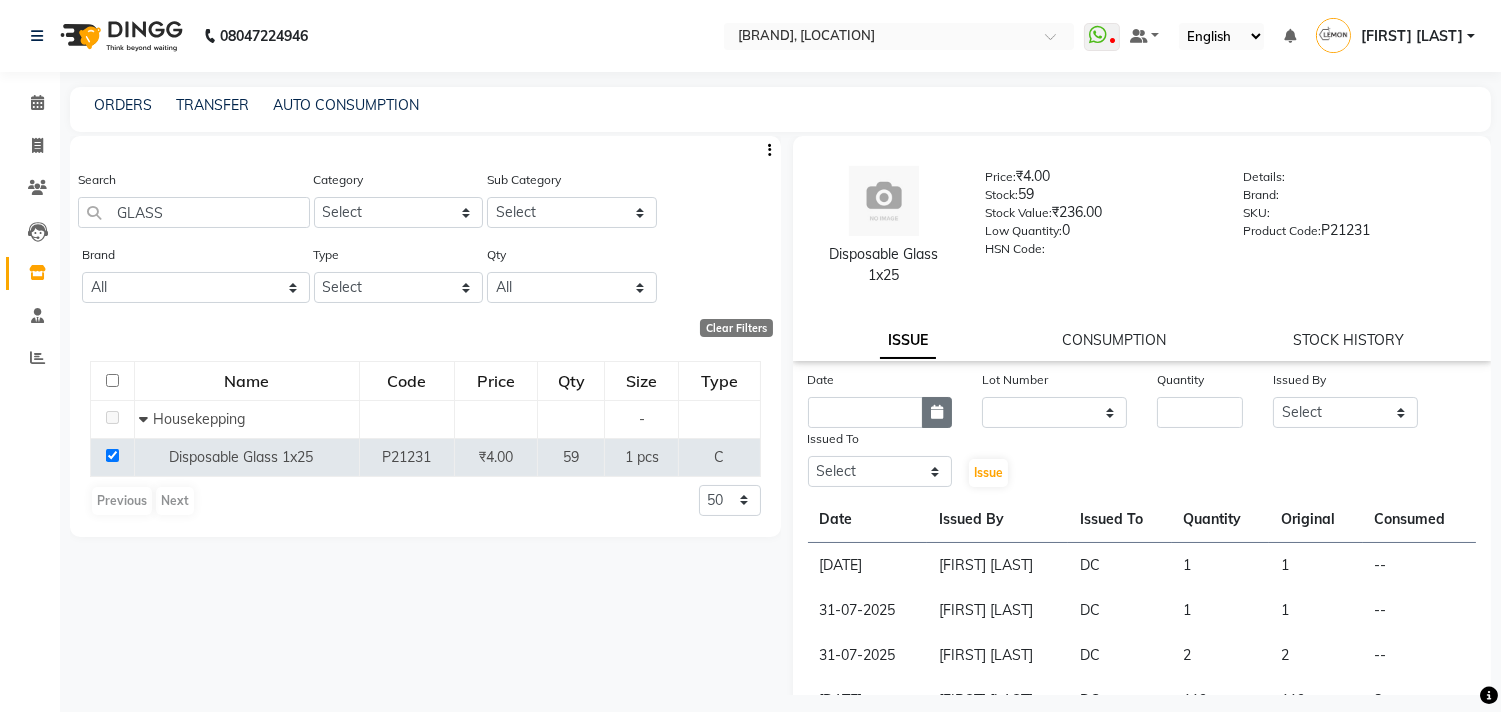 click 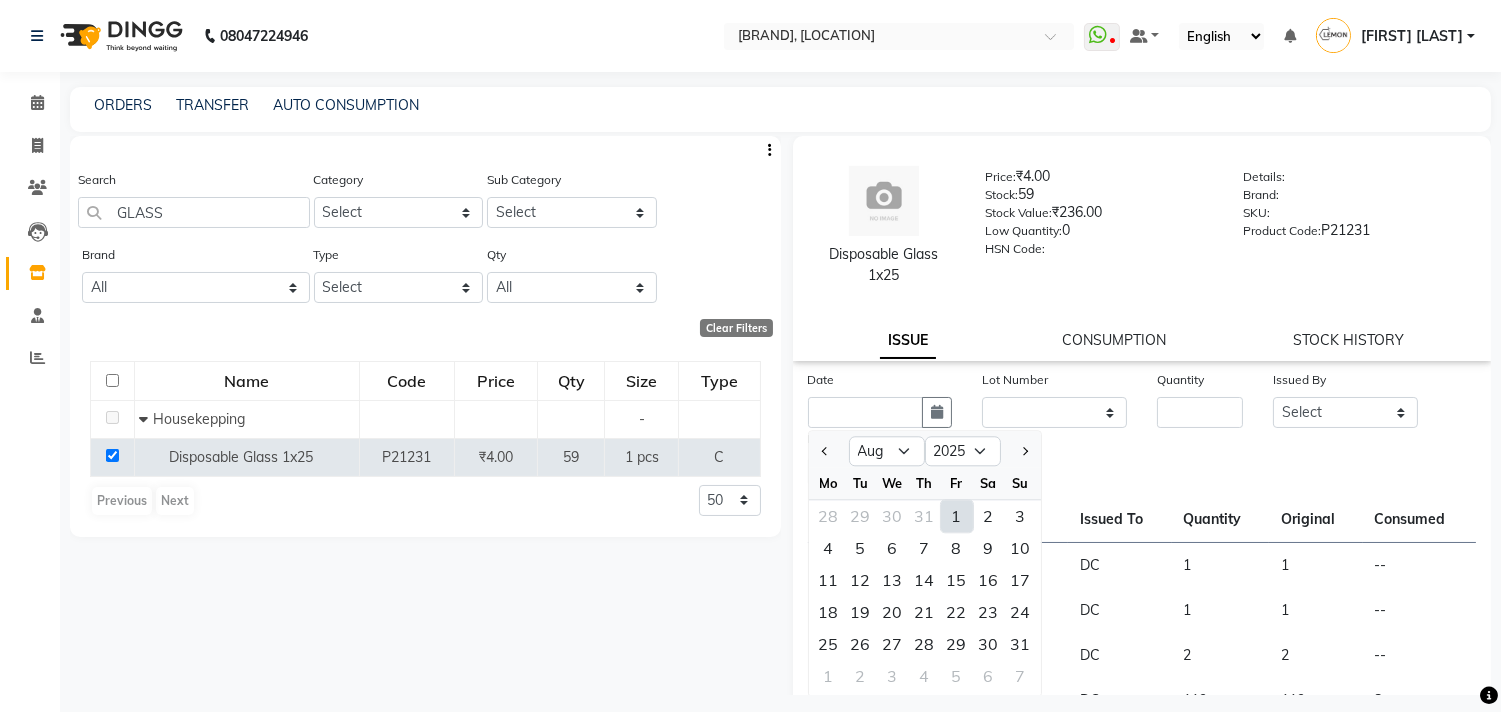 click on "1" 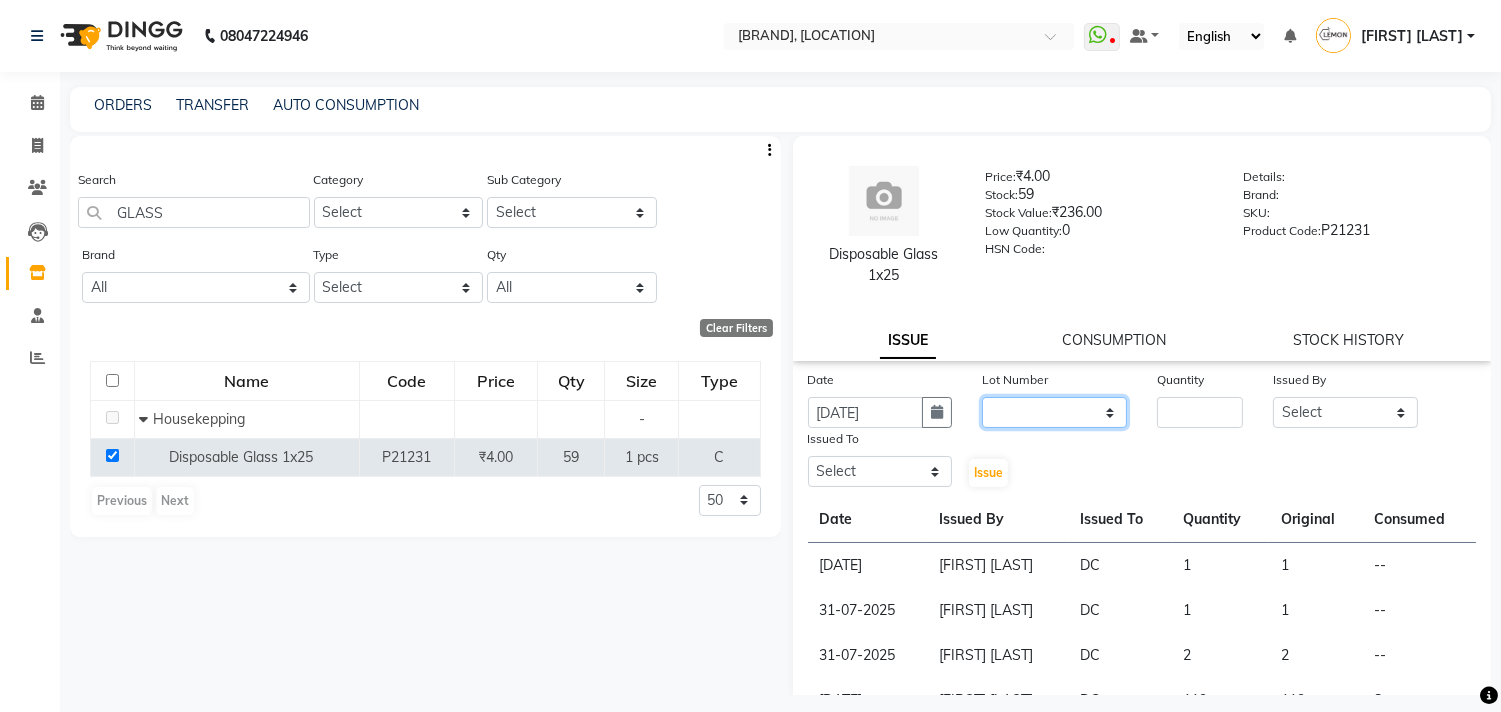 click on "None" 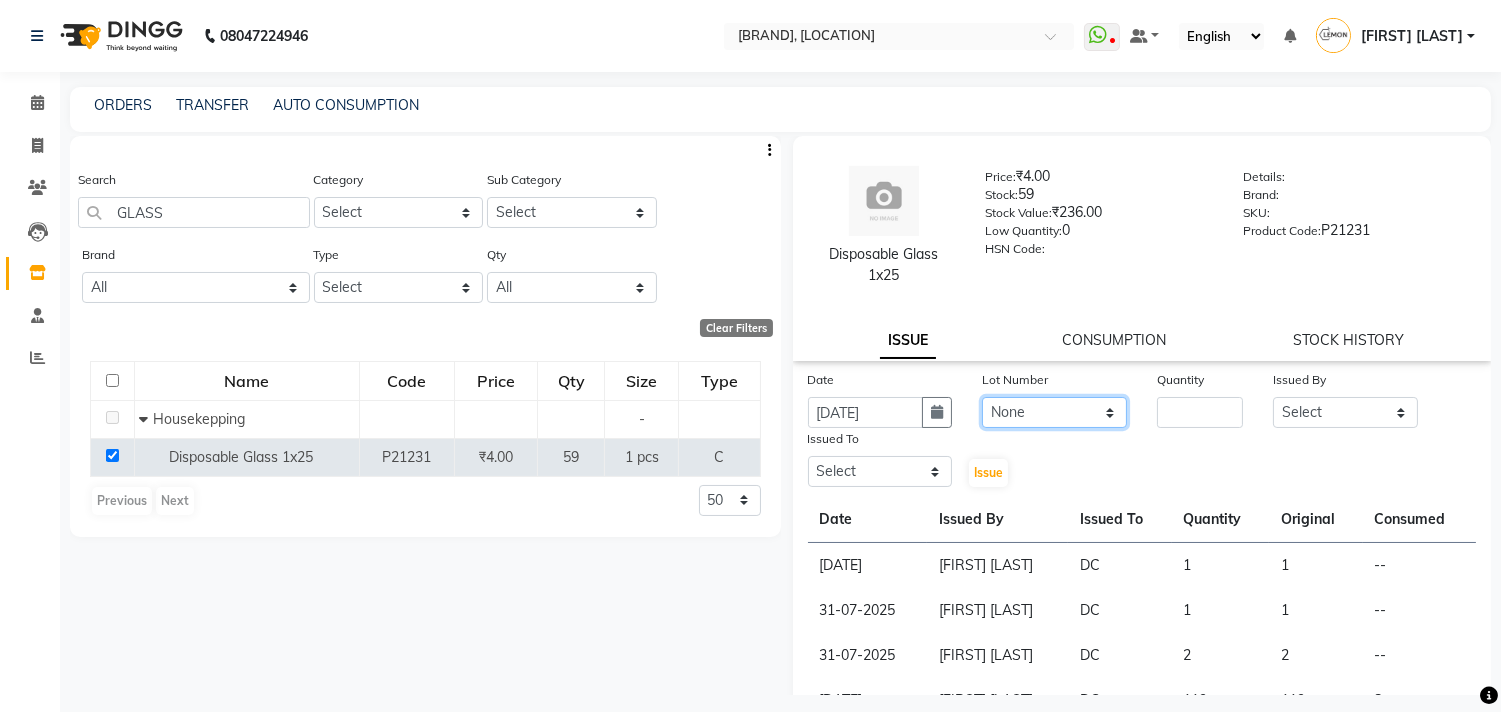 click on "None" 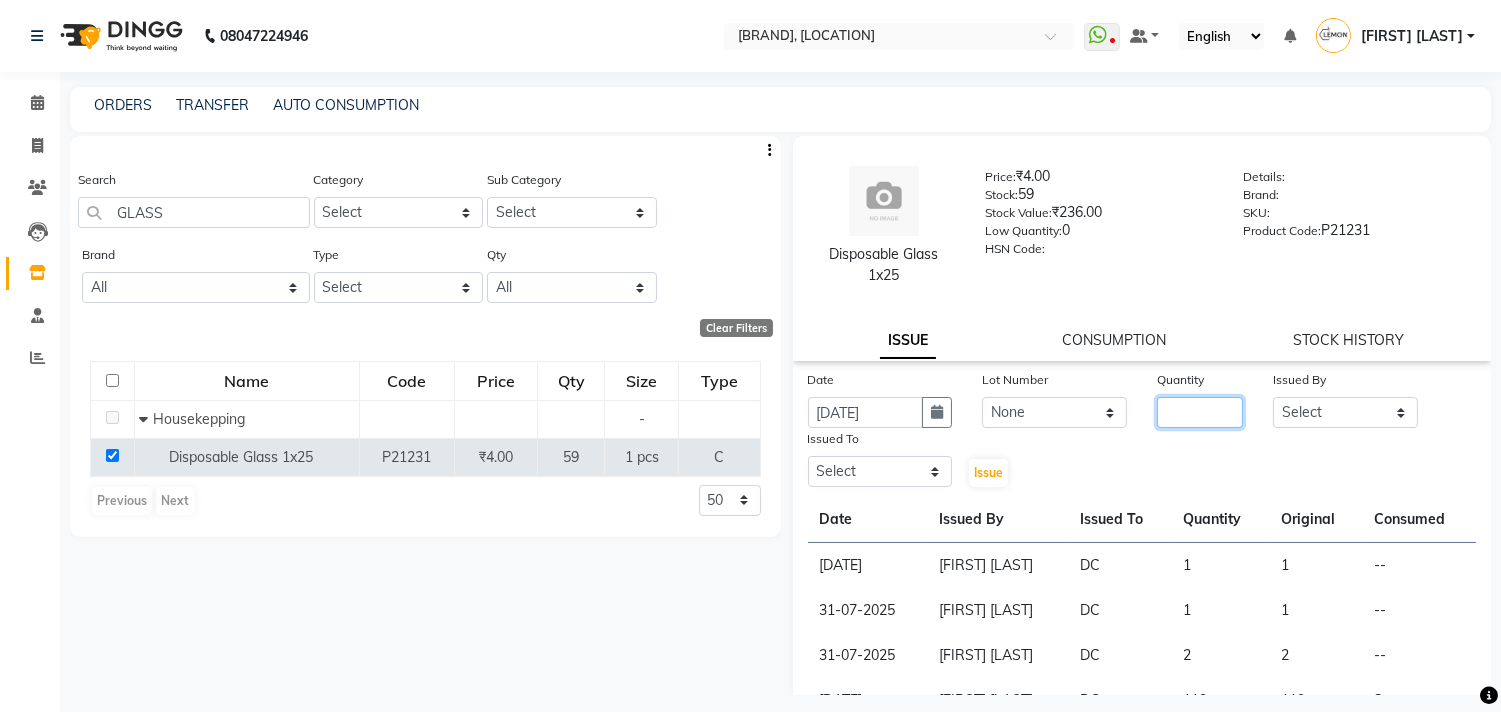 click 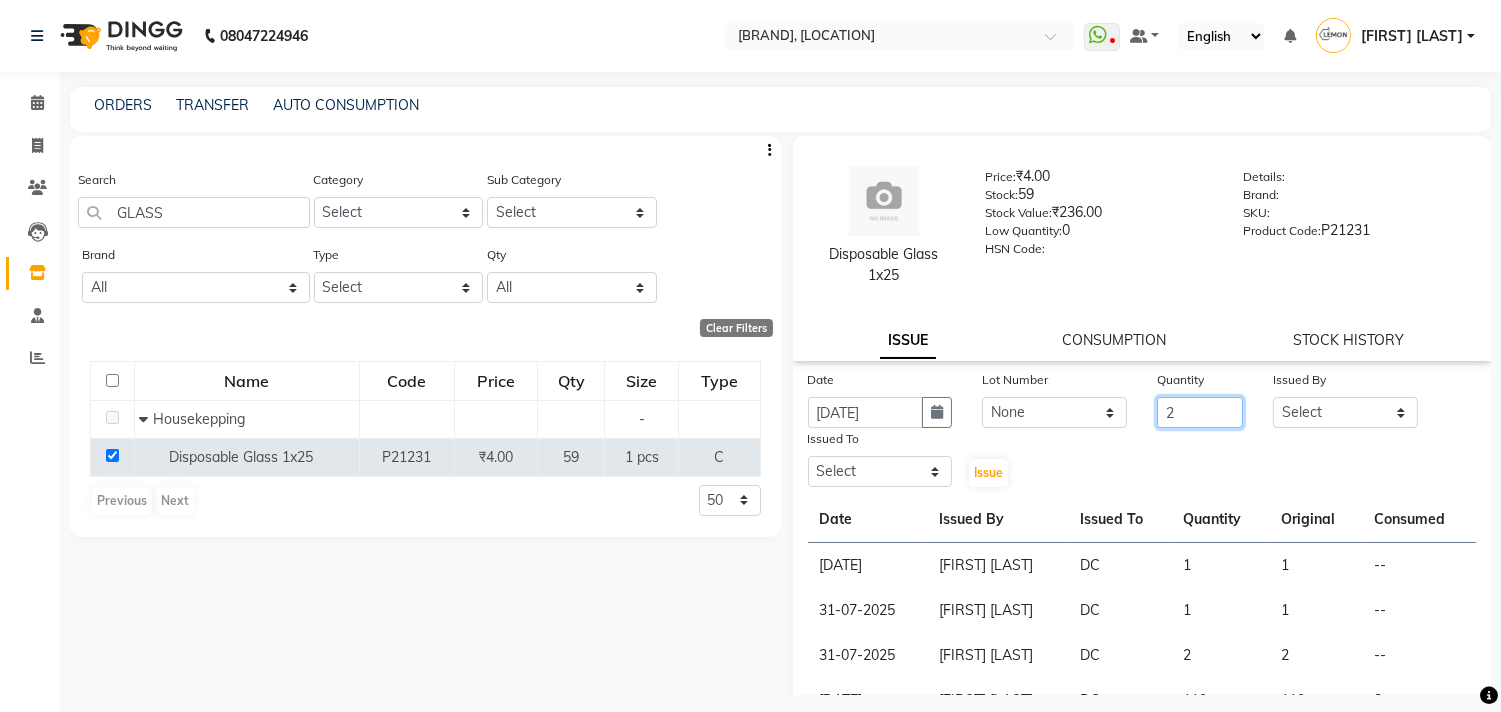 type on "2" 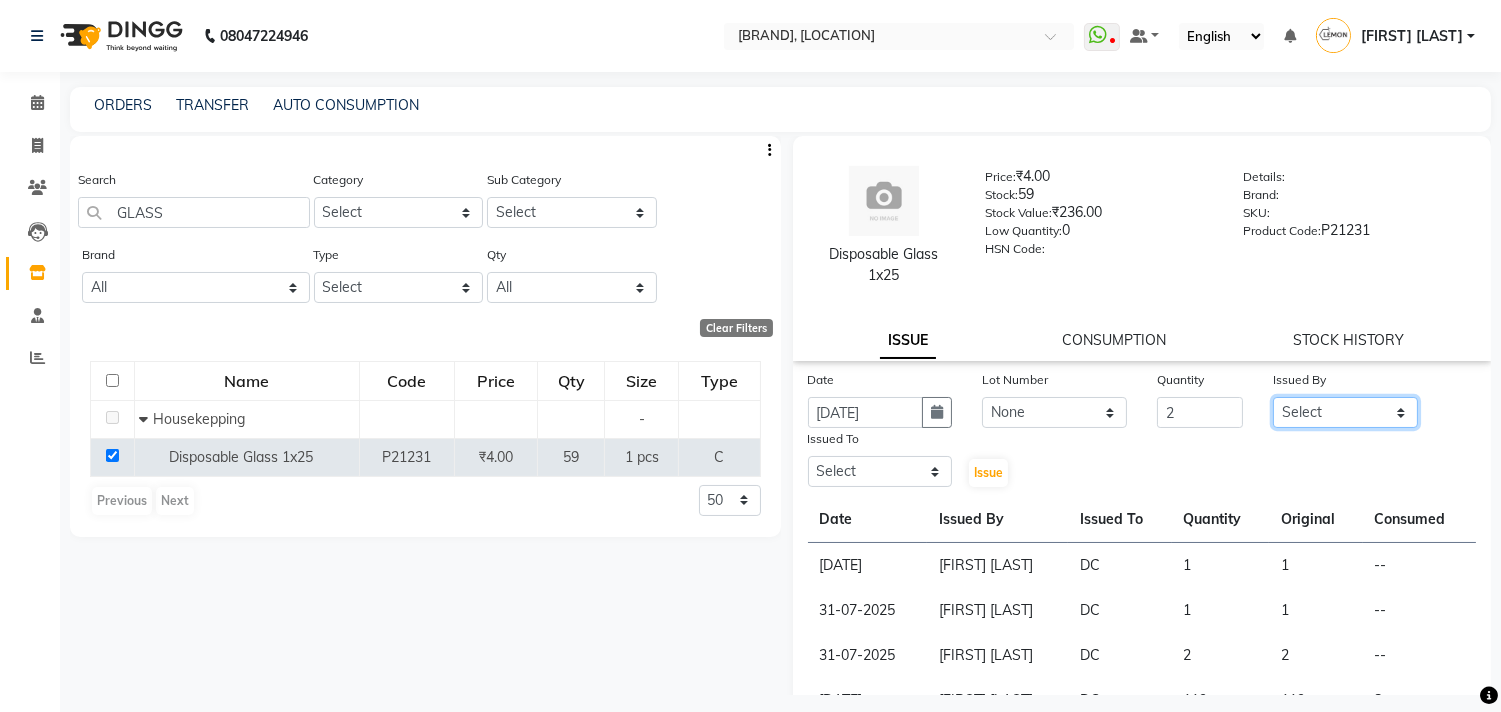 drag, startPoint x: 1302, startPoint y: 413, endPoint x: 1303, endPoint y: 400, distance: 13.038404 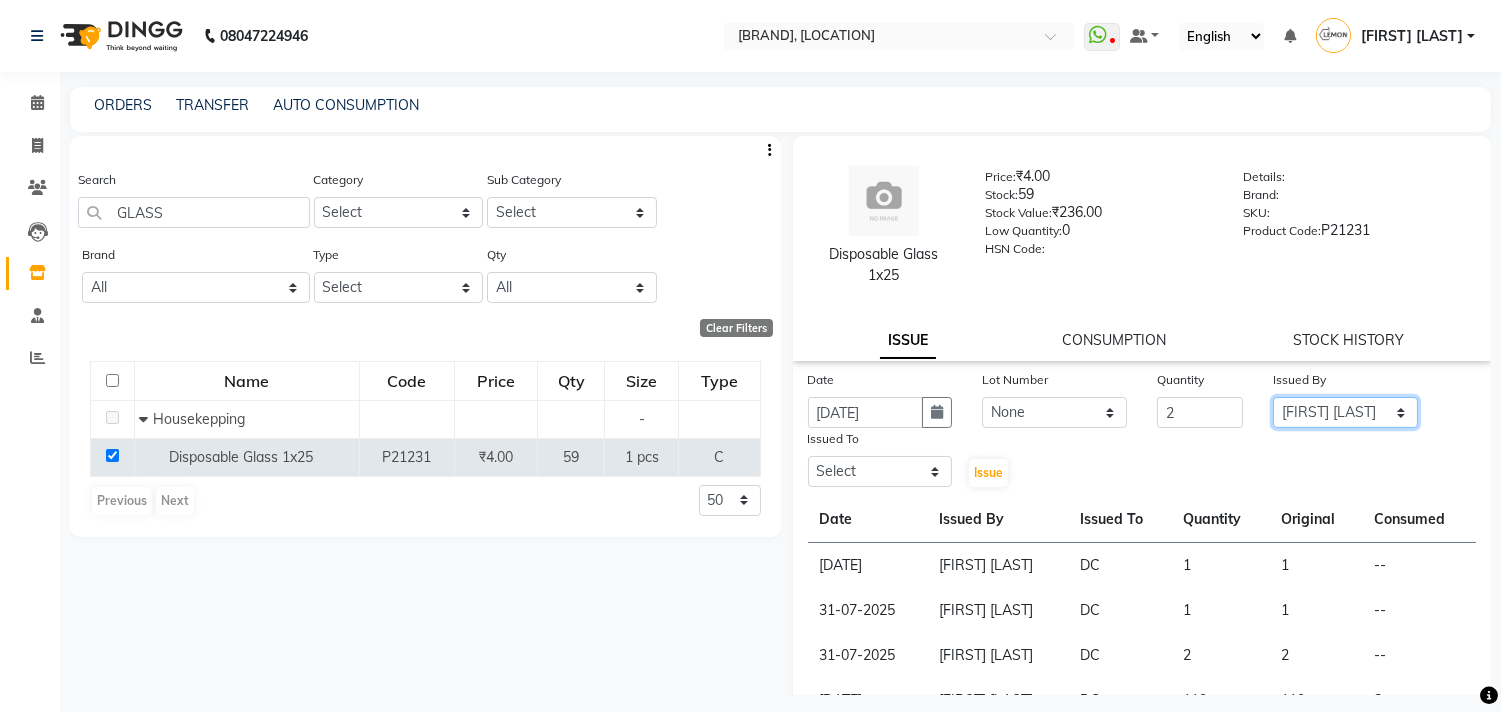 click on "Select Alam Arun Arndive Ashfak DC Faheem Malik Gufran Salmani Payal Maurya Riya Adawade Shoeb Salmani Kandivali Swati Sharma Yunus Yusuf Shaikh" 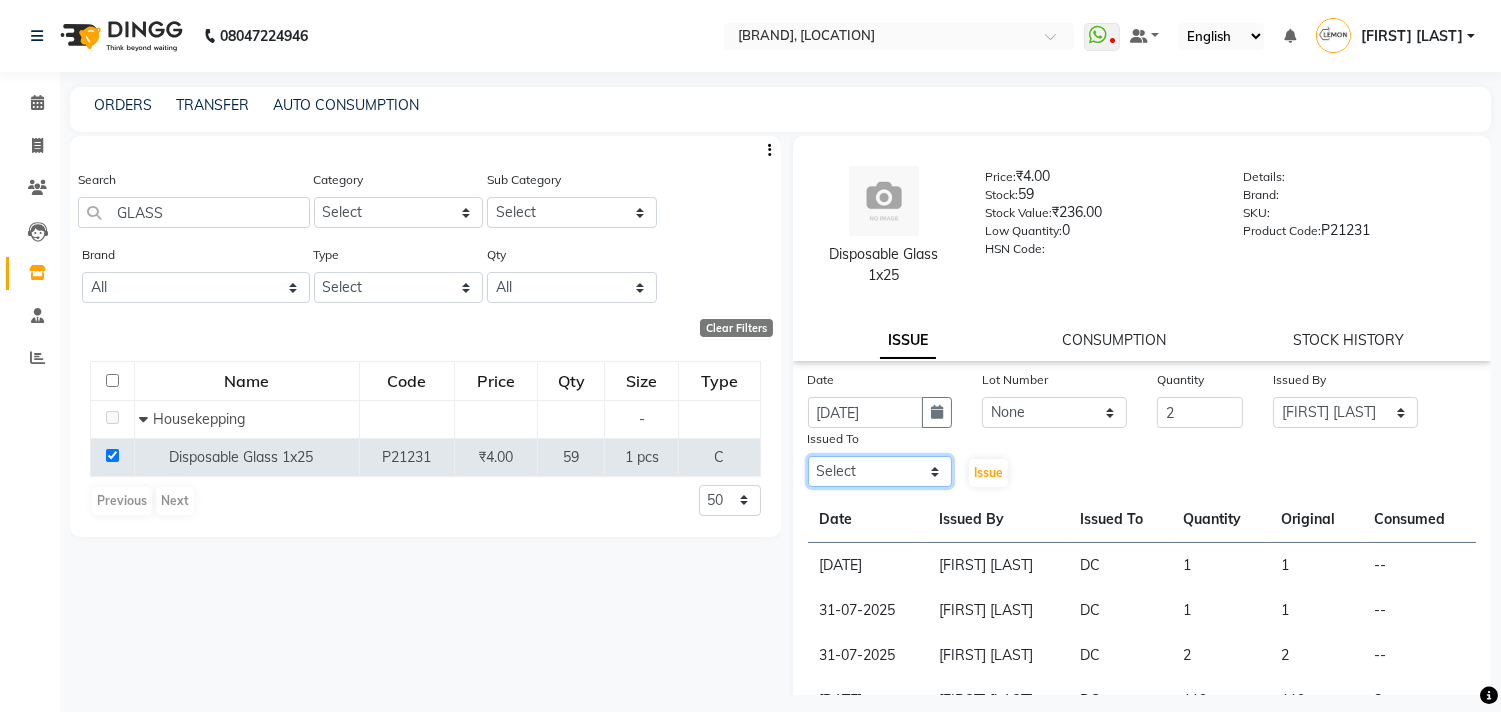 click on "Select Alam Arun Arndive Ashfak DC Faheem Malik Gufran Salmani Payal Maurya Riya Adawade Shoeb Salmani Kandivali Swati Sharma Yunus Yusuf Shaikh" 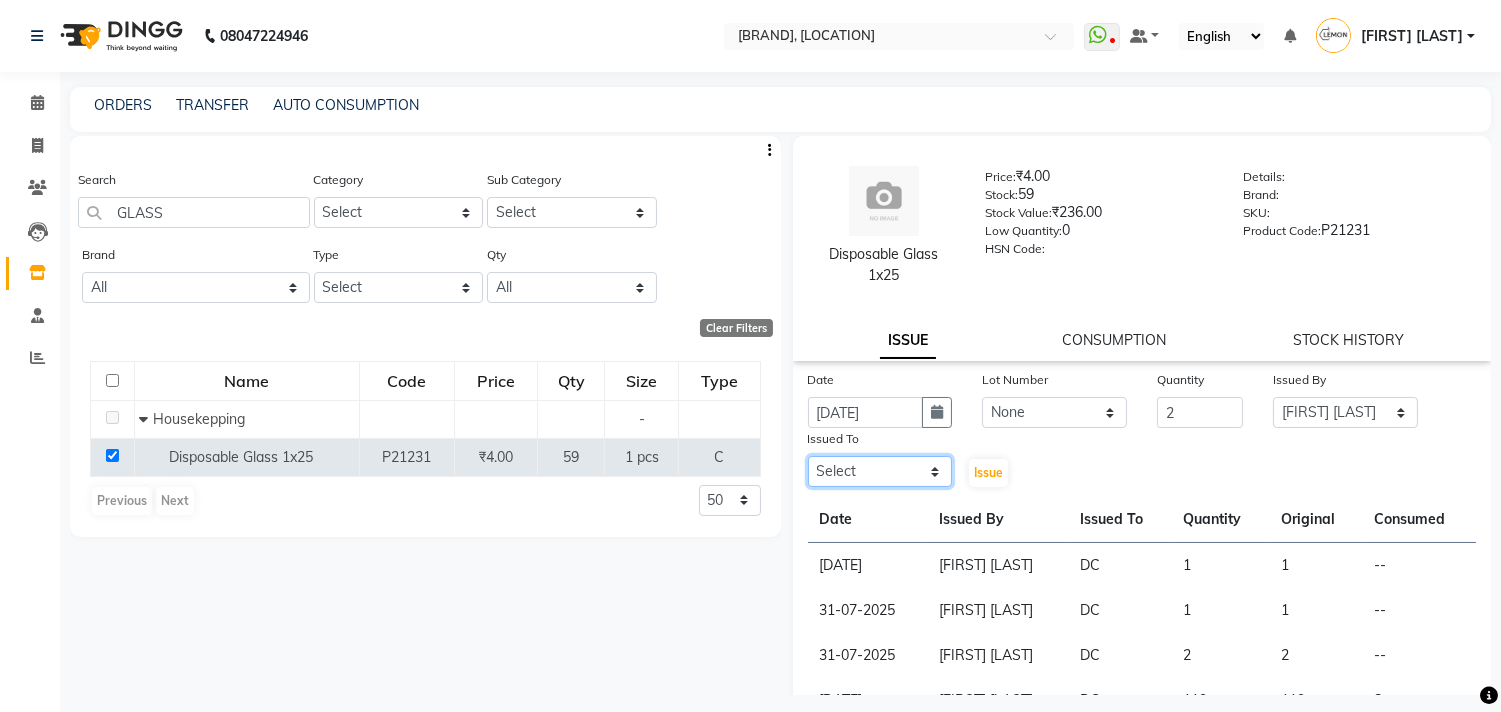 select on "7880" 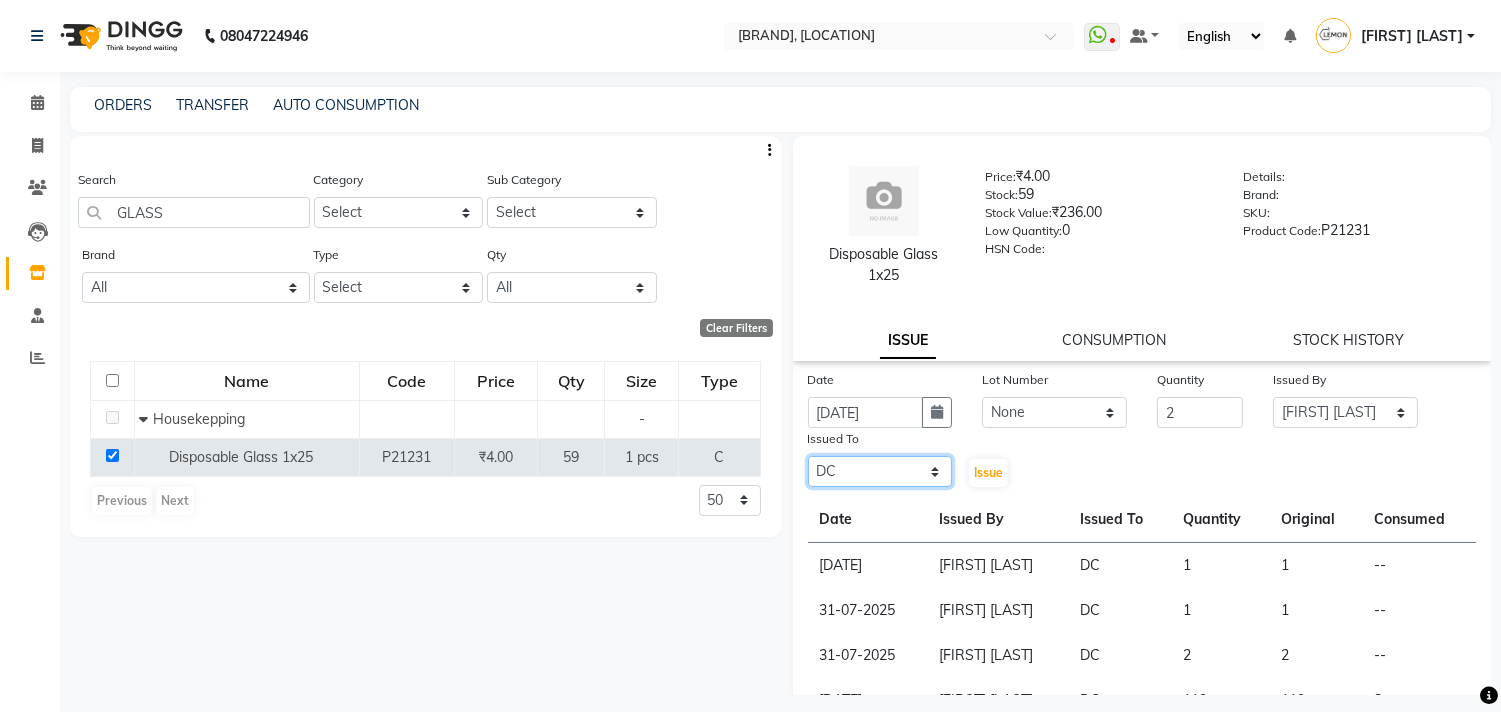 click on "Select Alam Arun Arndive Ashfak DC Faheem Malik Gufran Salmani Payal Maurya Riya Adawade Shoeb Salmani Kandivali Swati Sharma Yunus Yusuf Shaikh" 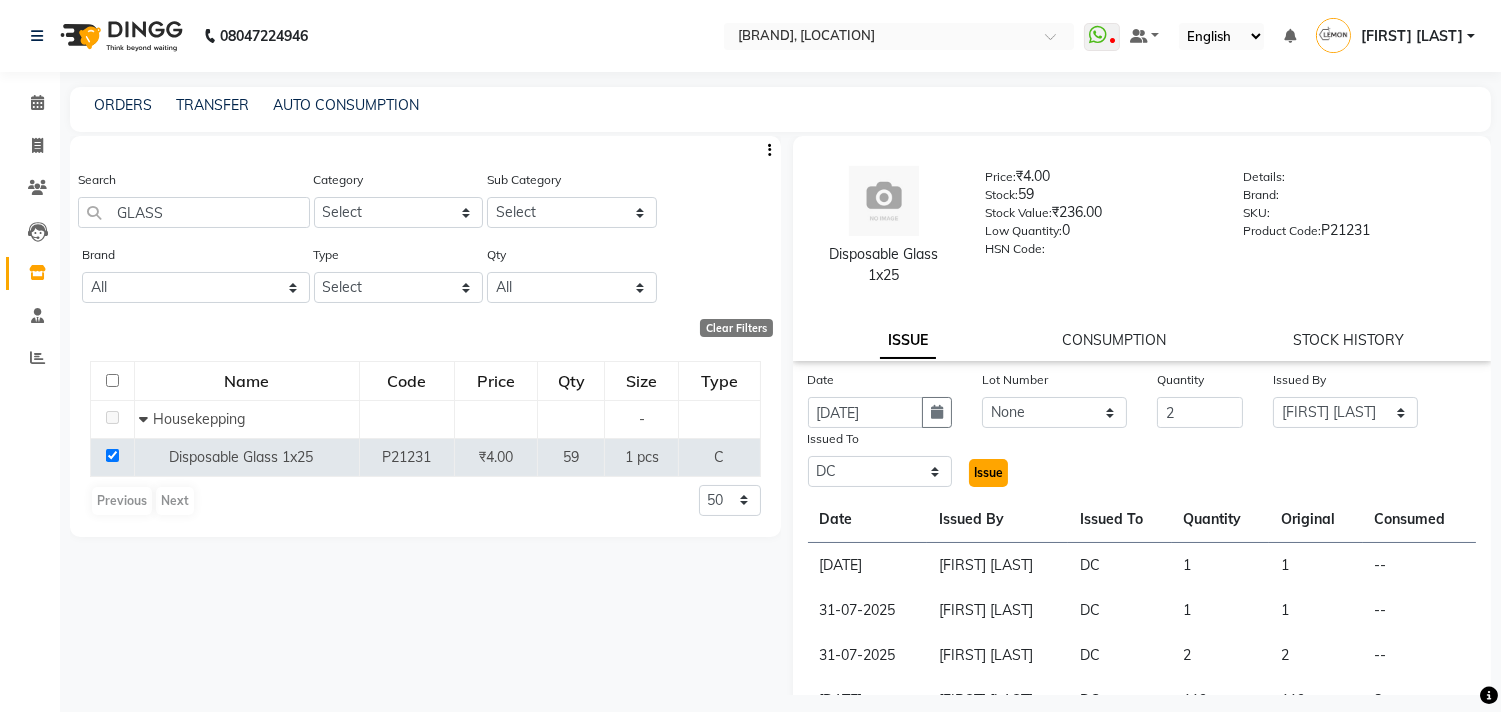 click on "Issue" 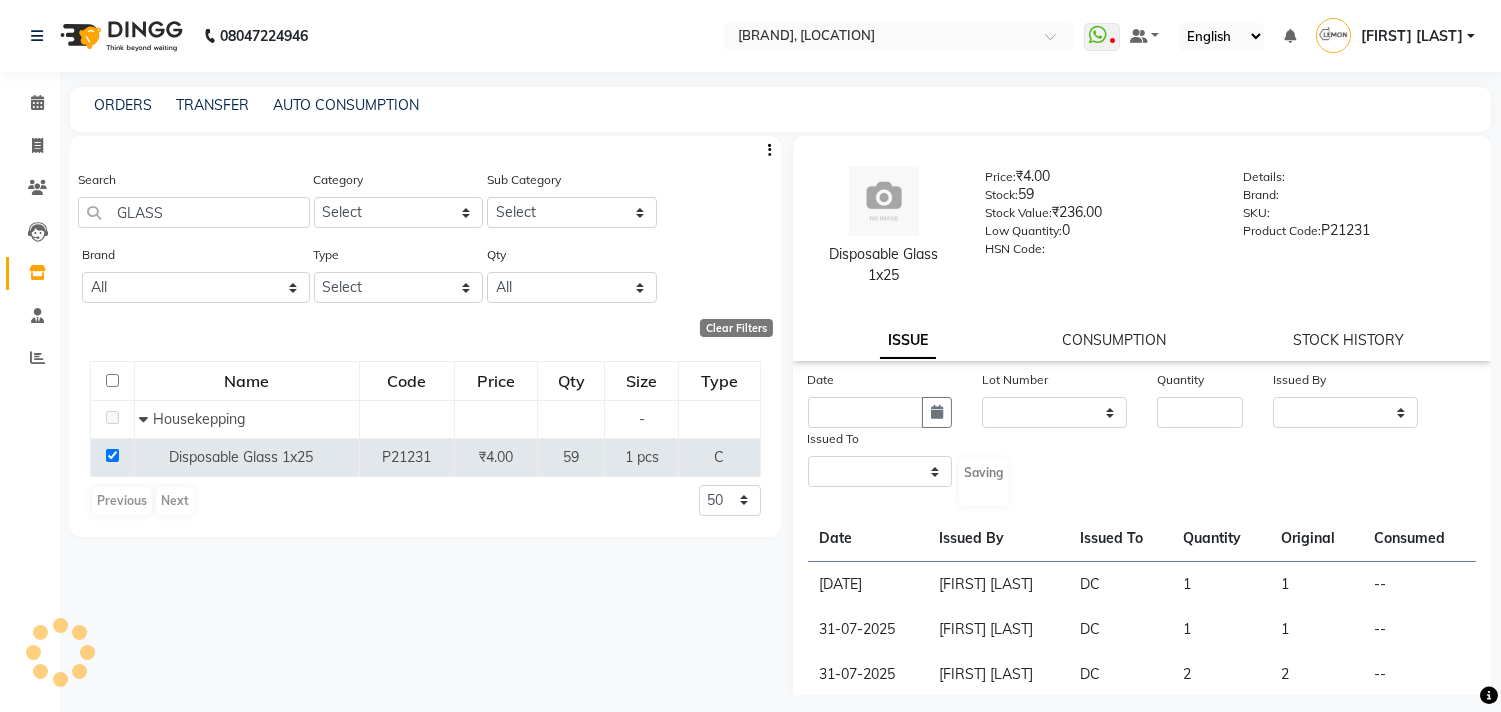 select 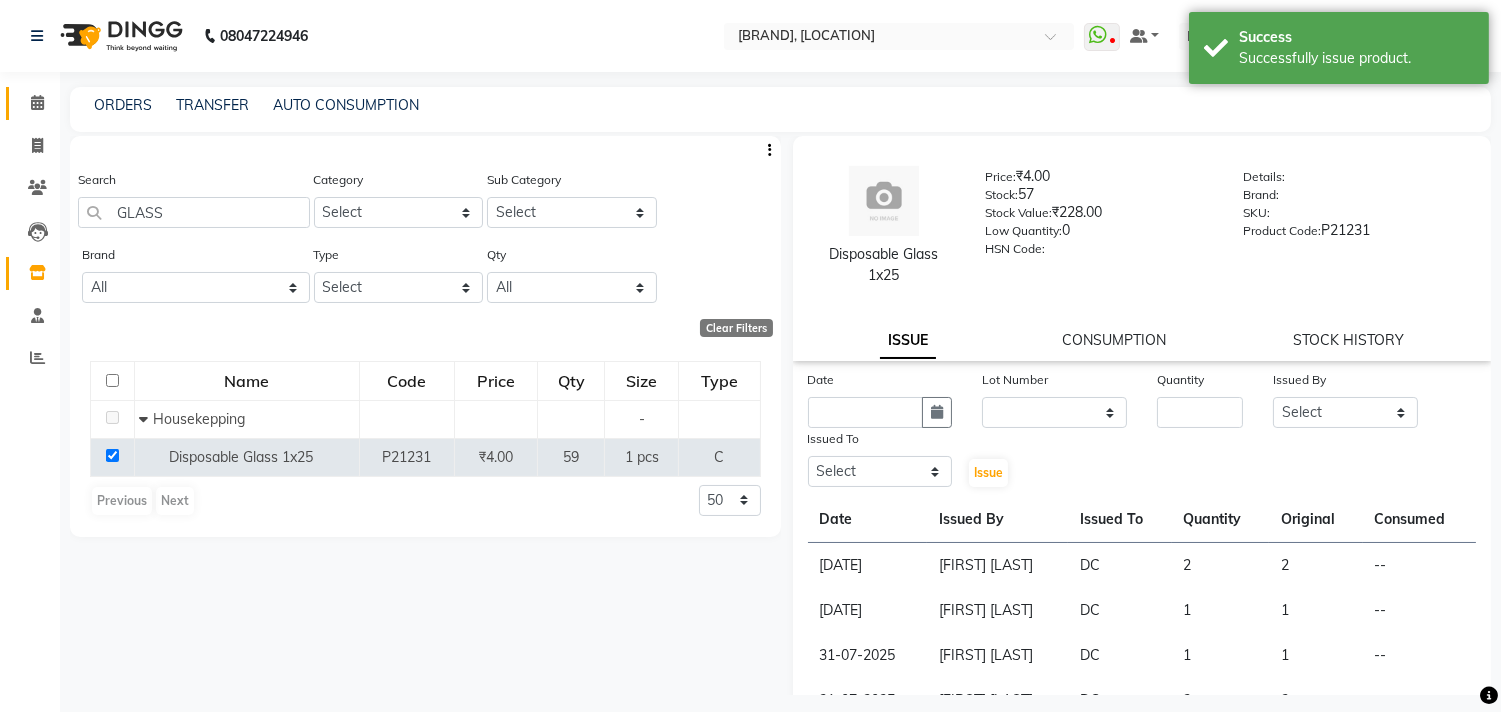 click 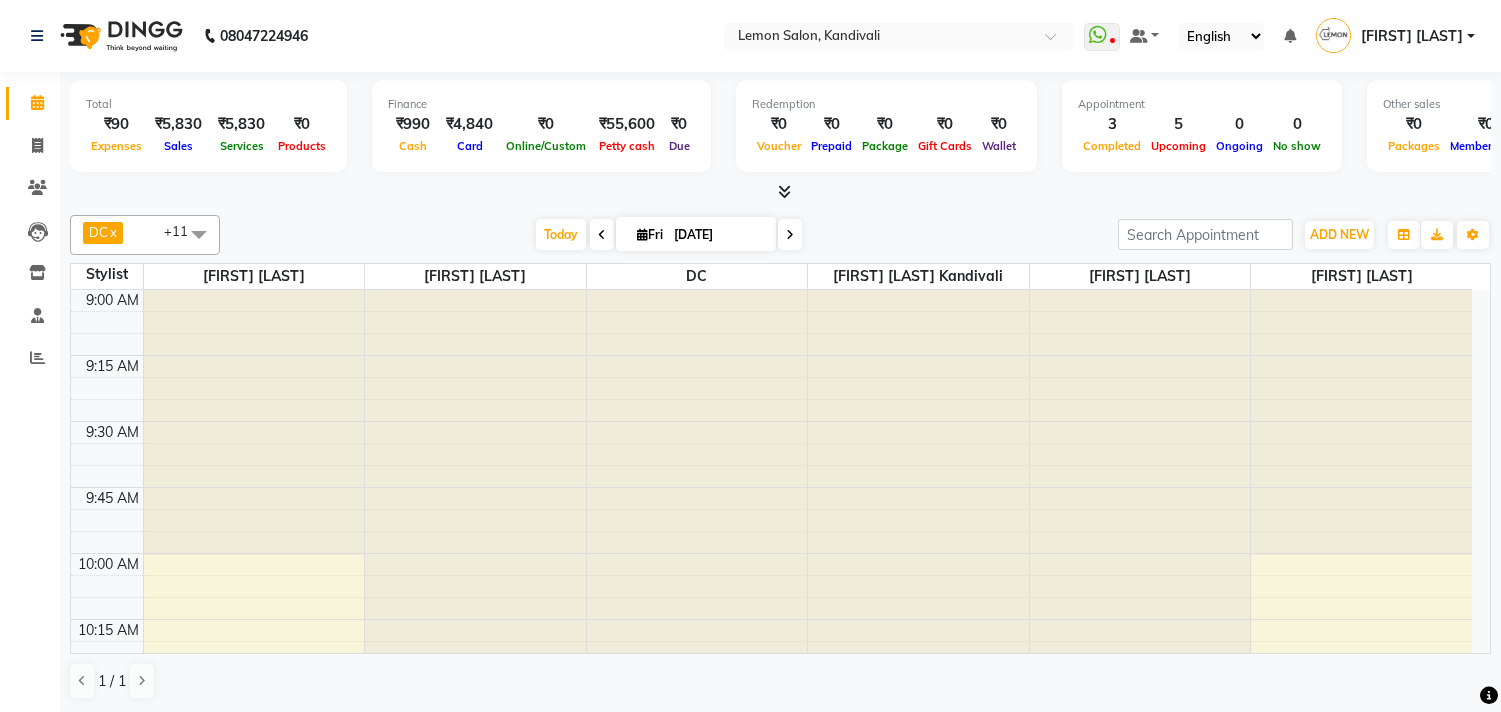 scroll, scrollTop: 0, scrollLeft: 0, axis: both 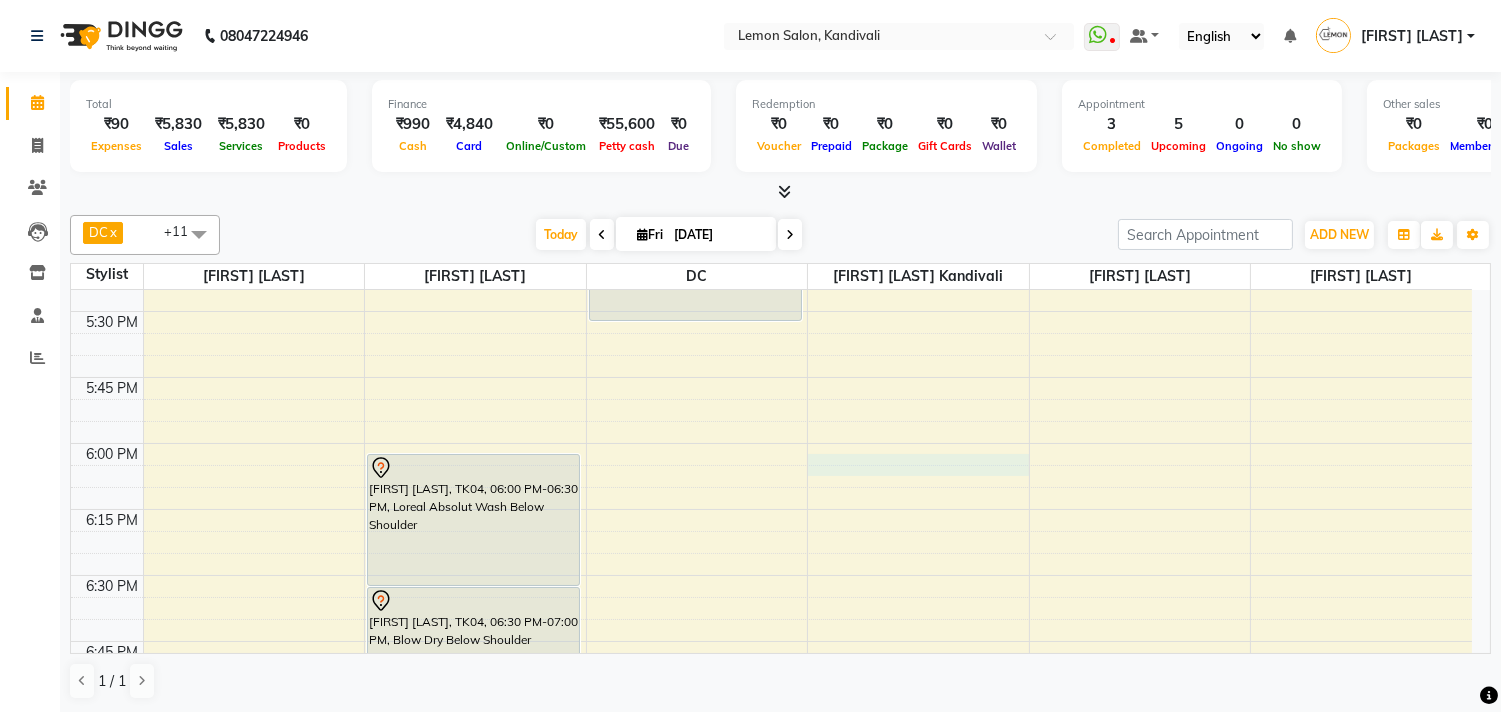 click on "[TIME] [TIME] [TIME] [TIME] [TIME] [TIME] [TIME] [TIME] [TIME] [TIME] [TIME] [TIME] [TIME] [TIME] [TIME] [TIME] [TIME] [TIME] [TIME] [TIME] [TIME] [TIME] [TIME] [TIME] [TIME] [TIME] [TIME] [TIME] [TIME] [TIME] [TIME] [TIME] [TIME] [TIME] [TIME] [TIME] [TIME] [TIME] [TIME] [TIME] [TIME] [TIME] [TIME] [TIME] [TIME] [TIME] [TIME] [TIME] [TIME] [TIME] [TIME] [TIME] [TIME] [TIME]     [FIRST], TK07, 11:35 AM-02:15 PM, Clean Up Brightening (₹3300),D- Tan Face & Neck (₹770),Rica Wax Upper Lip/lower lip/Chin/Nose/Eyebrows (₹220),Rica Wax Full arms (₹715),Rica Wax Underarms (₹330),Rica Wax Half legs (₹605),Threading Eyebrows (₹110)             [FIRST] [LAST], TK01, 11:00 AM-11:30 AM, Head Massage 30mins     [FIRST] [LAST], TK02, 11:30 AM-12:15 PM, Majirel Crown             [FIRST] [LAST], TK03, 03:00 PM-04:00 PM, Root touch up (Majirel up to 1 inch)" at bounding box center [771, -85] 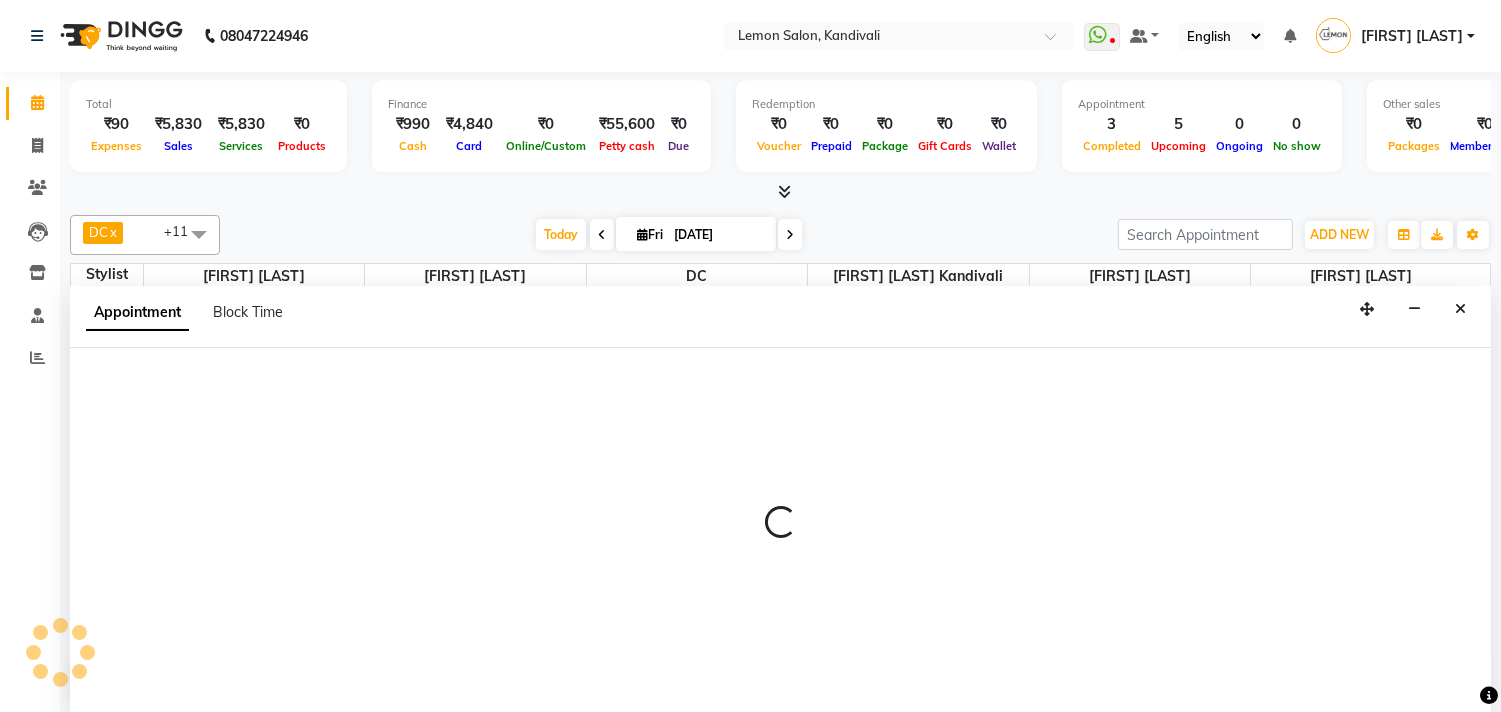 scroll, scrollTop: 1, scrollLeft: 0, axis: vertical 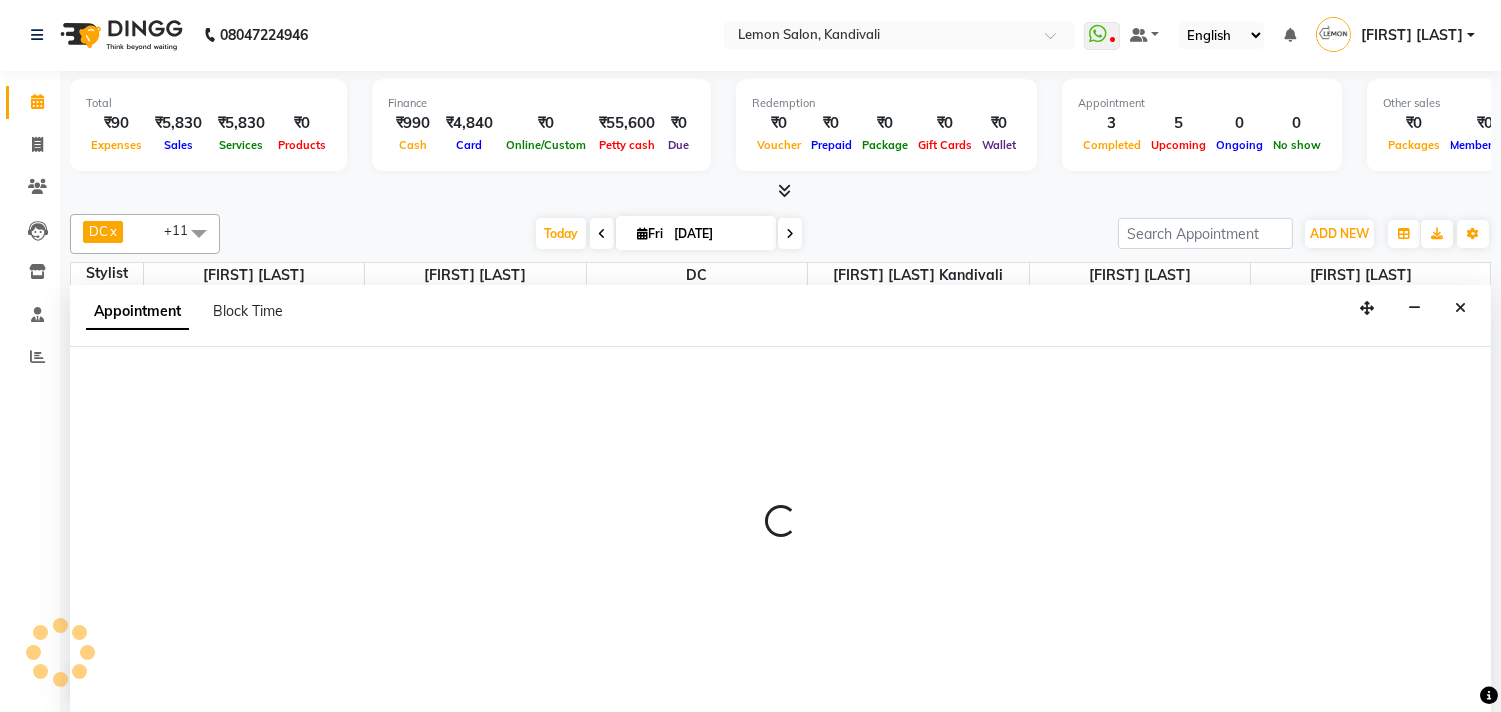 select on "60413" 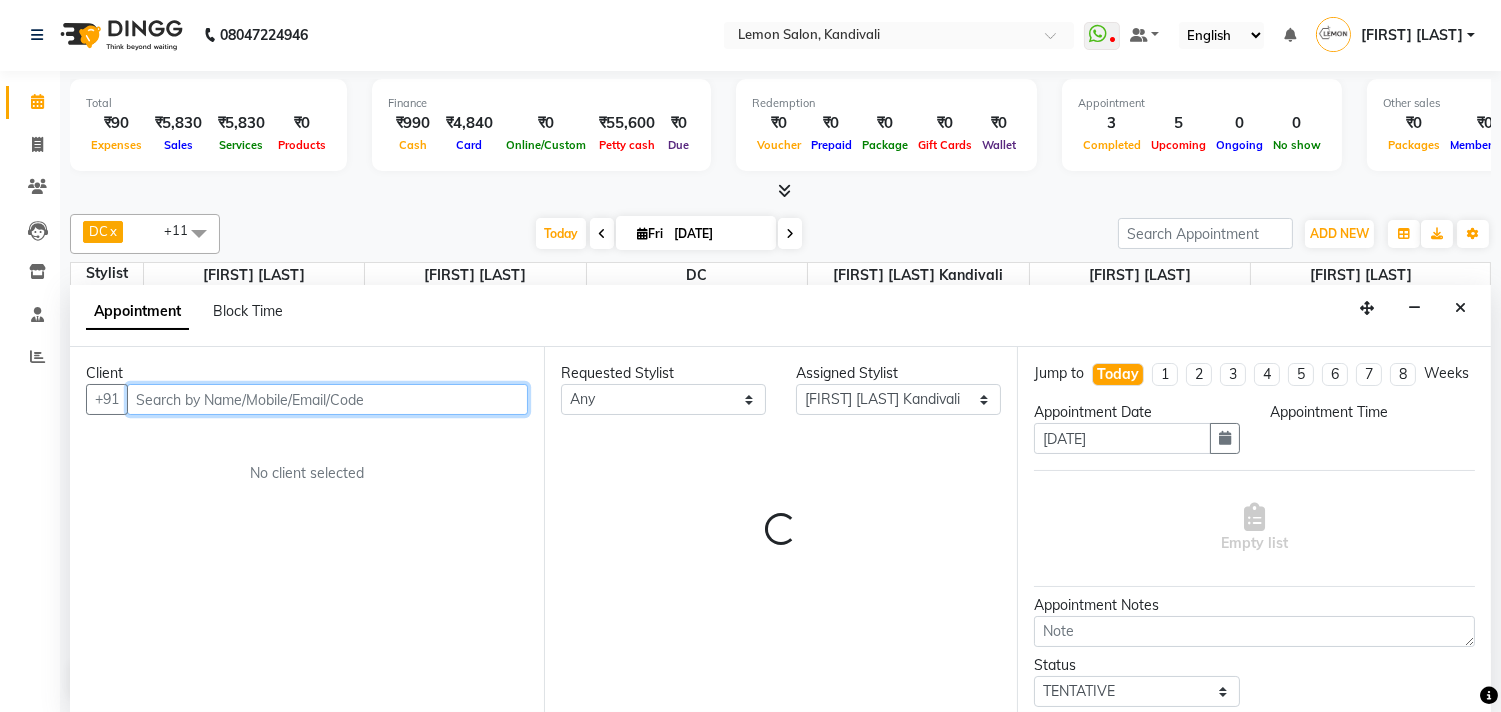 select on "1080" 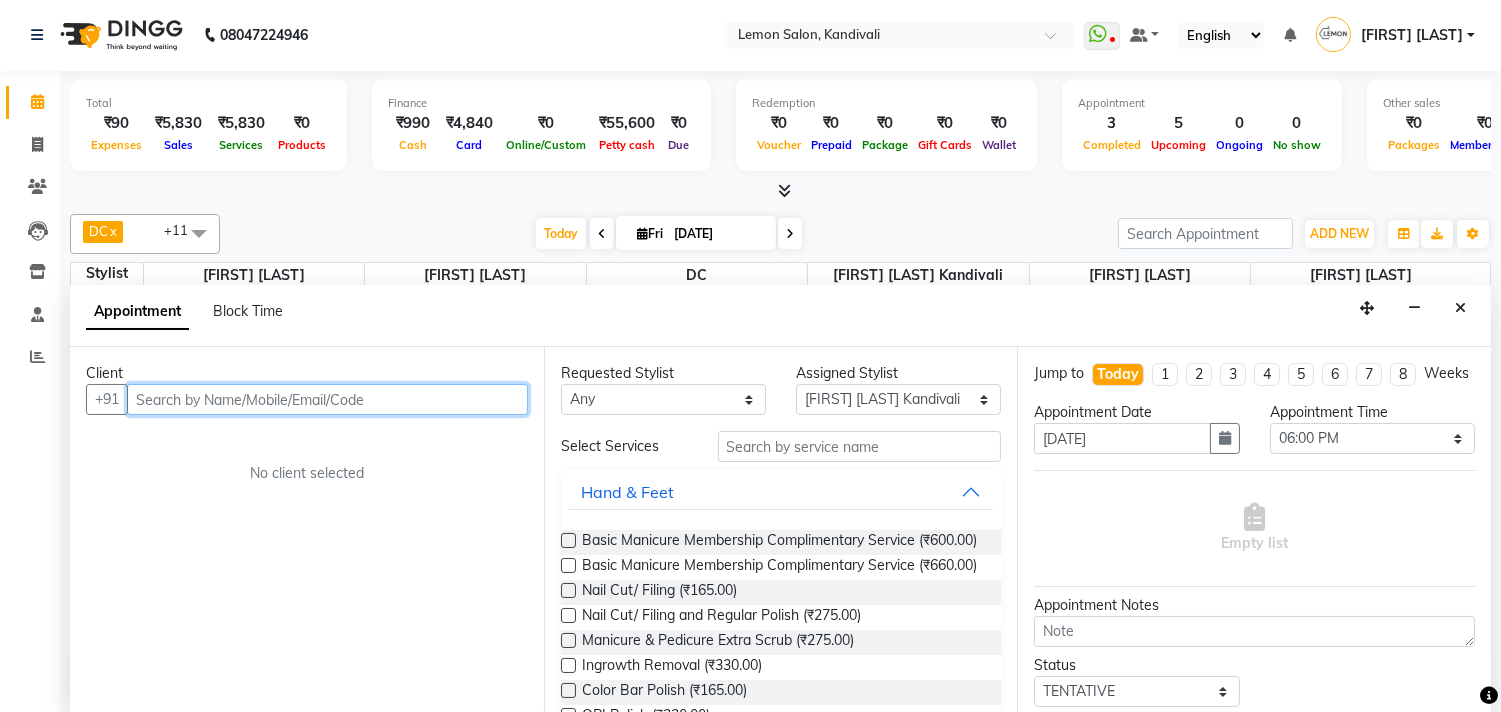 click at bounding box center [327, 399] 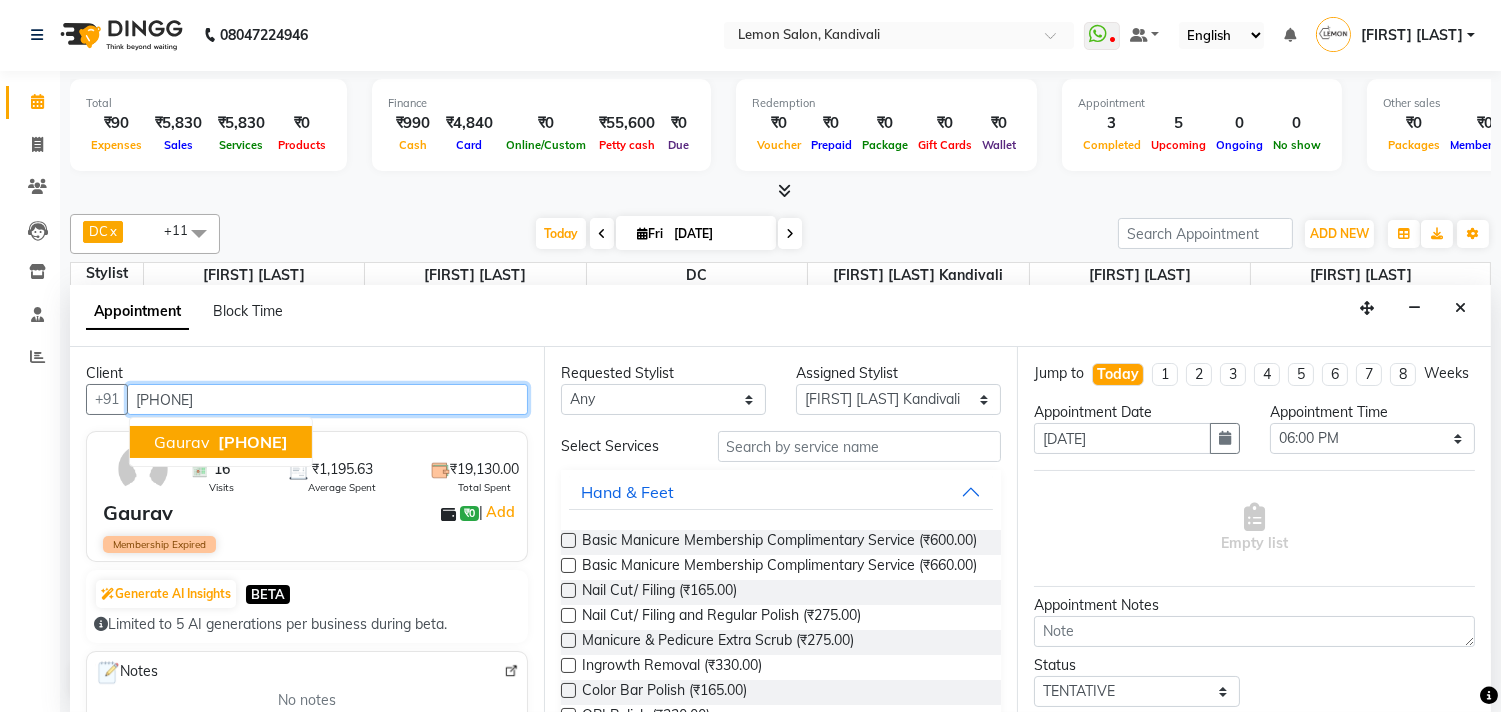 click on "[FIRST]   [PHONE]" at bounding box center [221, 442] 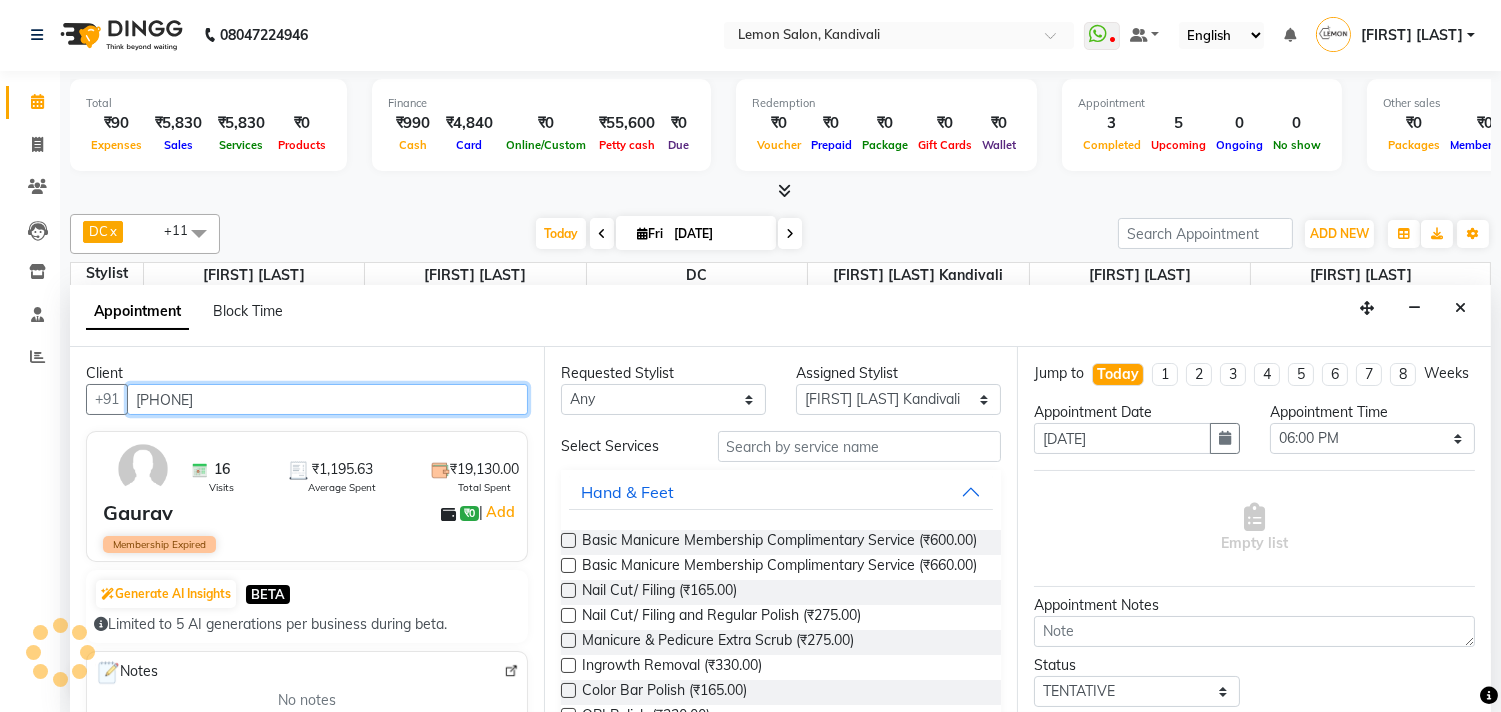 type on "7874488336" 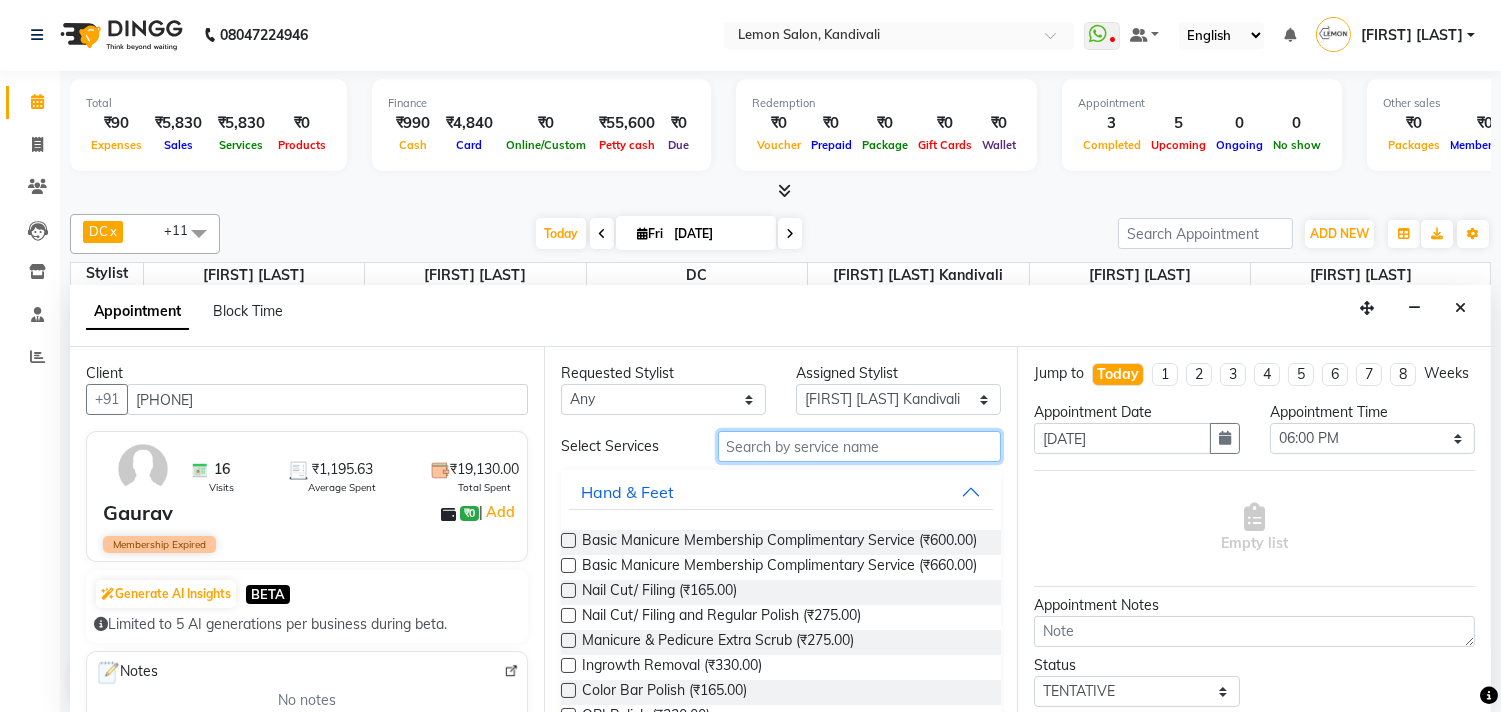 click at bounding box center [860, 446] 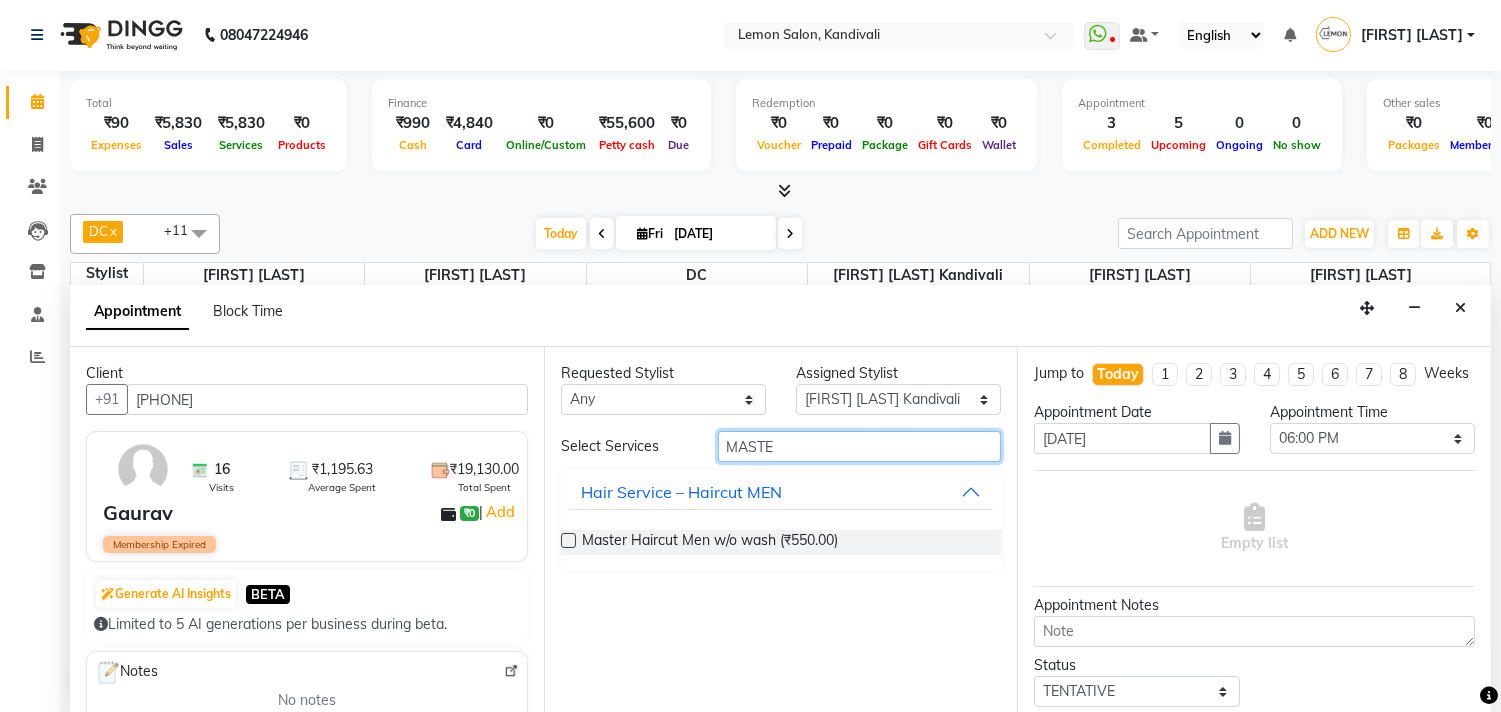type on "MASTE" 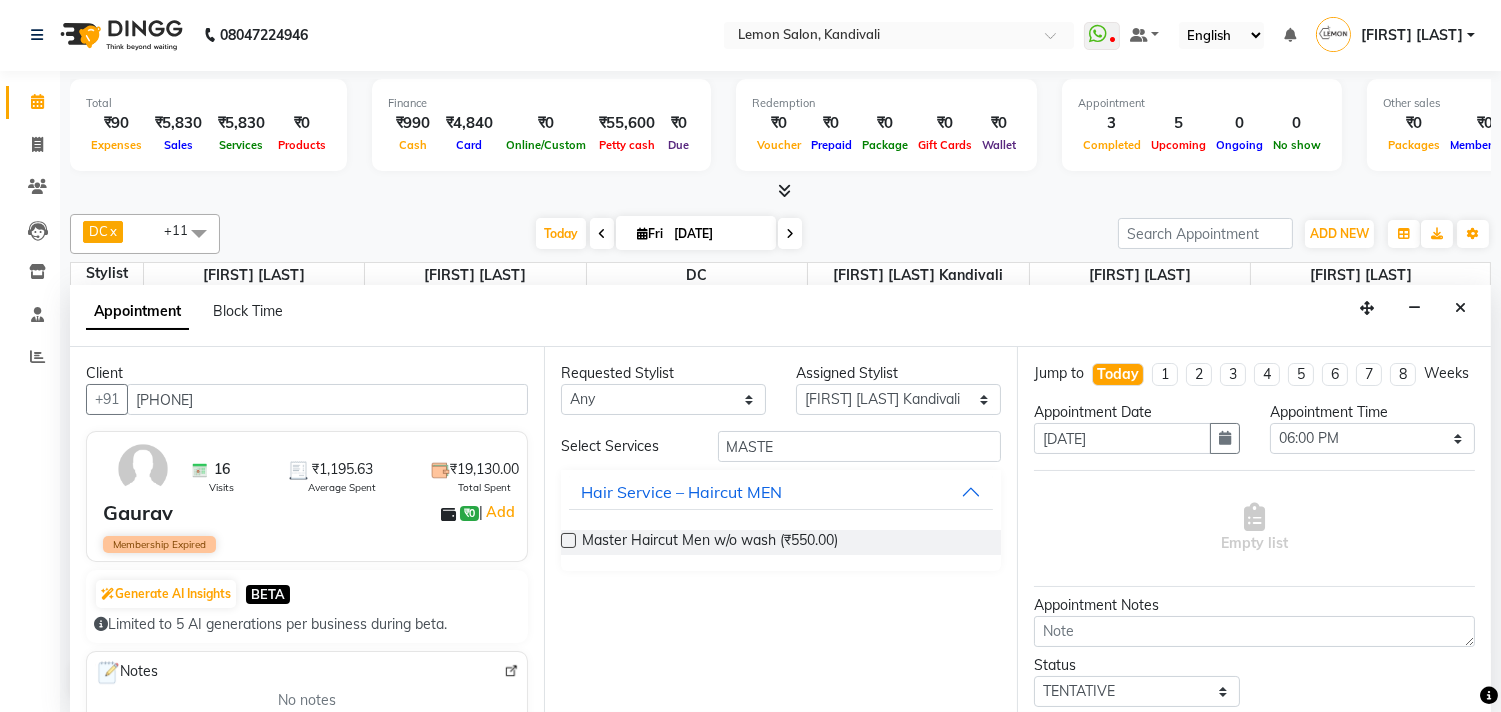 click at bounding box center (568, 540) 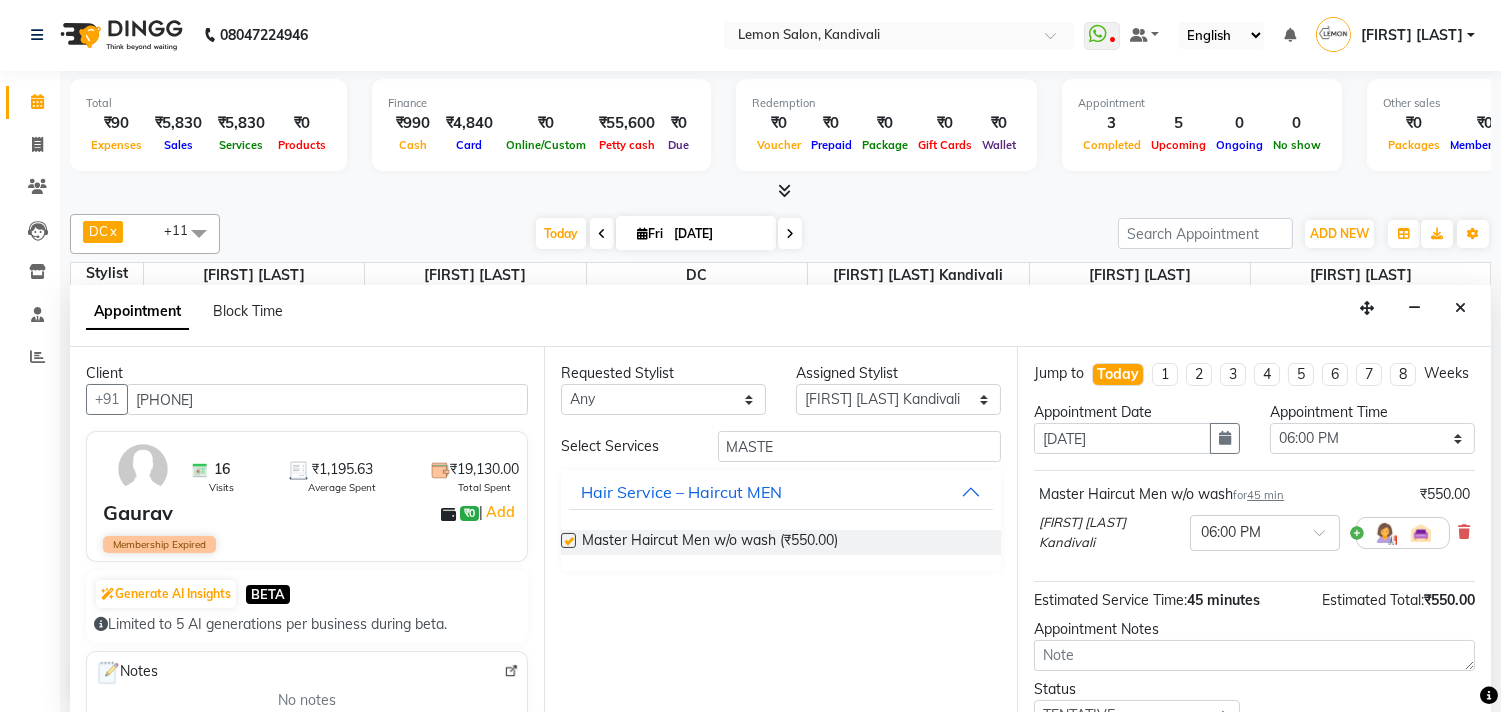 checkbox on "false" 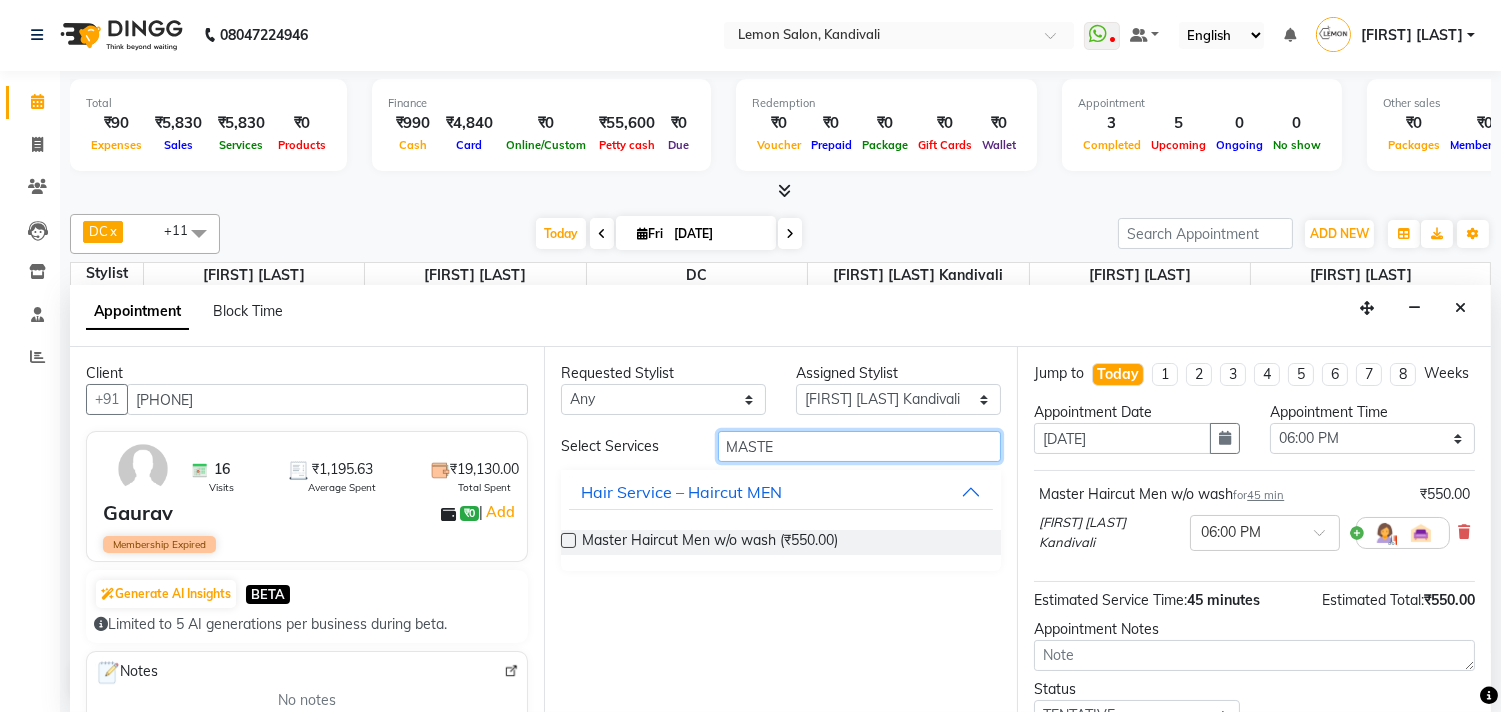 drag, startPoint x: 803, startPoint y: 451, endPoint x: 696, endPoint y: 466, distance: 108.04629 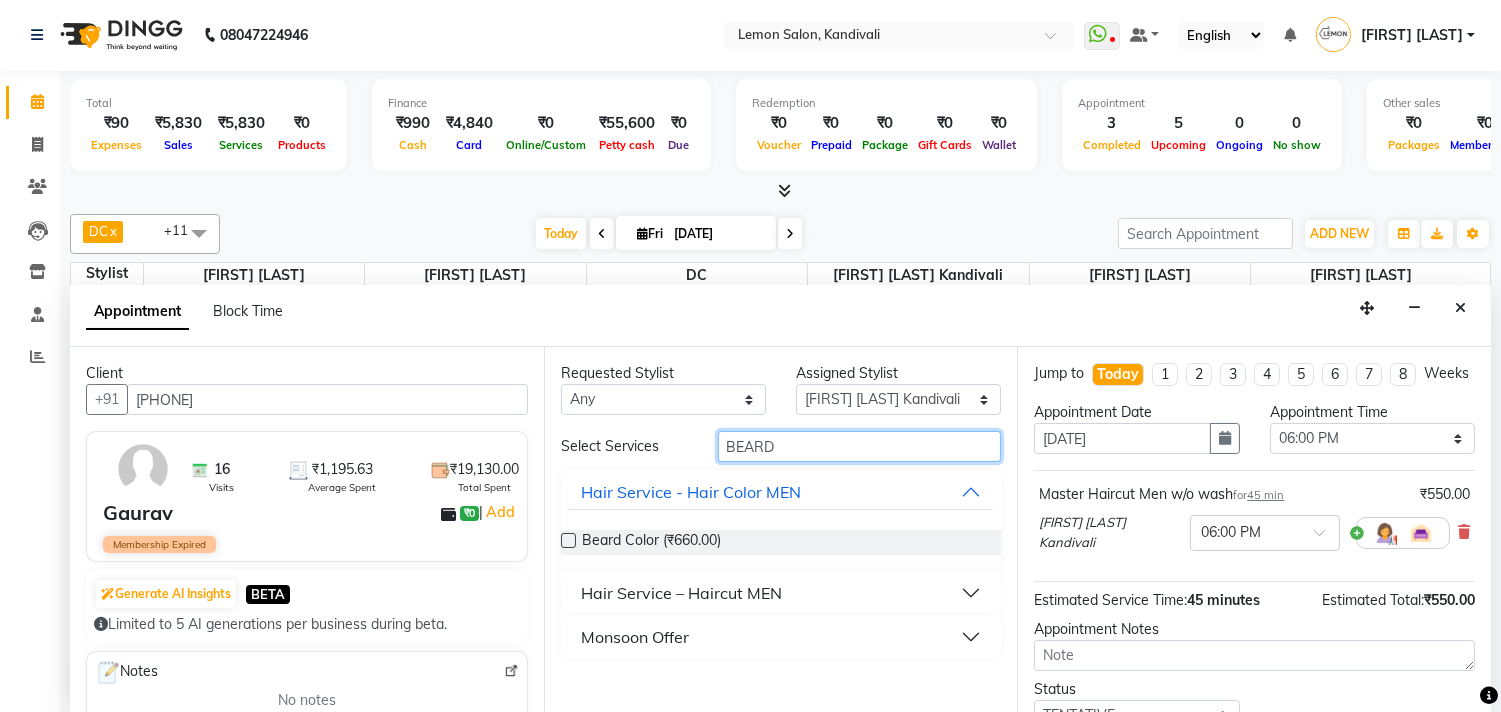 type on "BEARD" 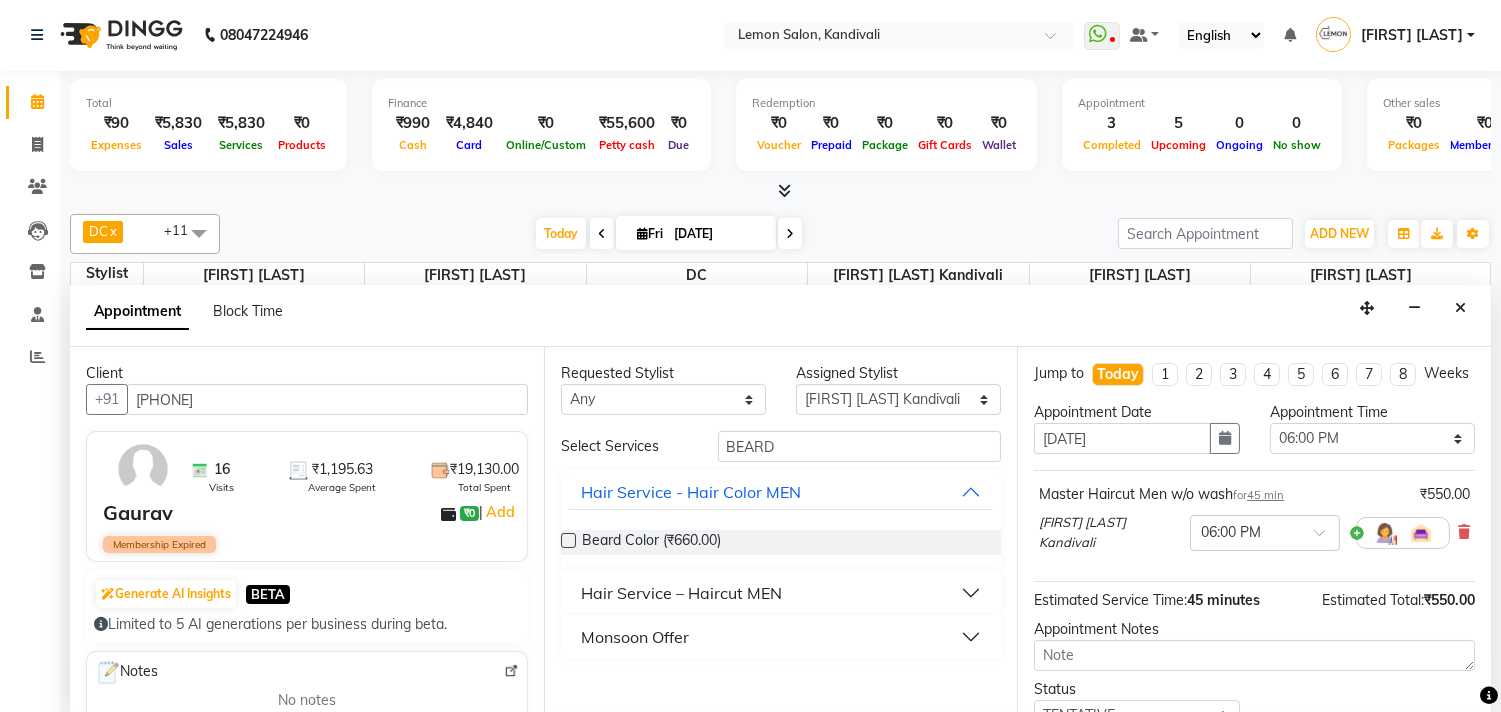 click on "Hair Service – Haircut MEN" at bounding box center [681, 593] 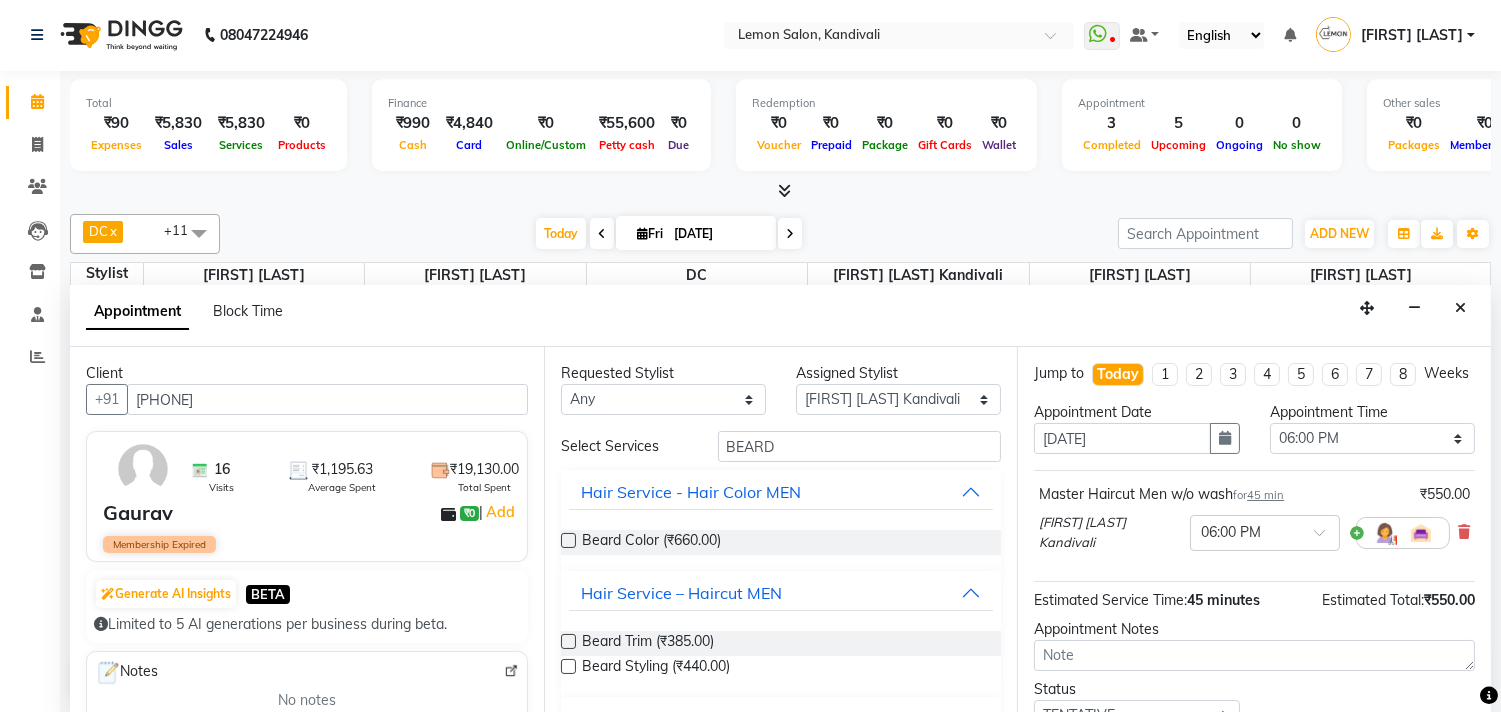click at bounding box center [568, 666] 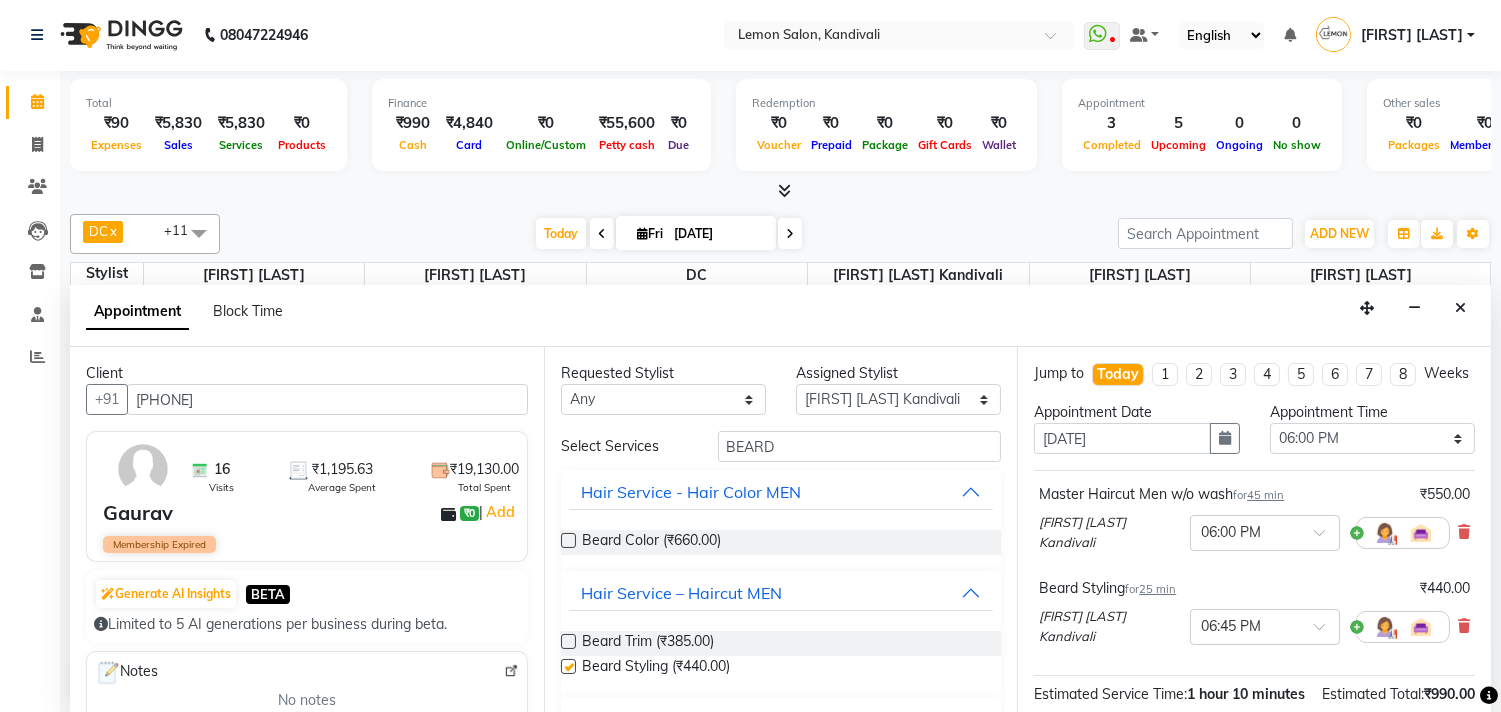 checkbox on "false" 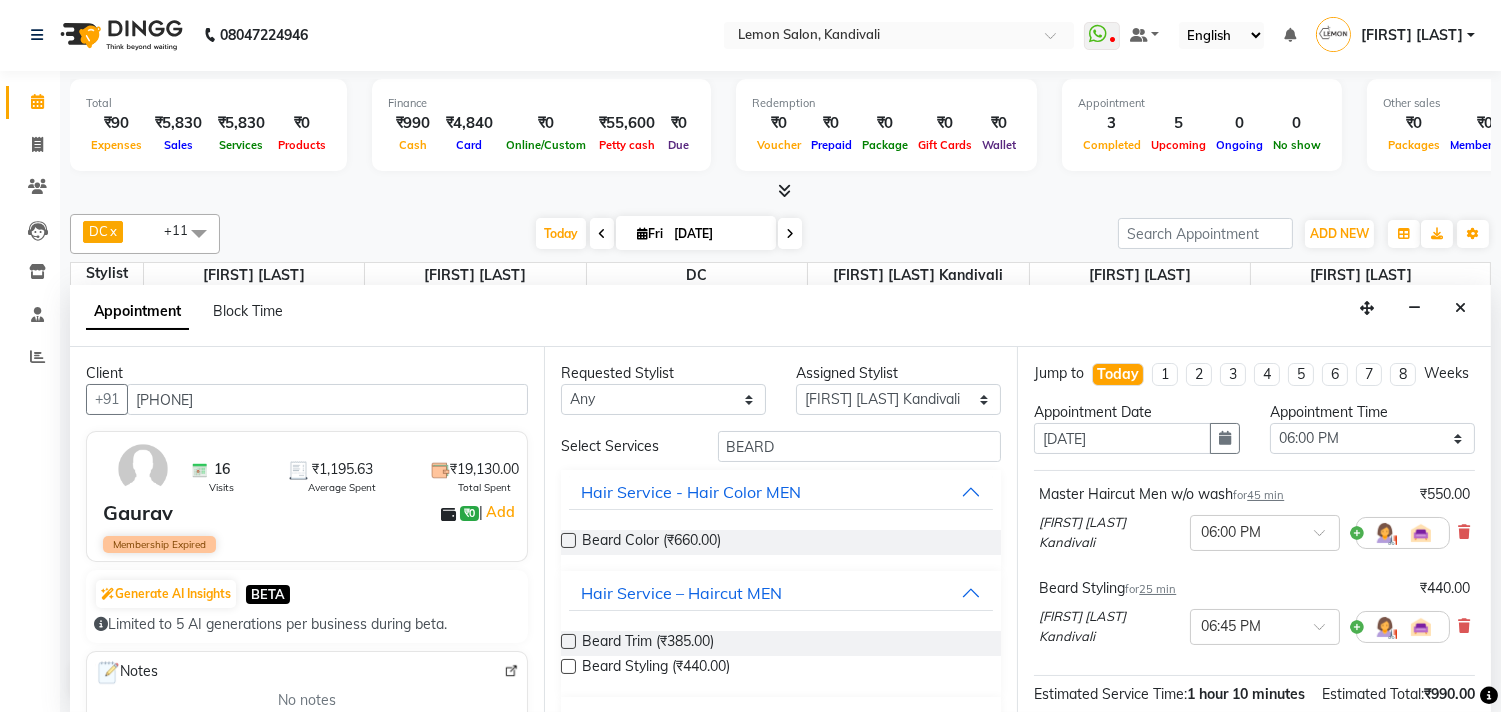 scroll, scrollTop: 278, scrollLeft: 0, axis: vertical 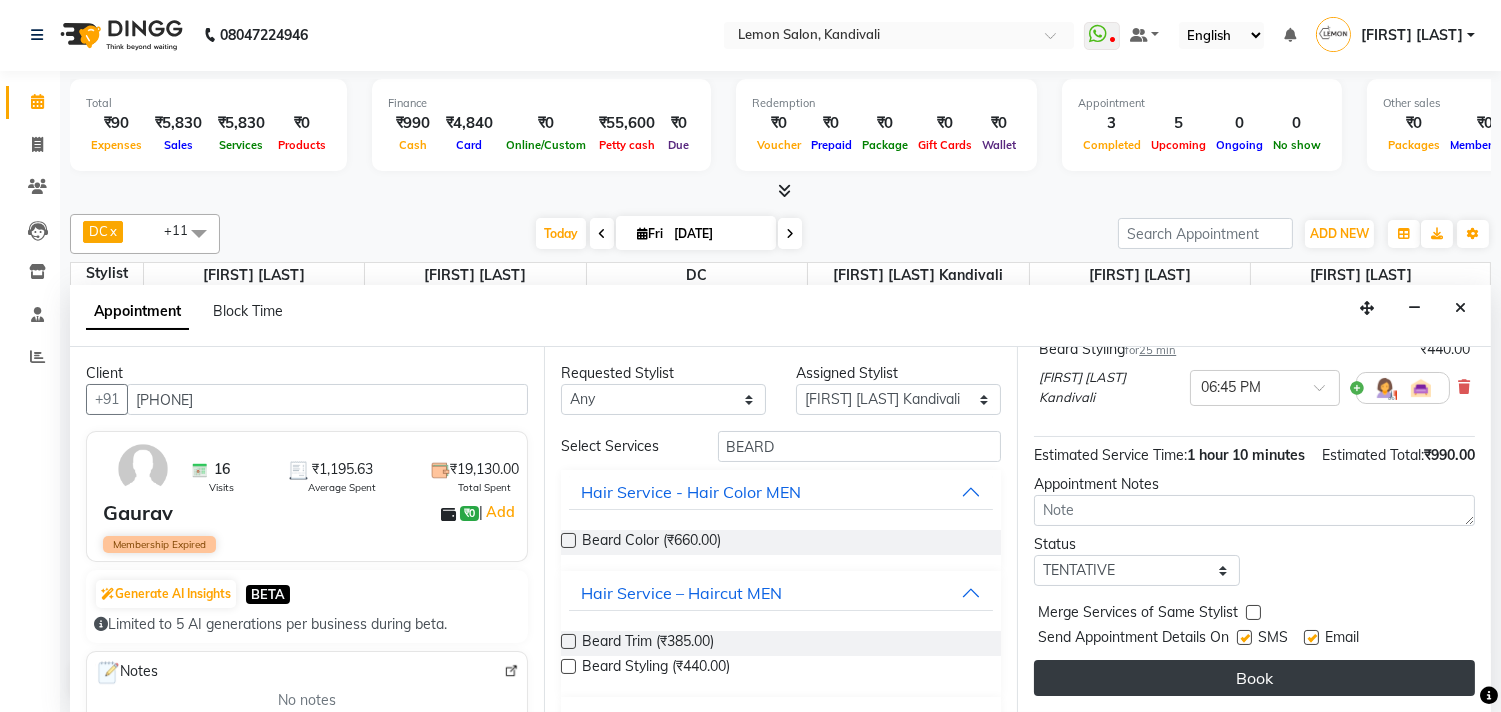 click on "Book" at bounding box center [1254, 678] 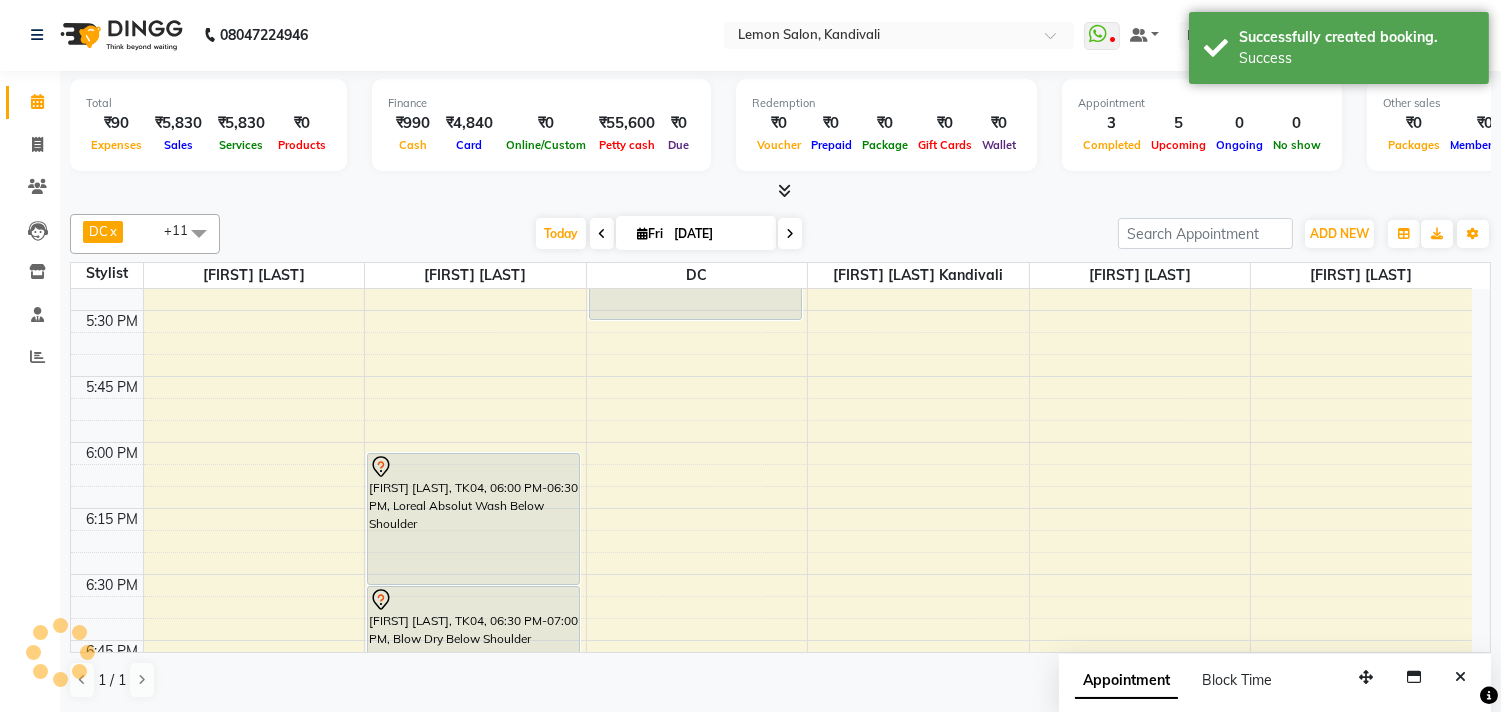 scroll, scrollTop: 0, scrollLeft: 0, axis: both 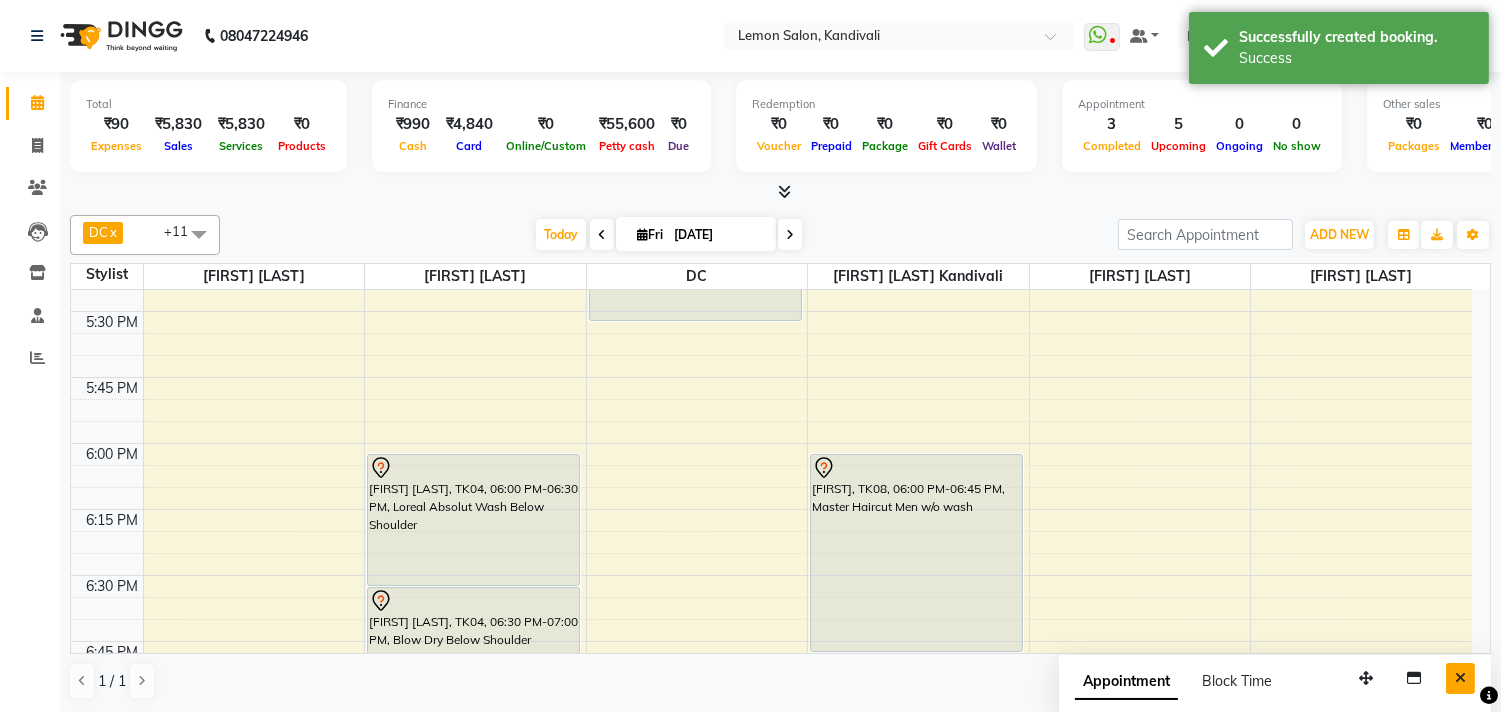 click at bounding box center (1460, 678) 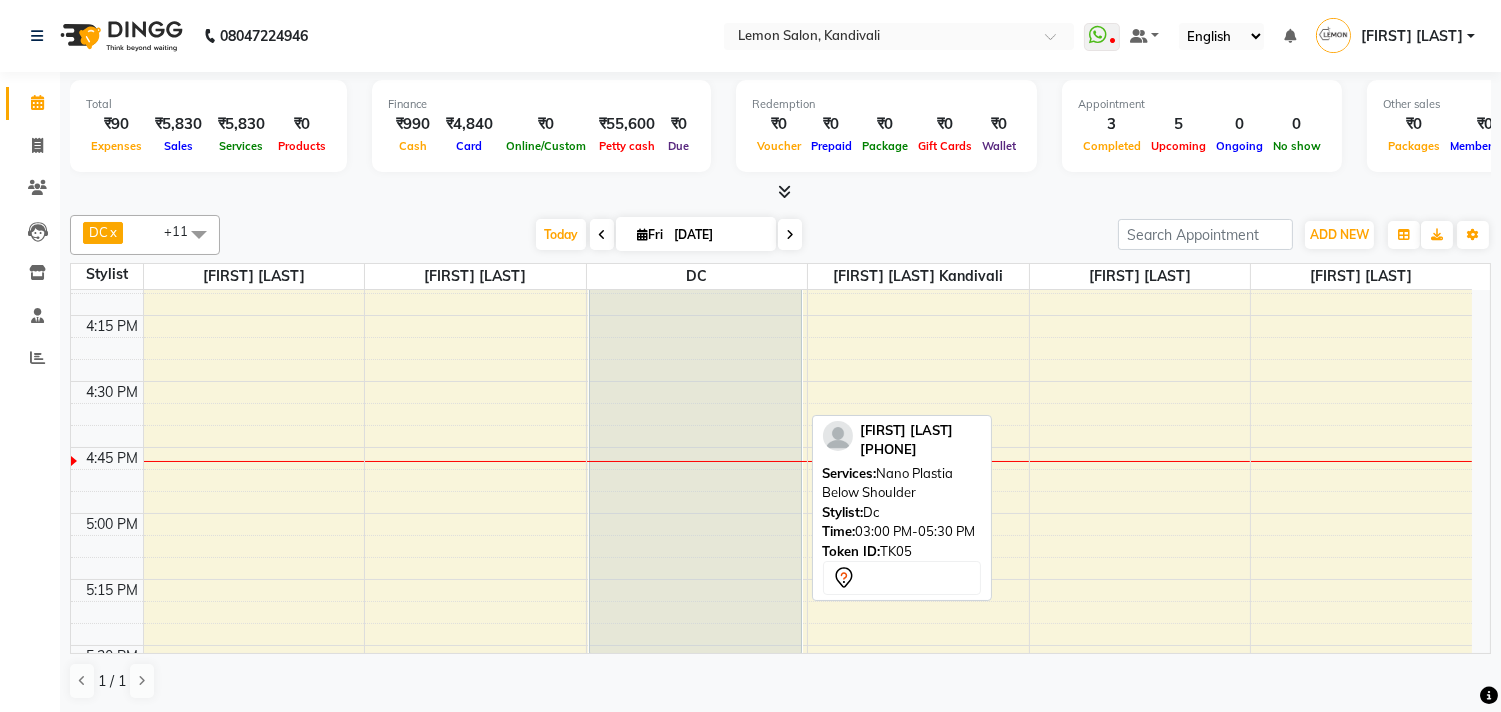 scroll, scrollTop: 2111, scrollLeft: 0, axis: vertical 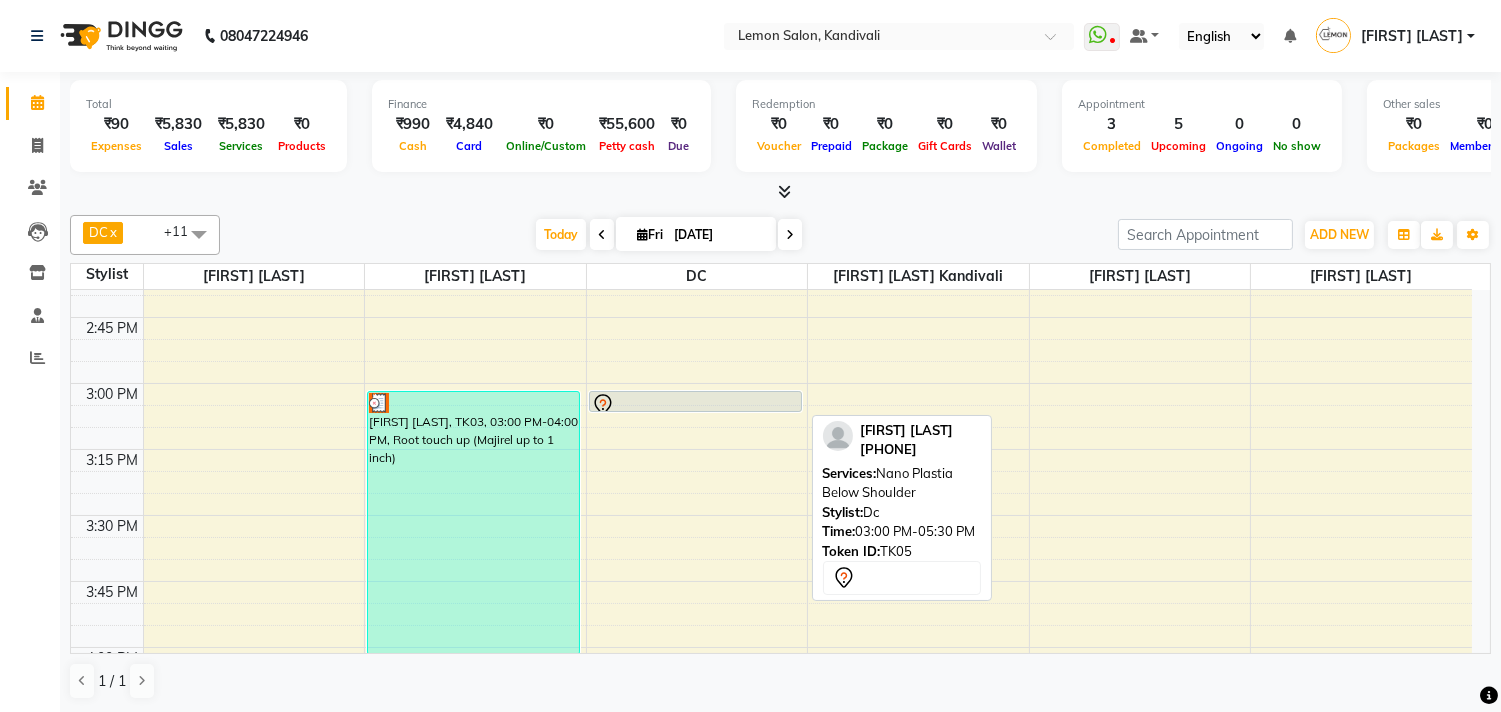 drag, startPoint x: 662, startPoint y: 428, endPoint x: 673, endPoint y: 398, distance: 31.95309 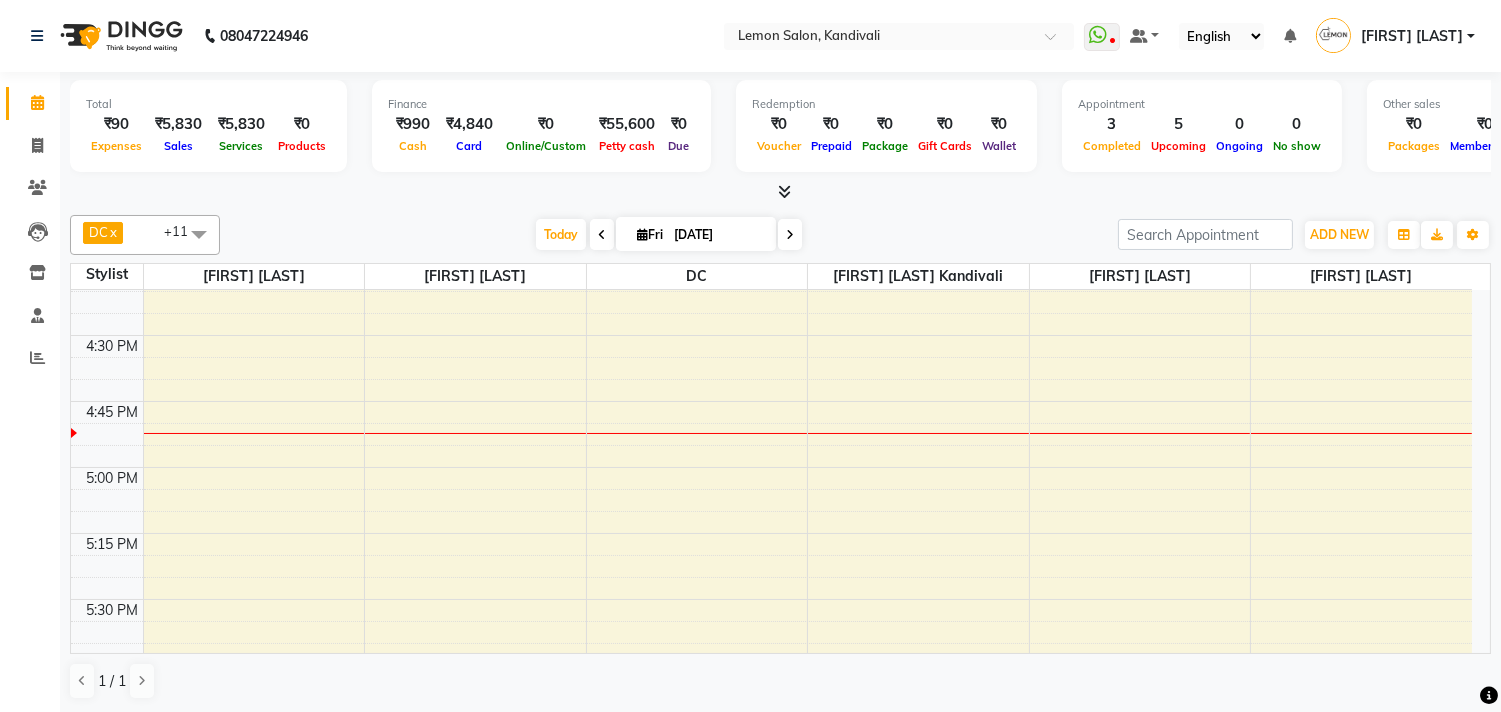 scroll, scrollTop: 1267, scrollLeft: 0, axis: vertical 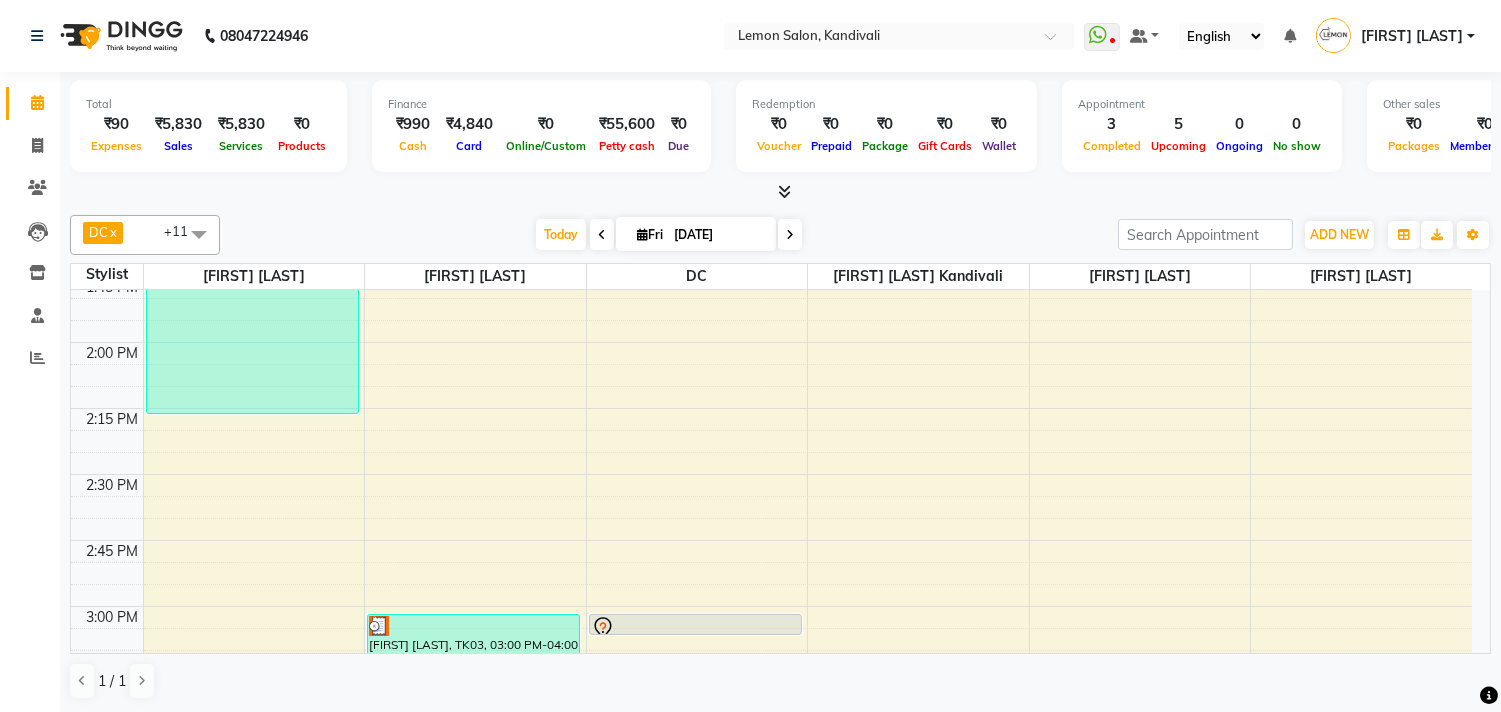 click at bounding box center (602, 235) 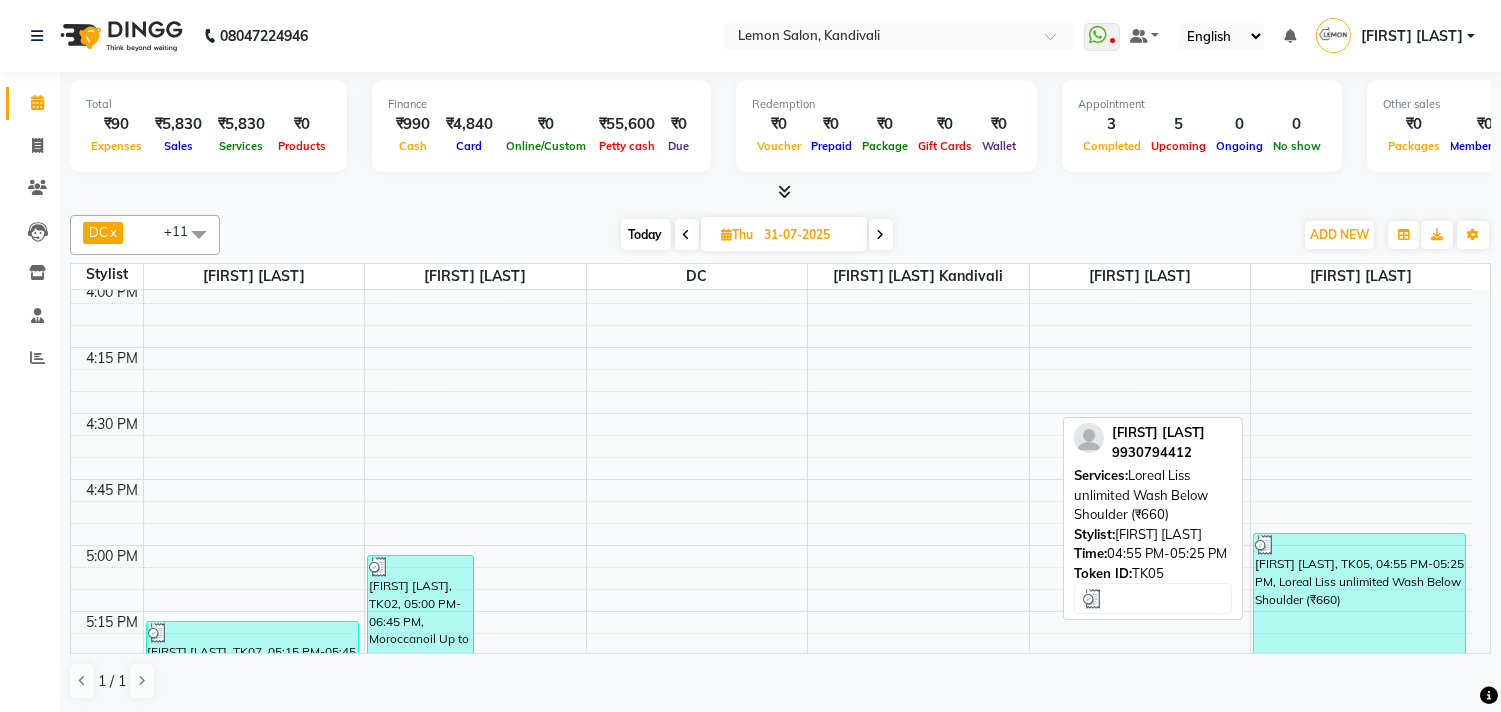 scroll, scrollTop: 1412, scrollLeft: 0, axis: vertical 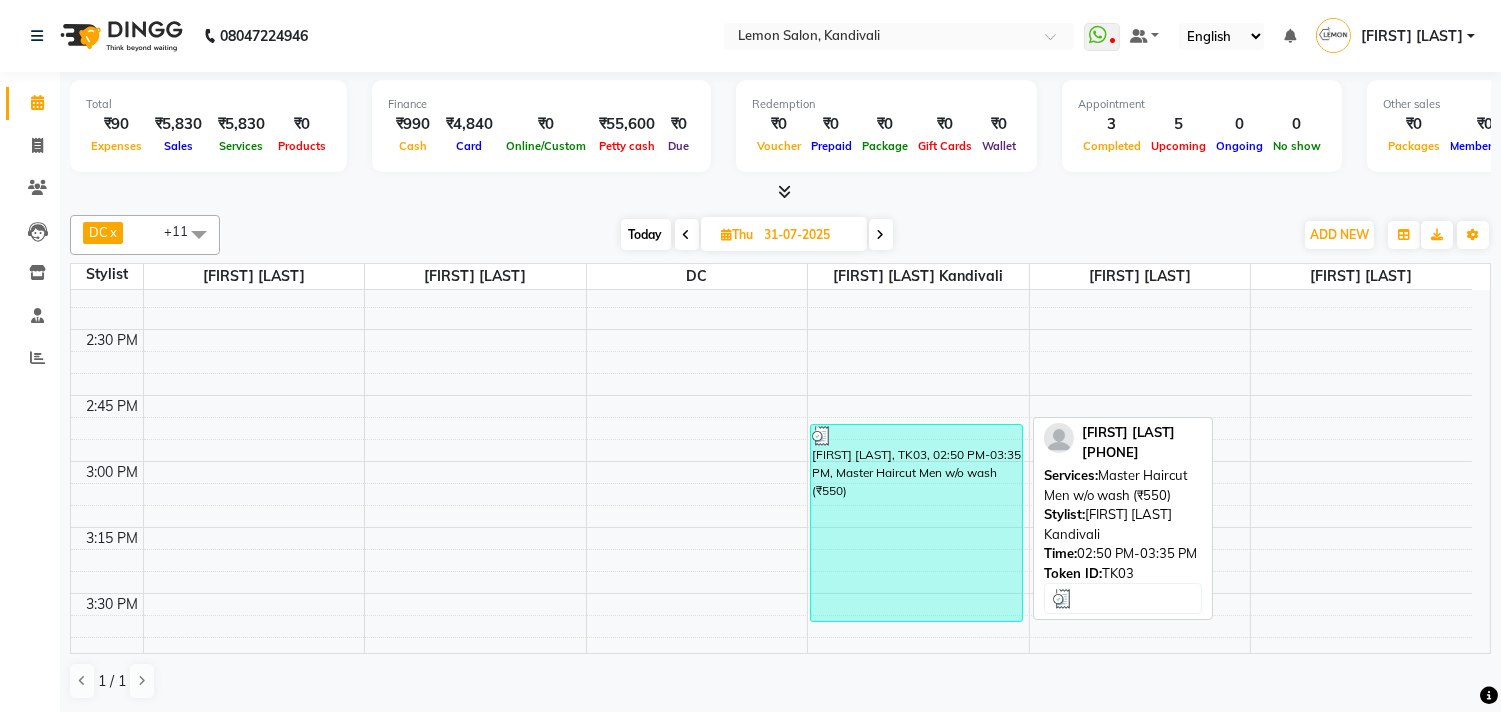 click on "Gopal Divekar, TK03, 02:50 PM-03:35 PM, Master Haircut Men w/o wash (₹550)" at bounding box center [916, 523] 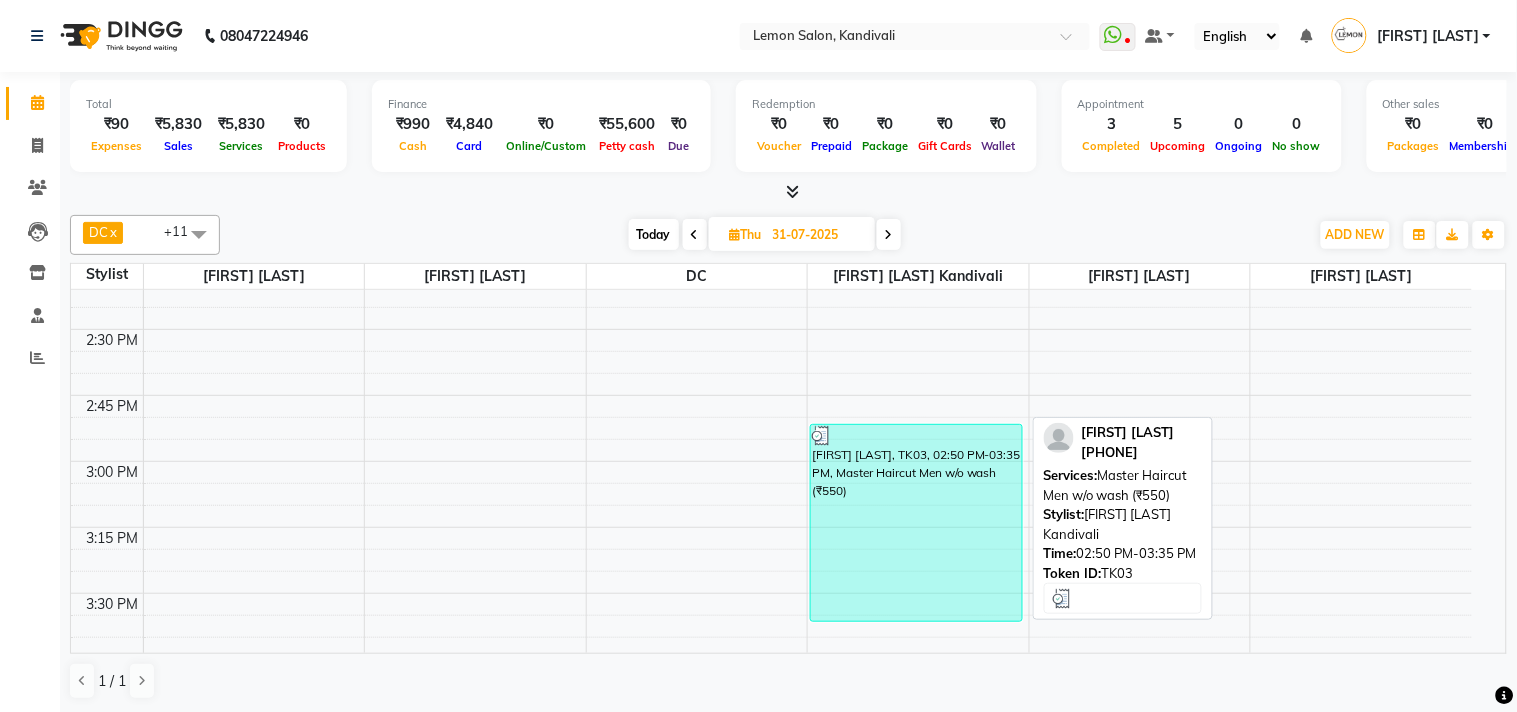 select on "3" 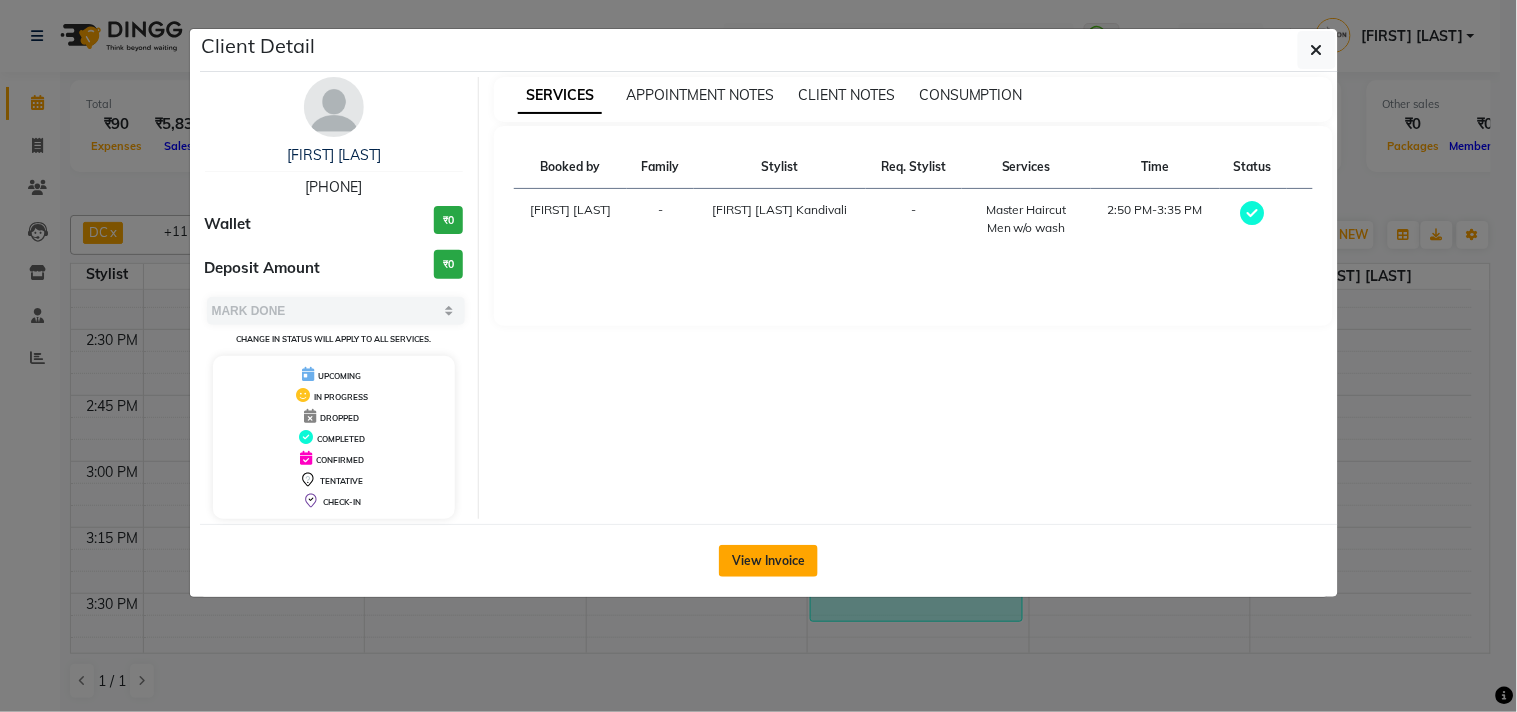click on "View Invoice" 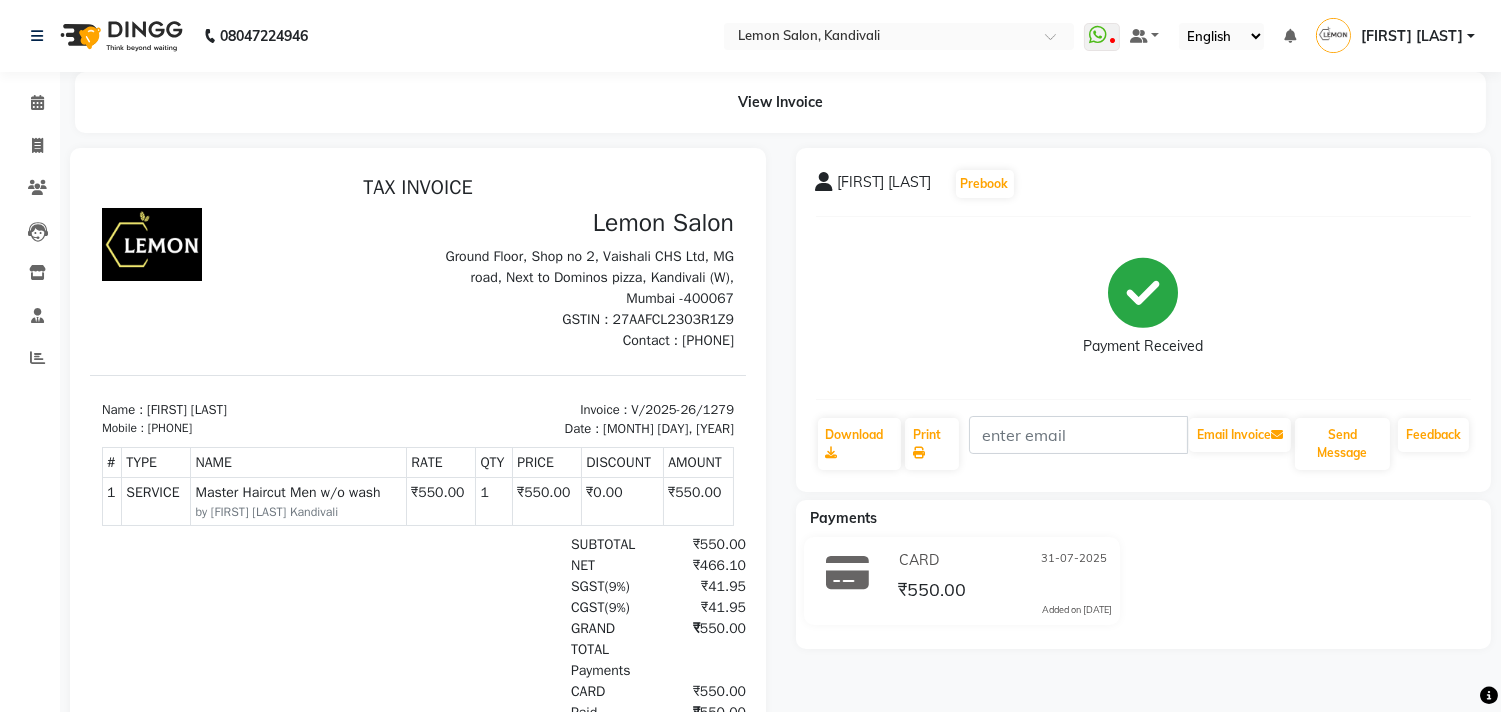 scroll, scrollTop: 0, scrollLeft: 0, axis: both 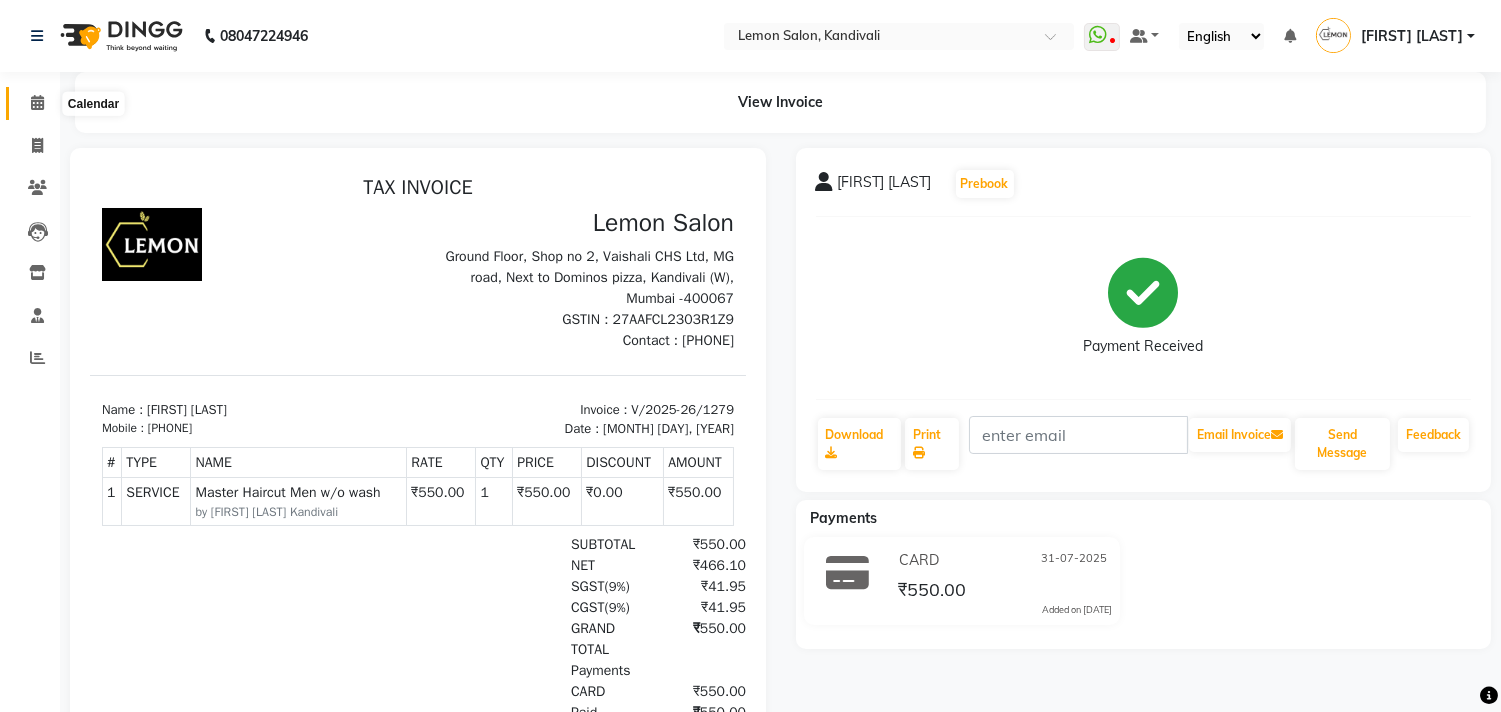 click 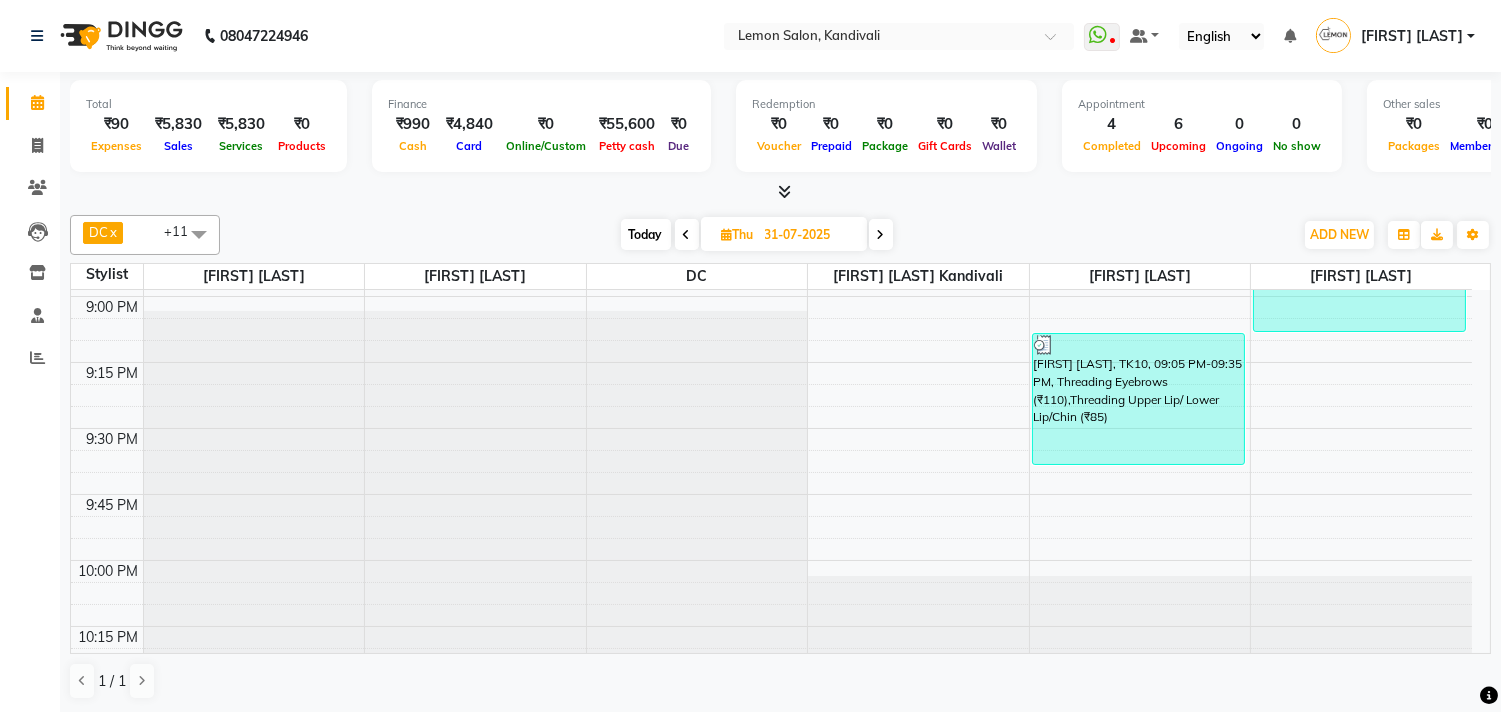 scroll, scrollTop: 3348, scrollLeft: 0, axis: vertical 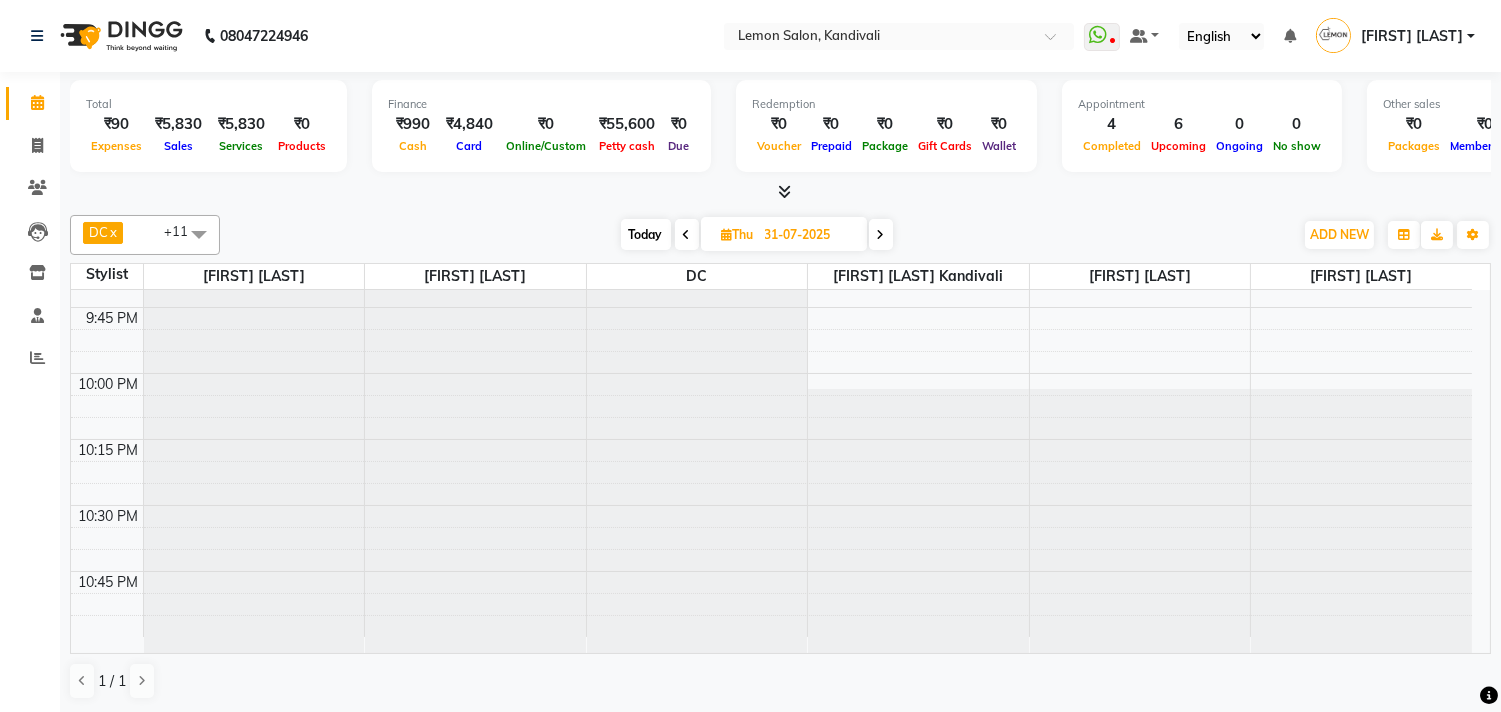 click on "Today" at bounding box center [646, 234] 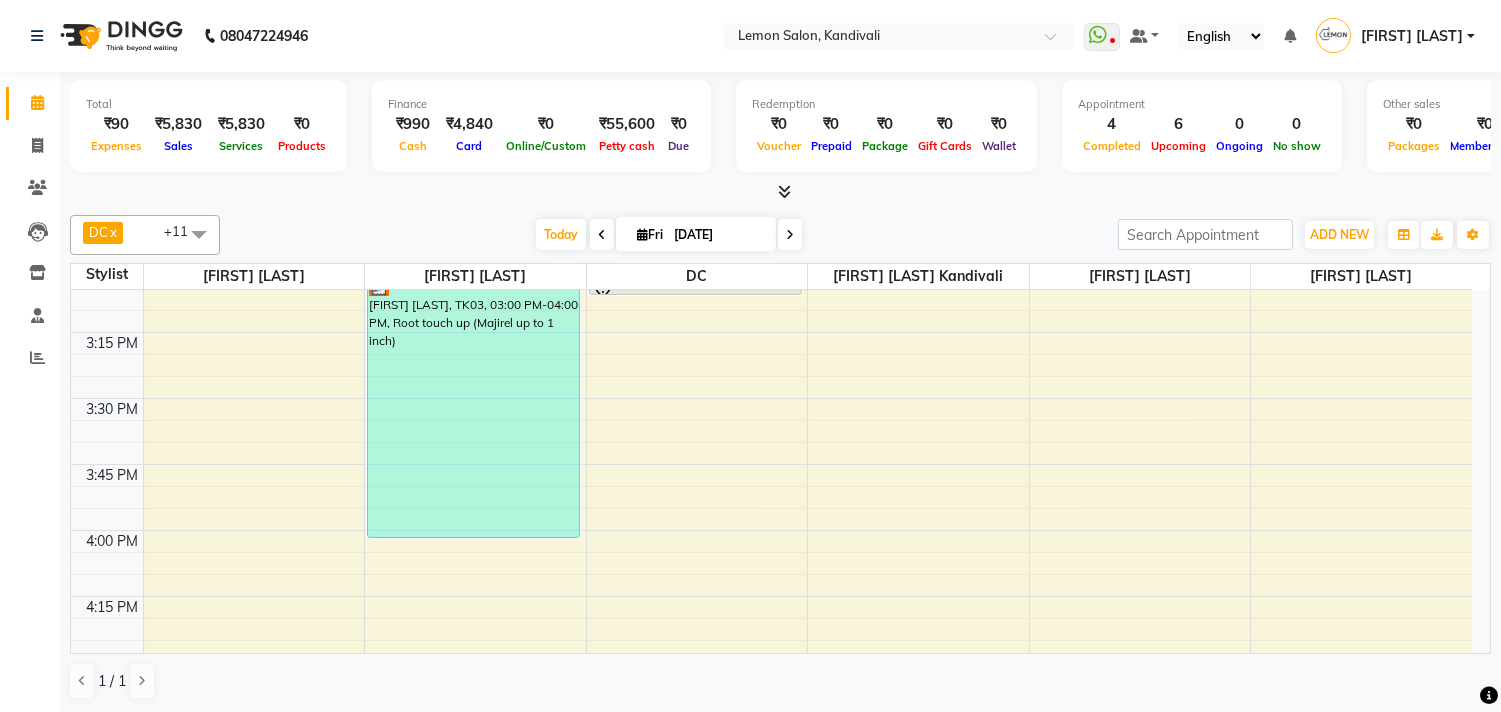 scroll, scrollTop: 1412, scrollLeft: 0, axis: vertical 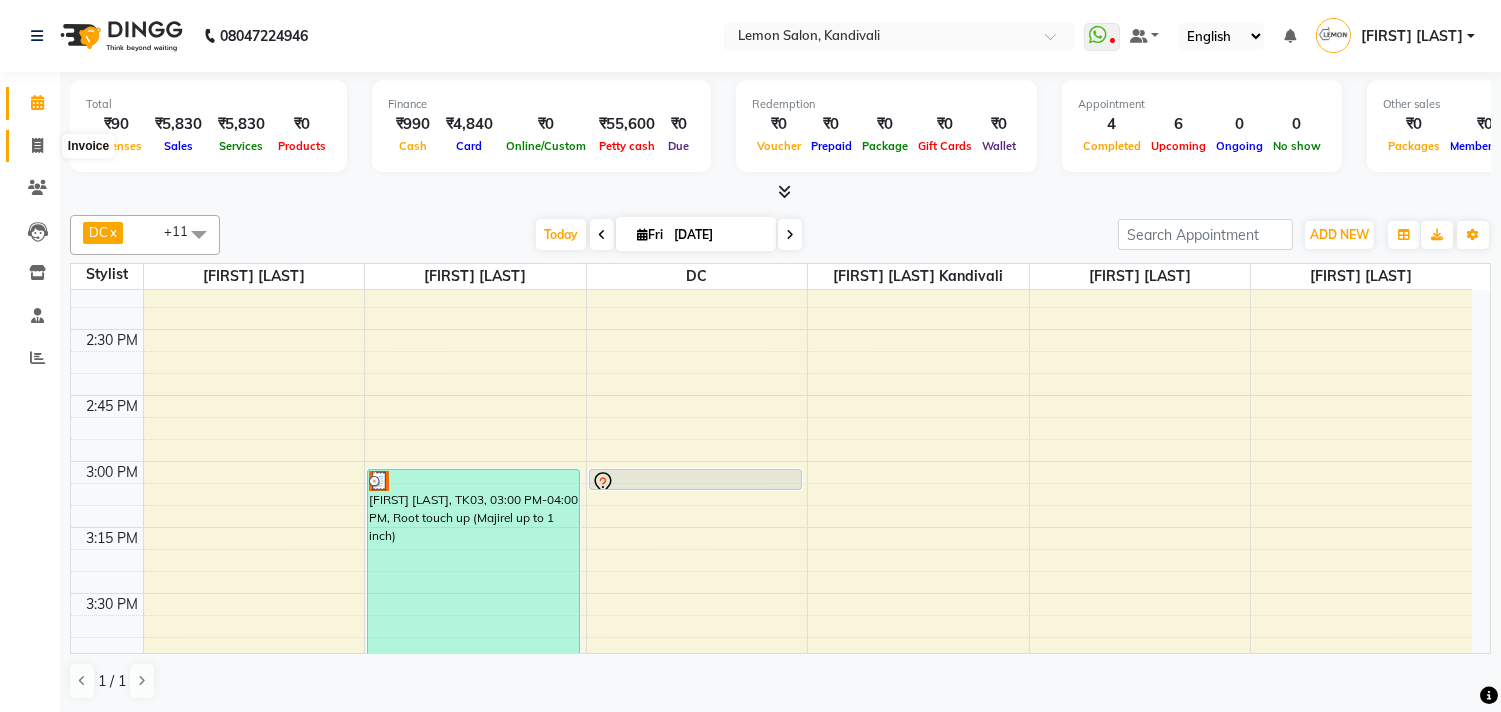 click 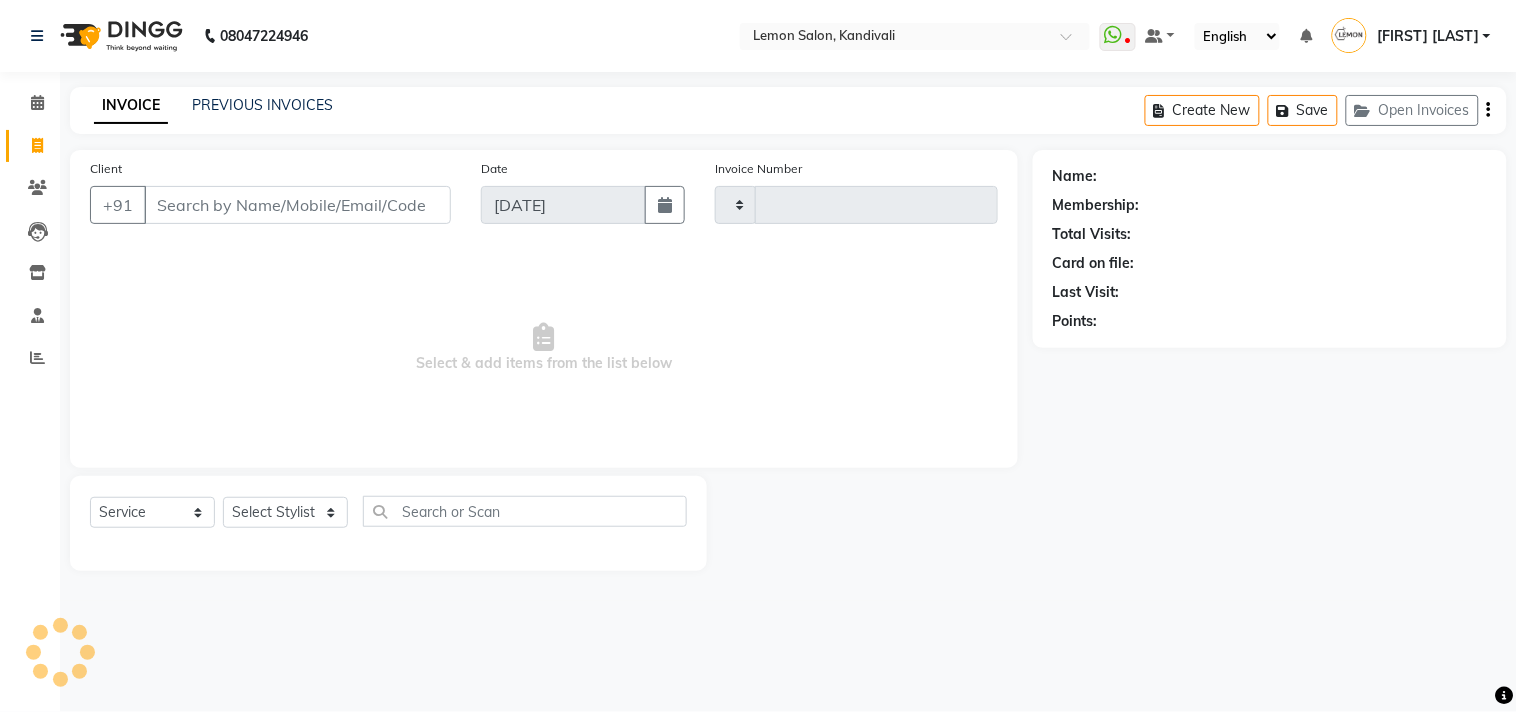type on "1289" 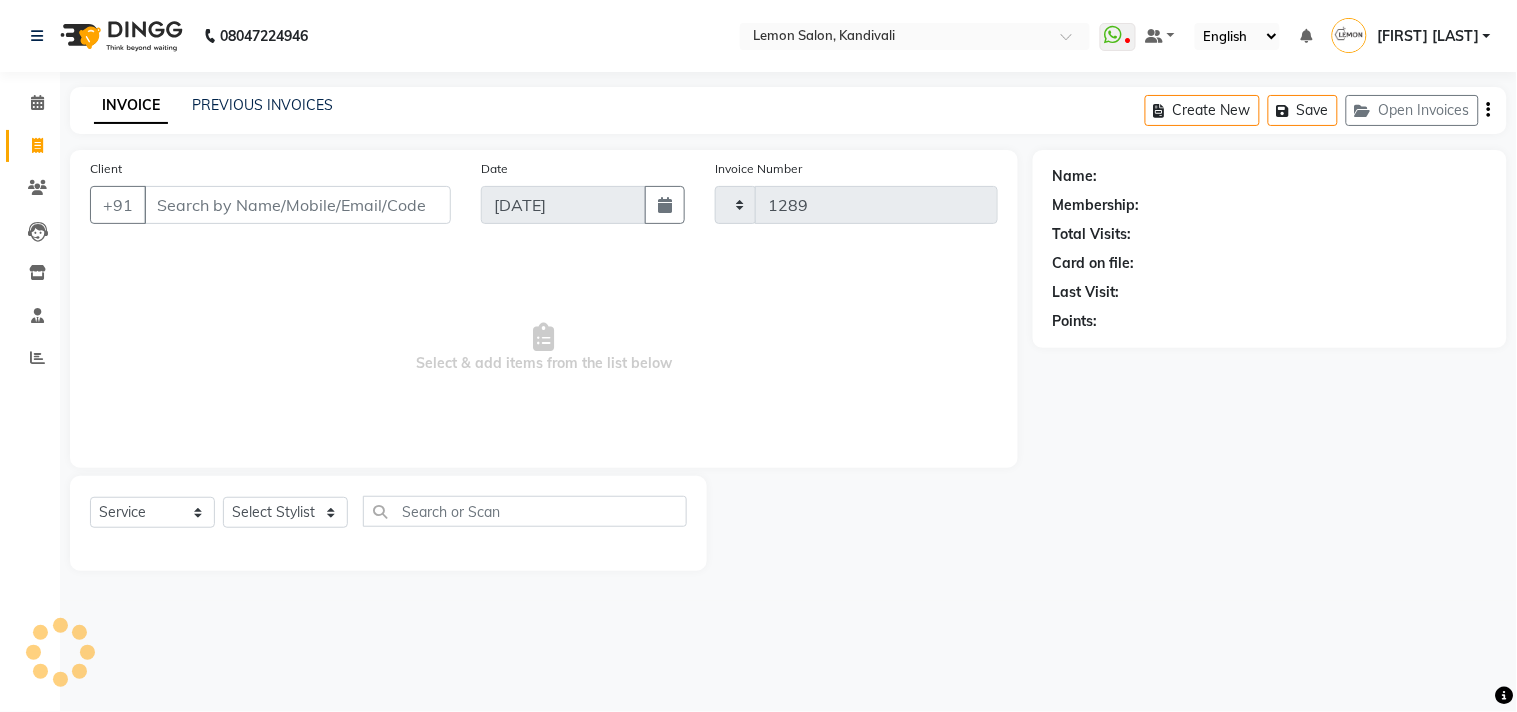 select on "569" 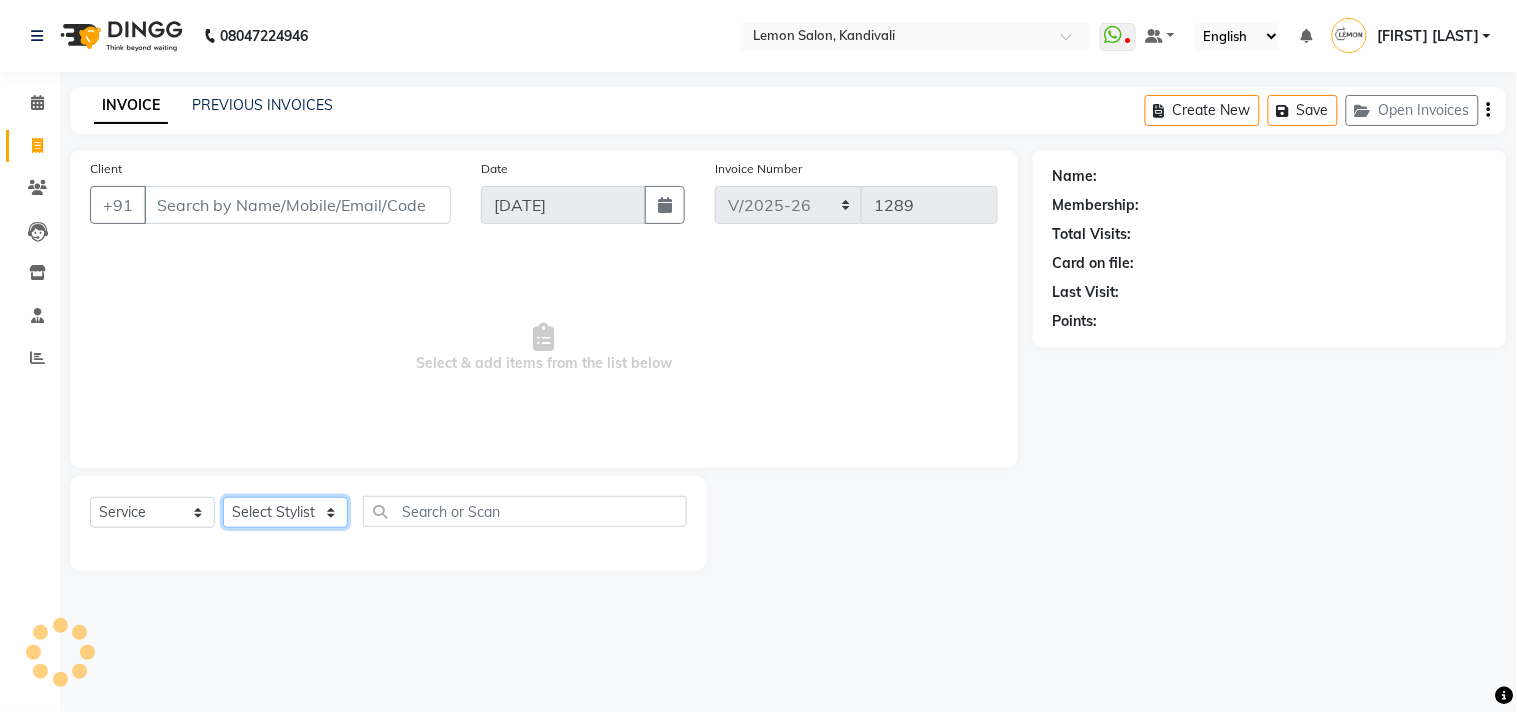 click on "Select Stylist" 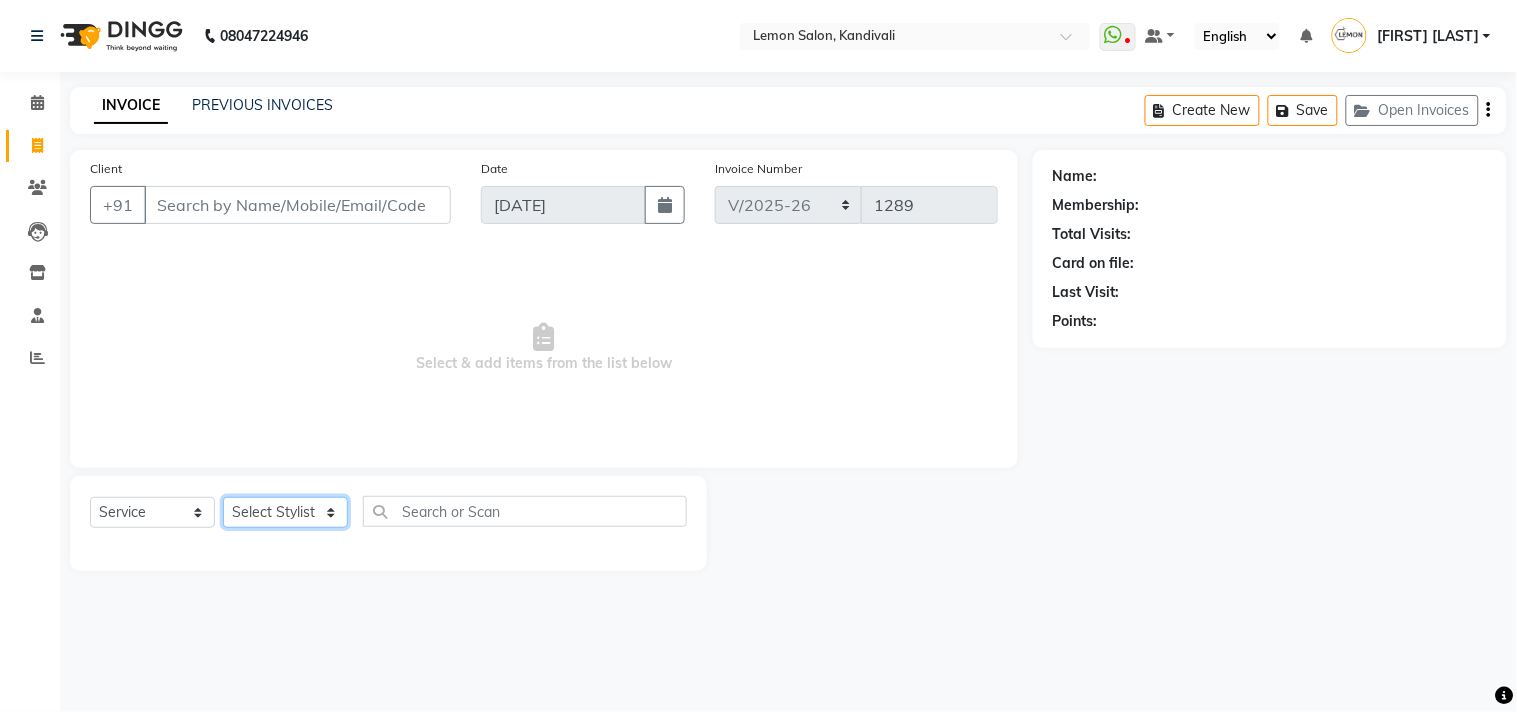 select on "7385" 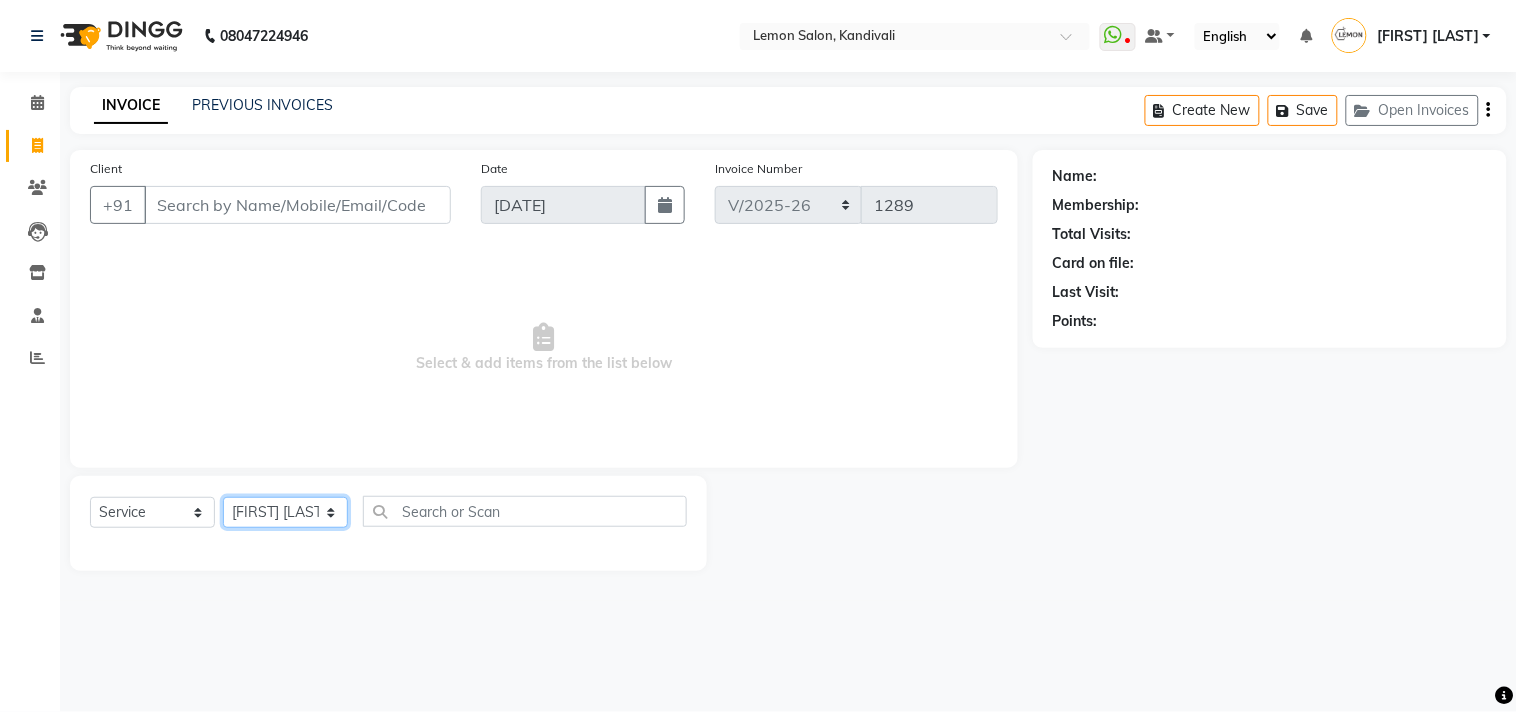 click on "Select Stylist Alam Arun Arndive Ashfak DC Faheem Malik Gufran Salmani Payal Maurya Riya Adawade Shoeb Salmani Kandivali Swati Sharma Yunus Yusuf Shaikh" 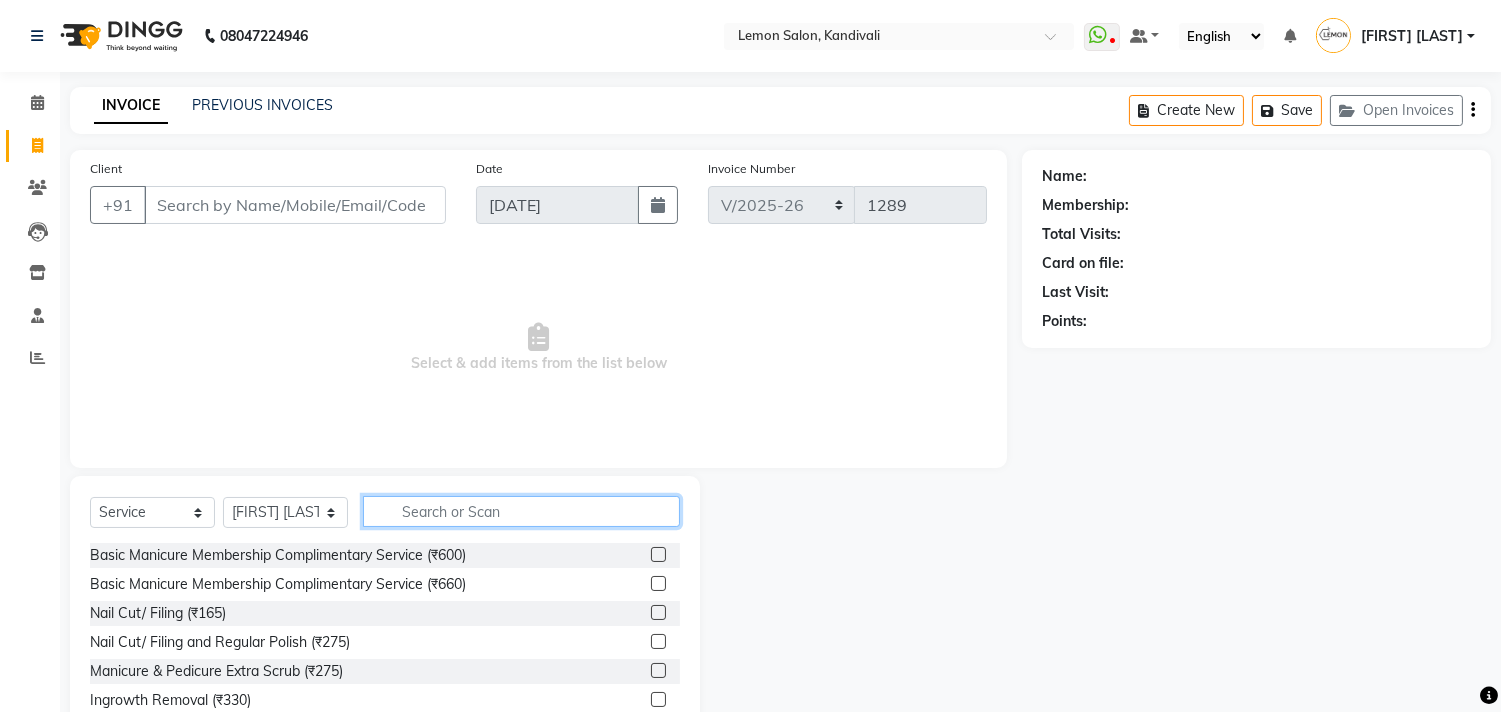 click 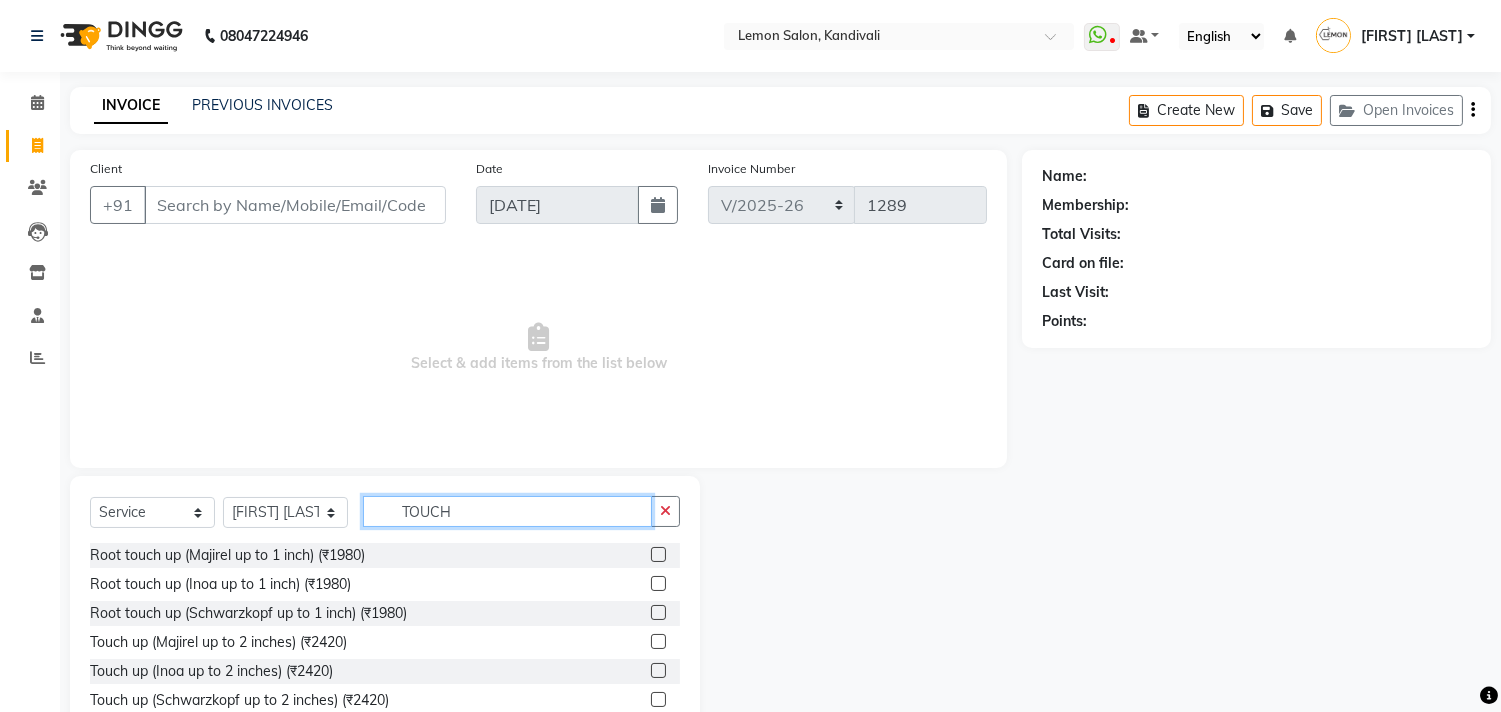 type on "TOUCH" 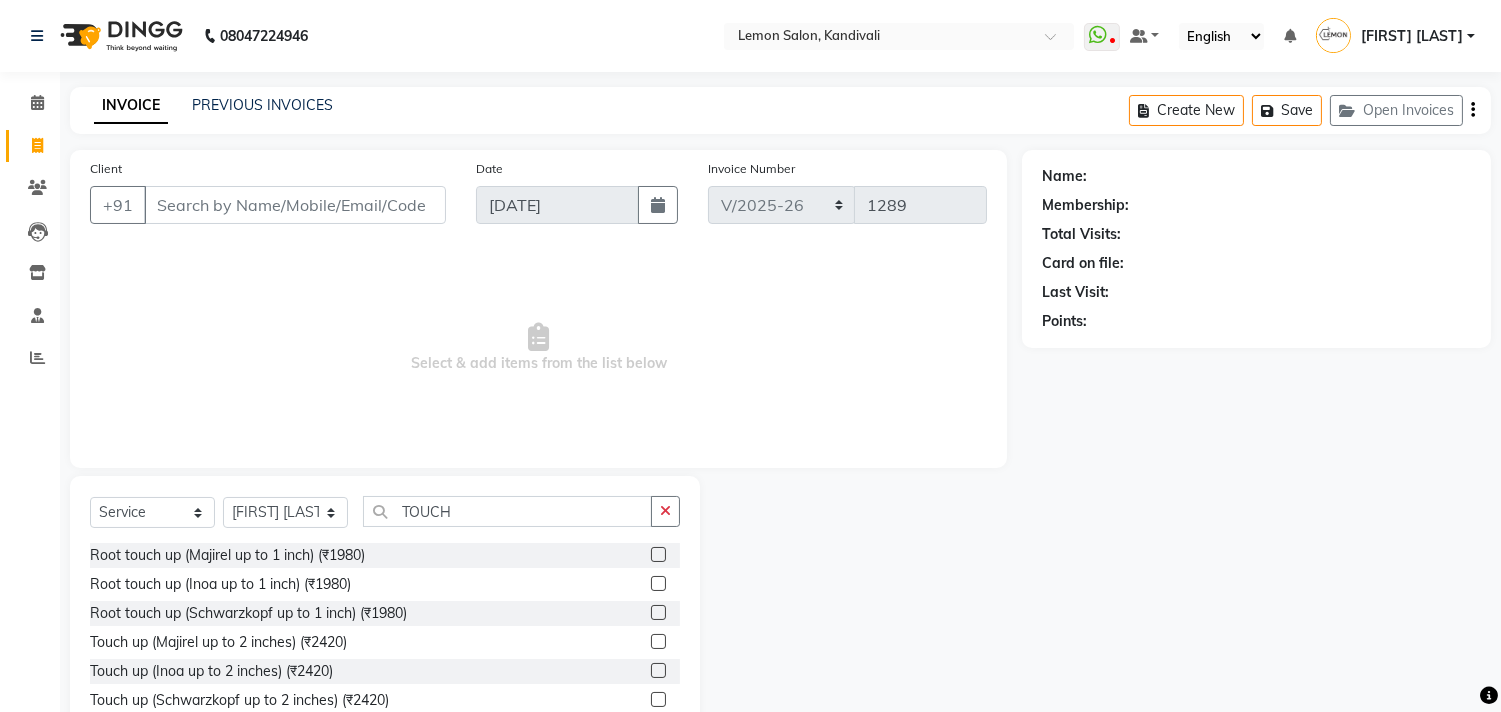 click 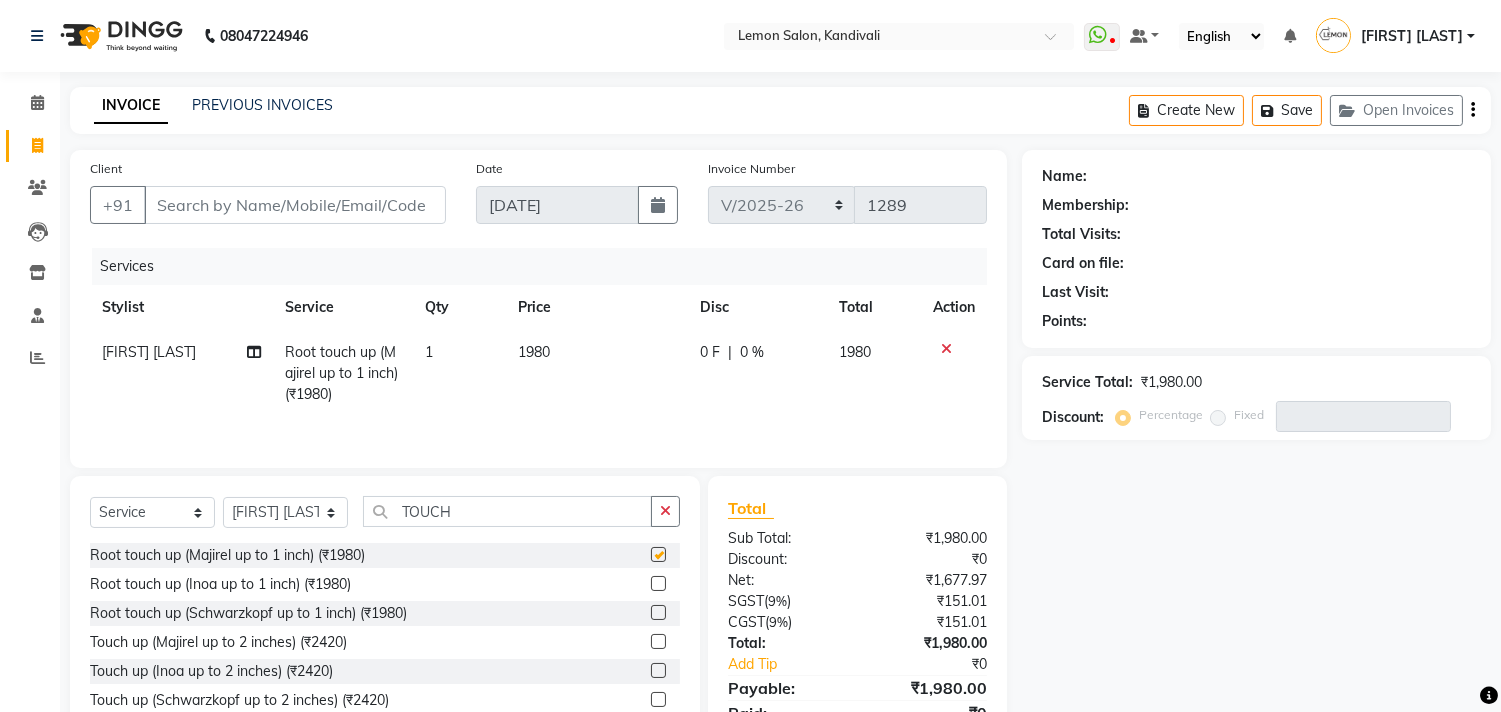checkbox on "false" 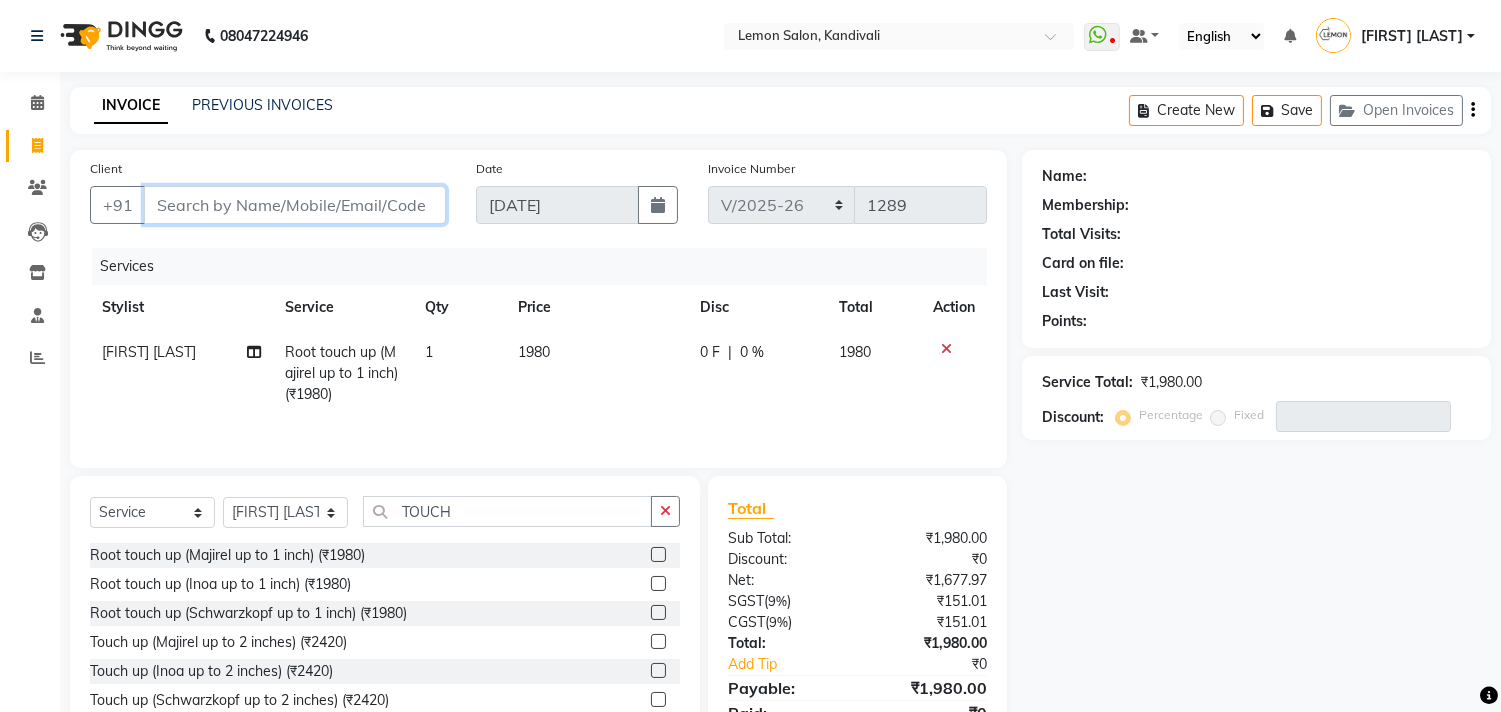 click on "Client" at bounding box center (295, 205) 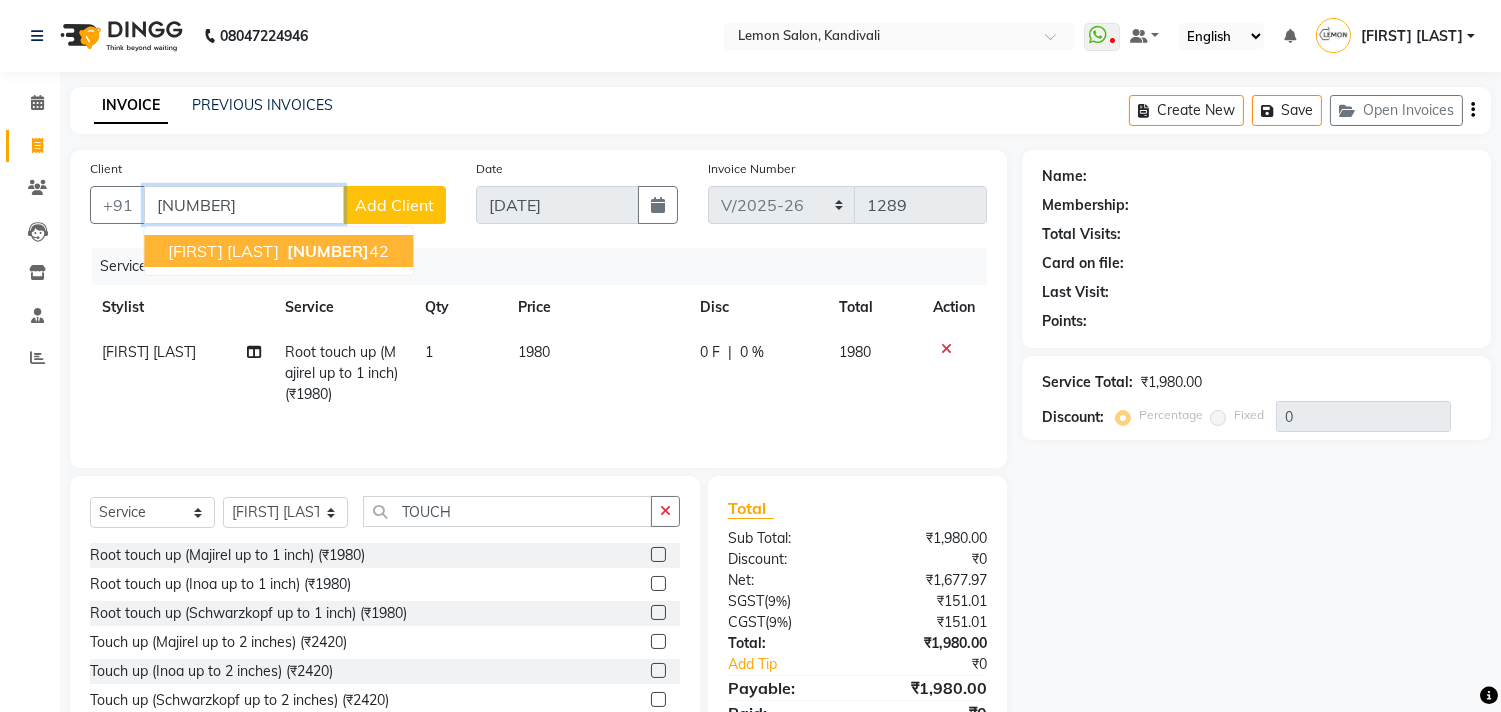 click on "priyam chaturvedi" at bounding box center (223, 251) 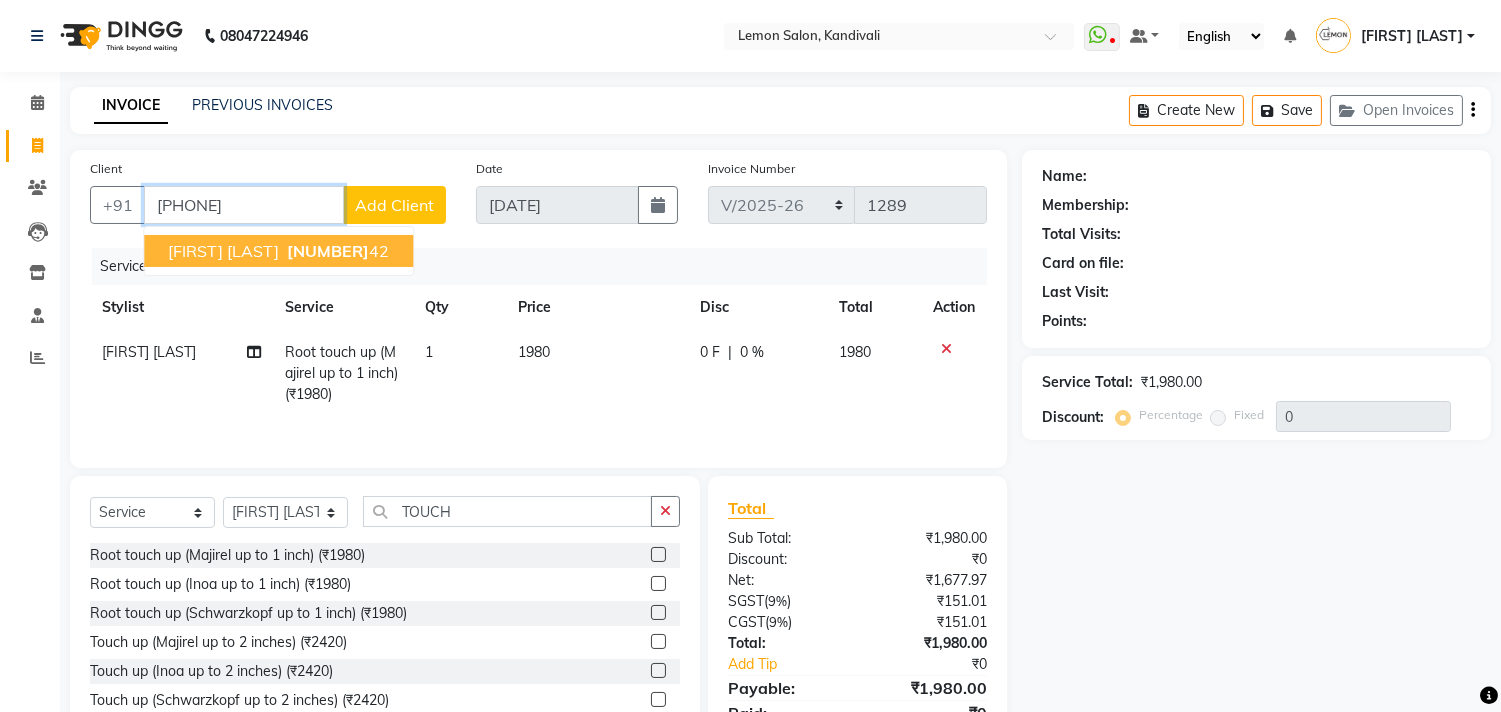 type on "8979812342" 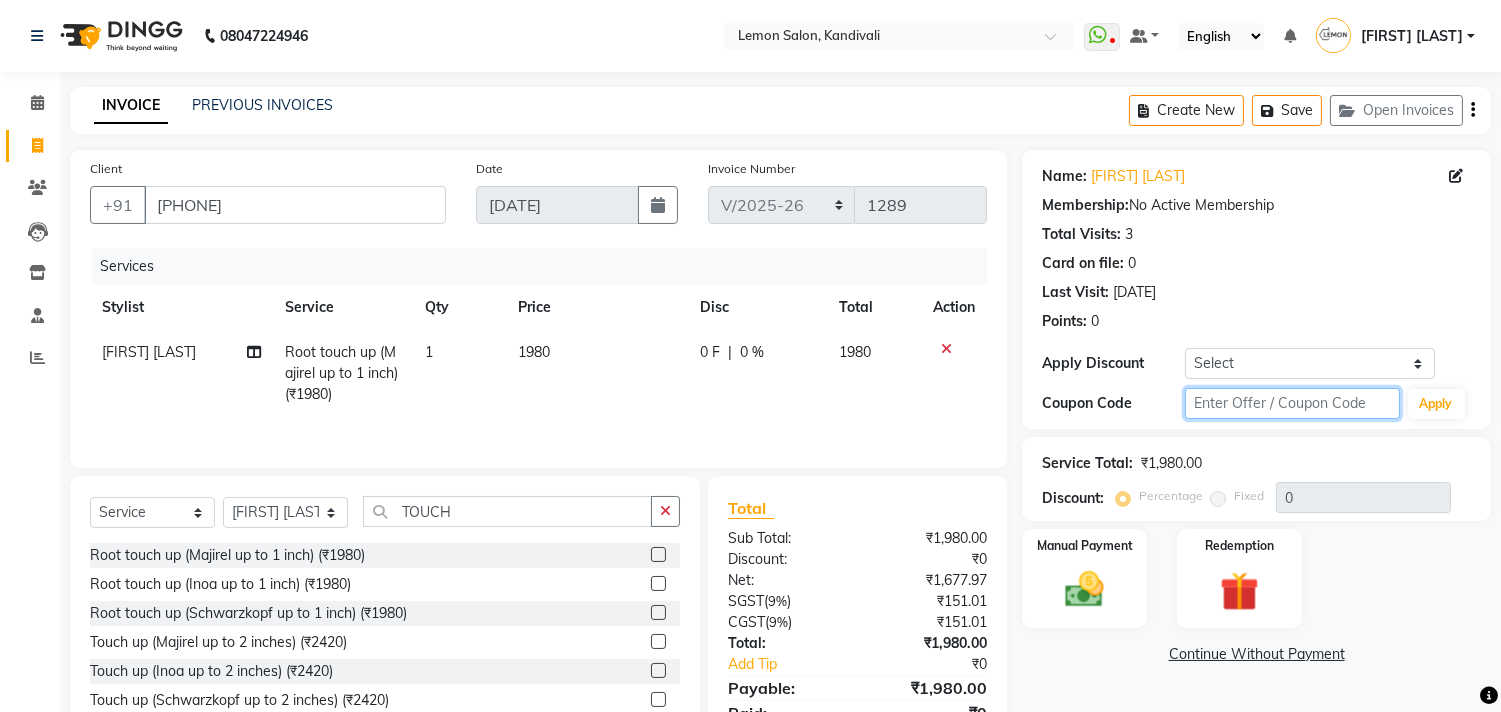 click 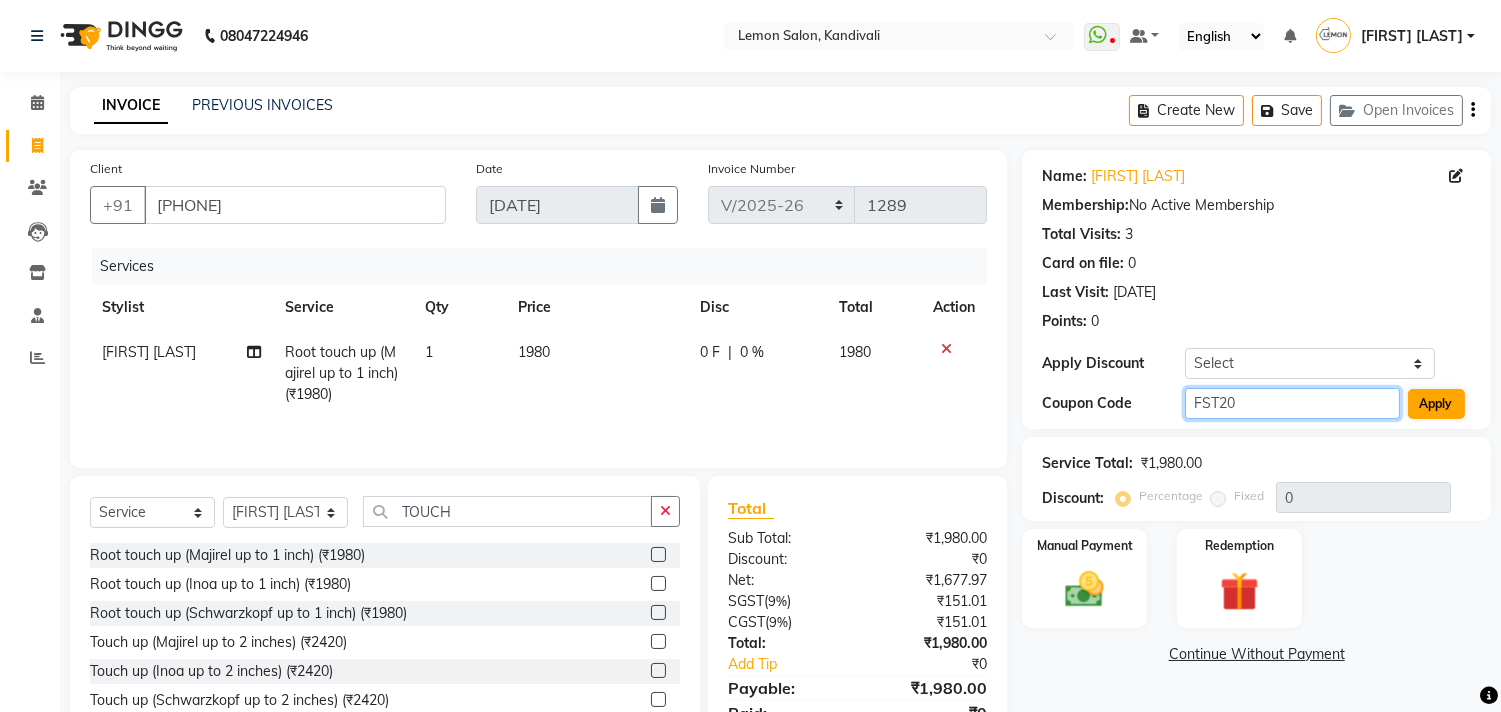 type on "FST20" 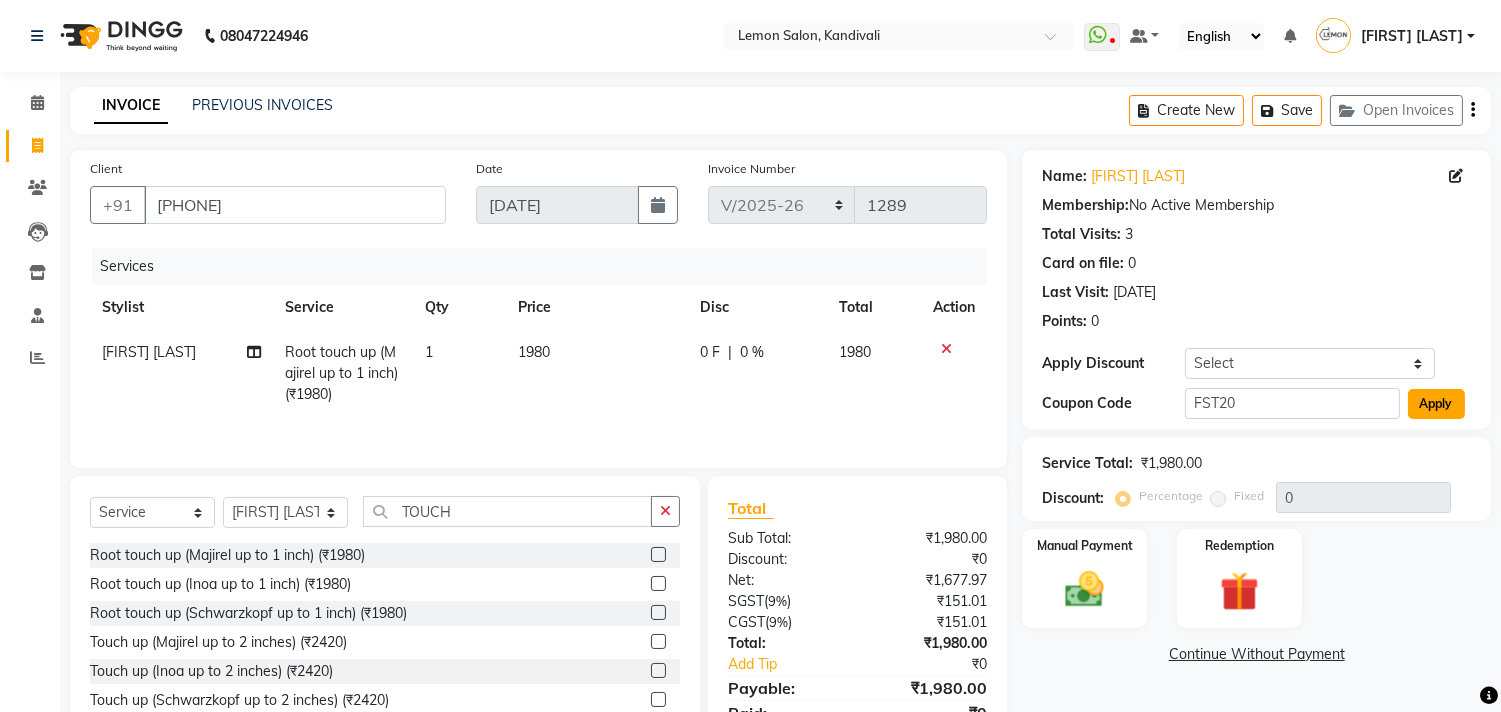 click on "Apply" 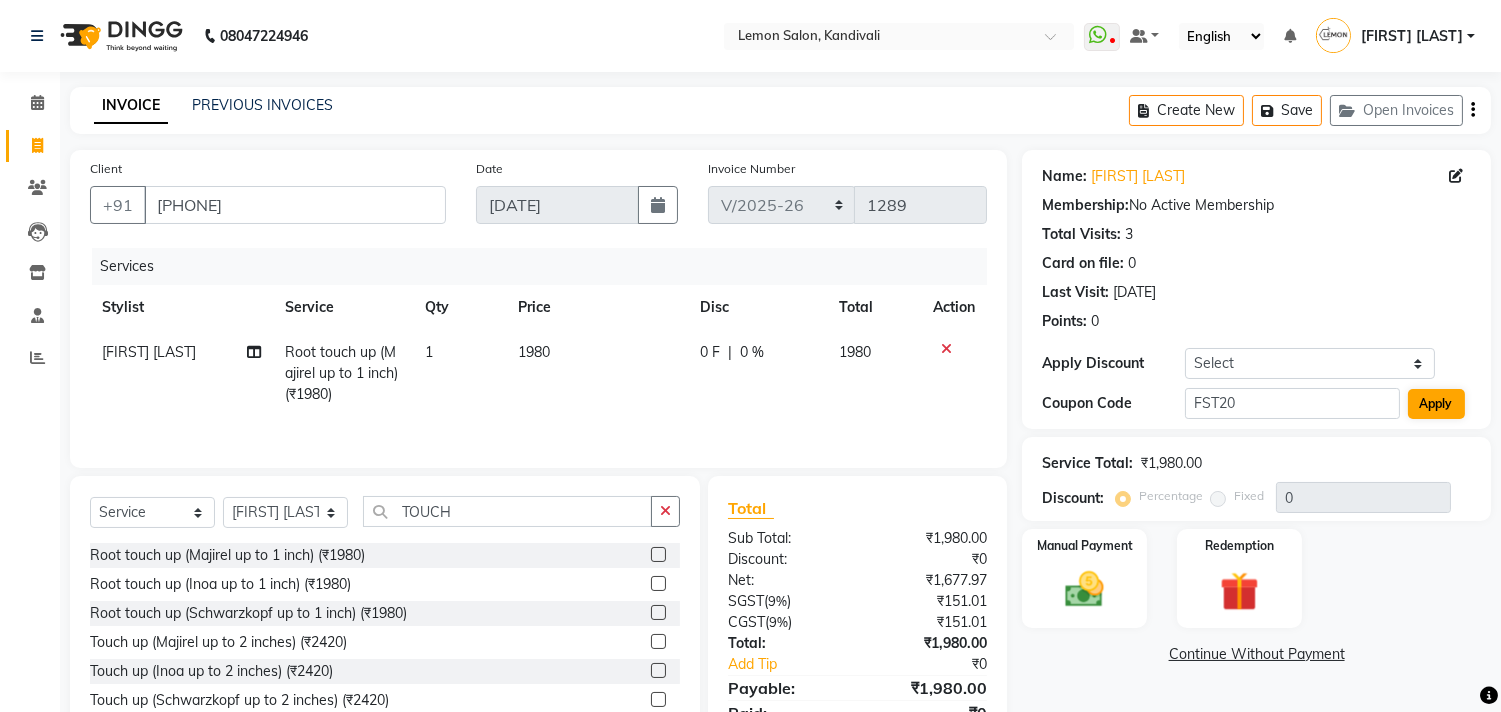 type on "20" 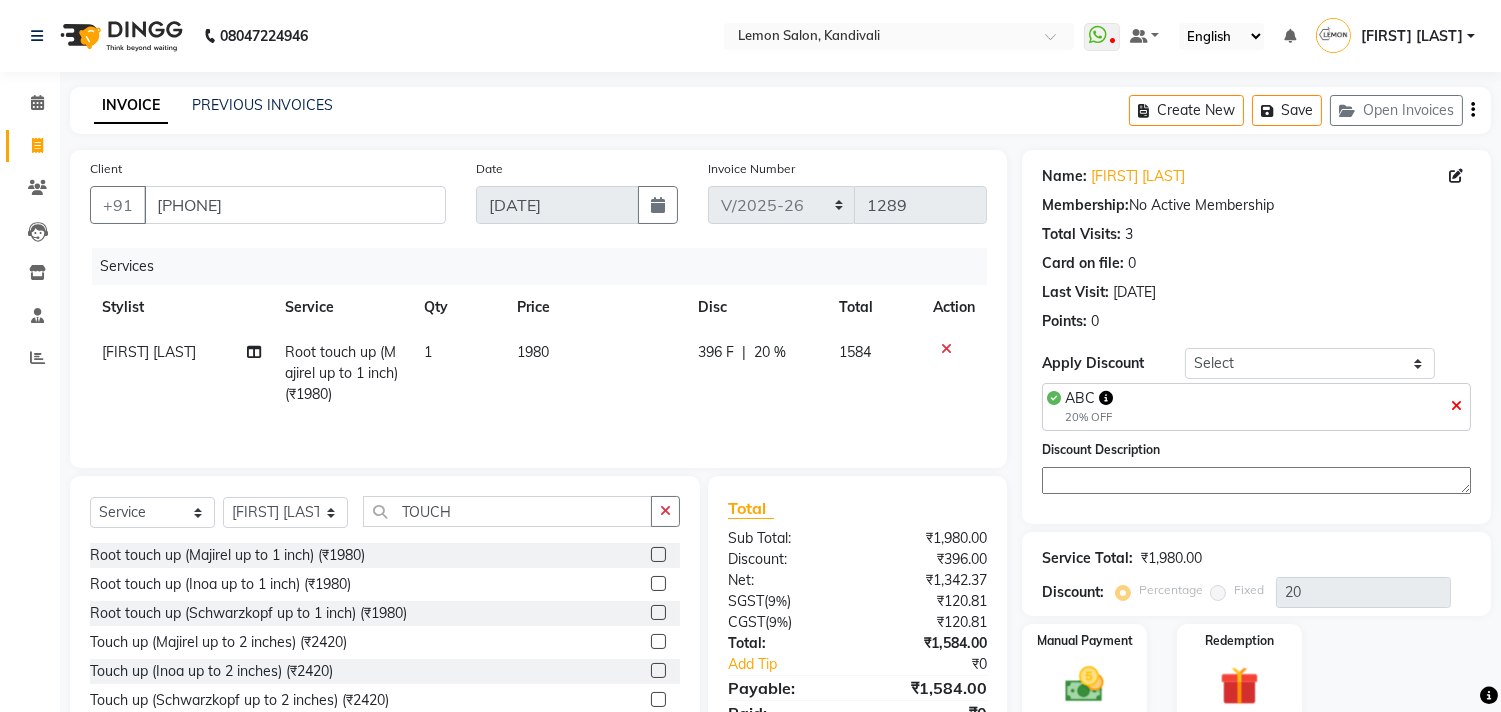 scroll, scrollTop: 91, scrollLeft: 0, axis: vertical 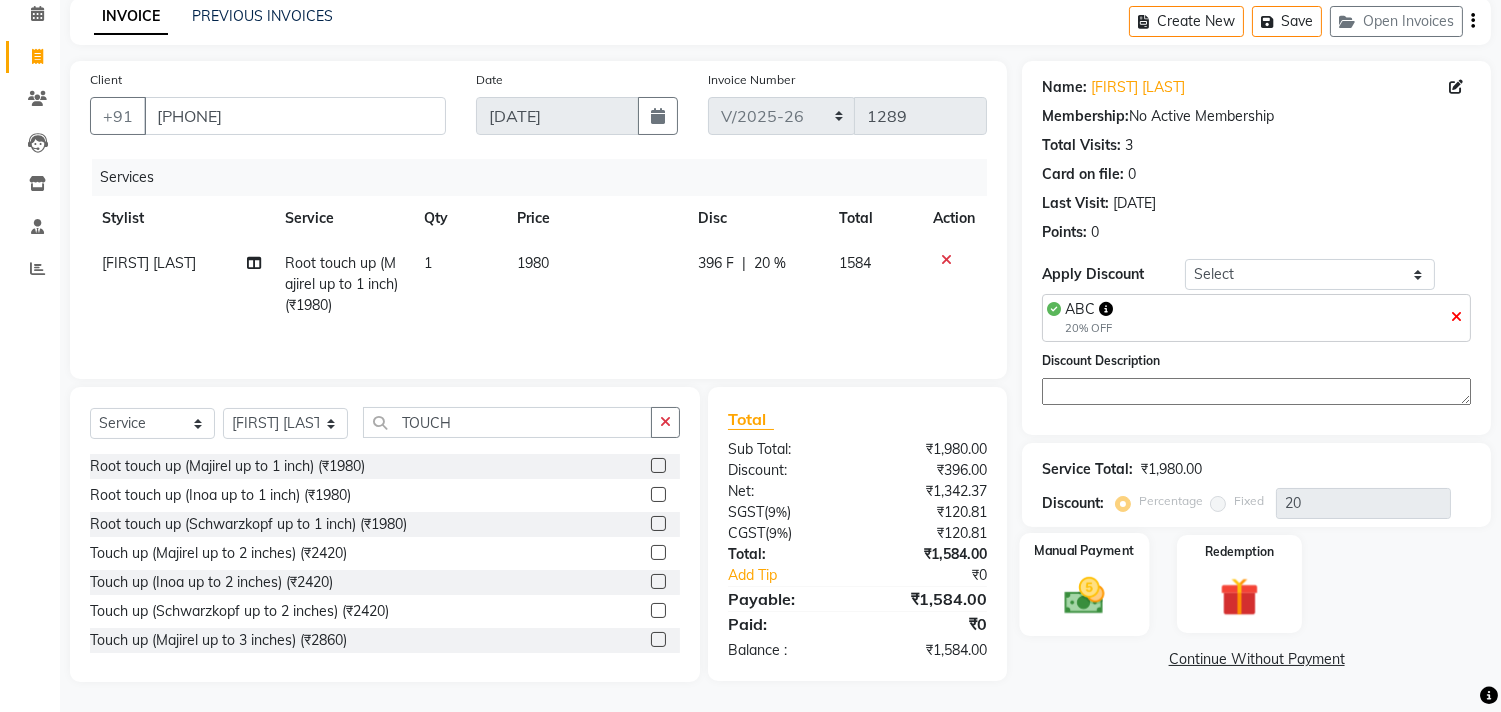 click 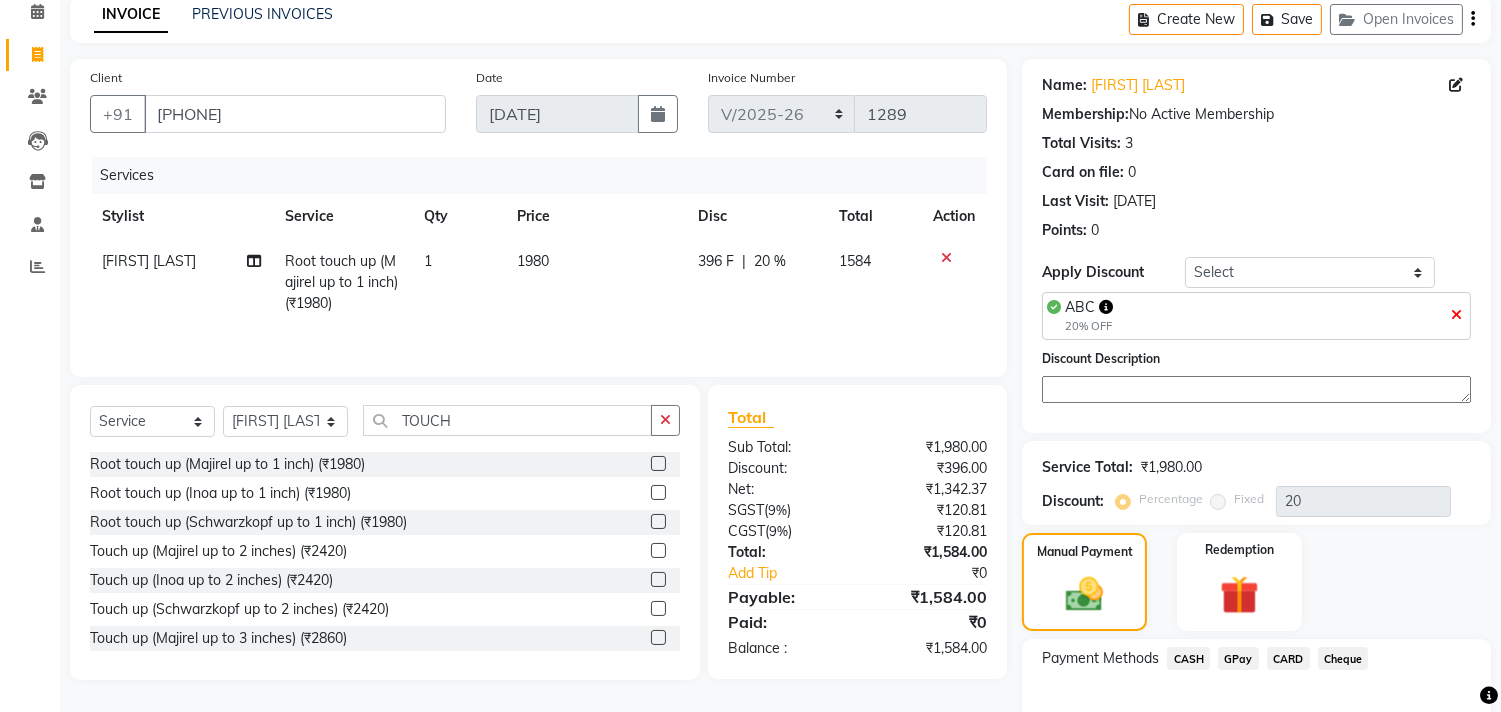 drag, startPoint x: 1241, startPoint y: 657, endPoint x: 1295, endPoint y: 631, distance: 59.933296 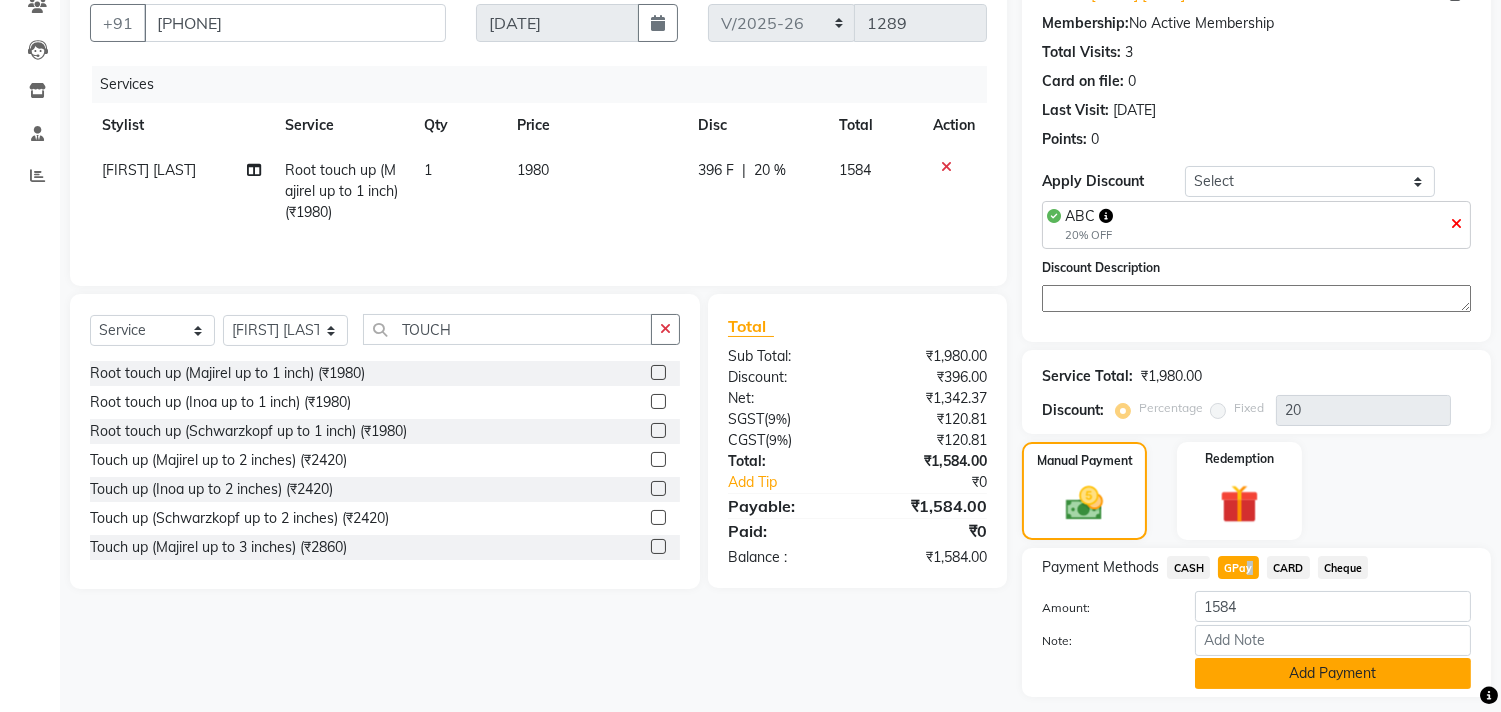 scroll, scrollTop: 238, scrollLeft: 0, axis: vertical 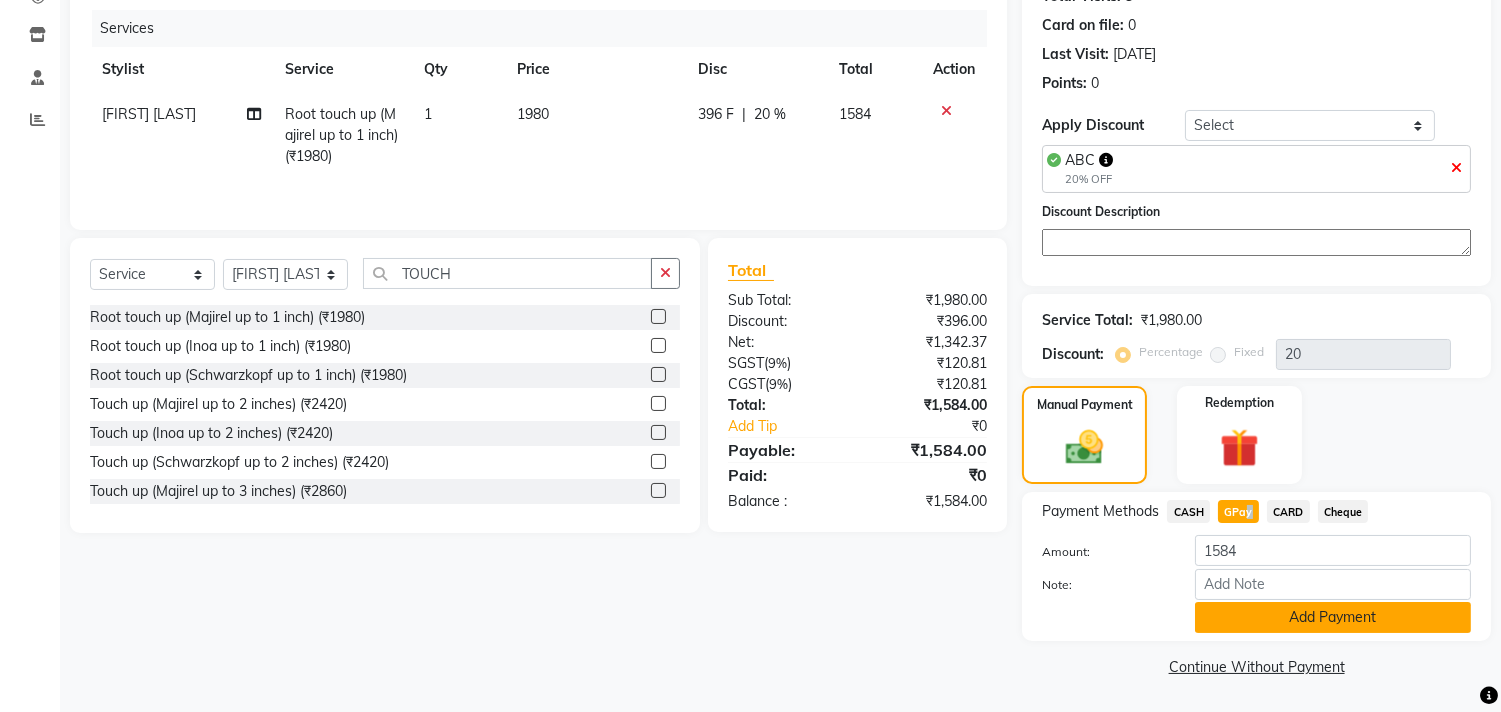 click on "Add Payment" 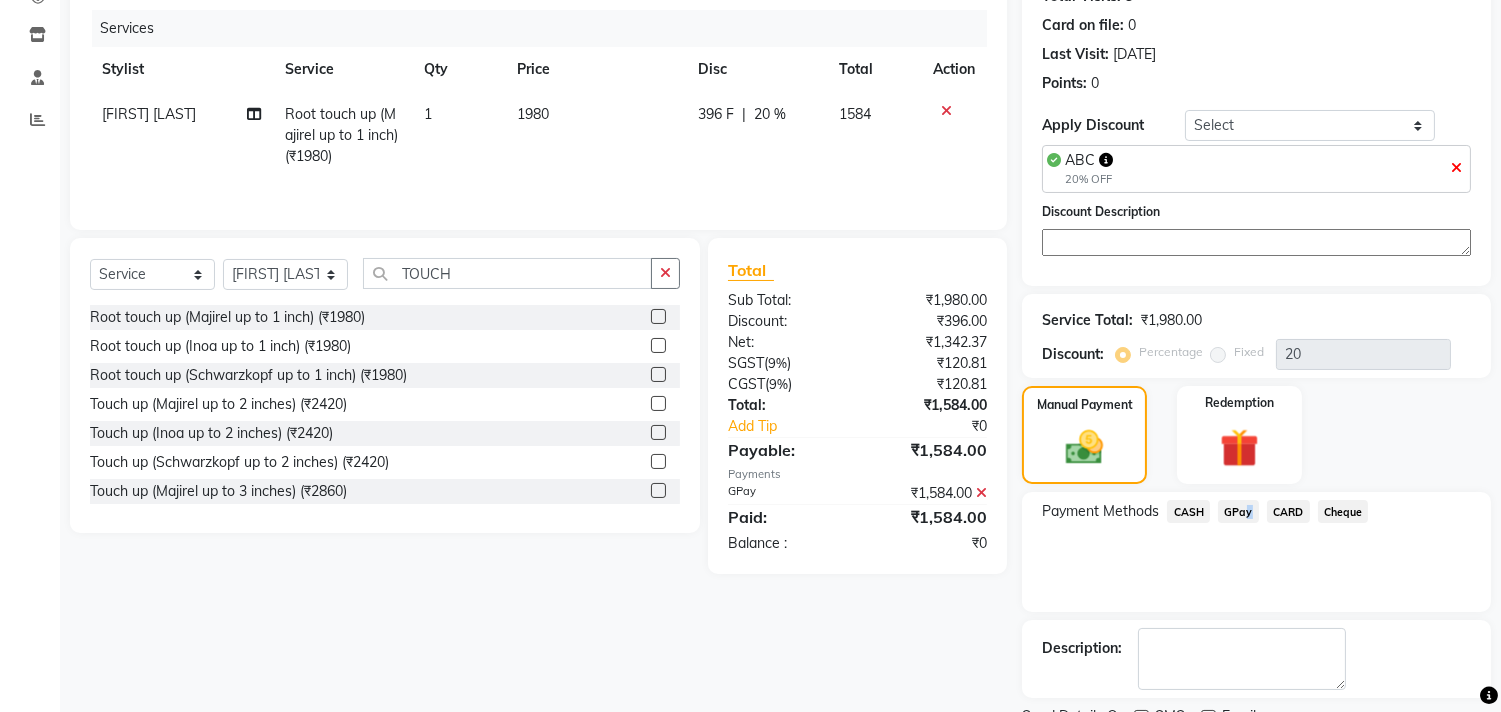 scroll, scrollTop: 322, scrollLeft: 0, axis: vertical 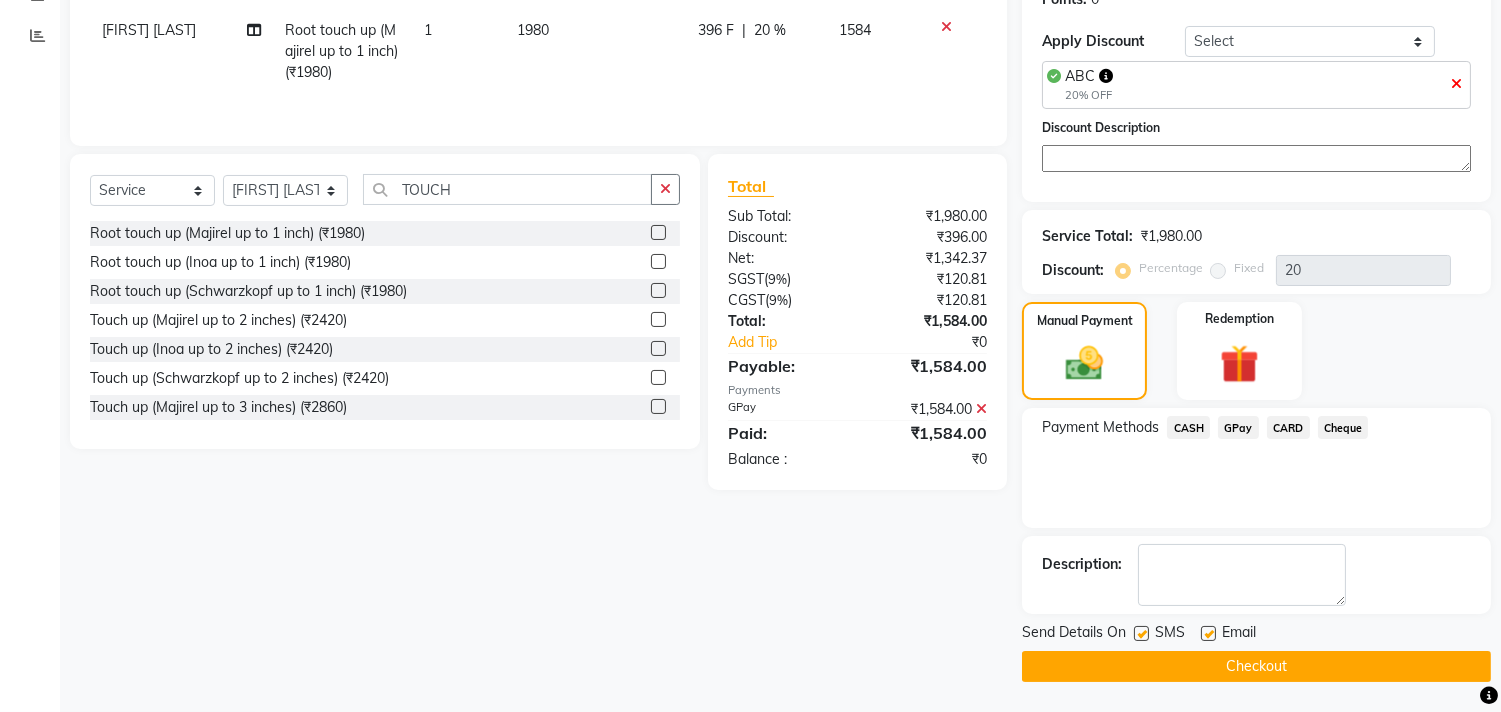click 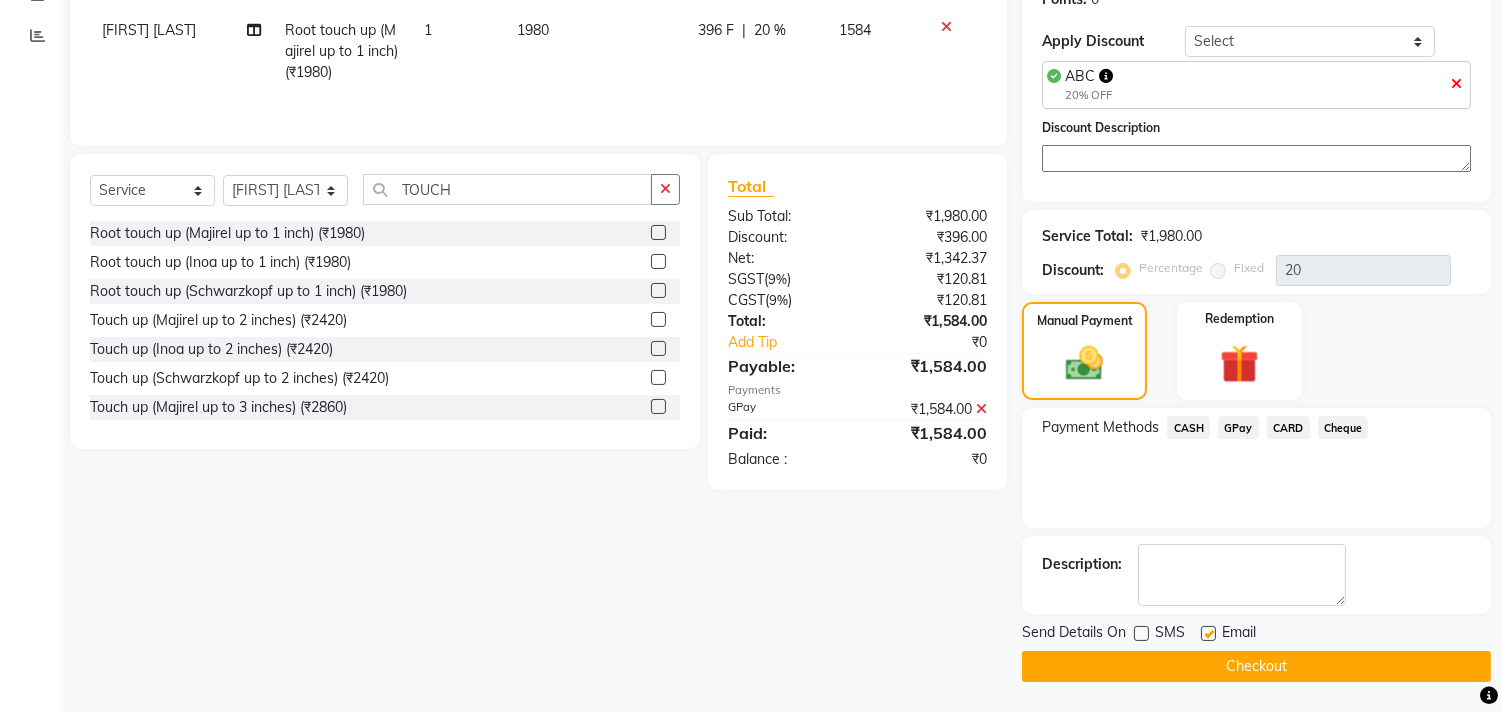 click 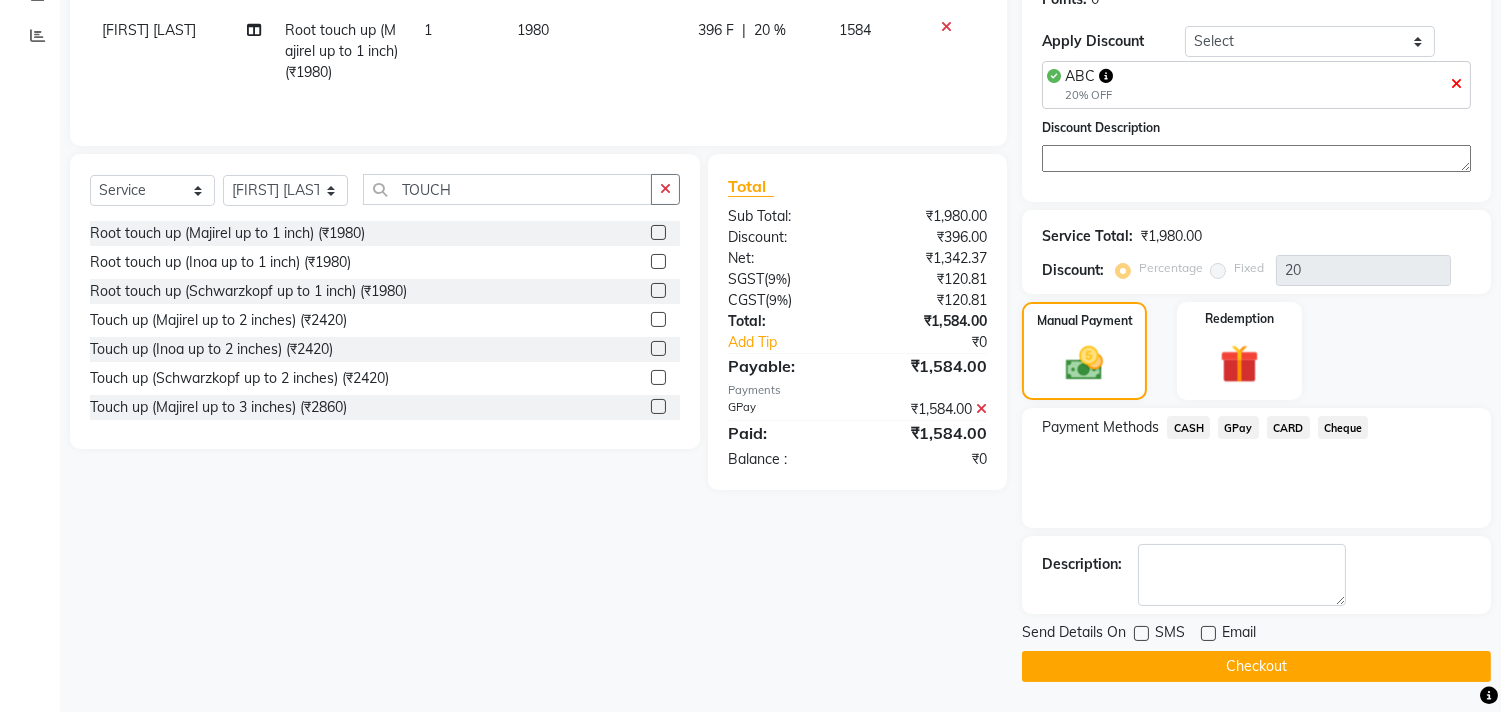 click on "Checkout" 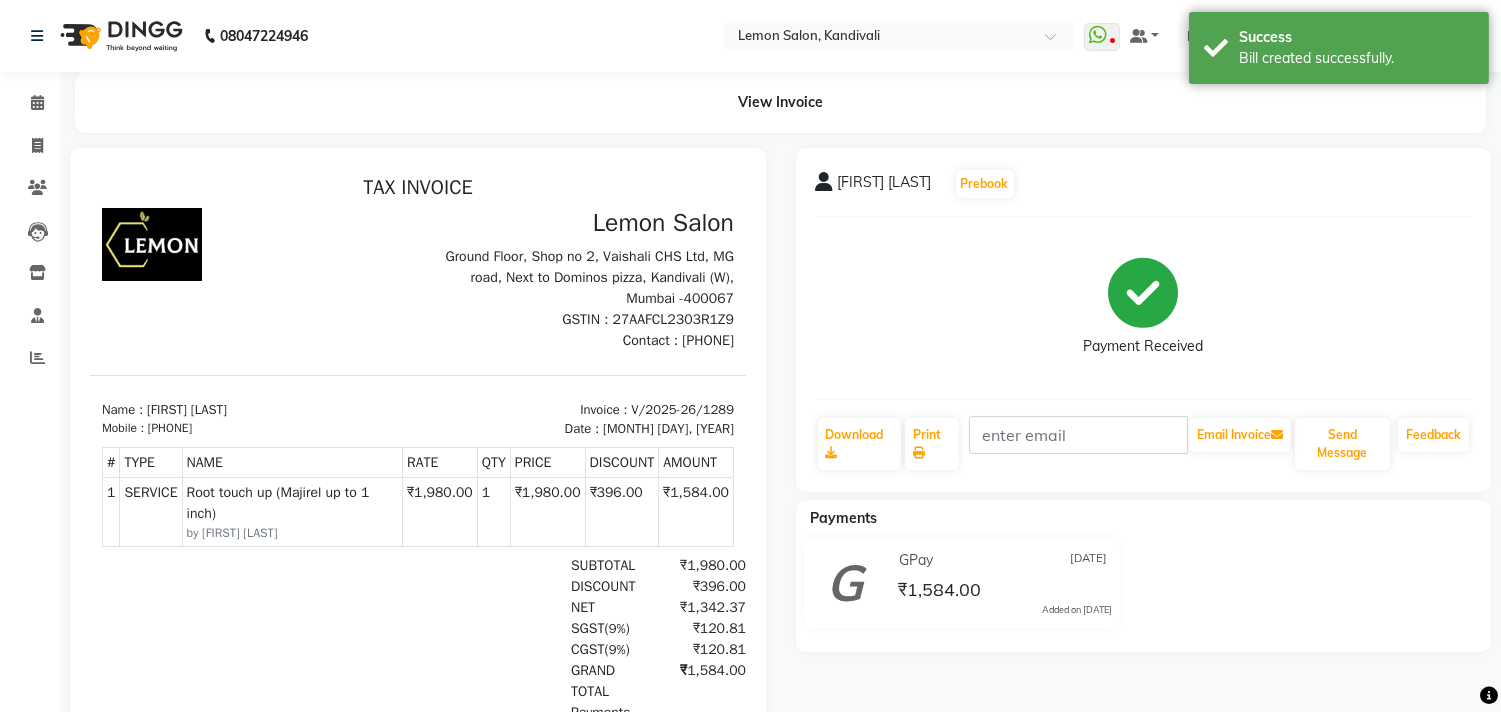 scroll, scrollTop: 0, scrollLeft: 0, axis: both 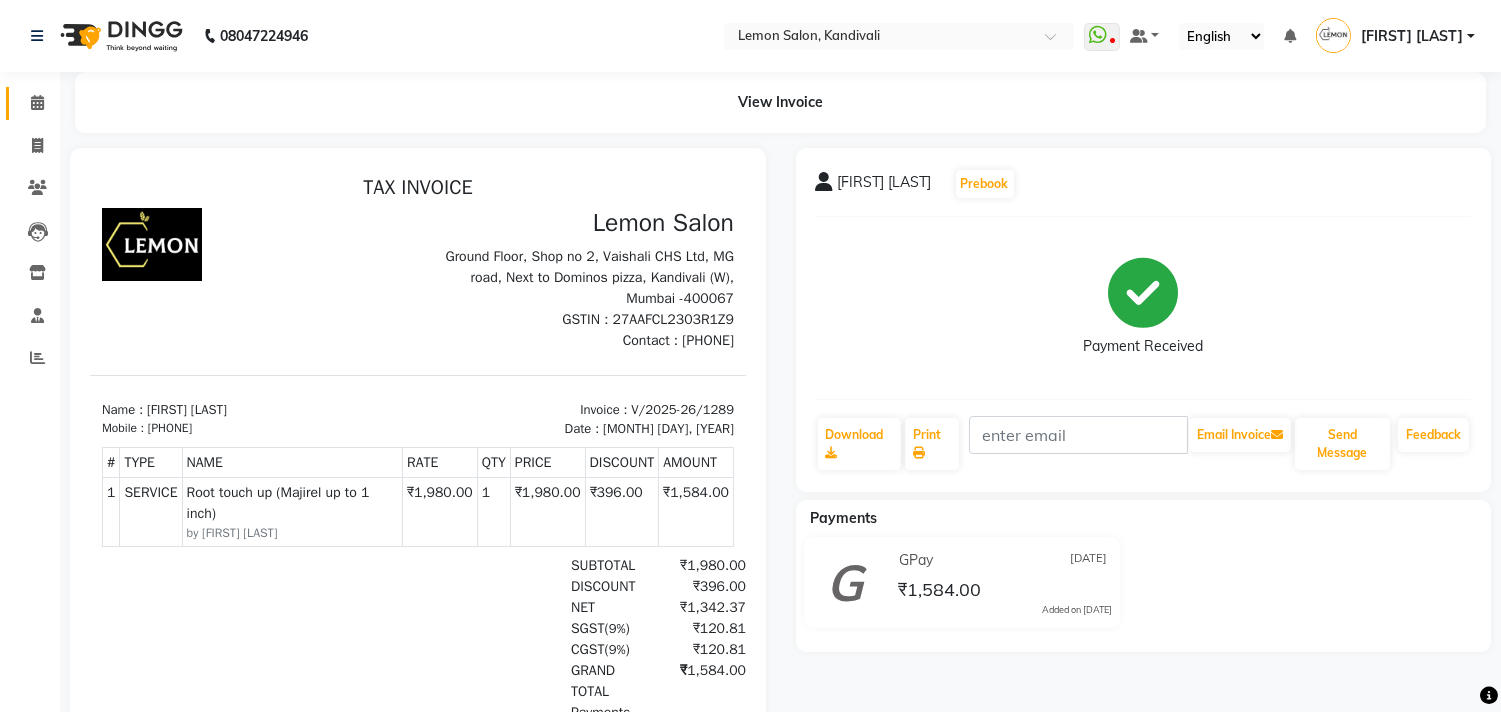 click on "Calendar" 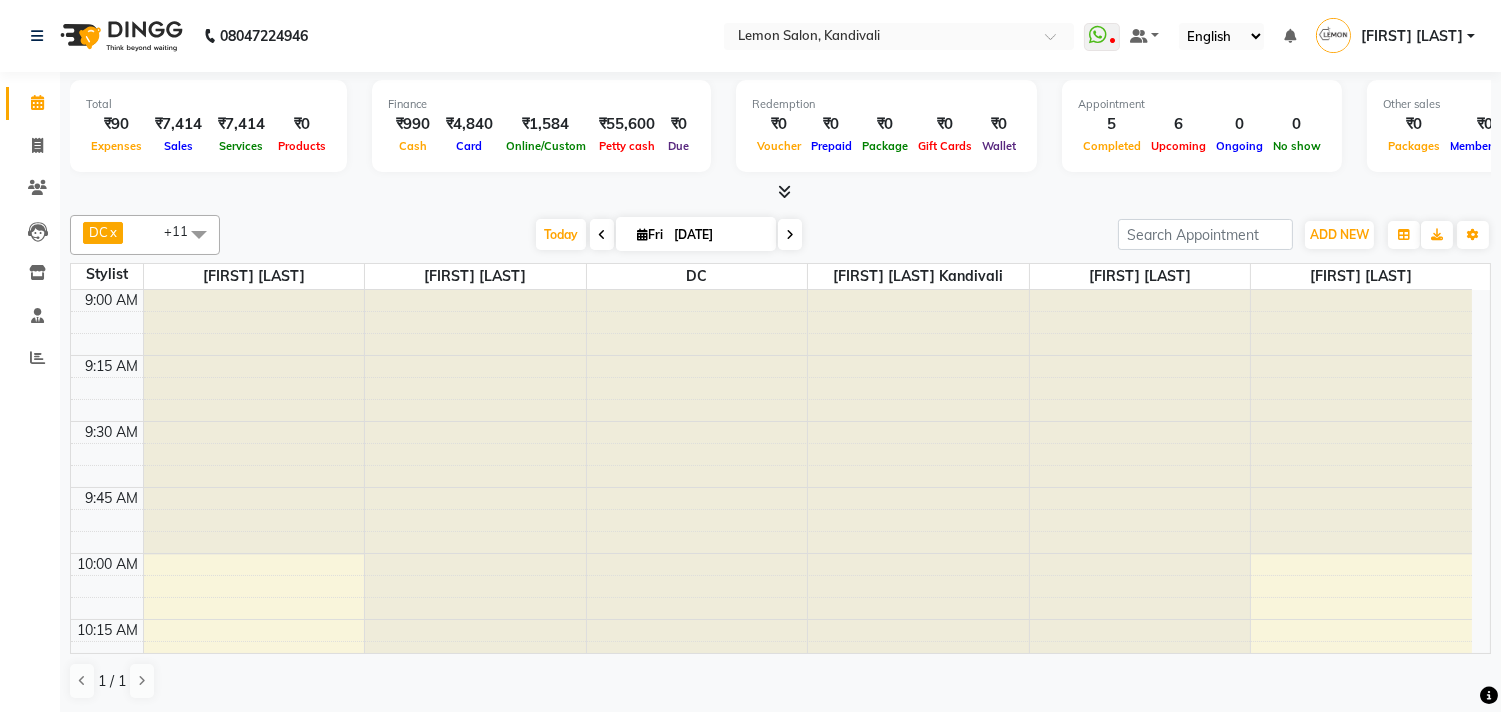 scroll, scrollTop: 0, scrollLeft: 0, axis: both 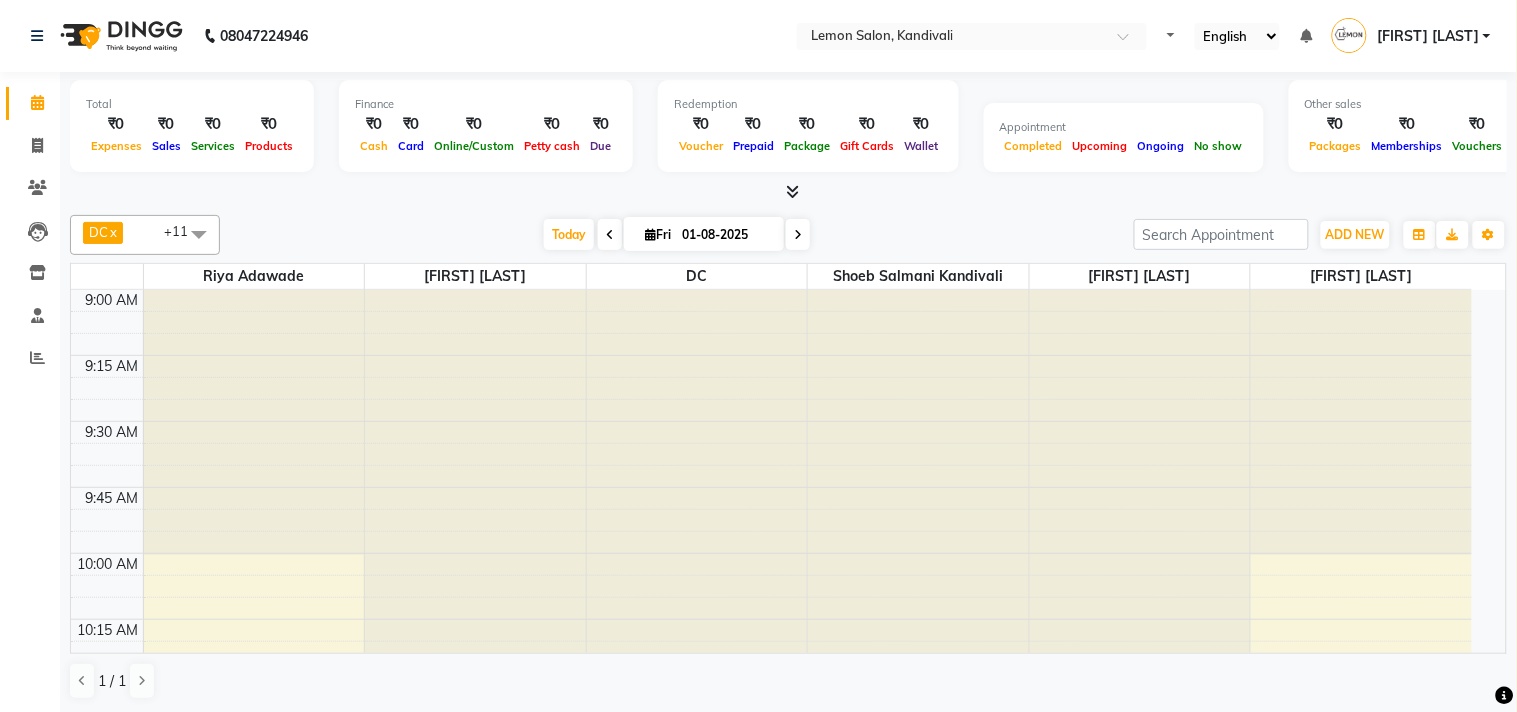 select on "en" 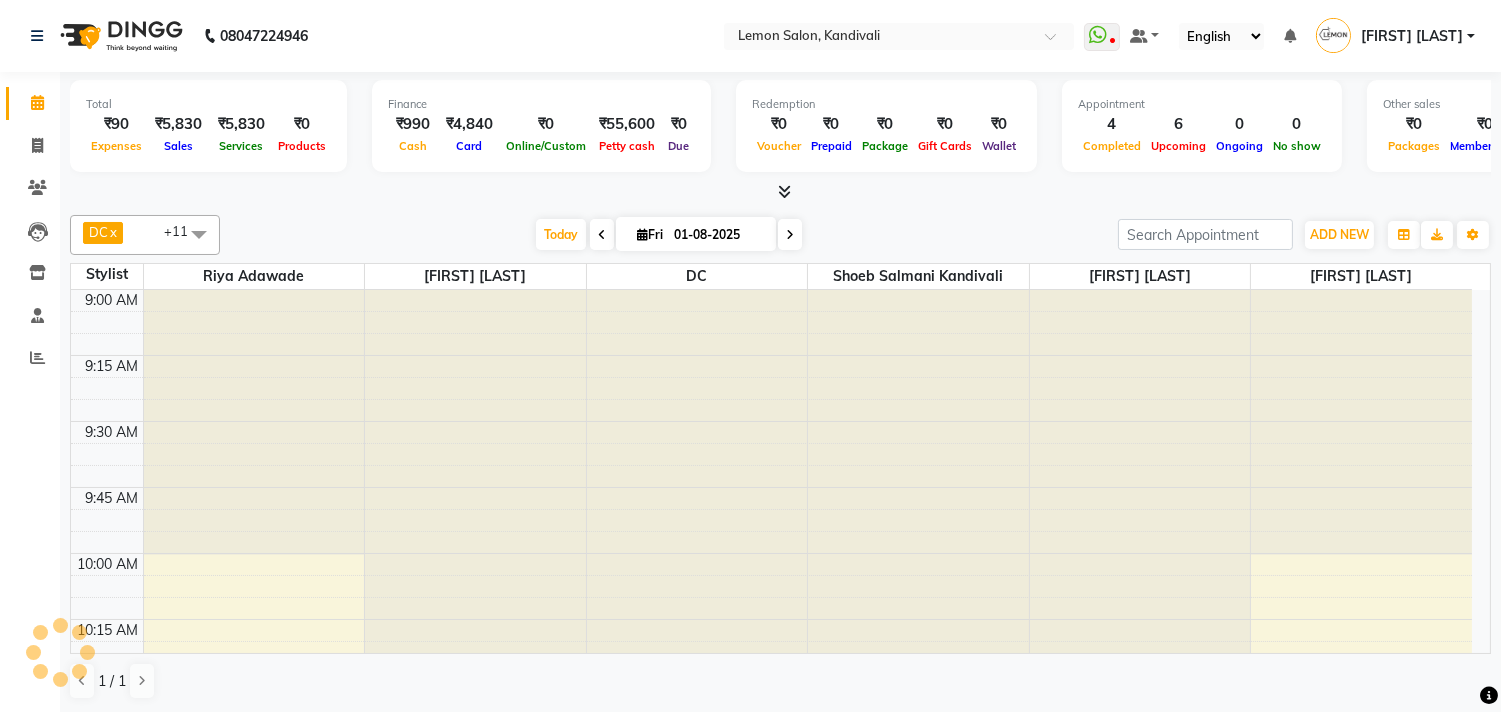 scroll, scrollTop: 0, scrollLeft: 0, axis: both 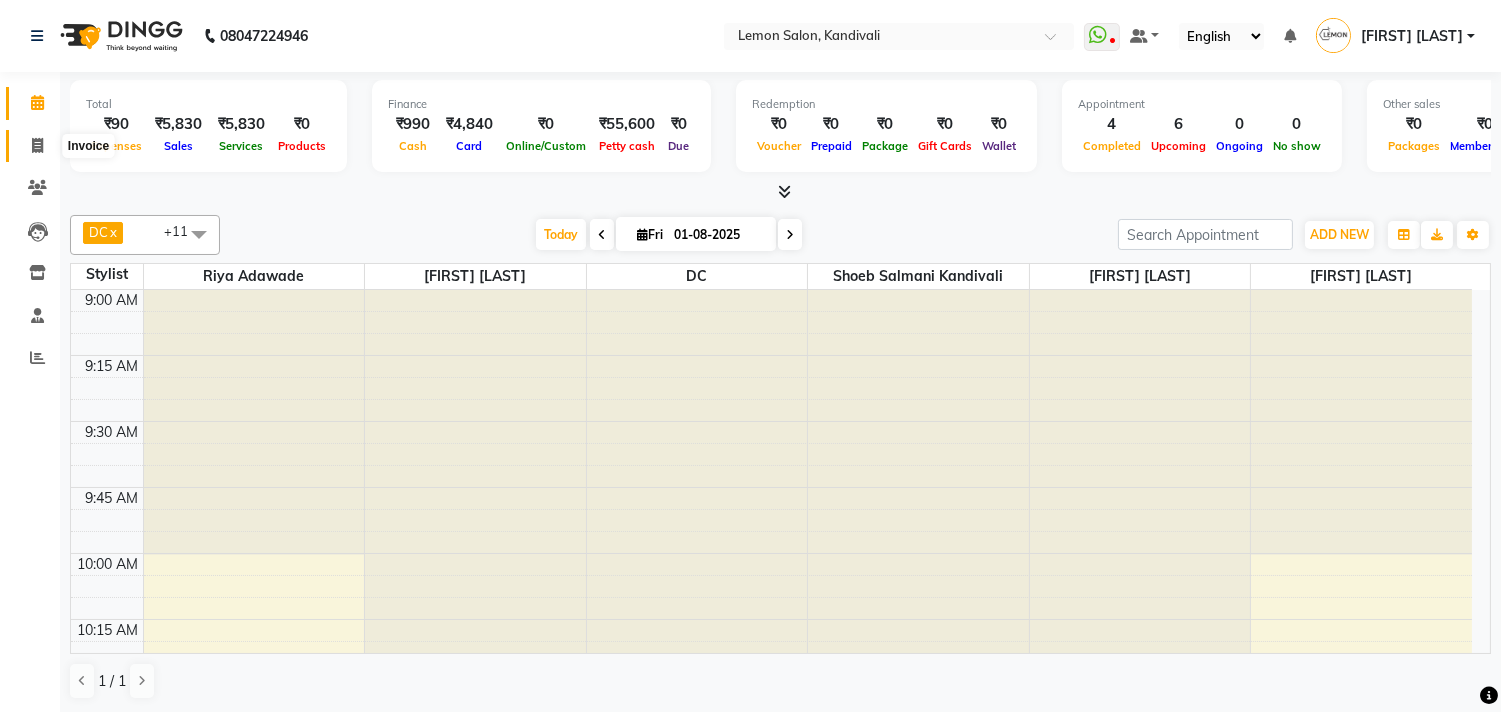 click 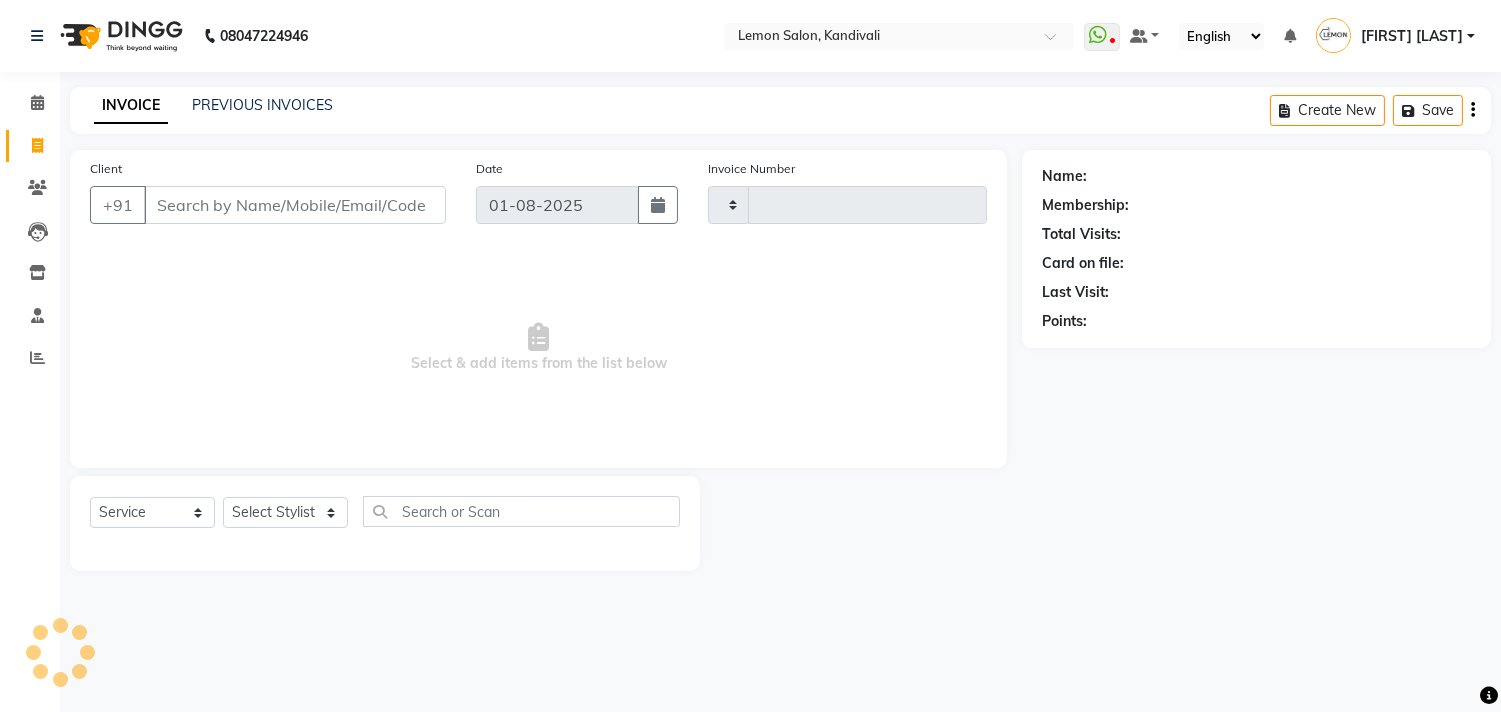 type on "1289" 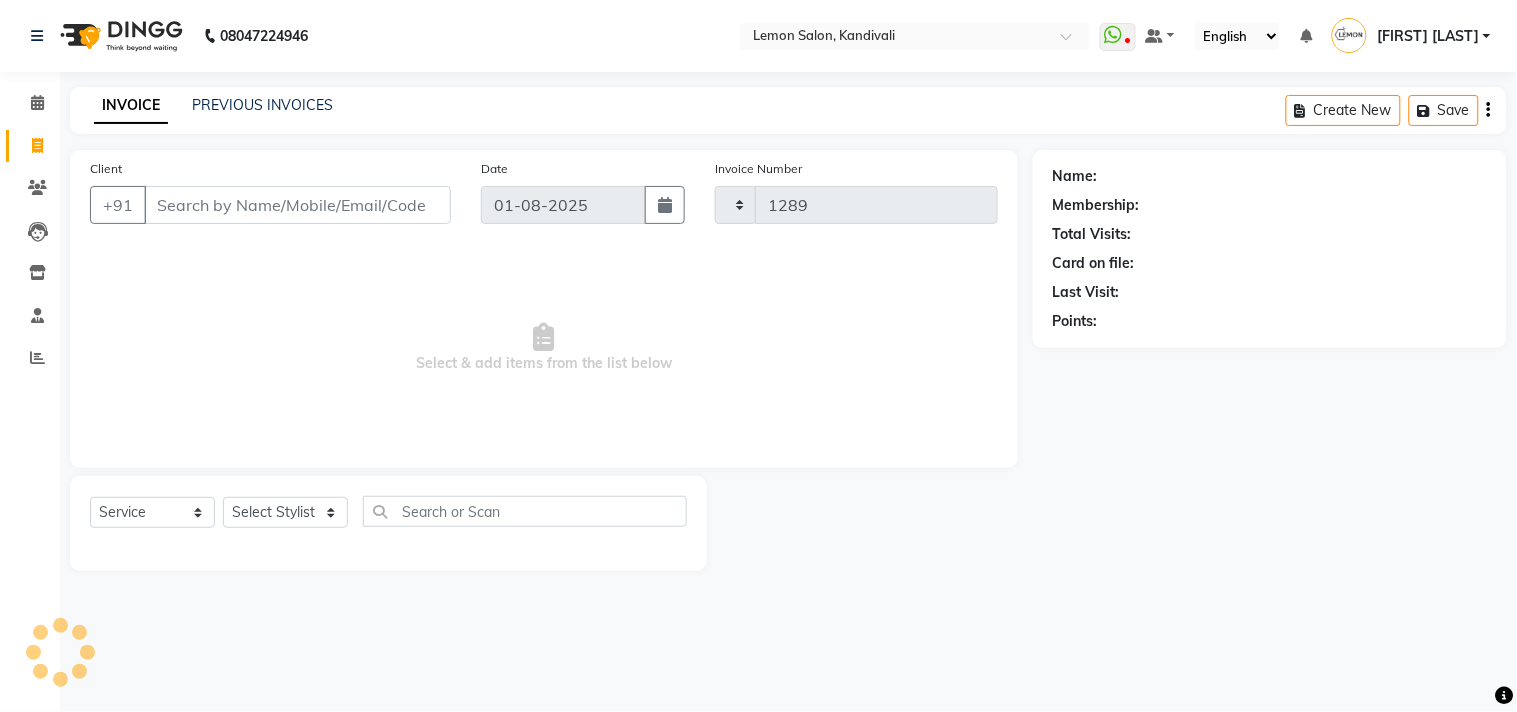 select on "569" 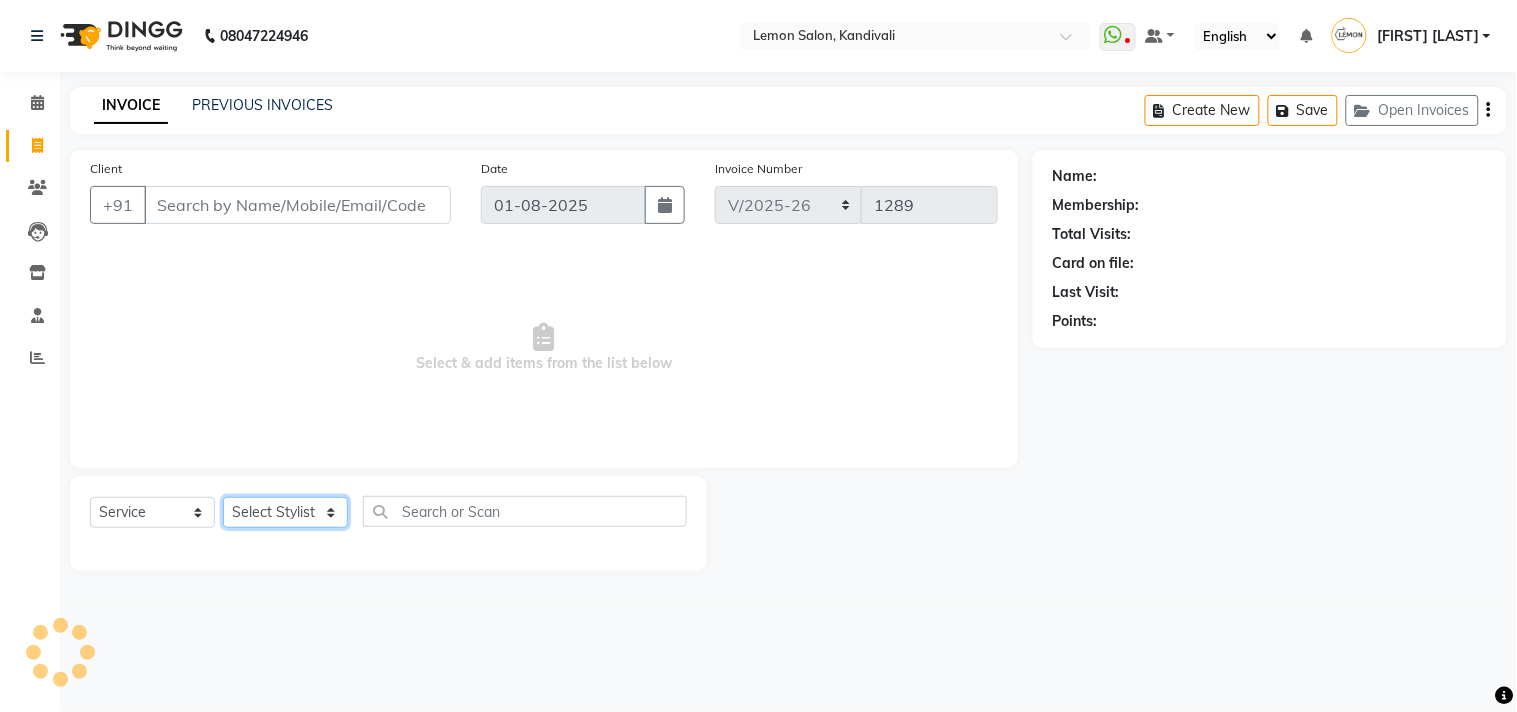 click on "Select Stylist" 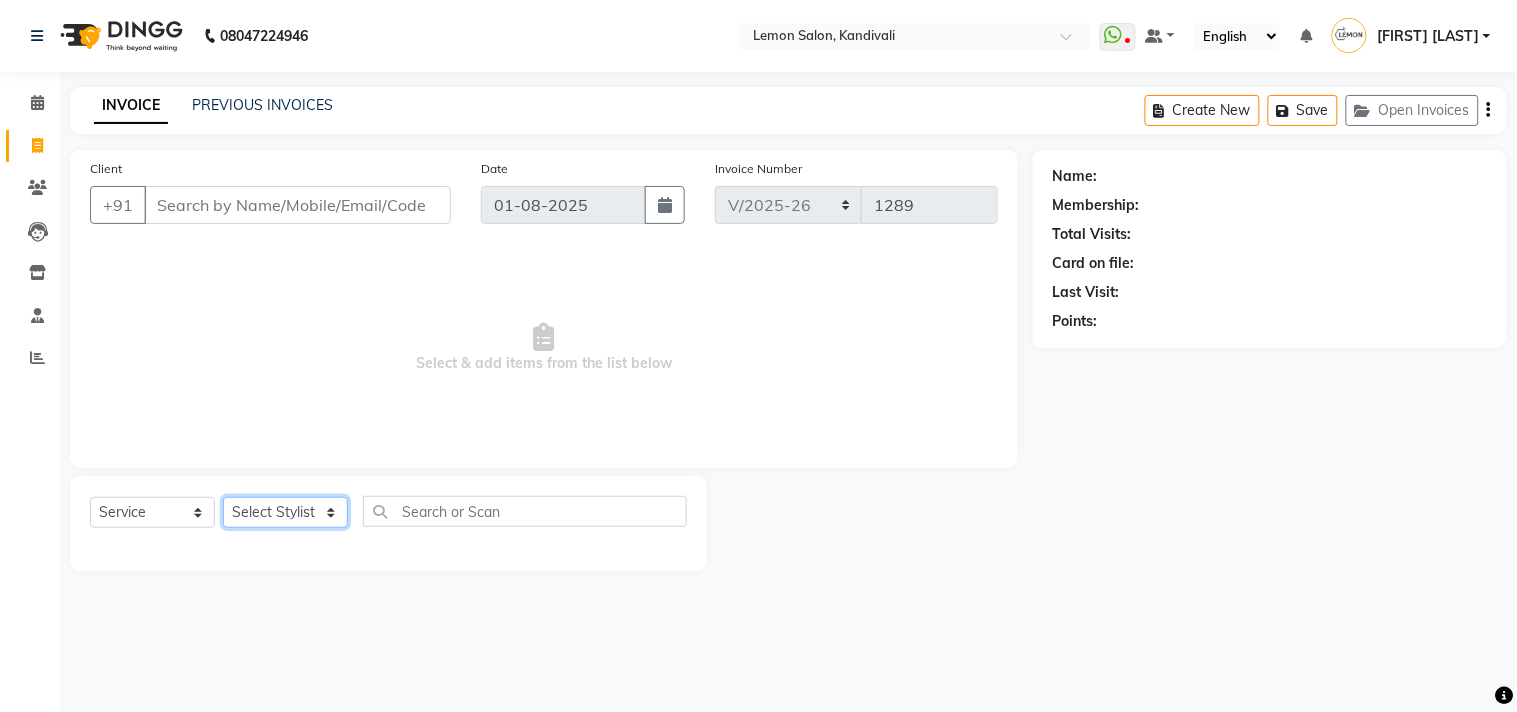 select on "66497" 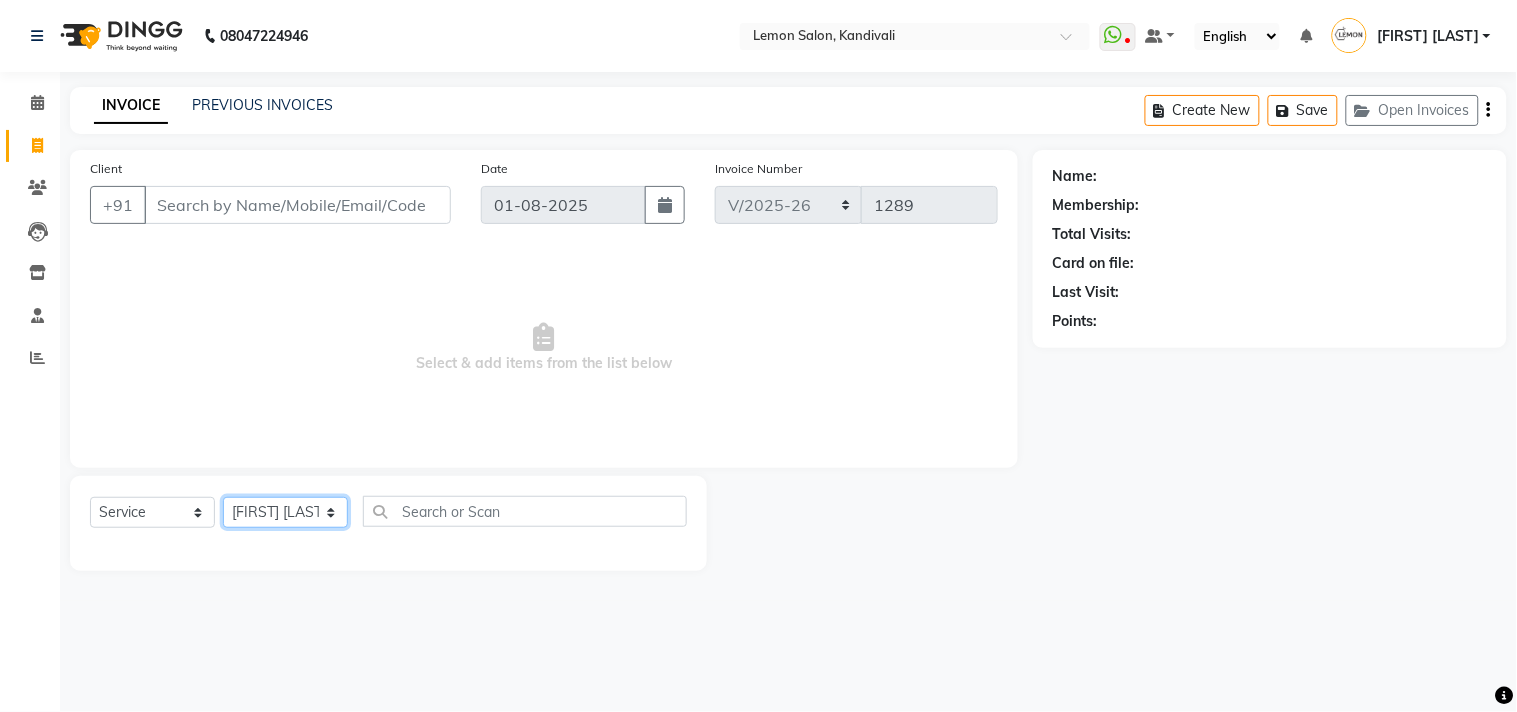 click on "Select Stylist [FIRST] [LAST] [FIRST] [LAST] [FIRST] [LAST] [FIRST] [LAST] [FIRST] [LAST] [FIRST] [LAST] [FIRST] [LAST] [FIRST] [LAST] [FIRST] [LAST] [FIRST] [LAST] [FIRST] [LAST] [FIRST] [LAST]" 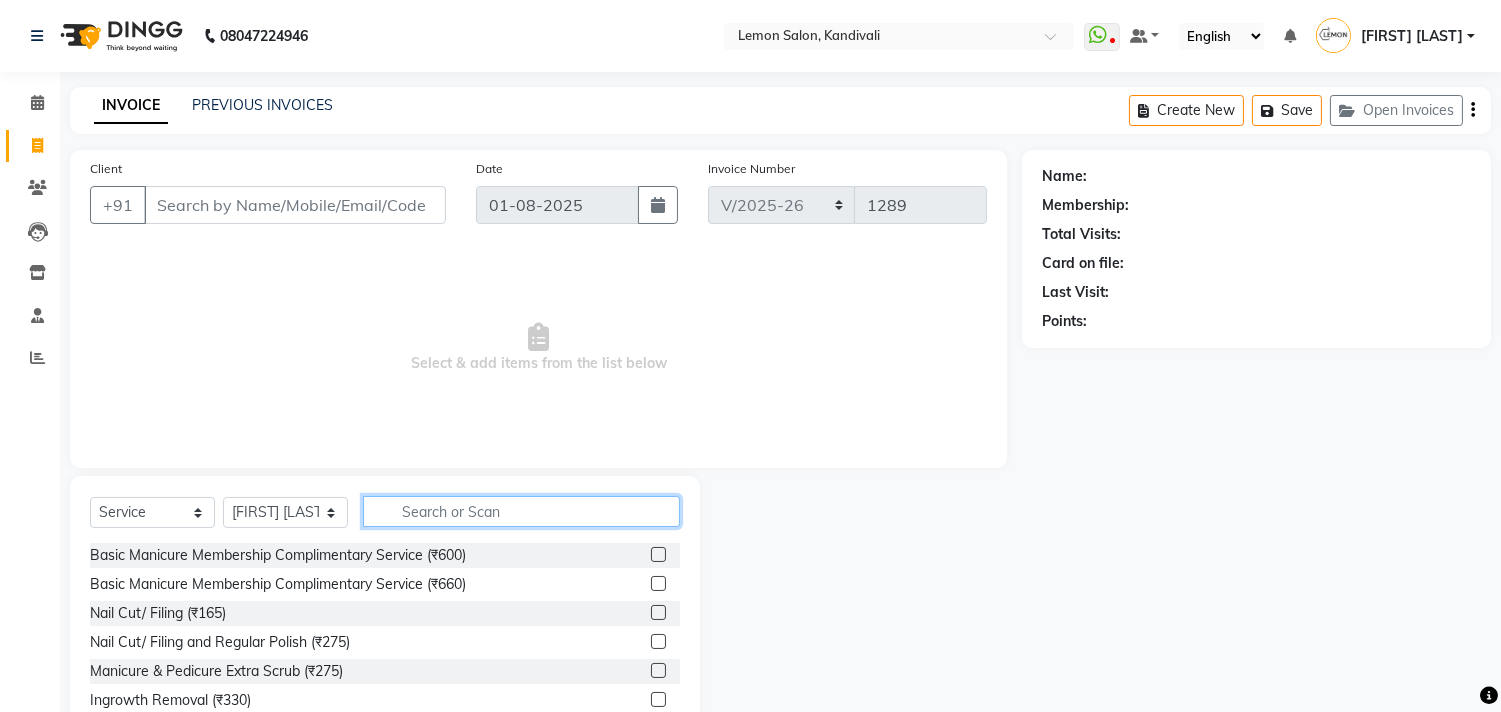 click 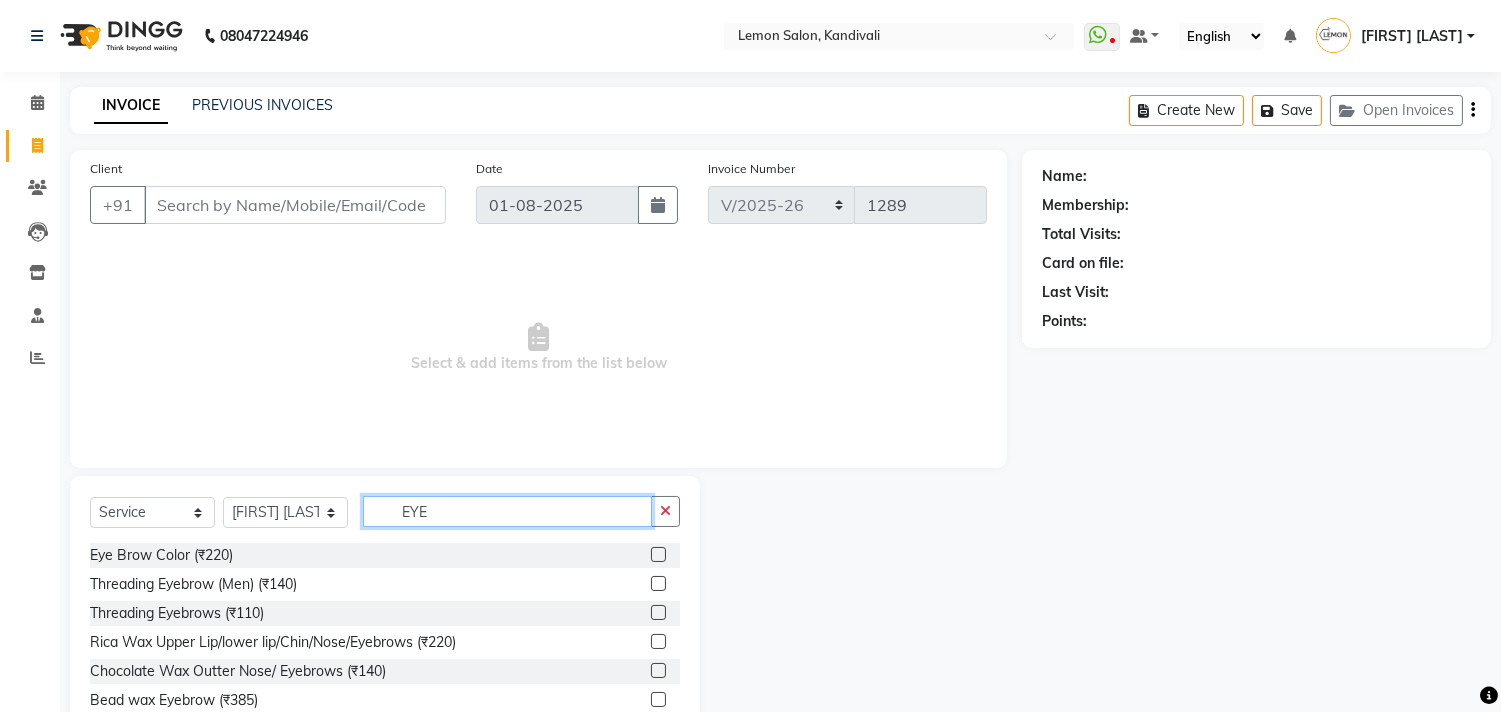 type on "EYE" 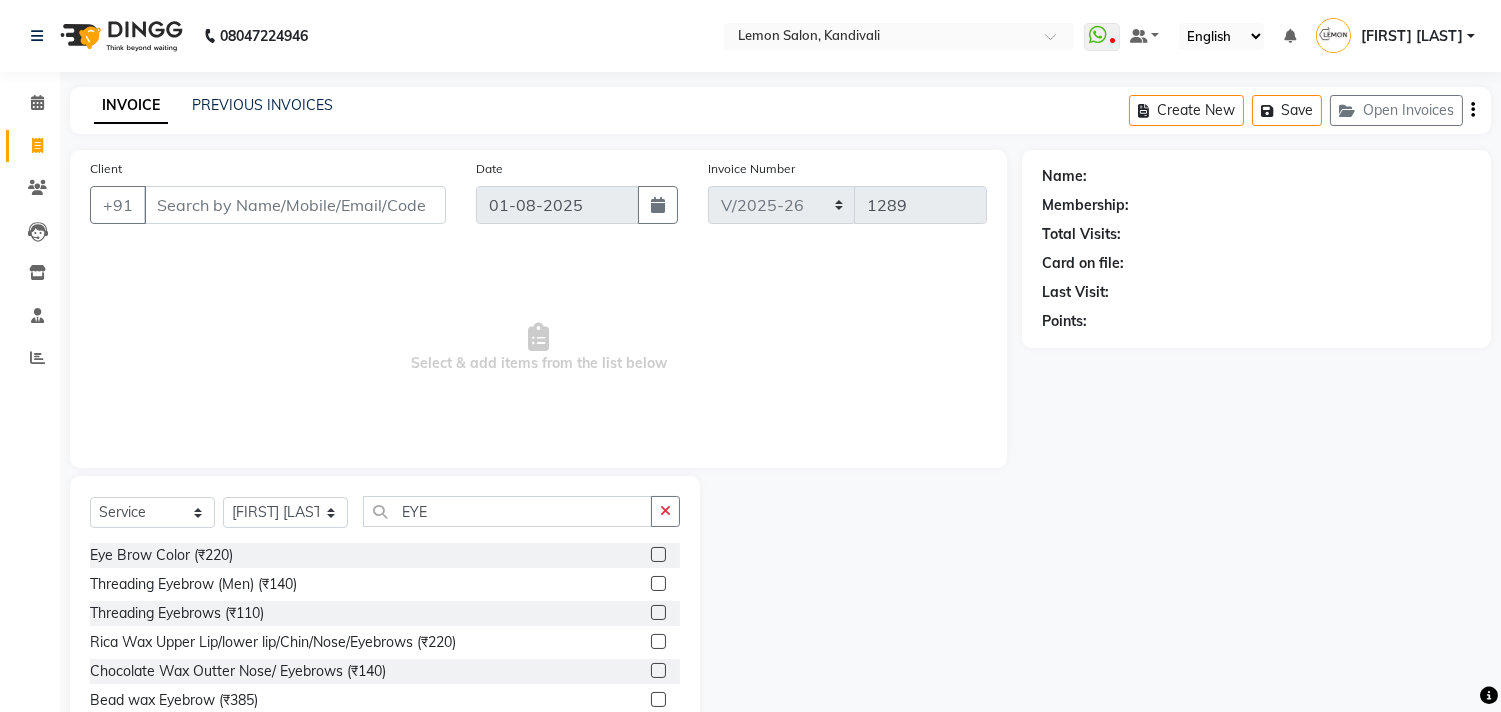 click 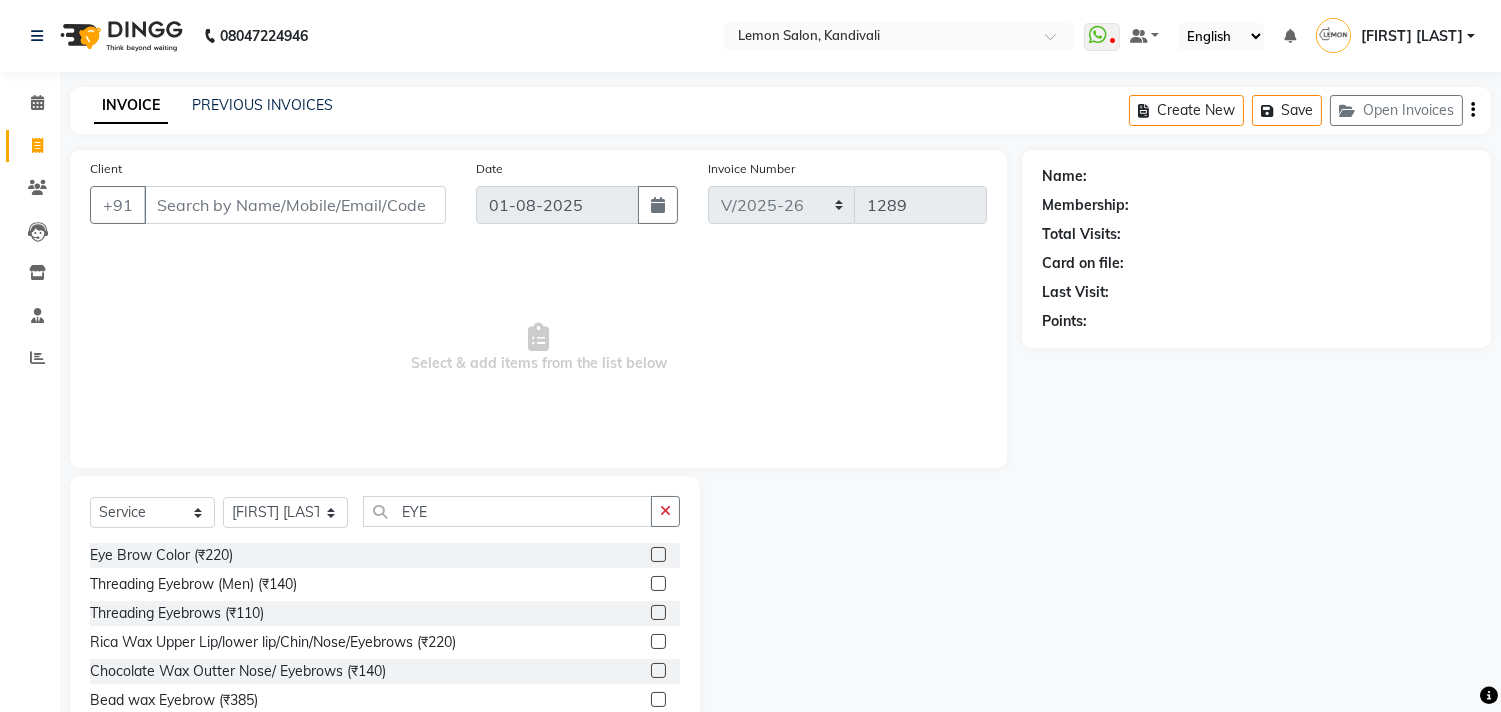 click at bounding box center (657, 613) 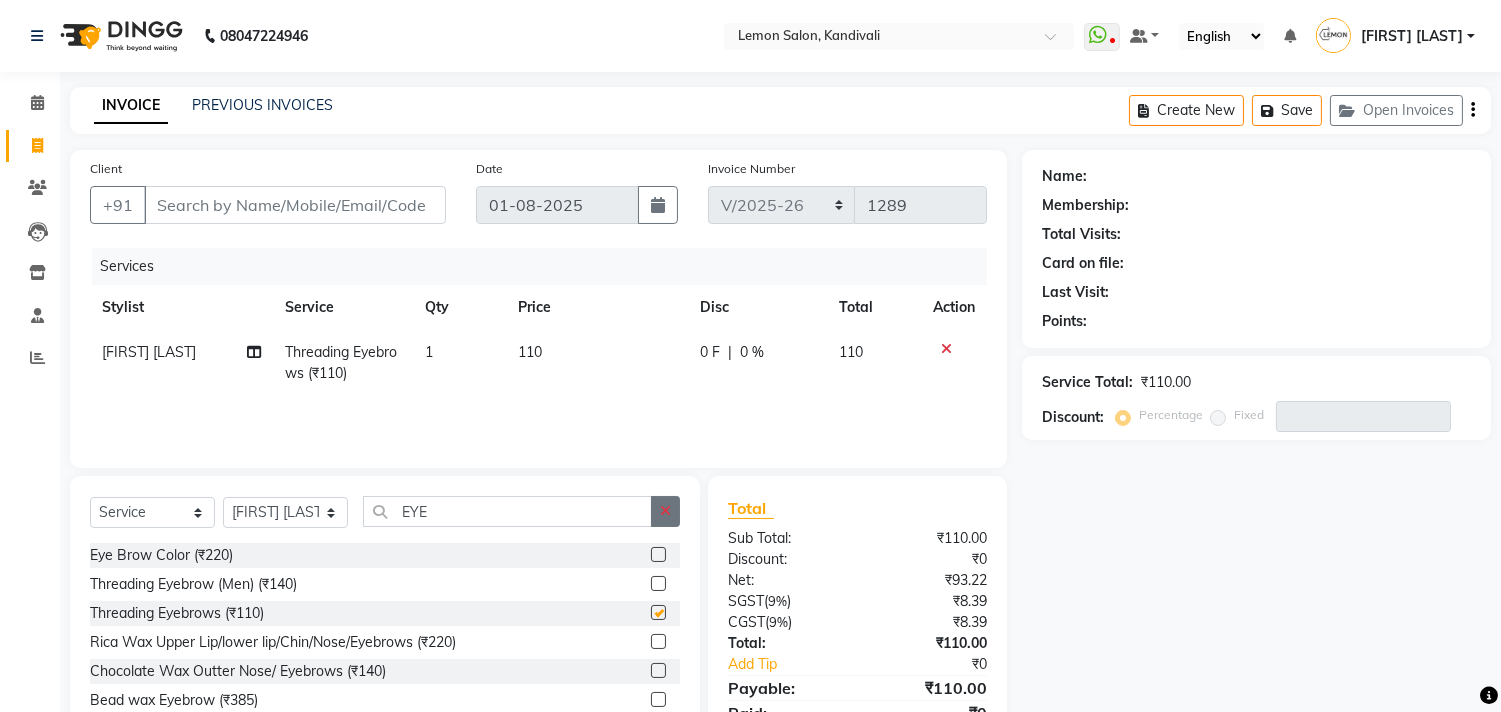 checkbox on "false" 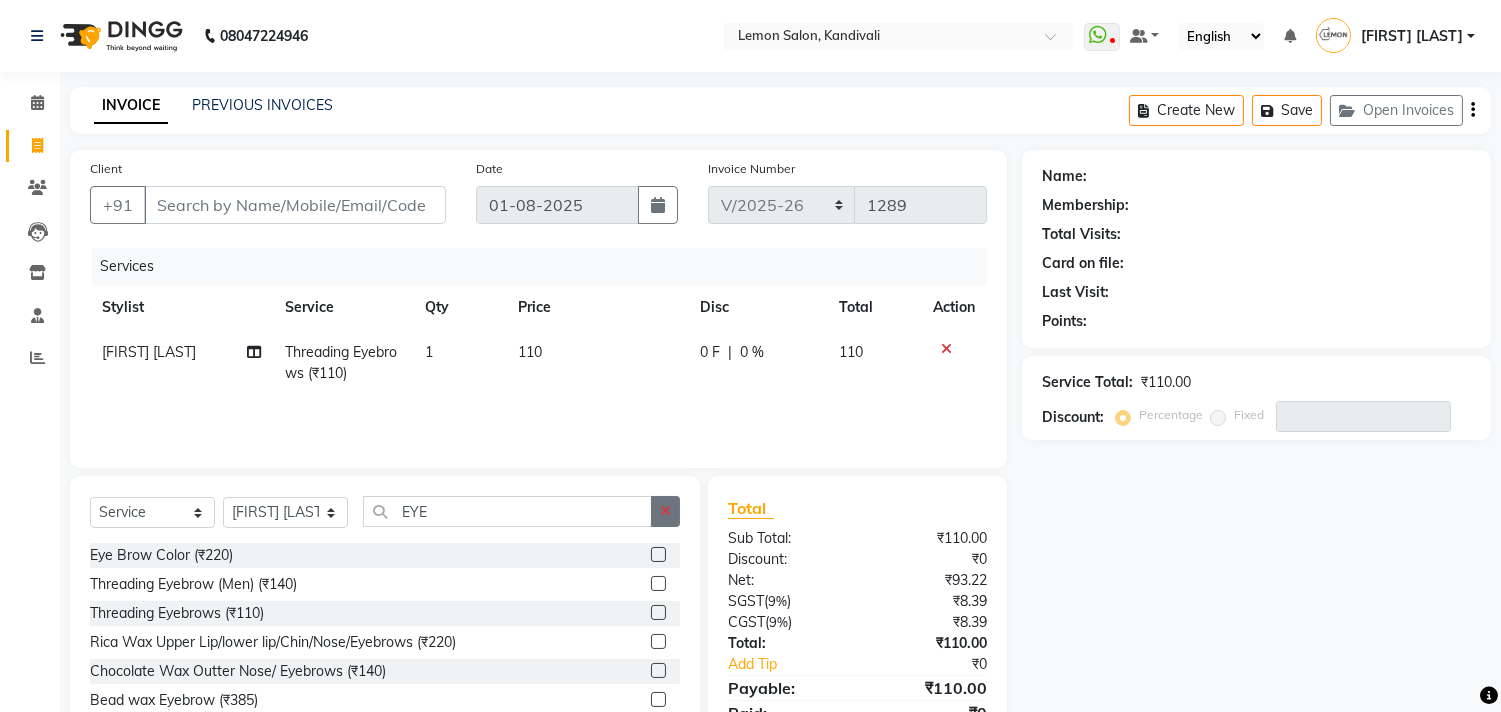 click 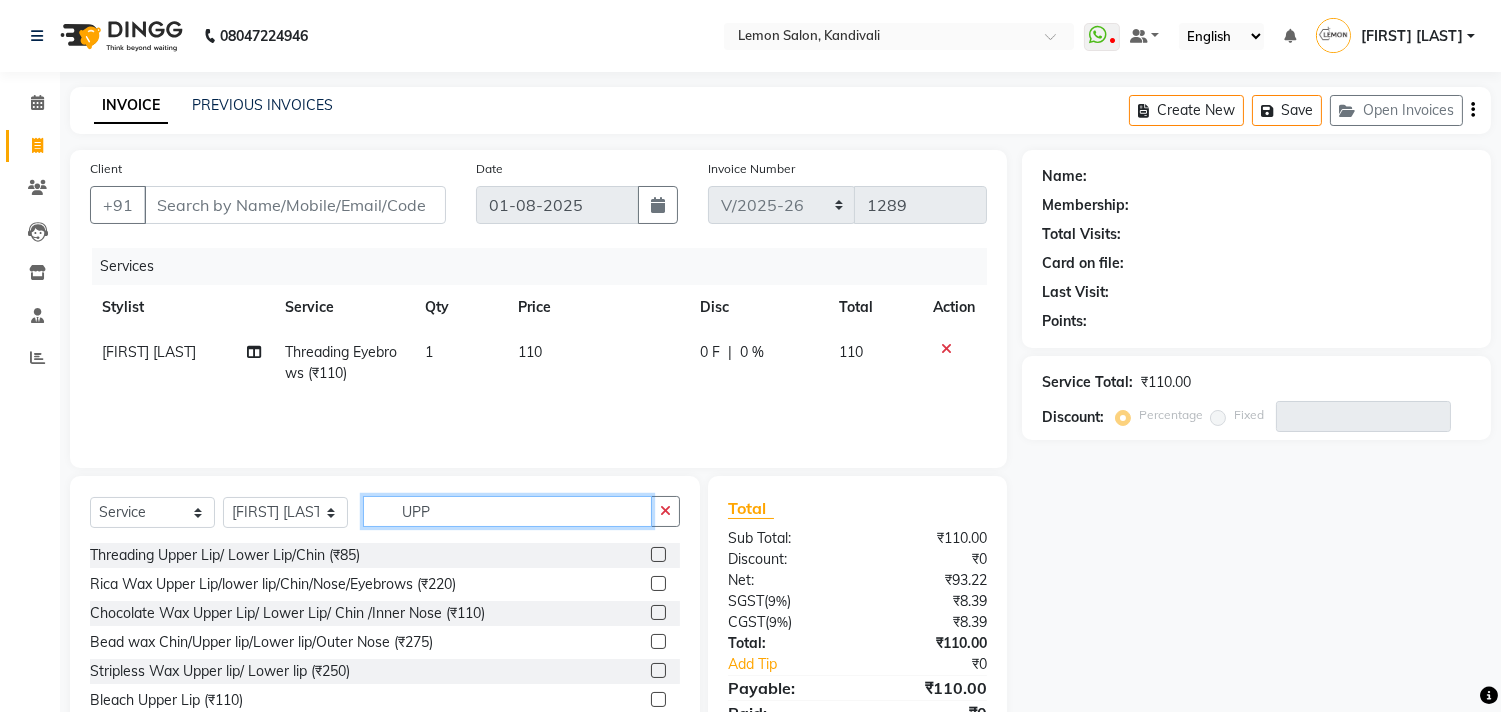 type on "UPP" 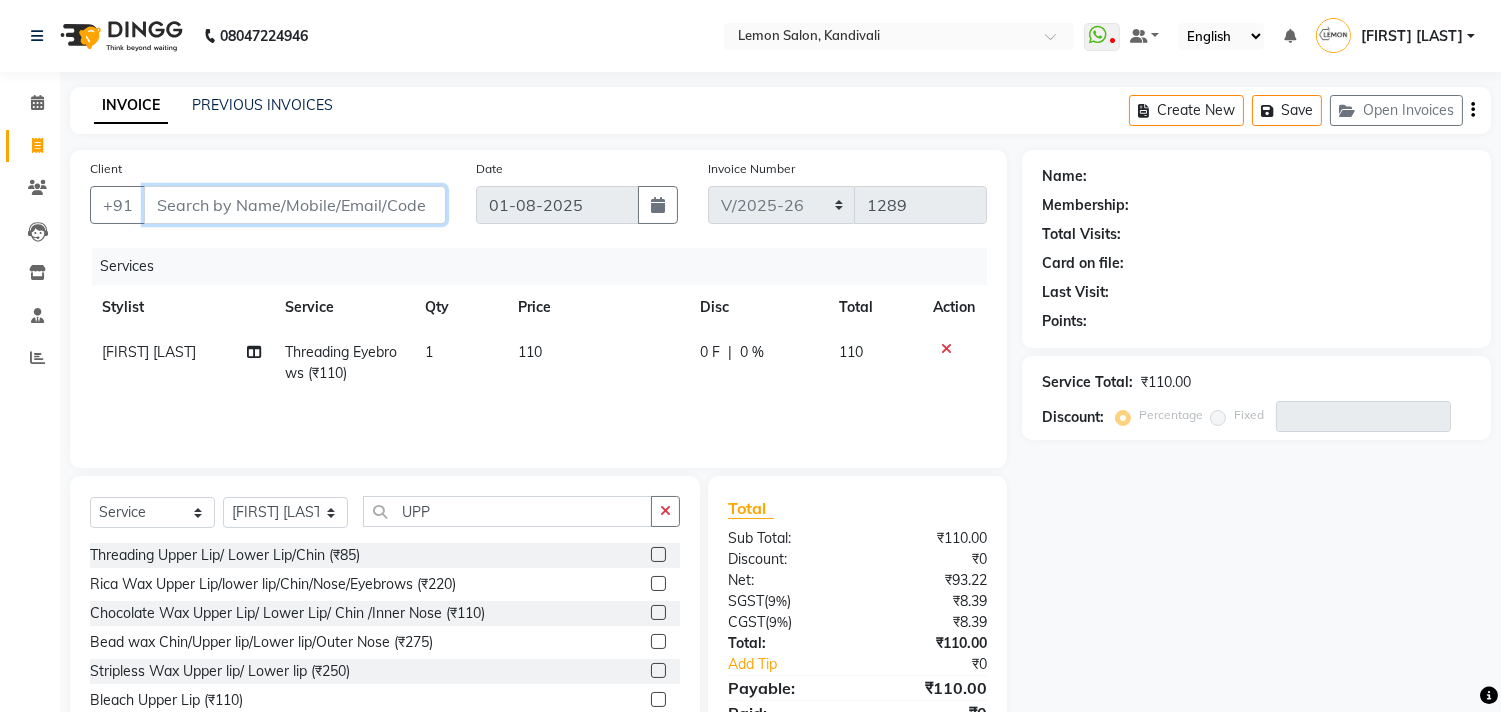 click on "Client" at bounding box center [295, 205] 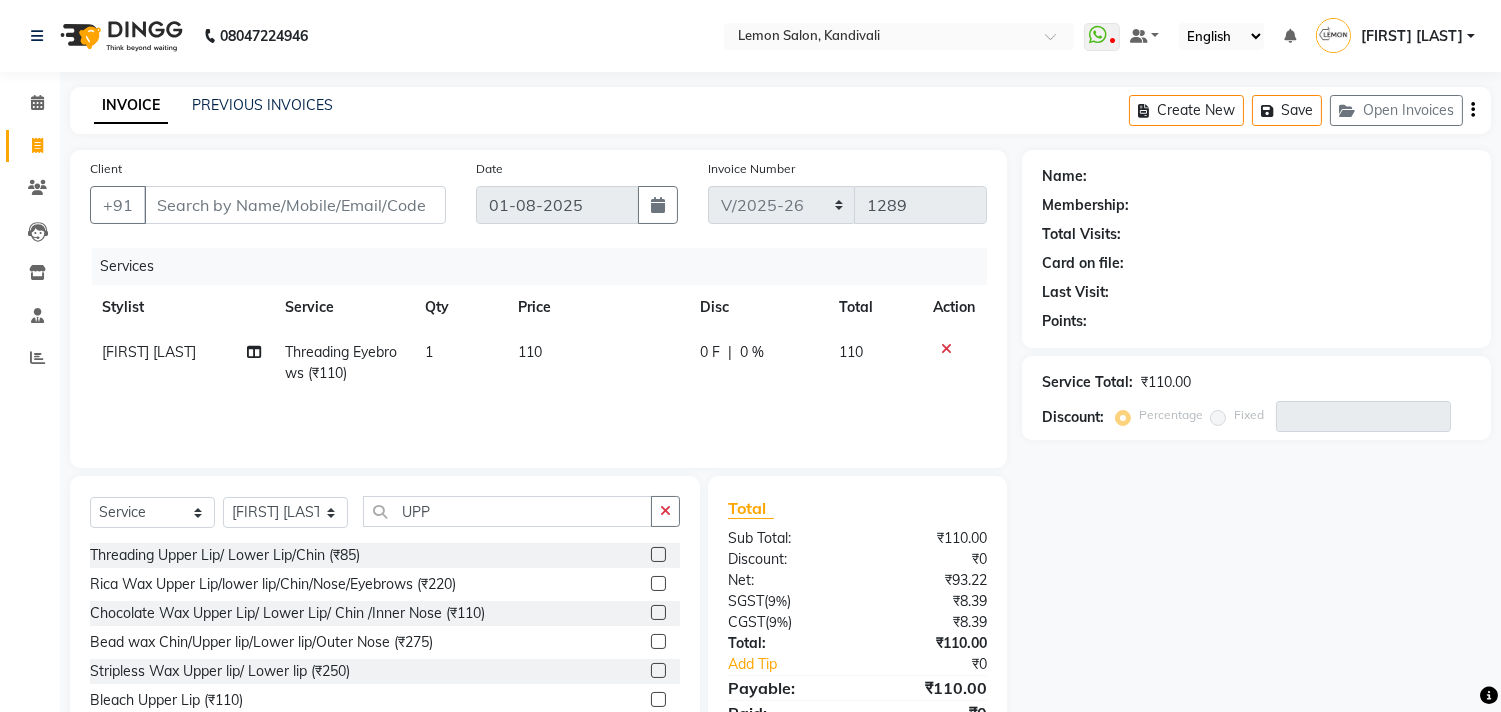click 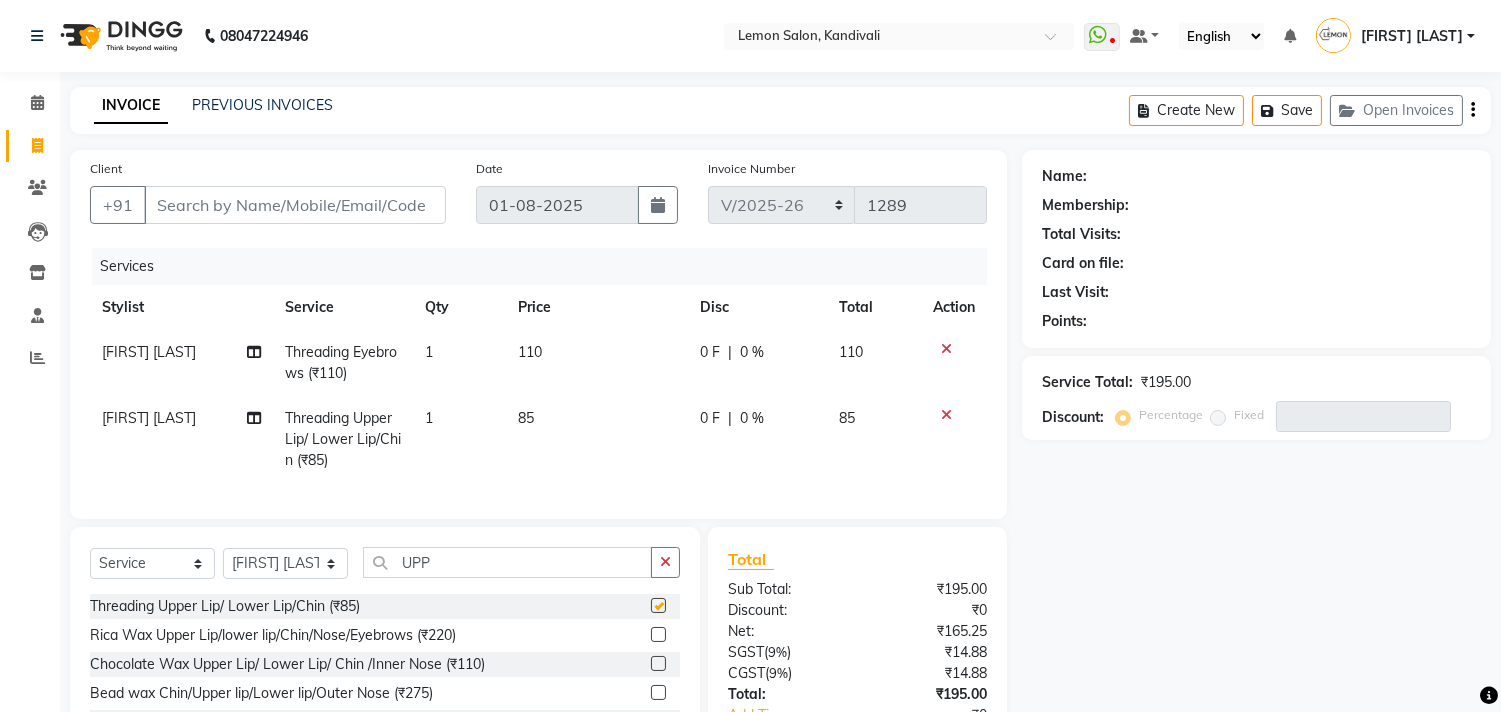 checkbox on "false" 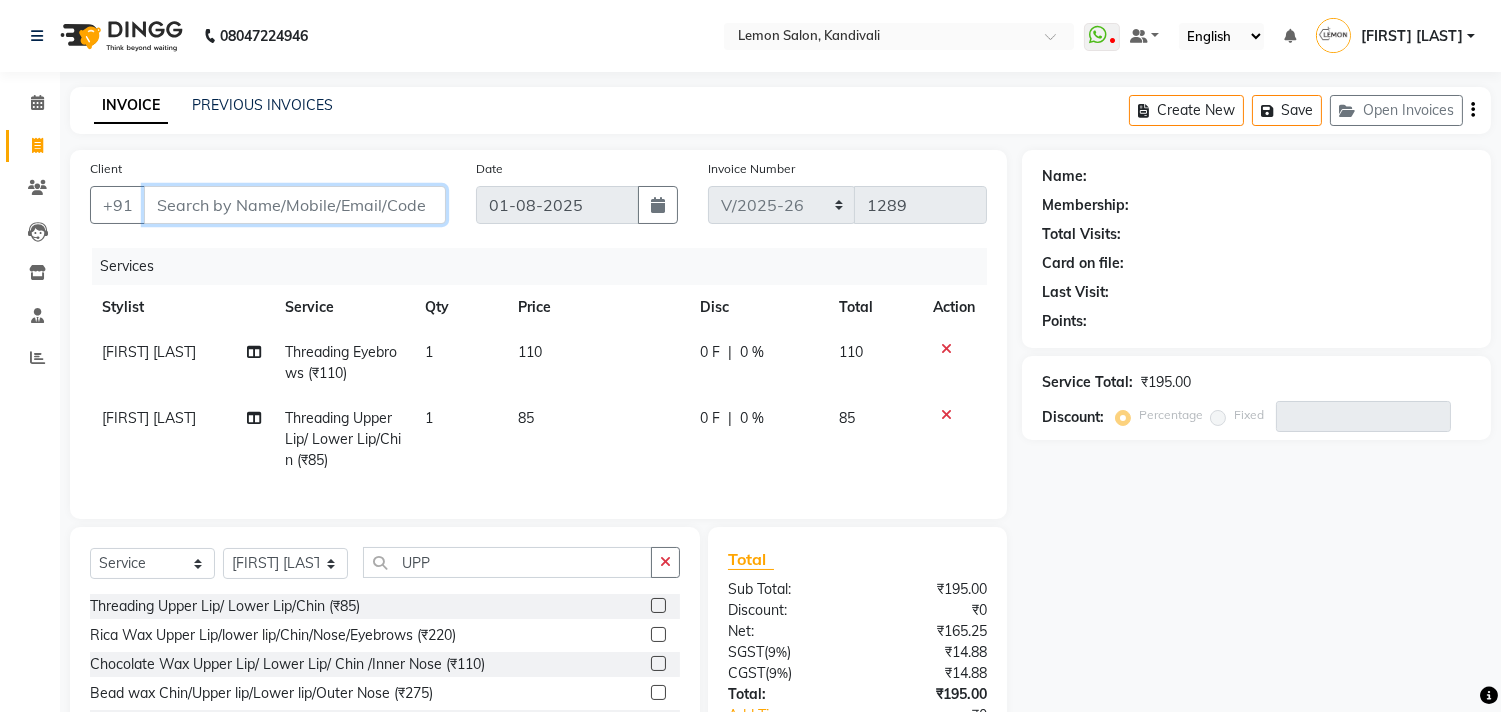 click on "Client" at bounding box center (295, 205) 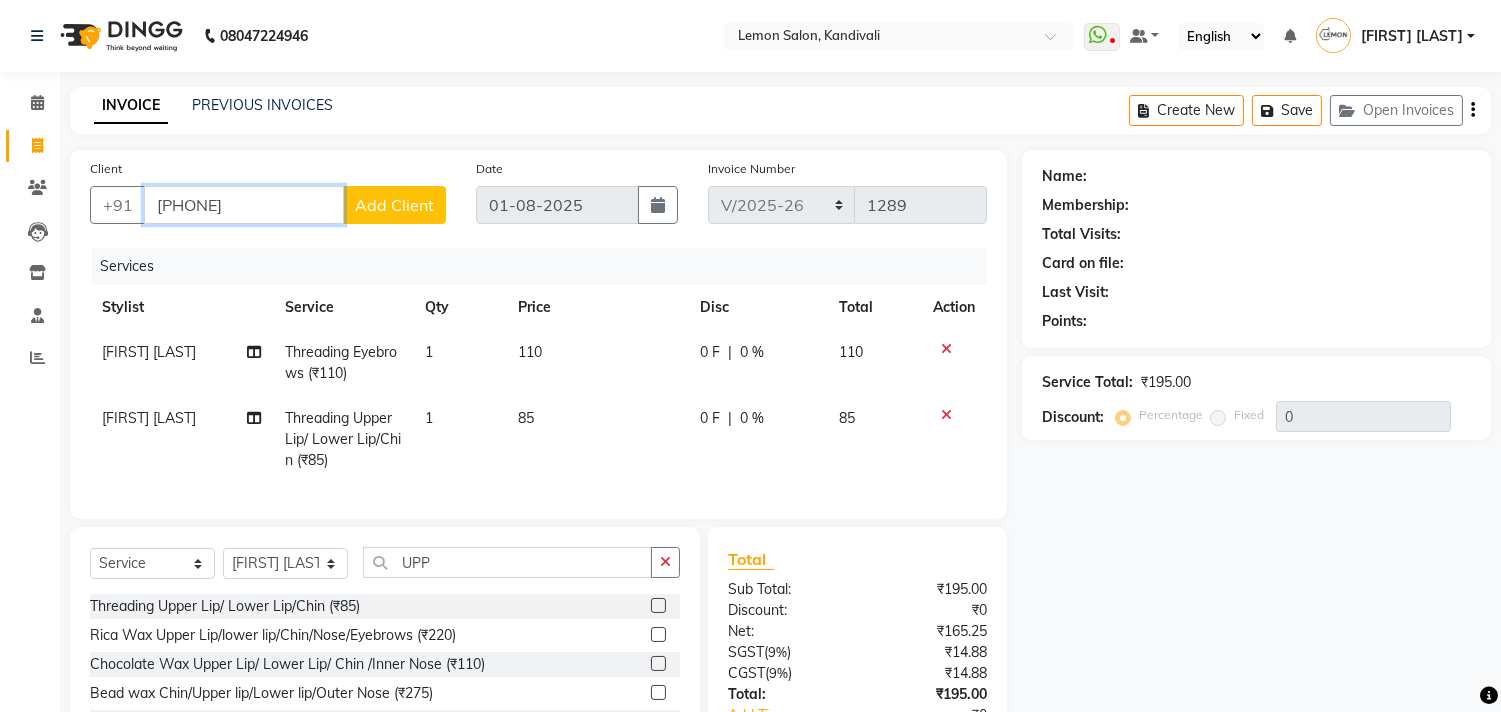 type on "8850197233" 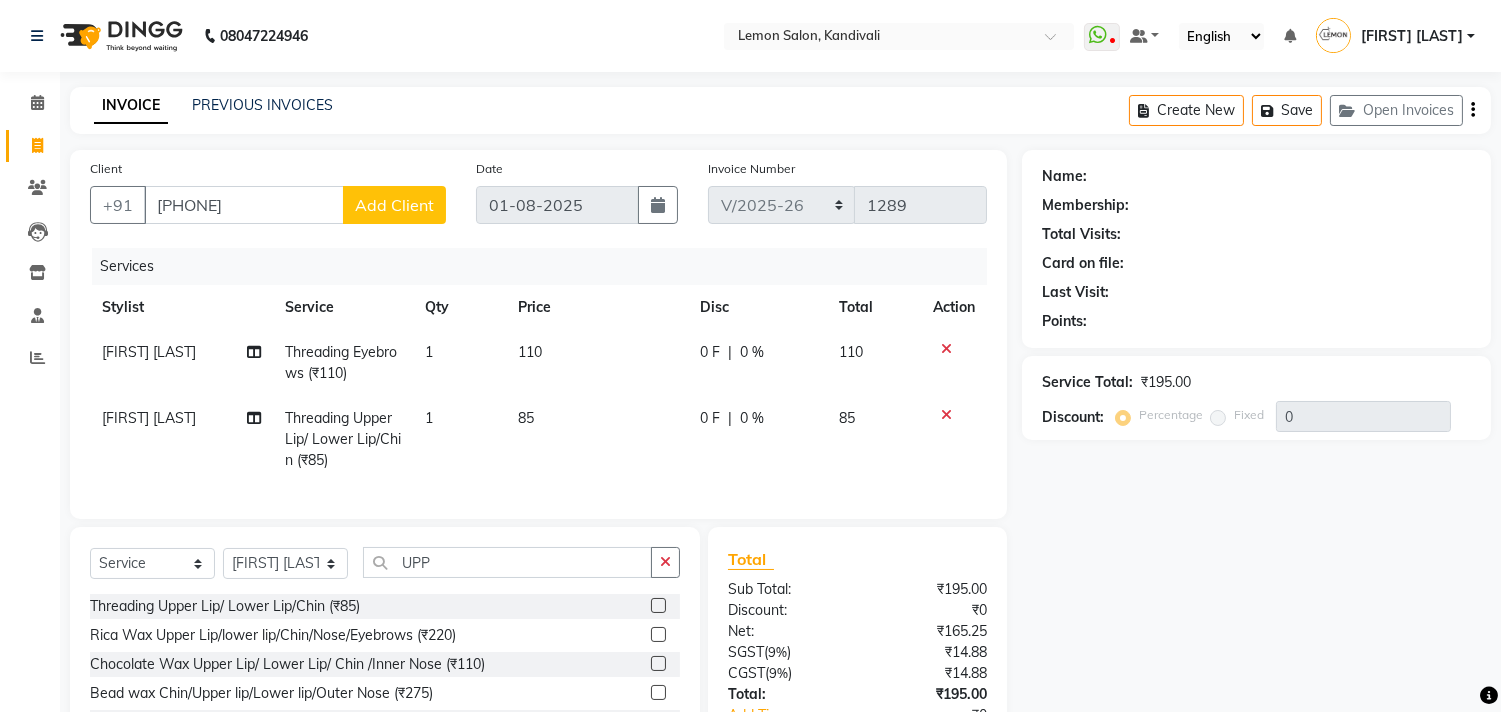 click on "Add Client" 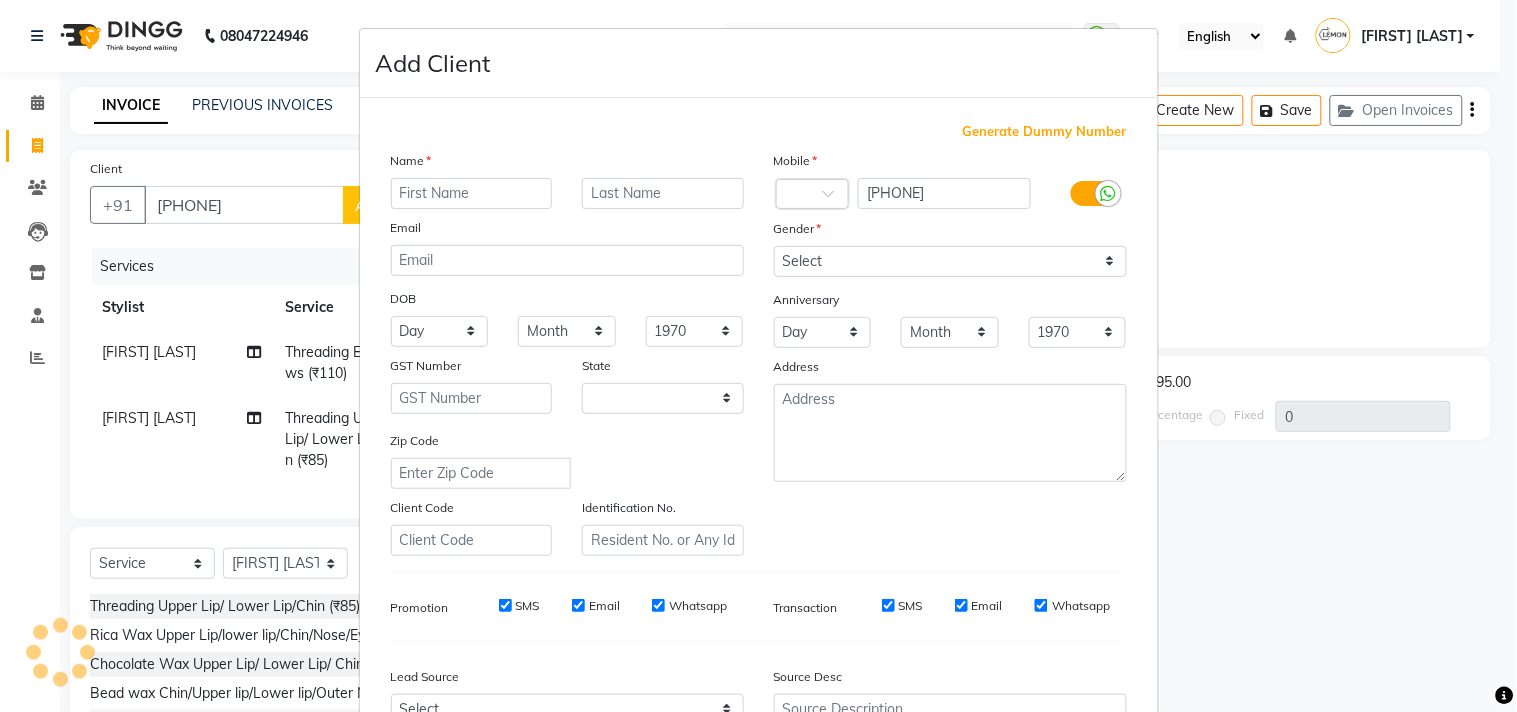 select on "22" 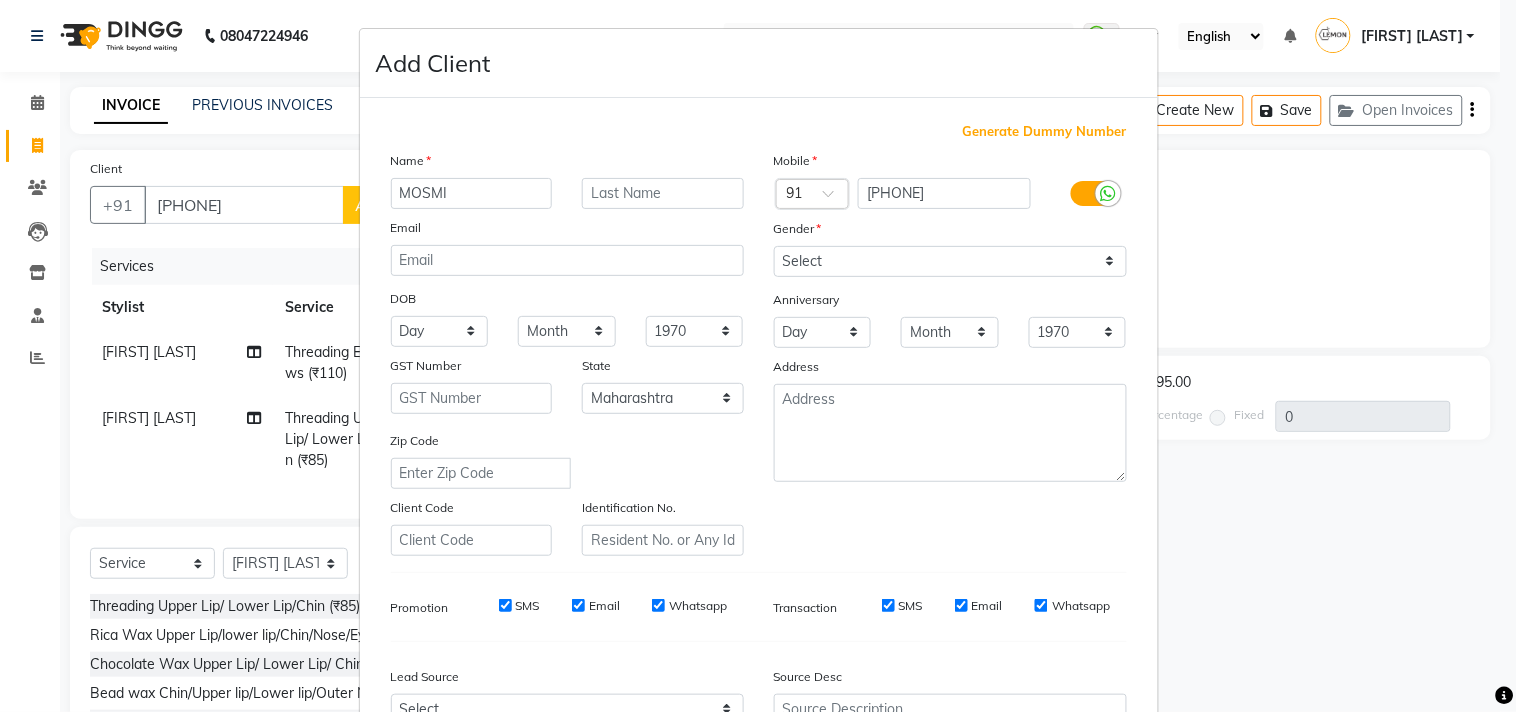 type on "MOSMI" 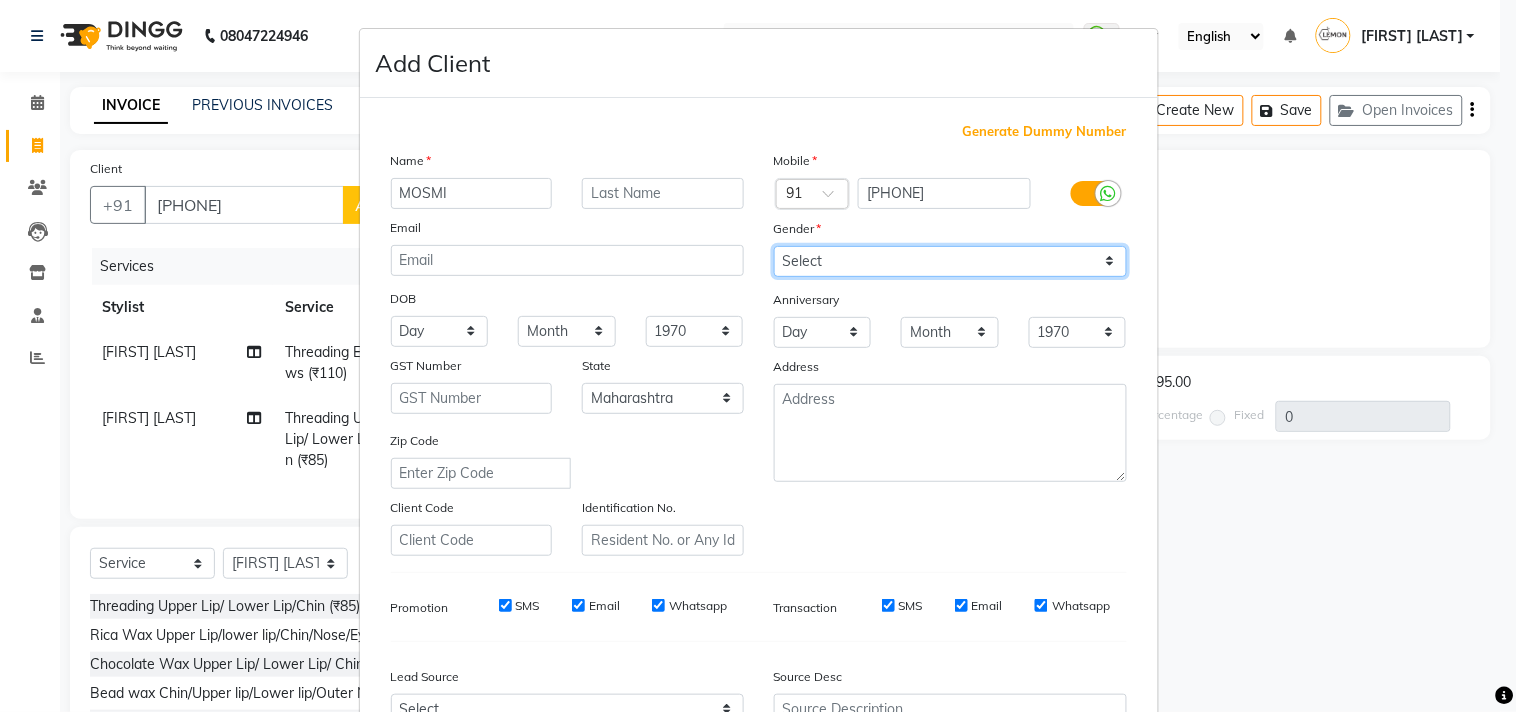 click on "Select Male Female Other Prefer Not To Say" at bounding box center (950, 261) 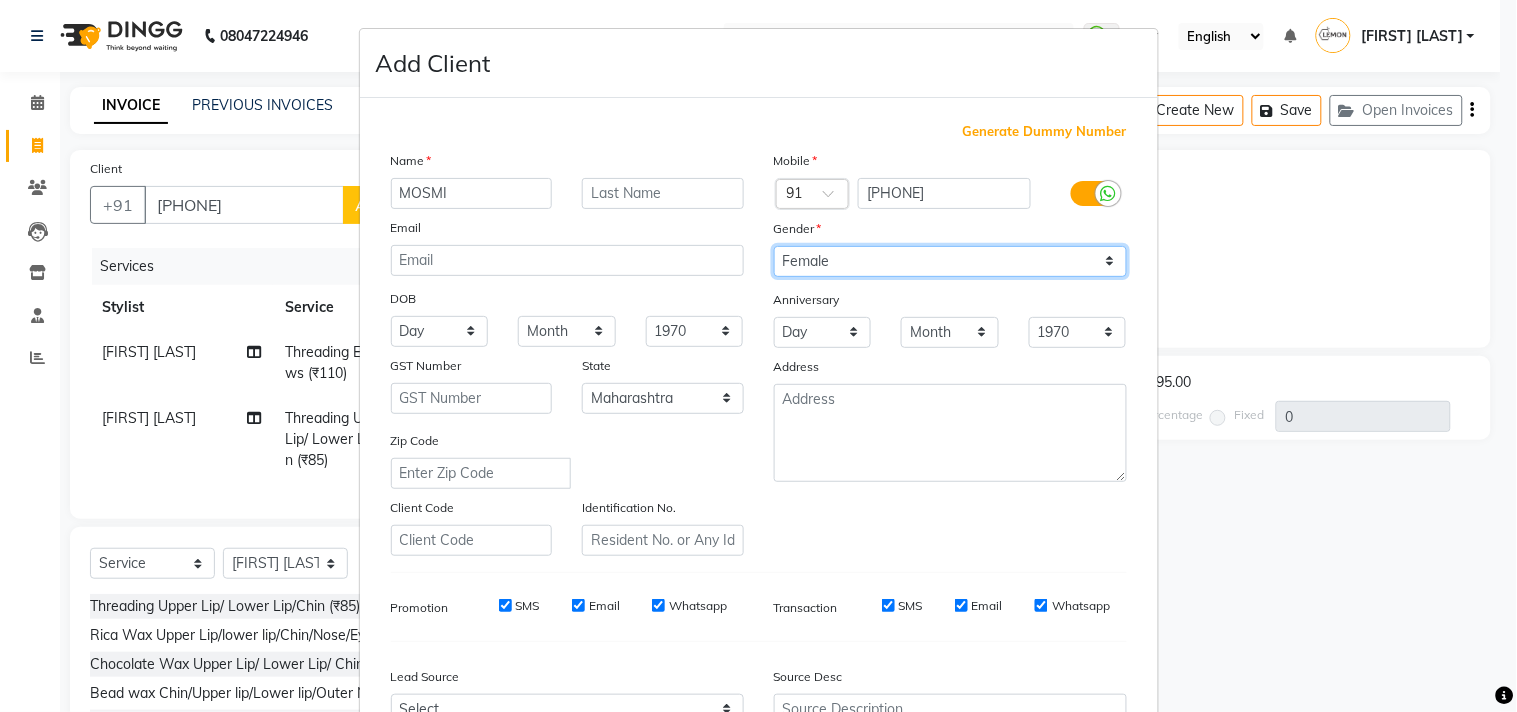 click on "Select Male Female Other Prefer Not To Say" at bounding box center [950, 261] 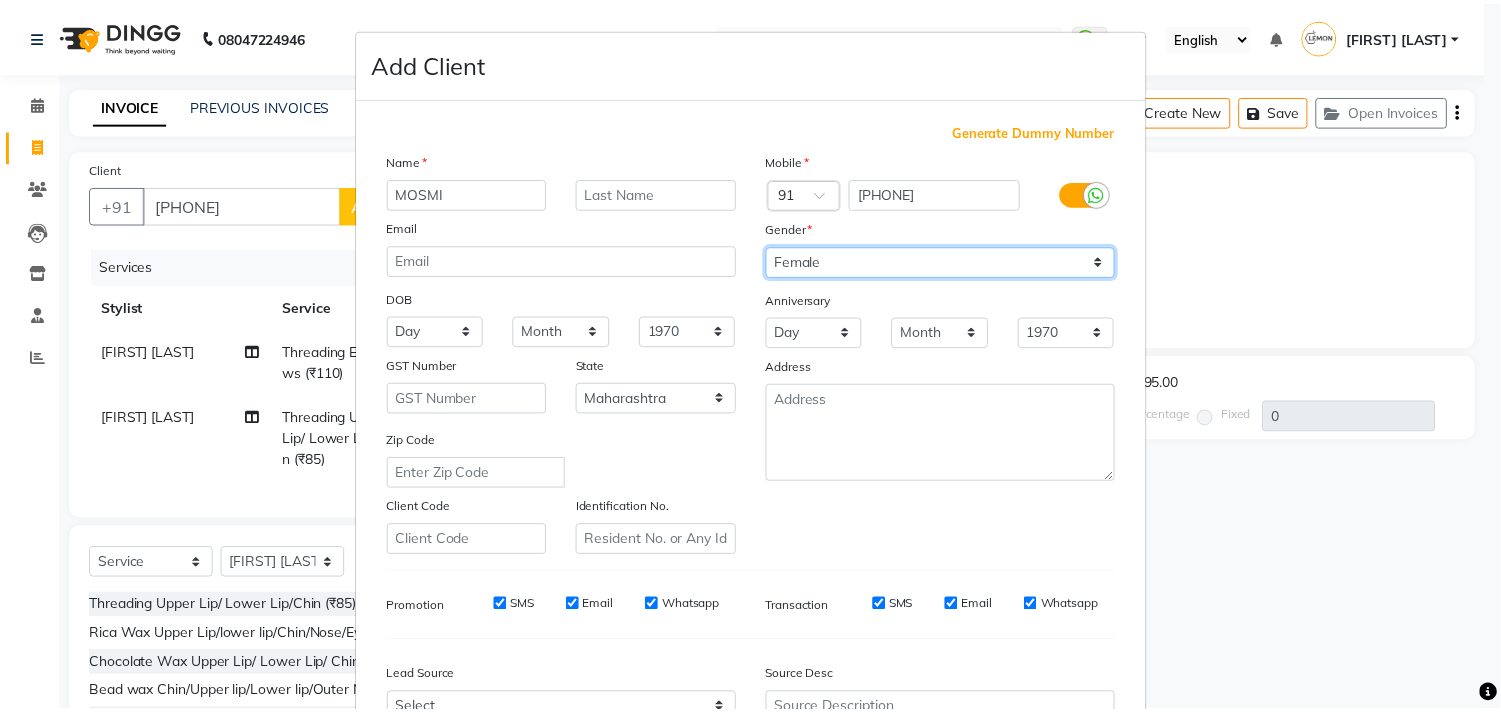 scroll, scrollTop: 212, scrollLeft: 0, axis: vertical 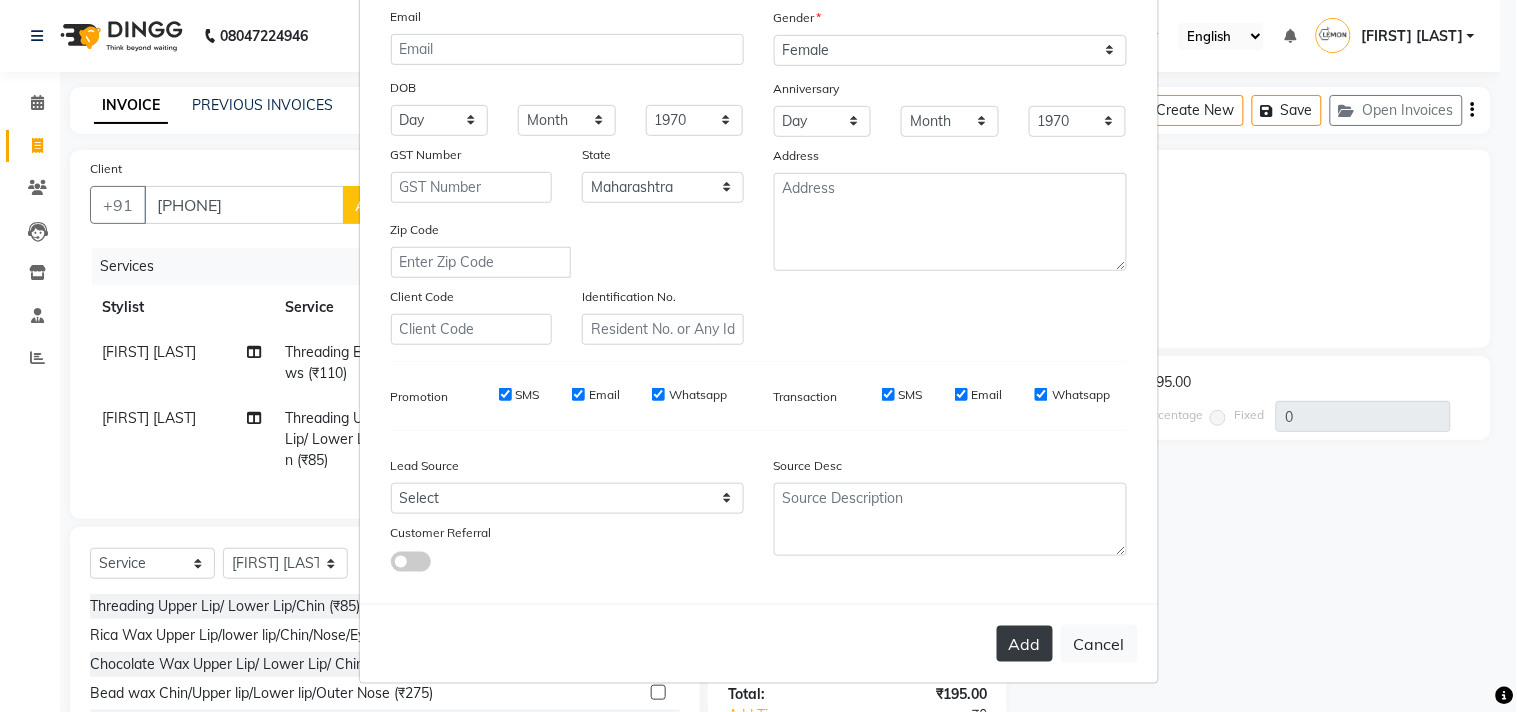 click on "Add" at bounding box center (1025, 644) 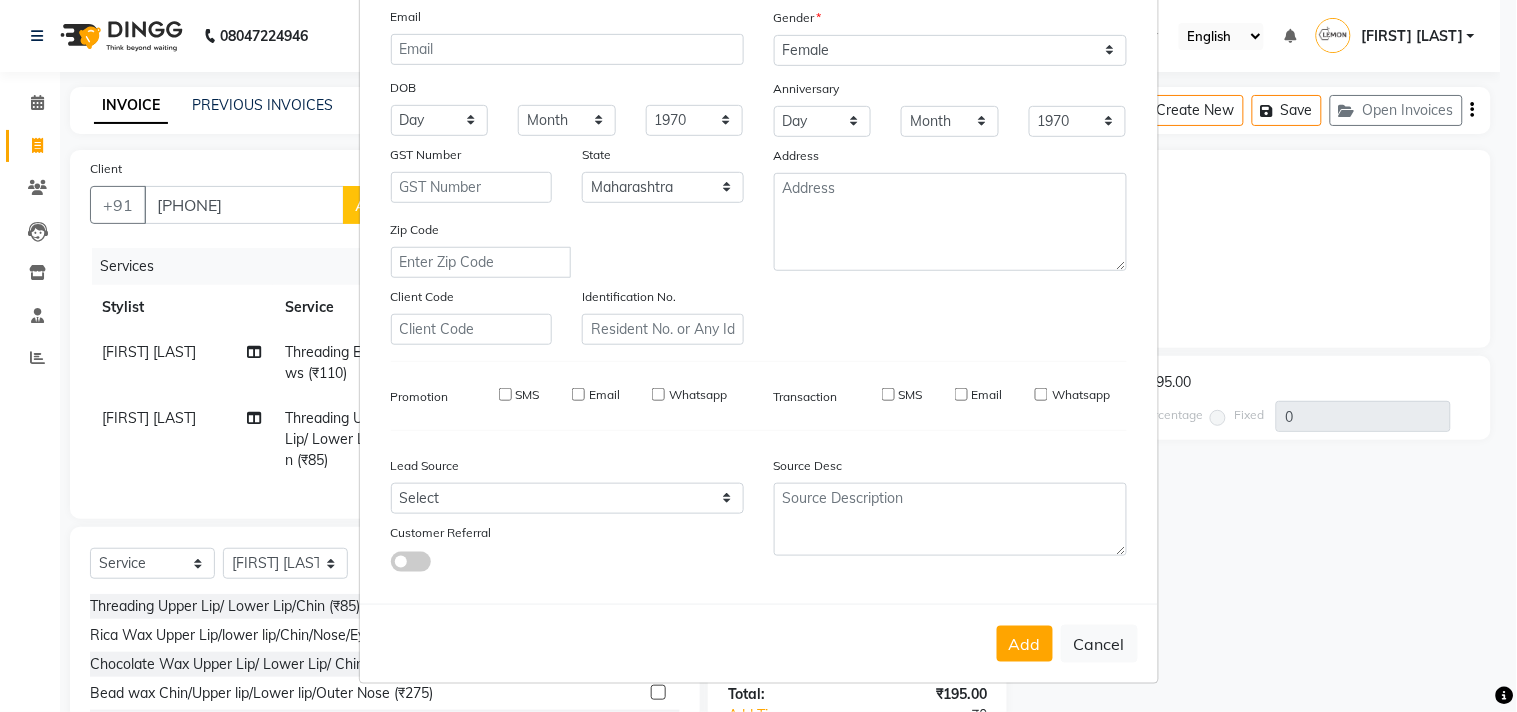 type 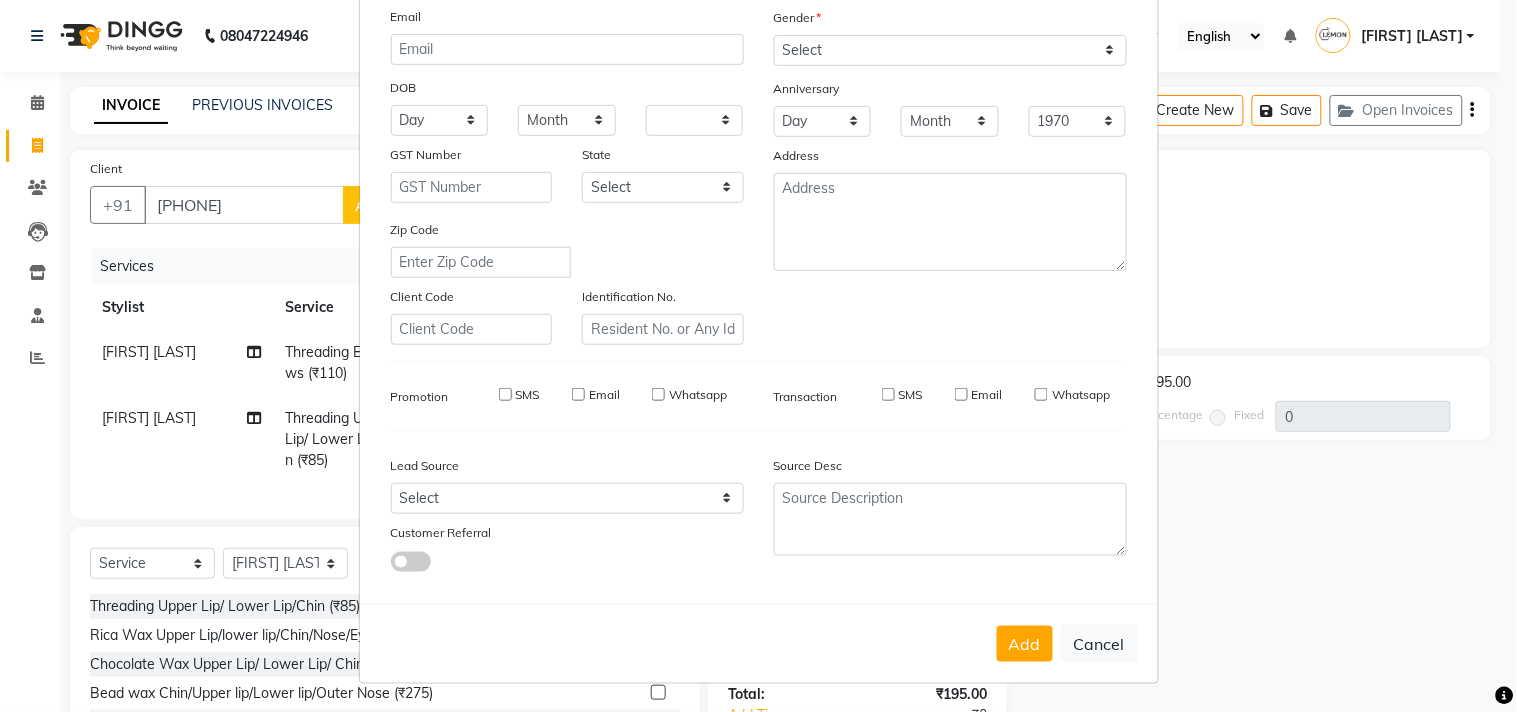 select 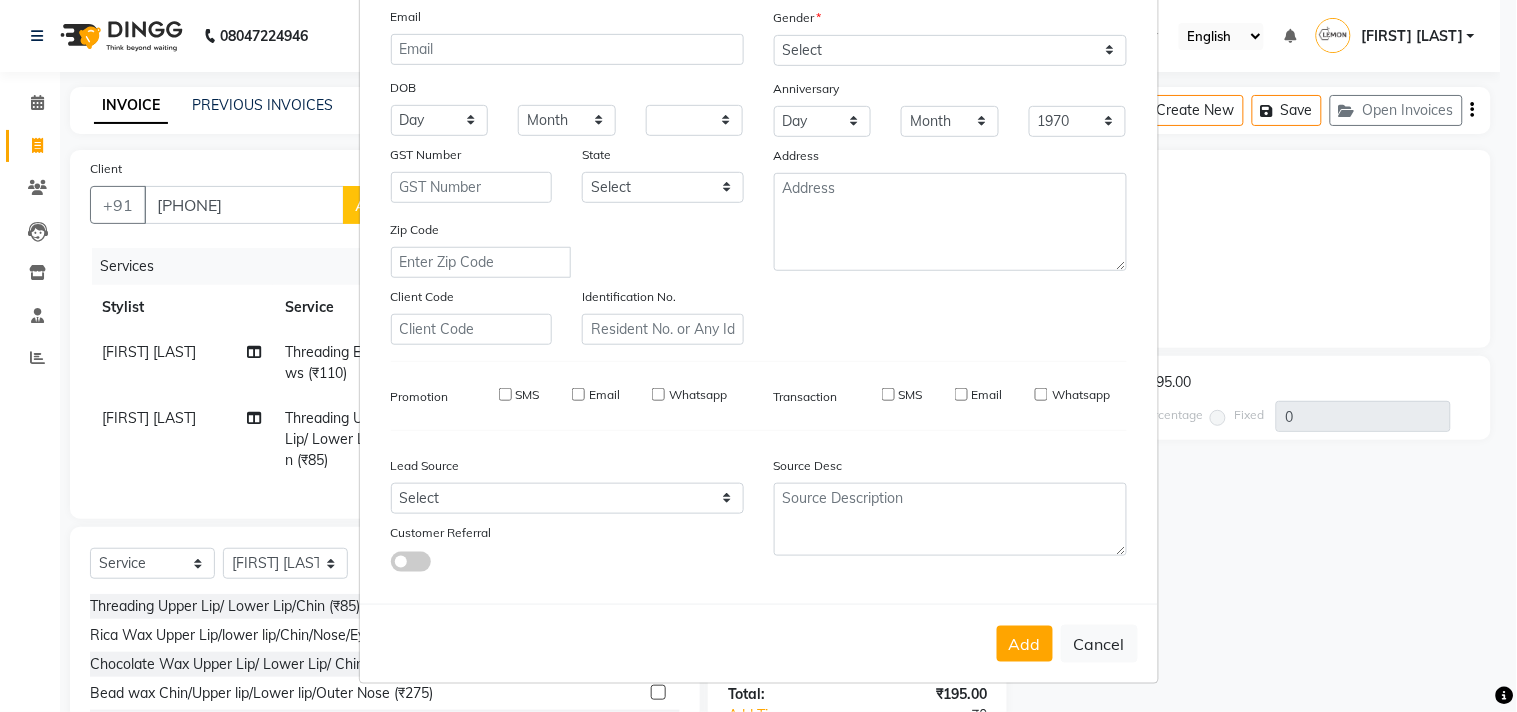 select 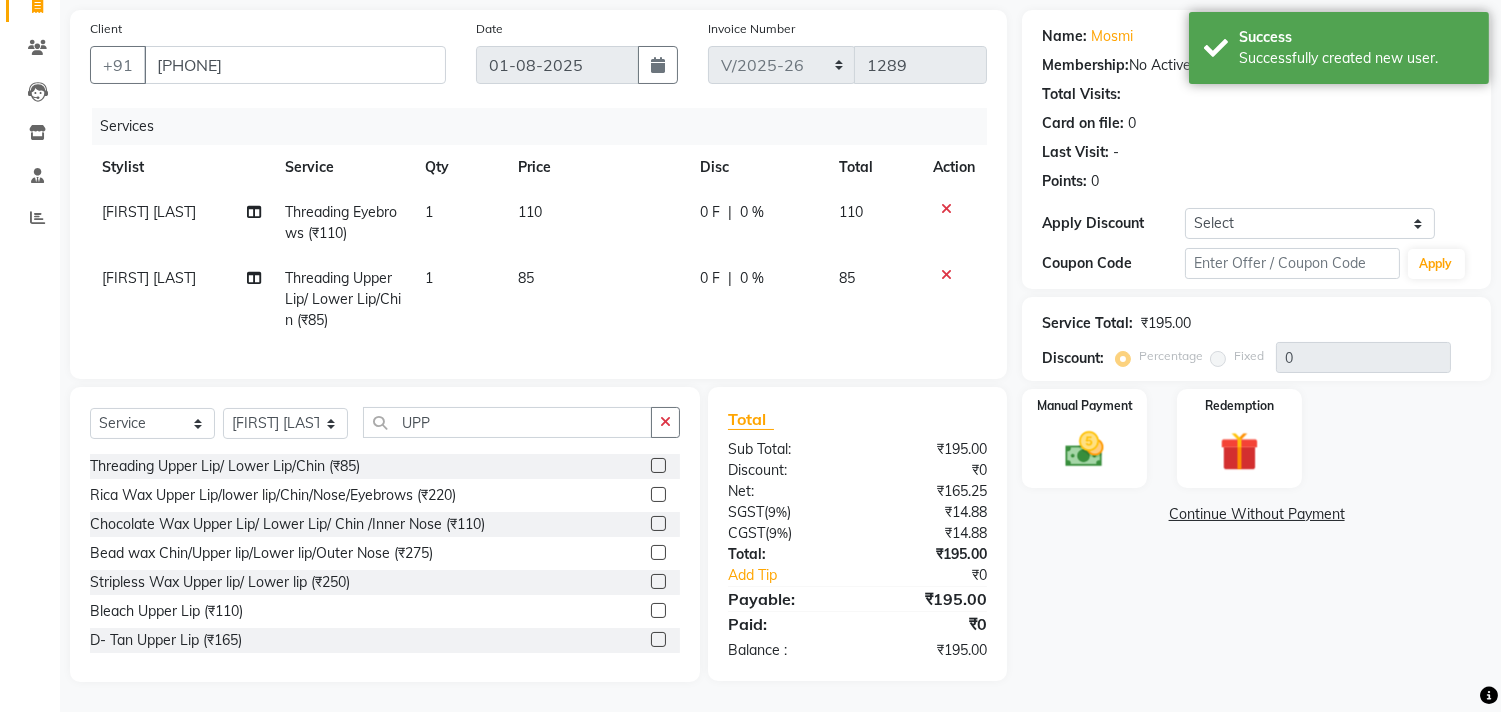scroll, scrollTop: 156, scrollLeft: 0, axis: vertical 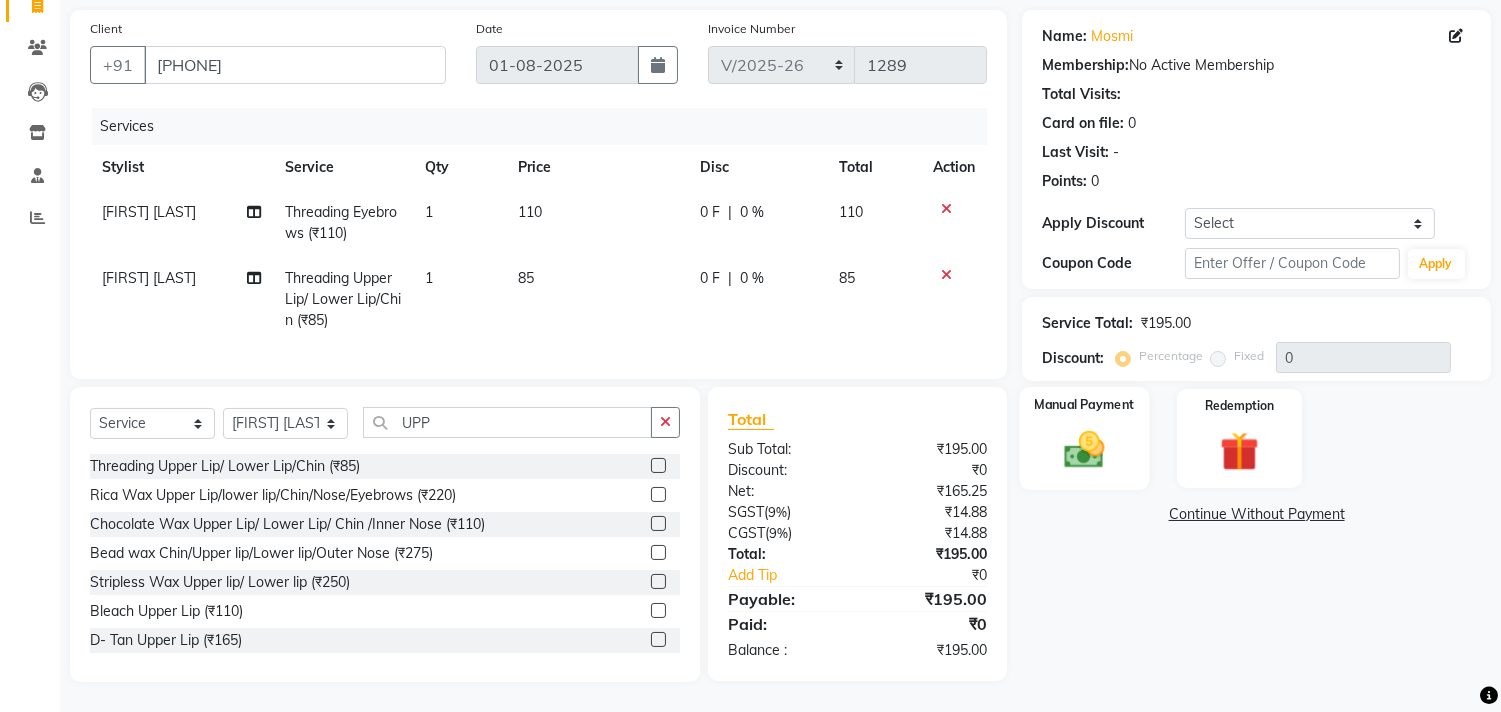 click on "Manual Payment" 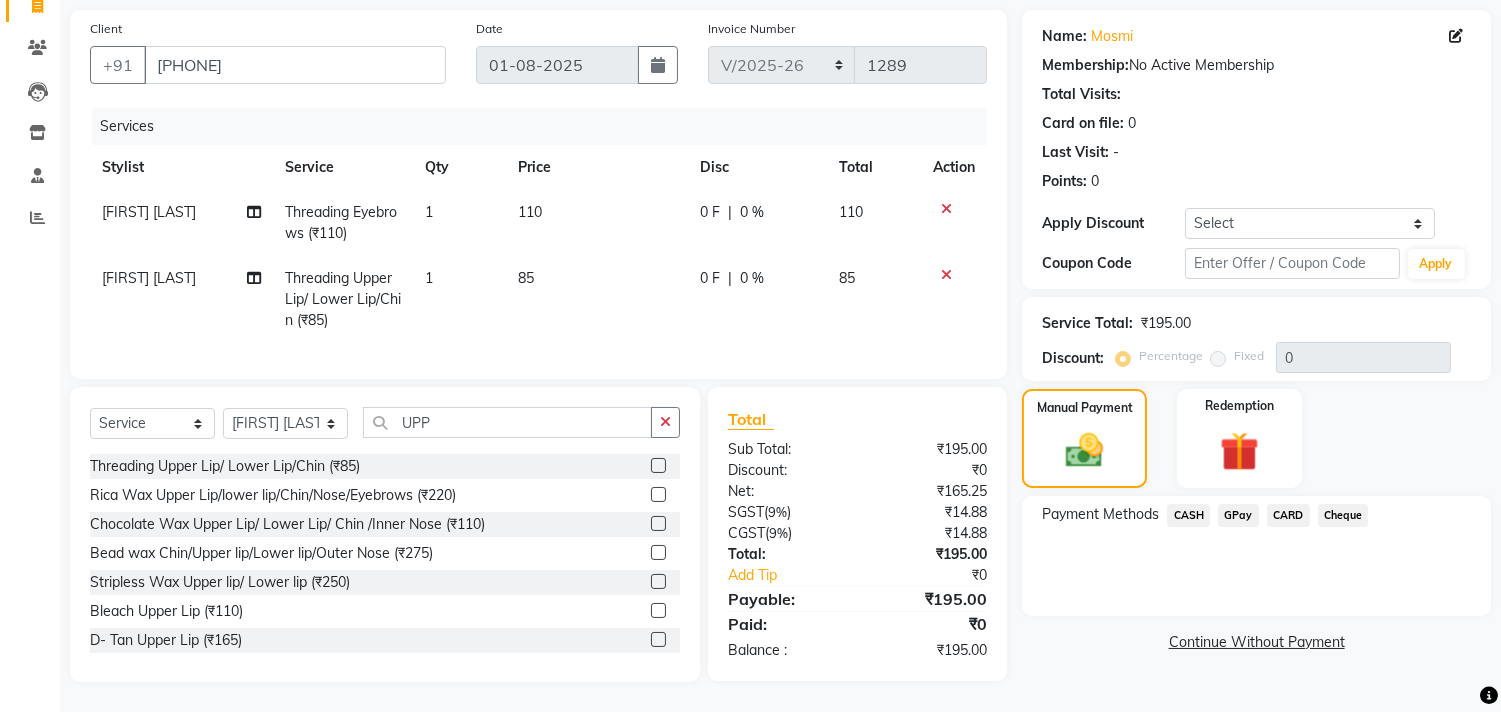 click on "CASH" 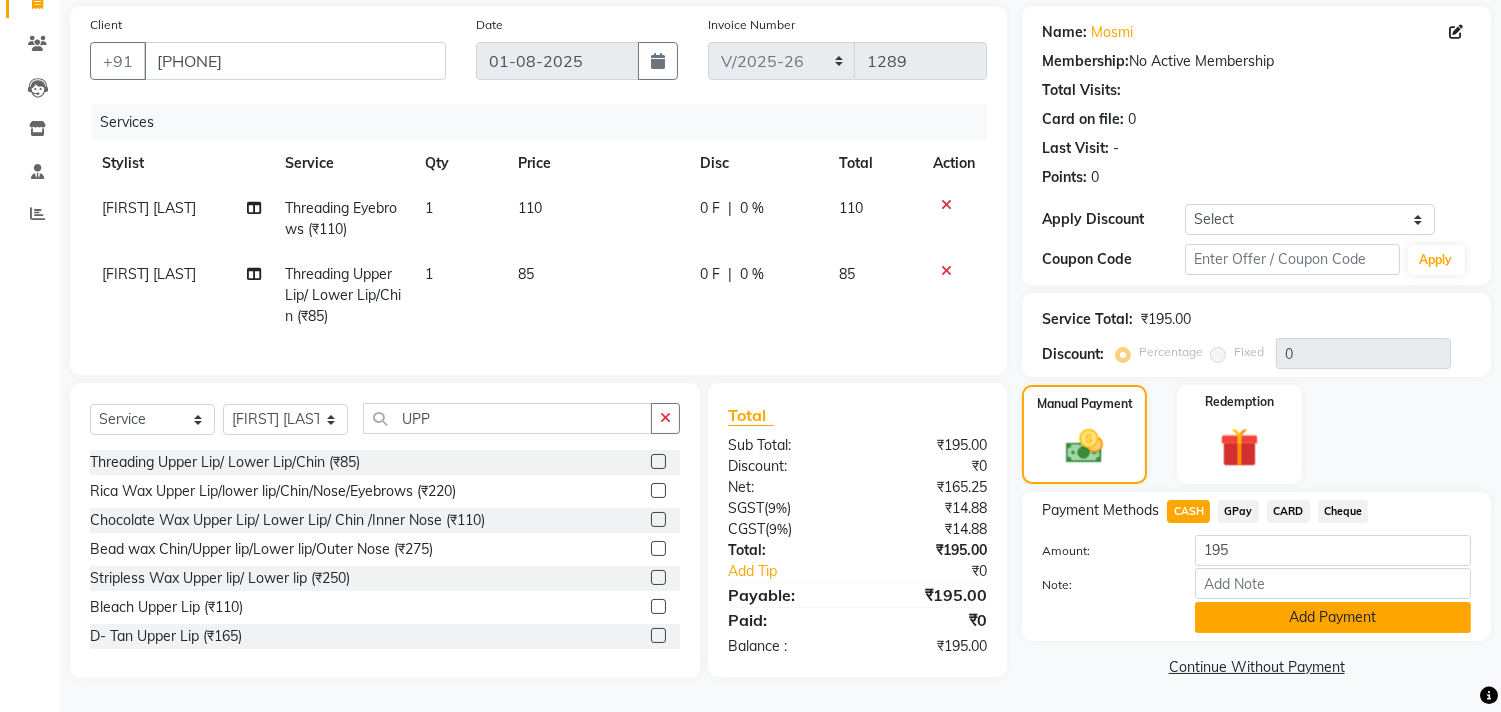 click on "Add Payment" 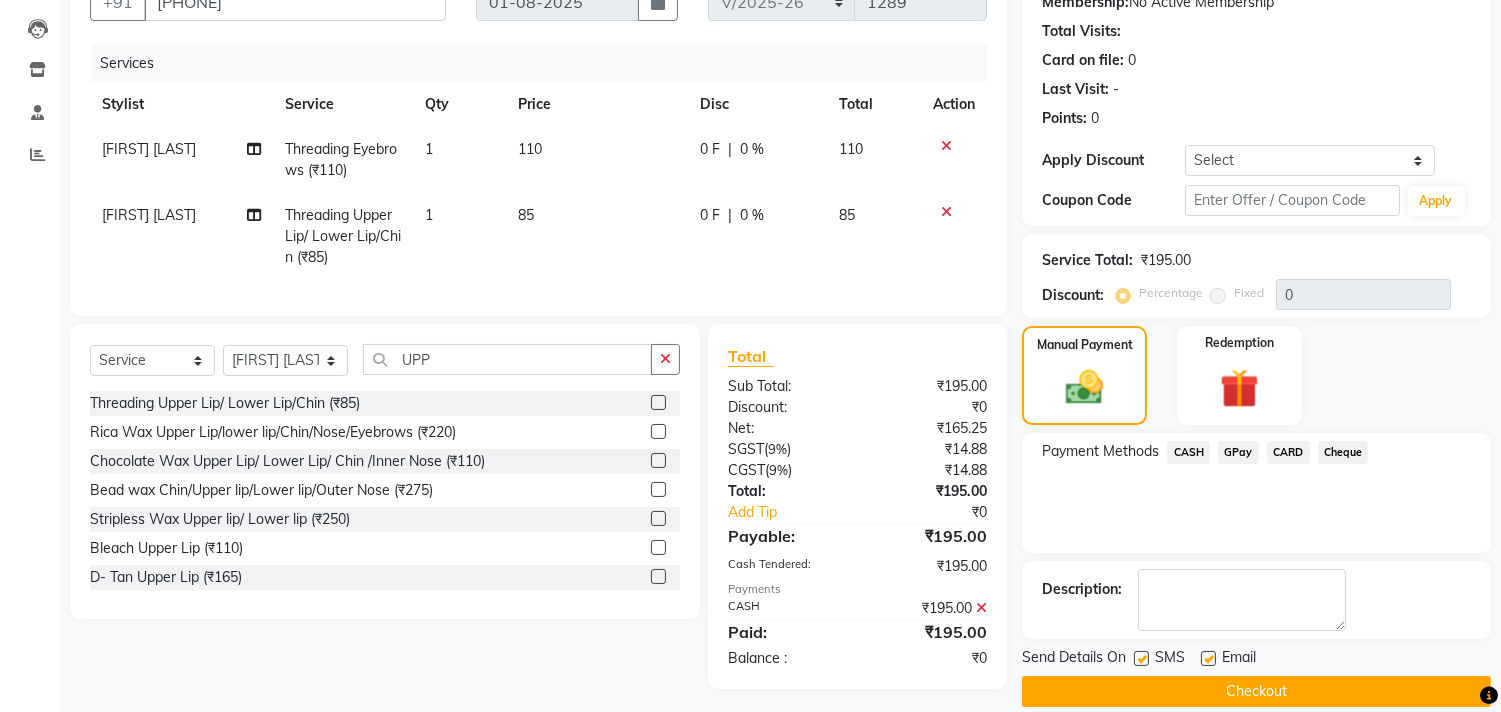 scroll, scrollTop: 227, scrollLeft: 0, axis: vertical 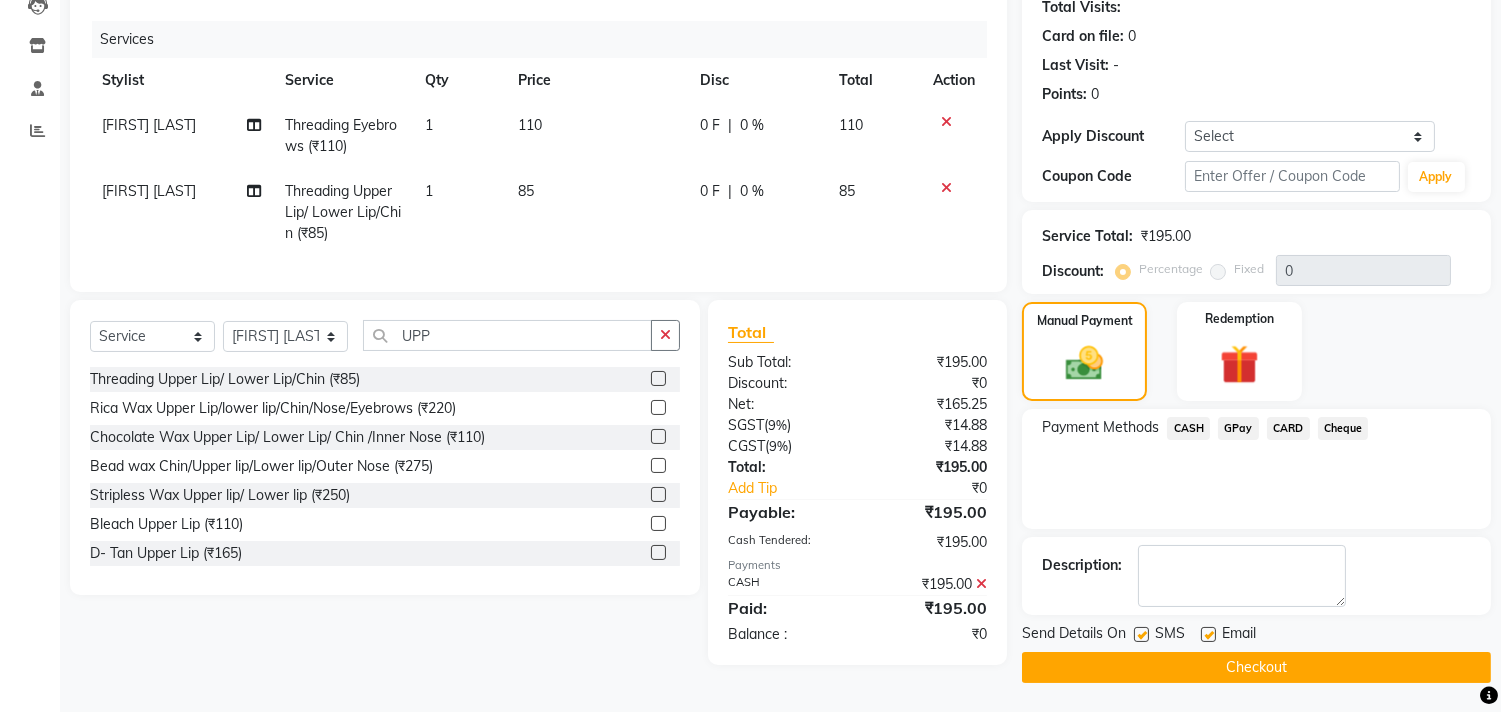 click on "Checkout" 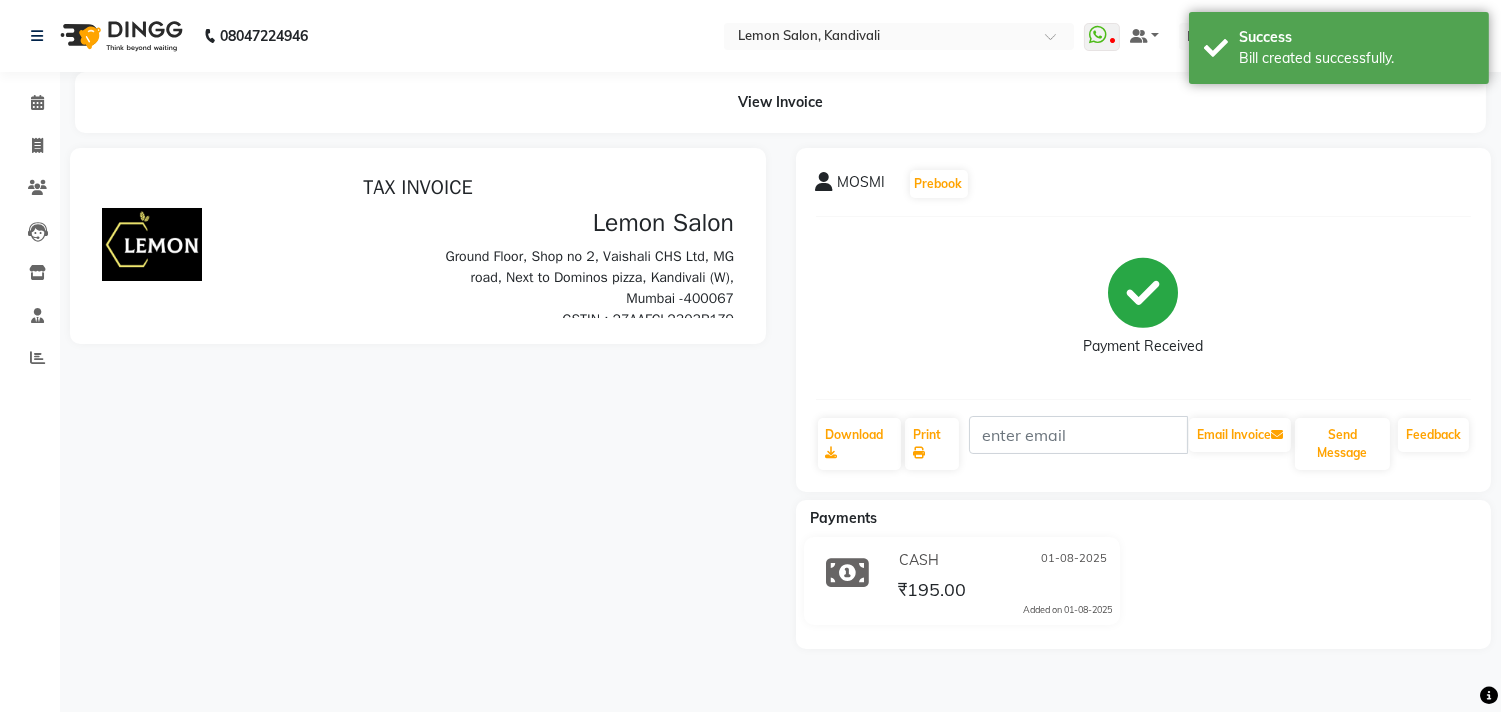 scroll, scrollTop: 0, scrollLeft: 0, axis: both 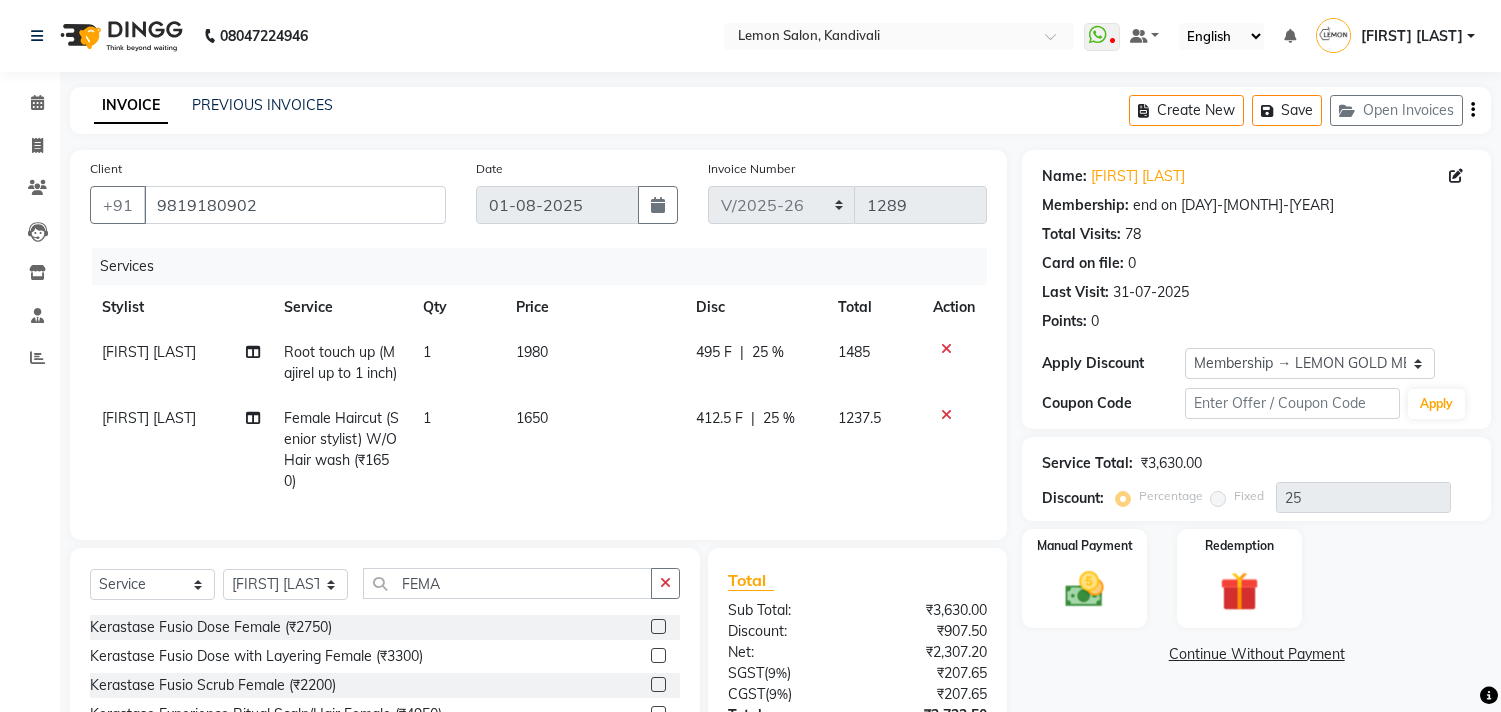 select on "569" 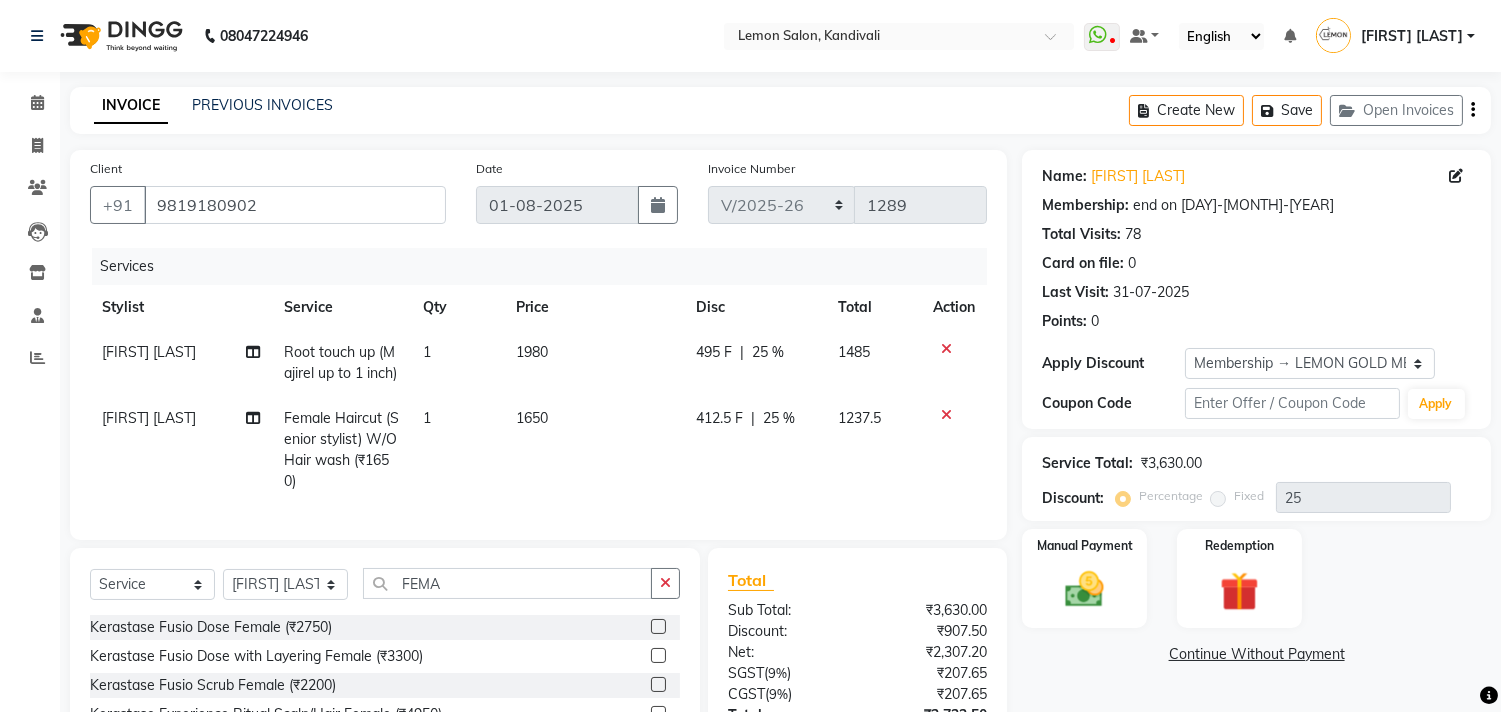 scroll, scrollTop: 0, scrollLeft: 0, axis: both 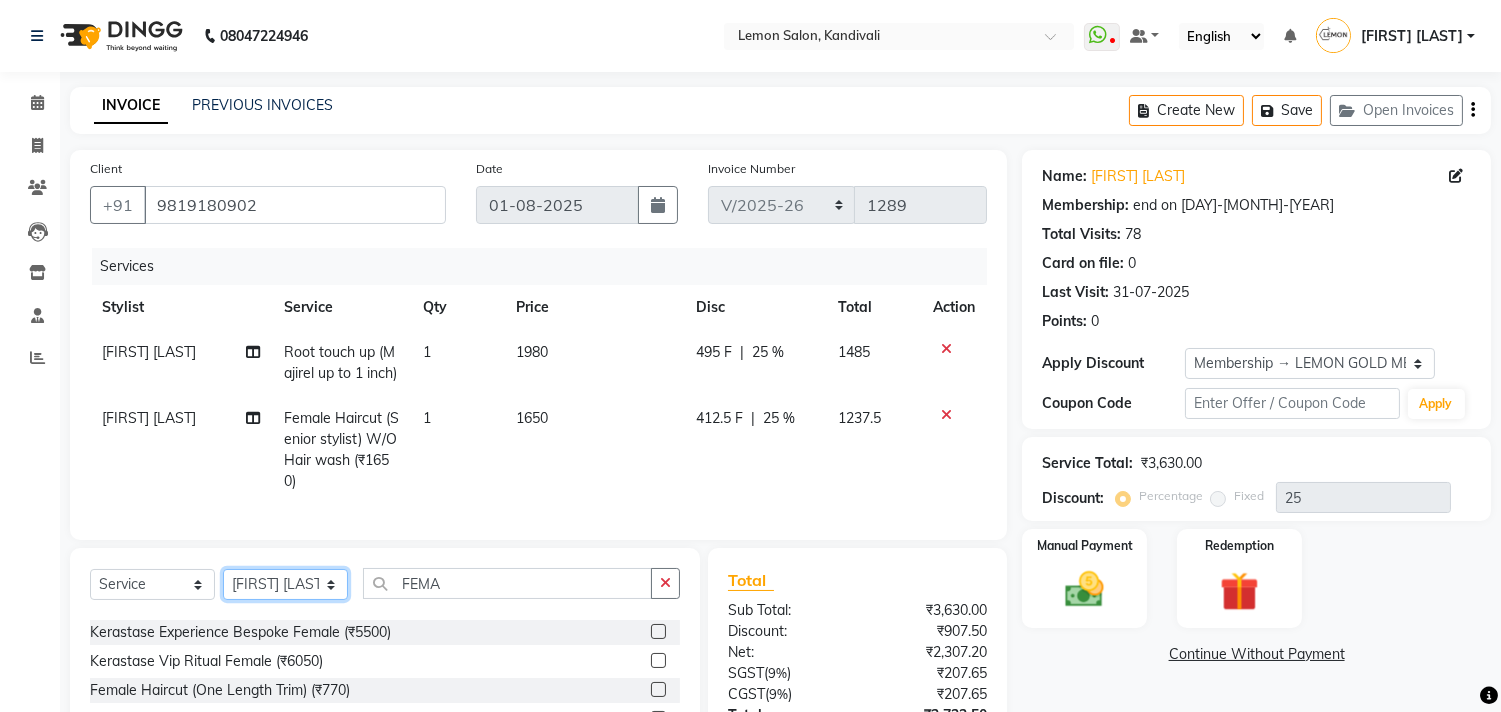 click on "Select Stylist [FIRST] [LAST] [FIRST] [LAST] [FIRST] [LAST] [FIRST] [LAST] [FIRST] [LAST] [FIRST] [LAST] [FIRST] [LAST] [FIRST] [LAST] [FIRST] [LAST] [FIRST] [LAST] [FIRST] [LAST] [FIRST] [LAST]" 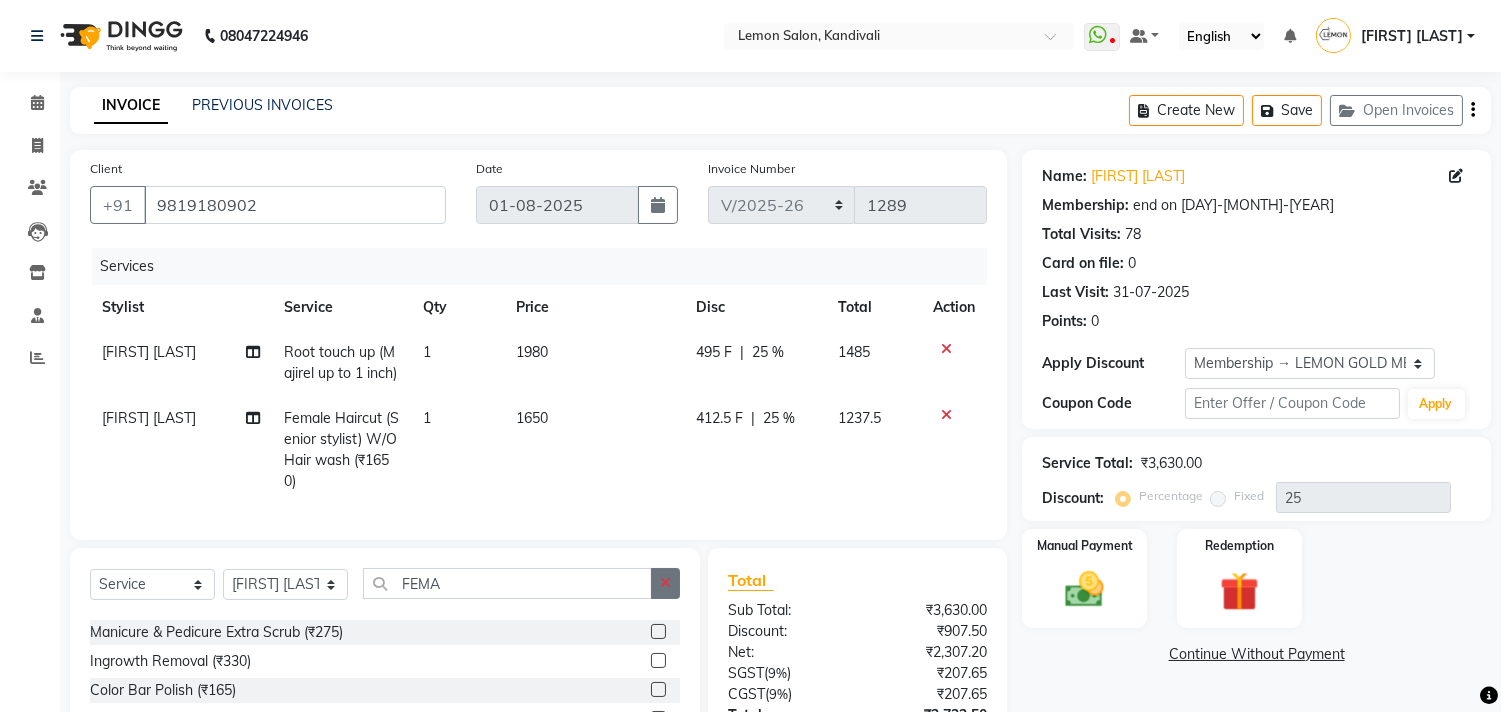 click 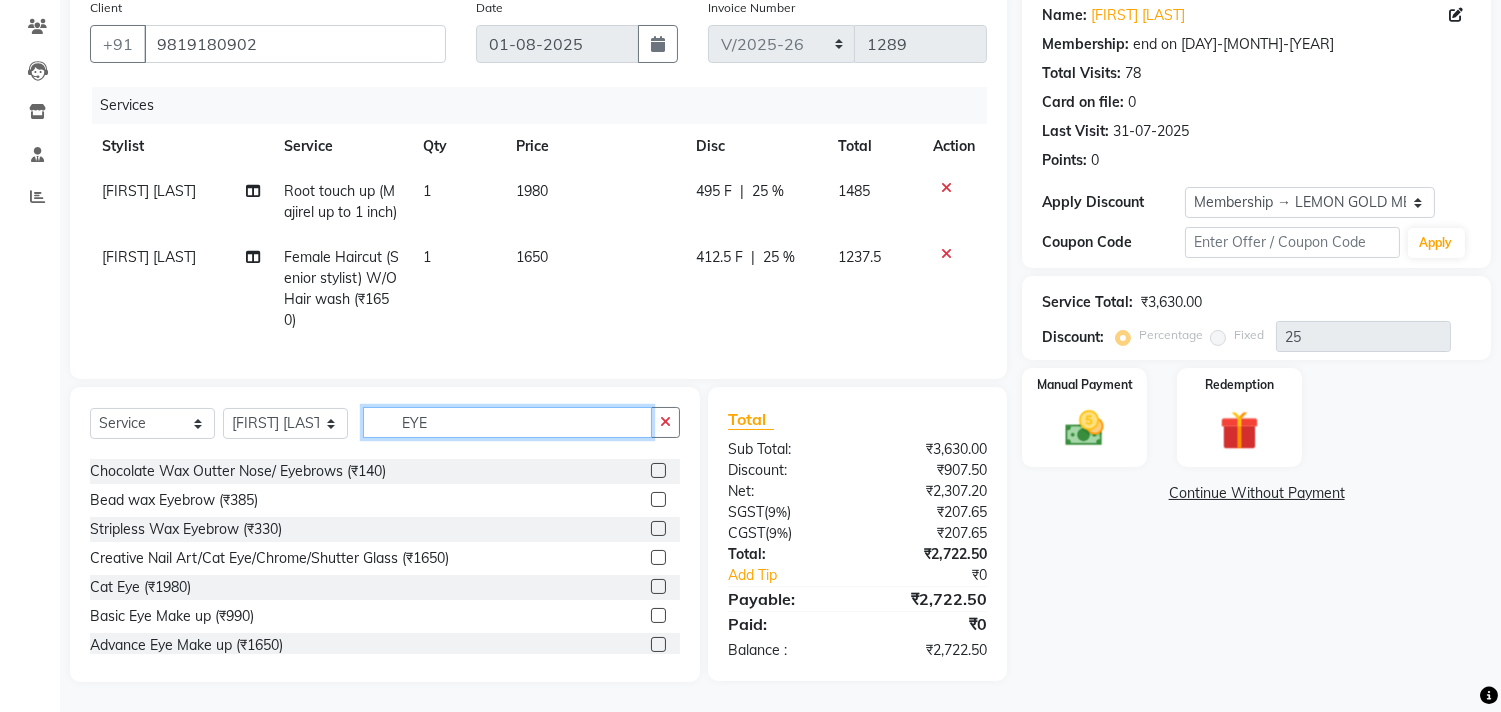 scroll, scrollTop: 177, scrollLeft: 0, axis: vertical 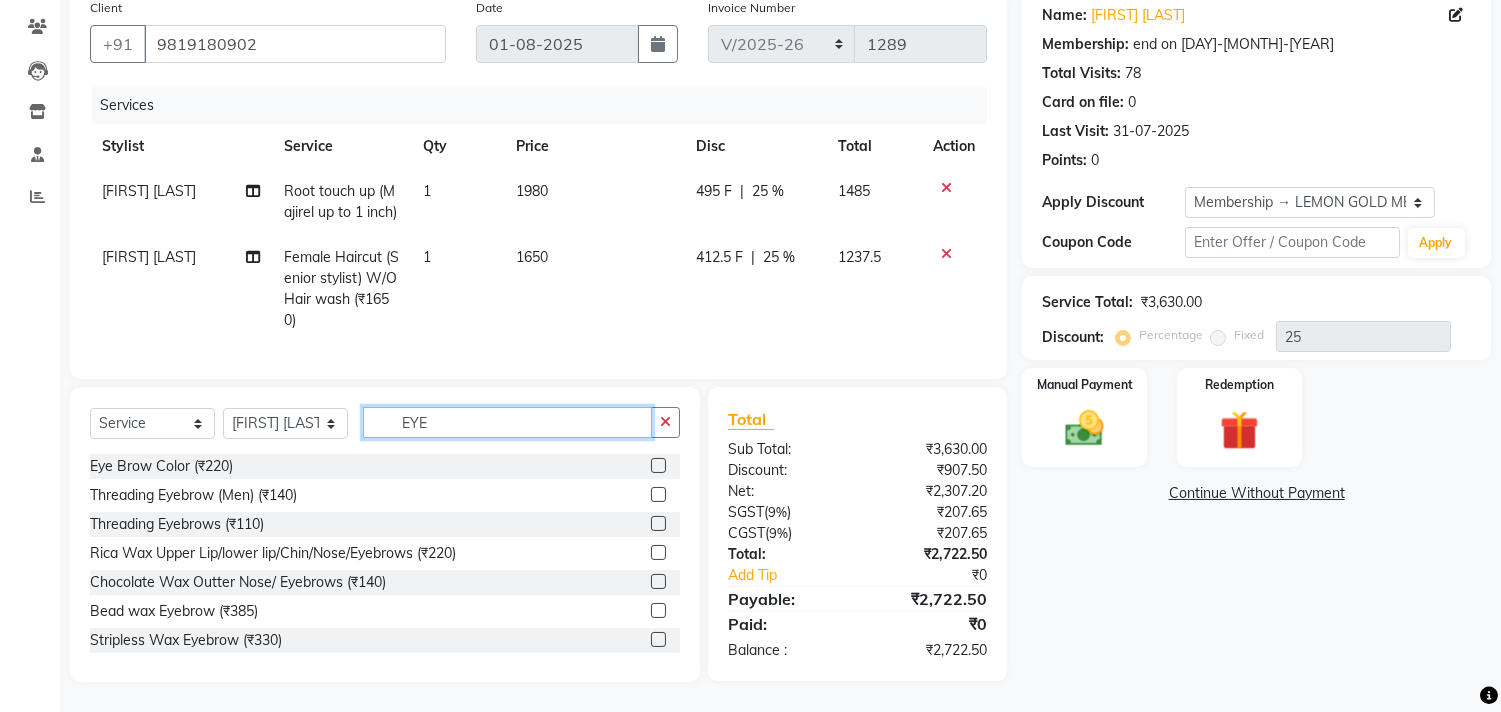type on "EYE" 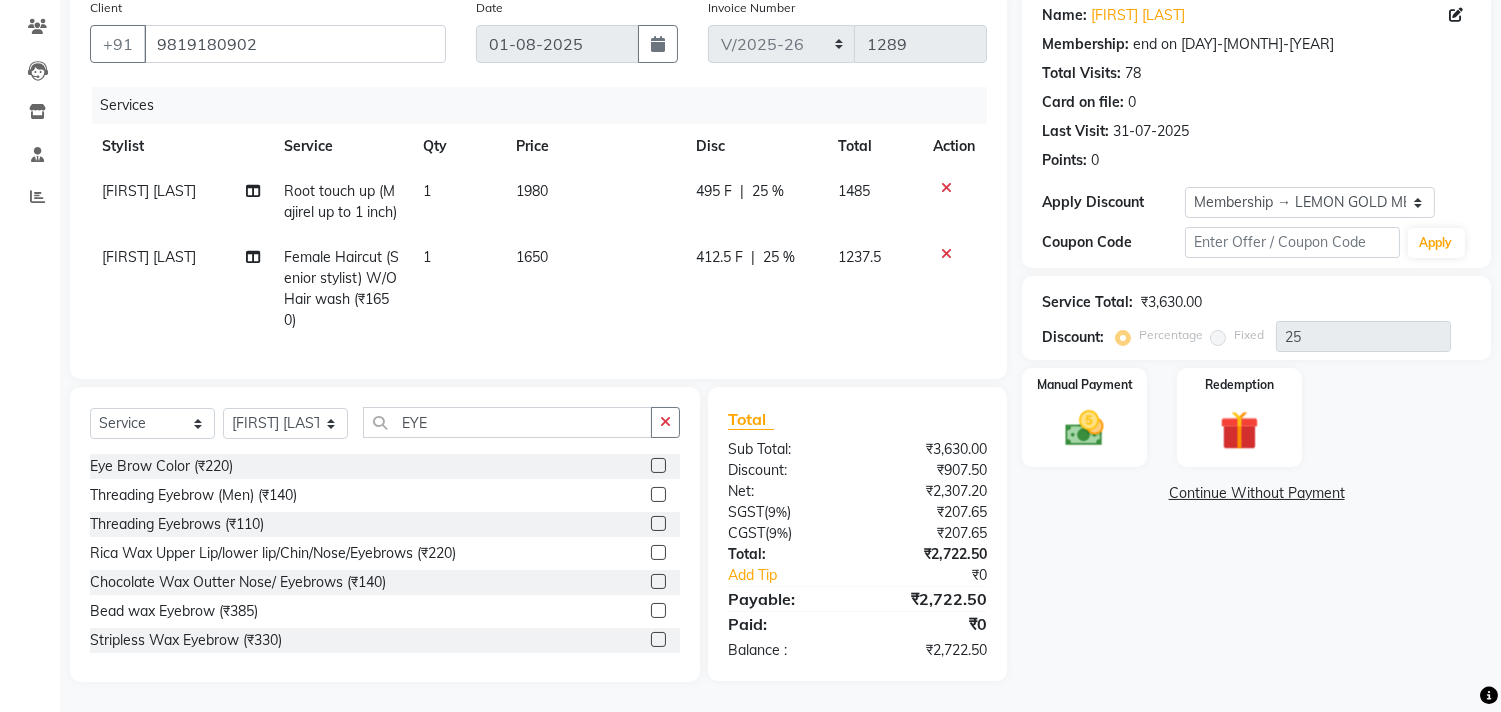 click 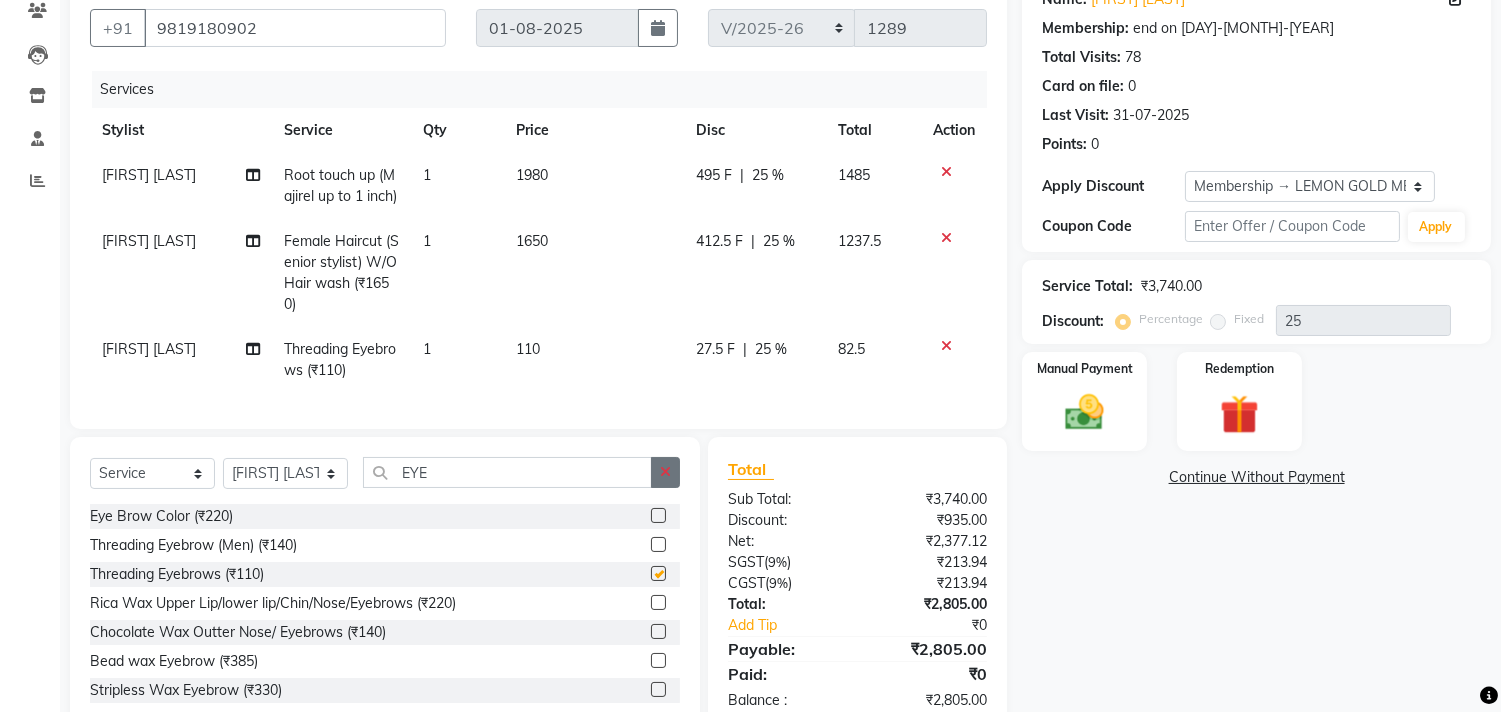 checkbox on "false" 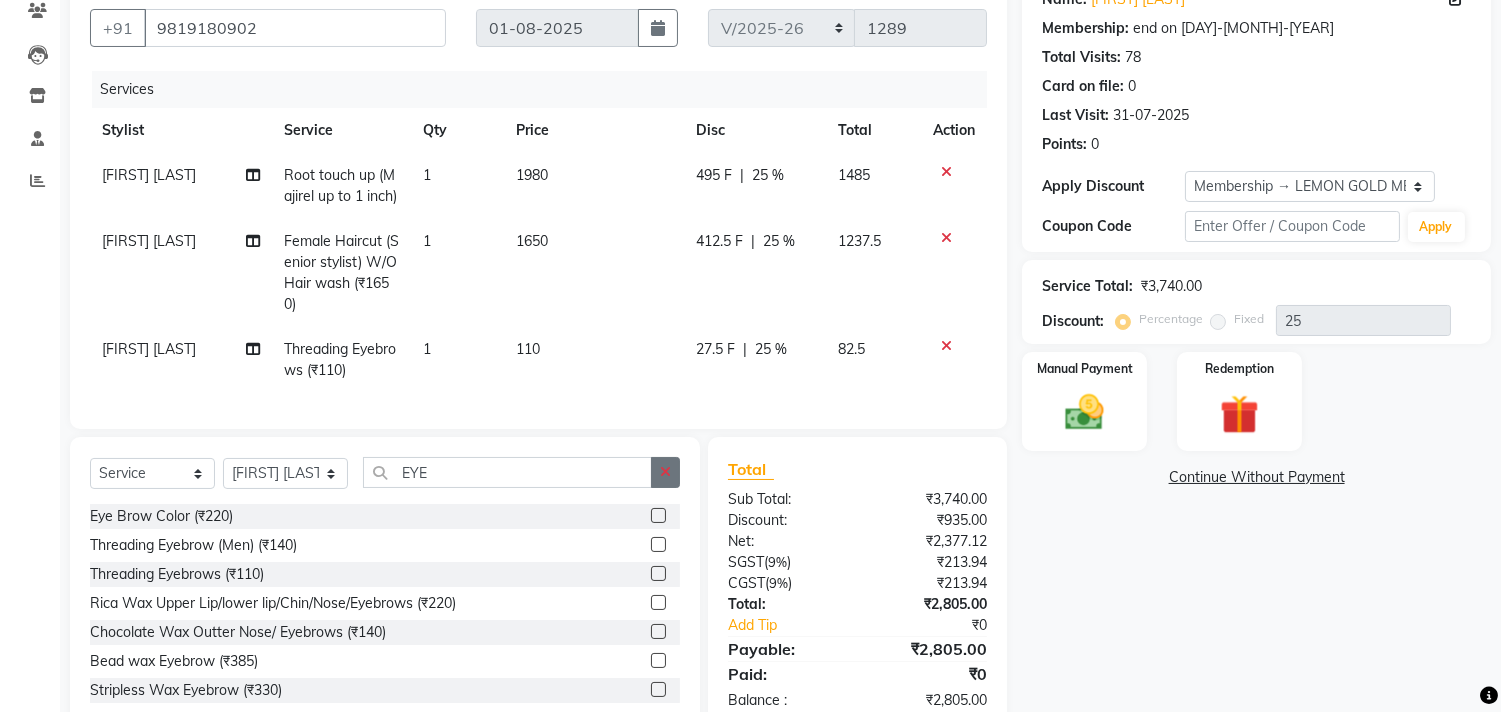 click 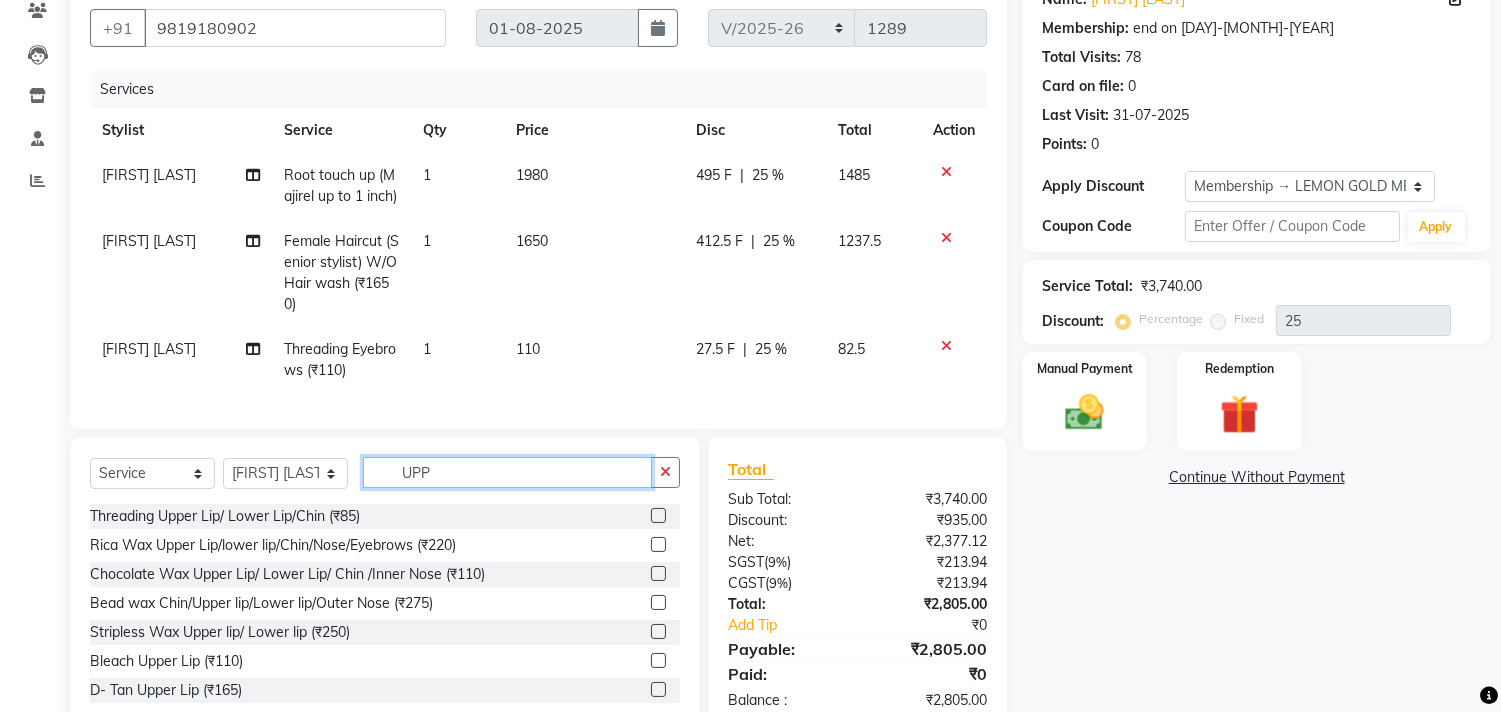 type on "UPP" 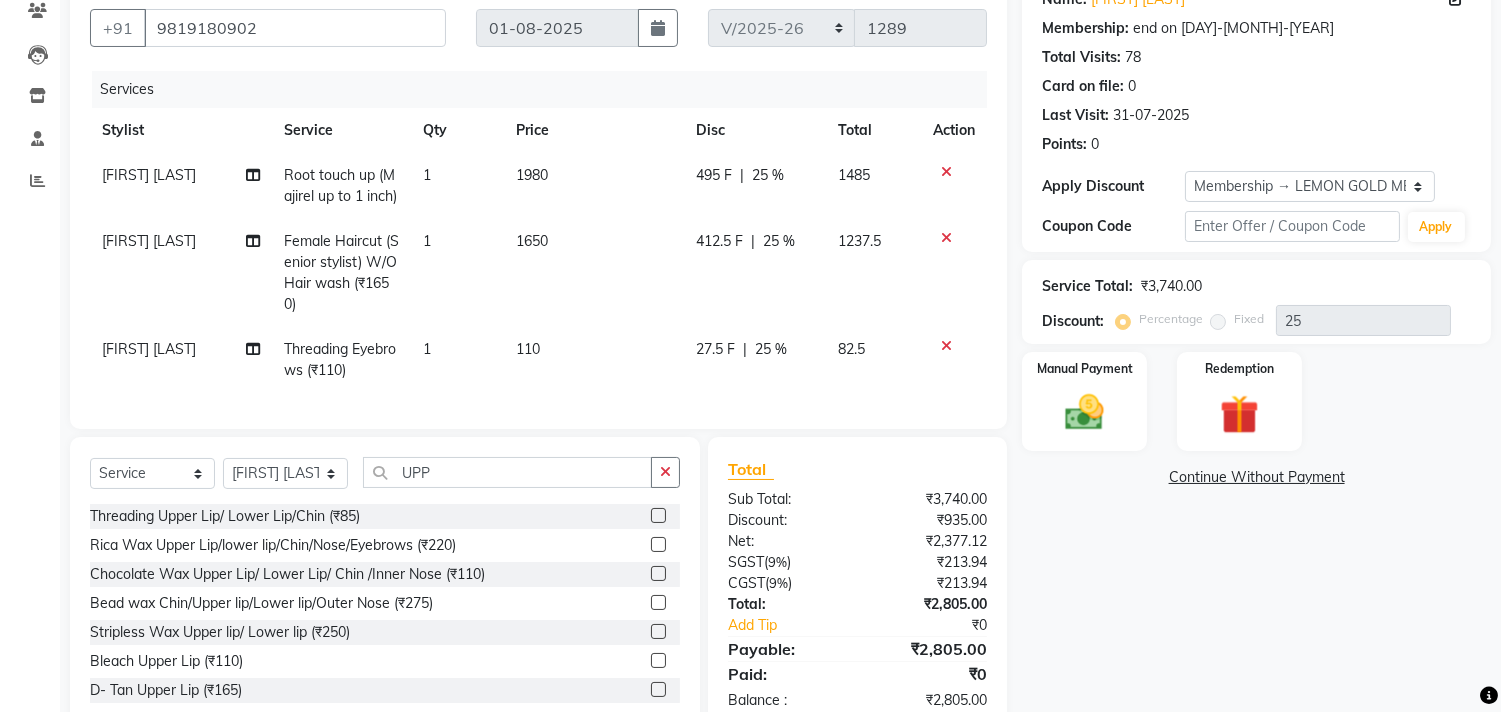 click 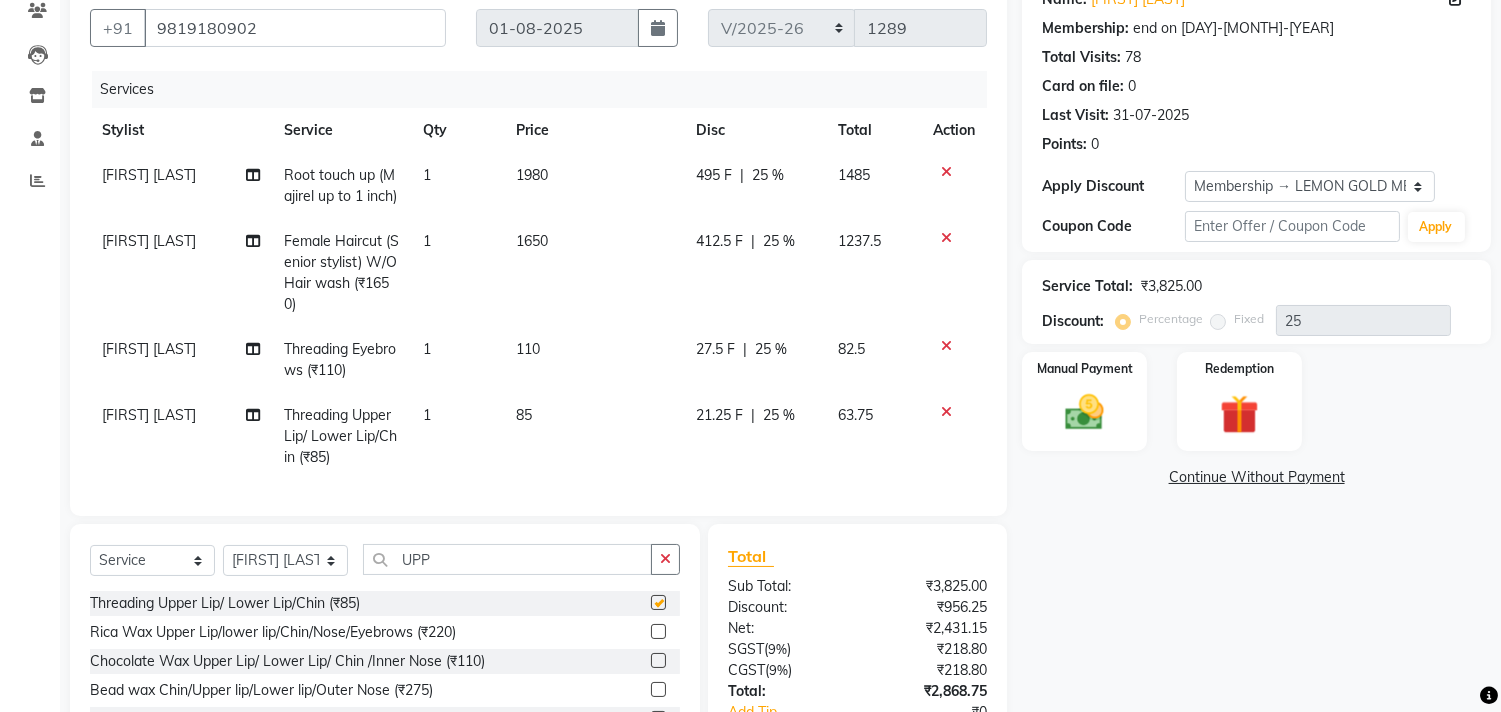 checkbox on "false" 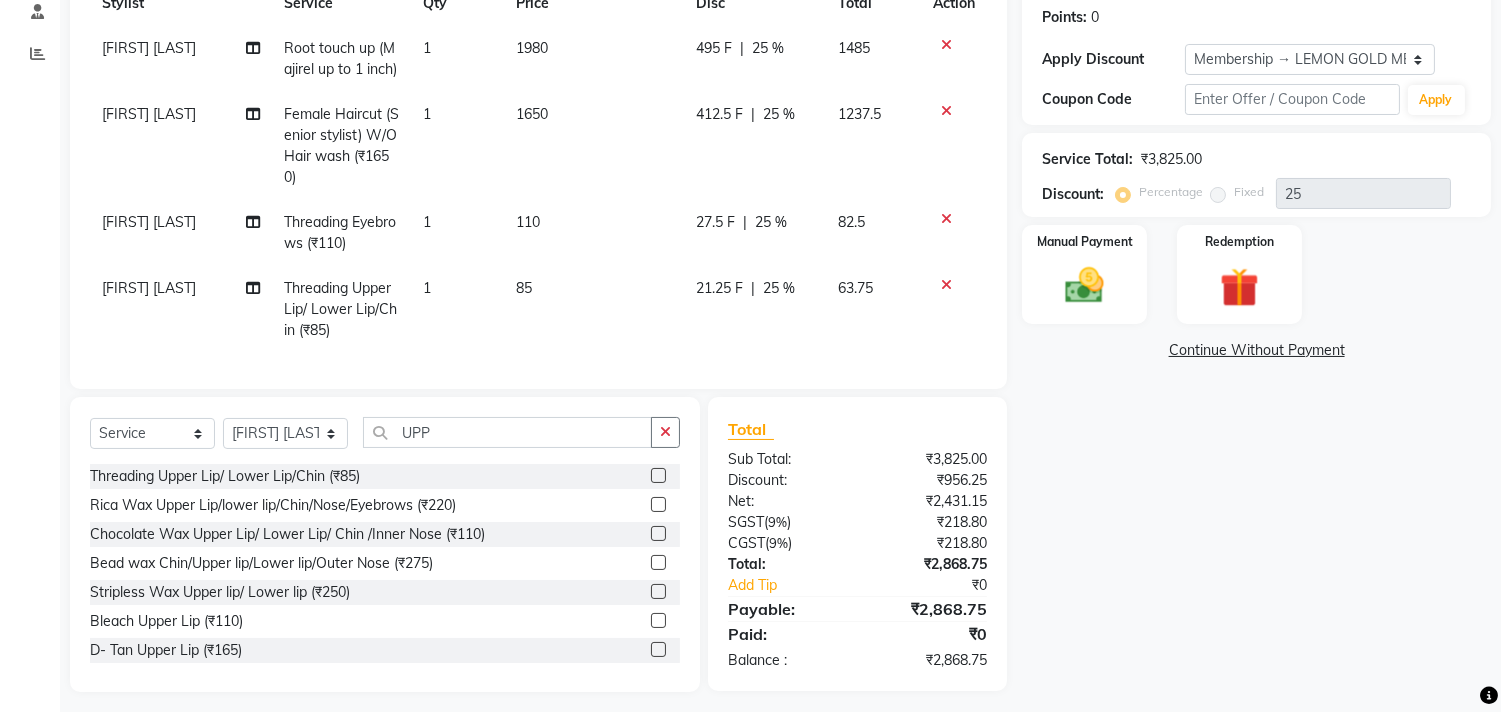 scroll, scrollTop: 331, scrollLeft: 0, axis: vertical 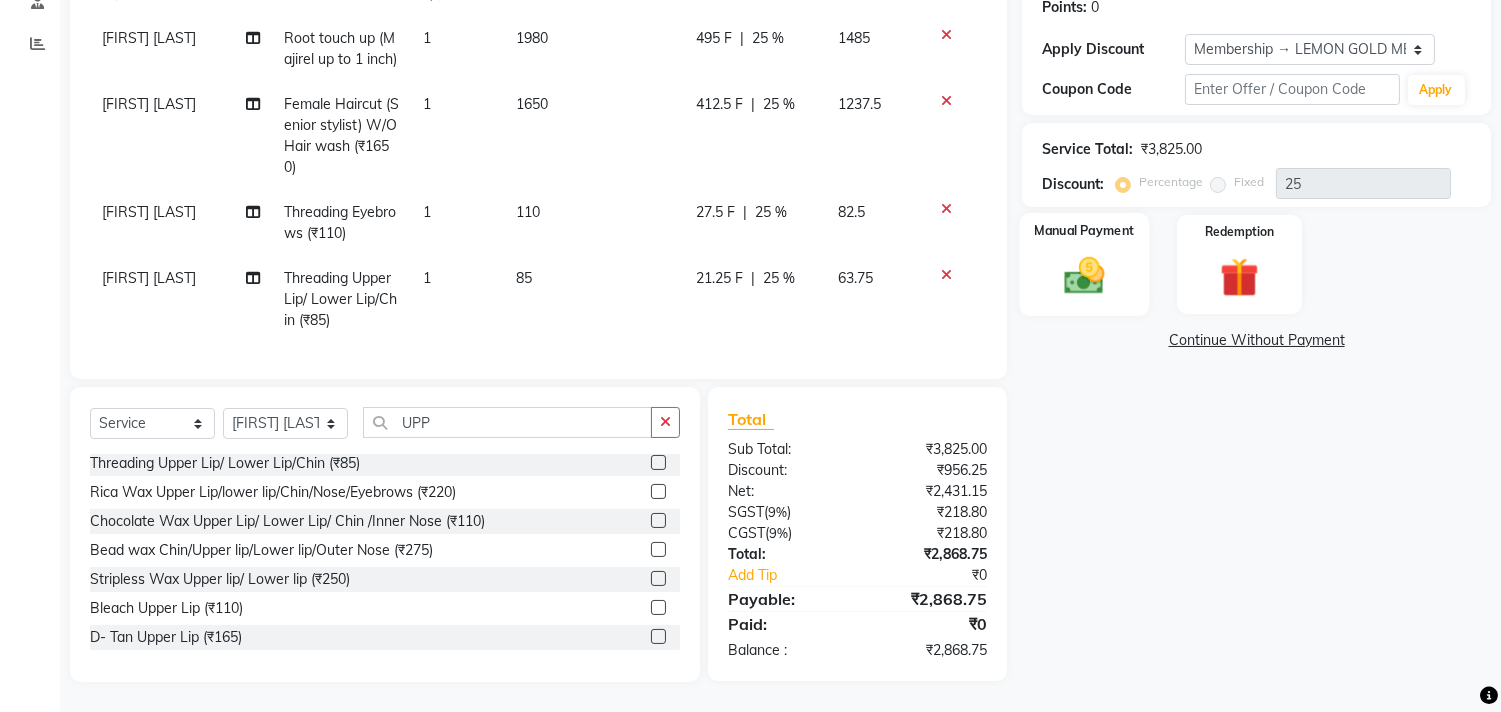click 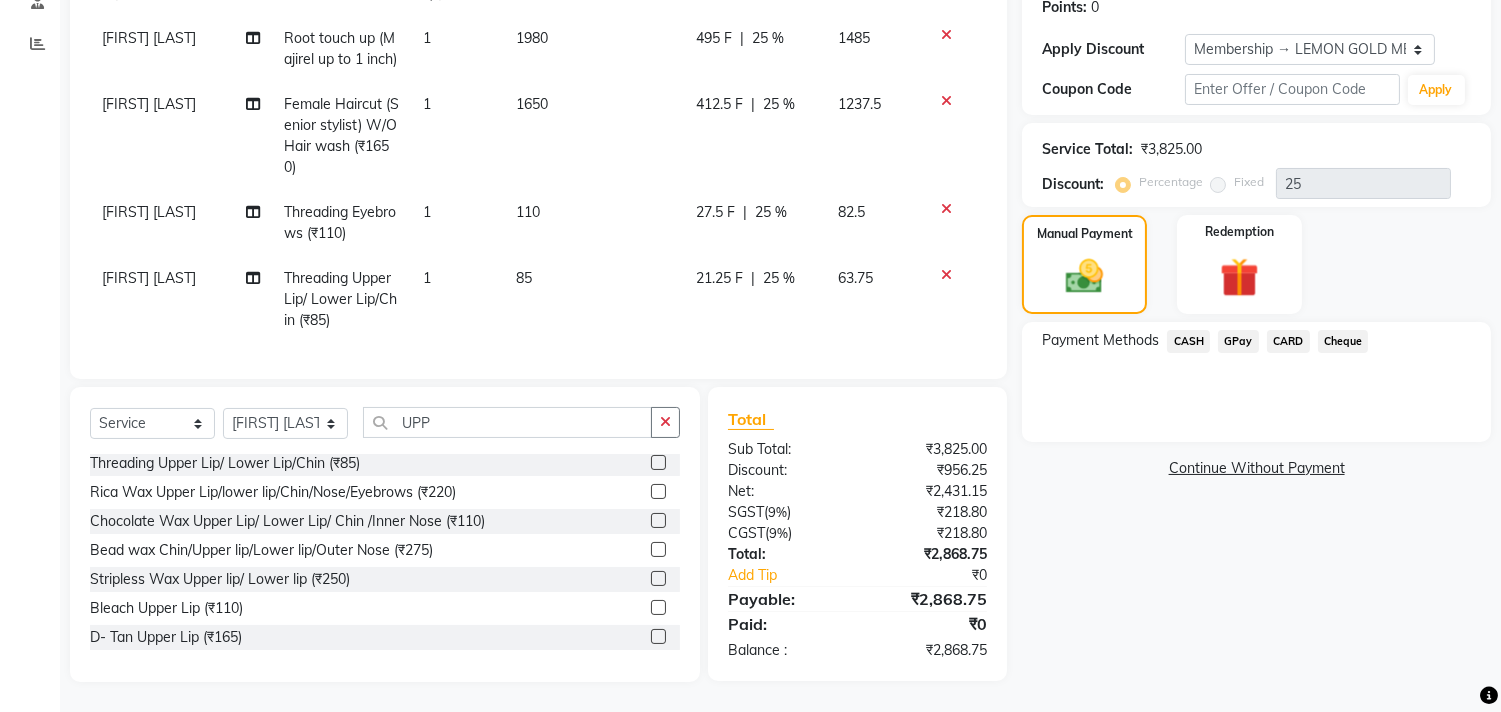click on "CARD" 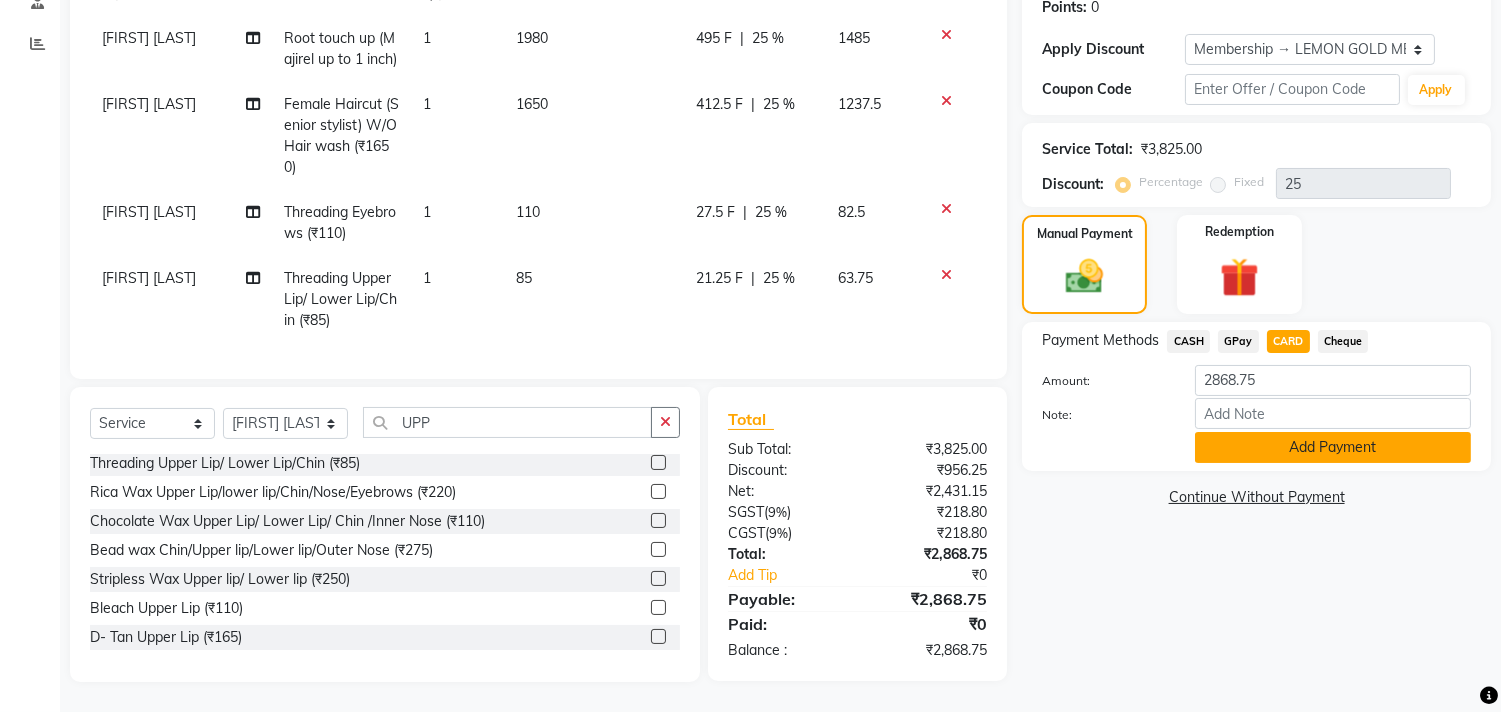 click on "Add Payment" 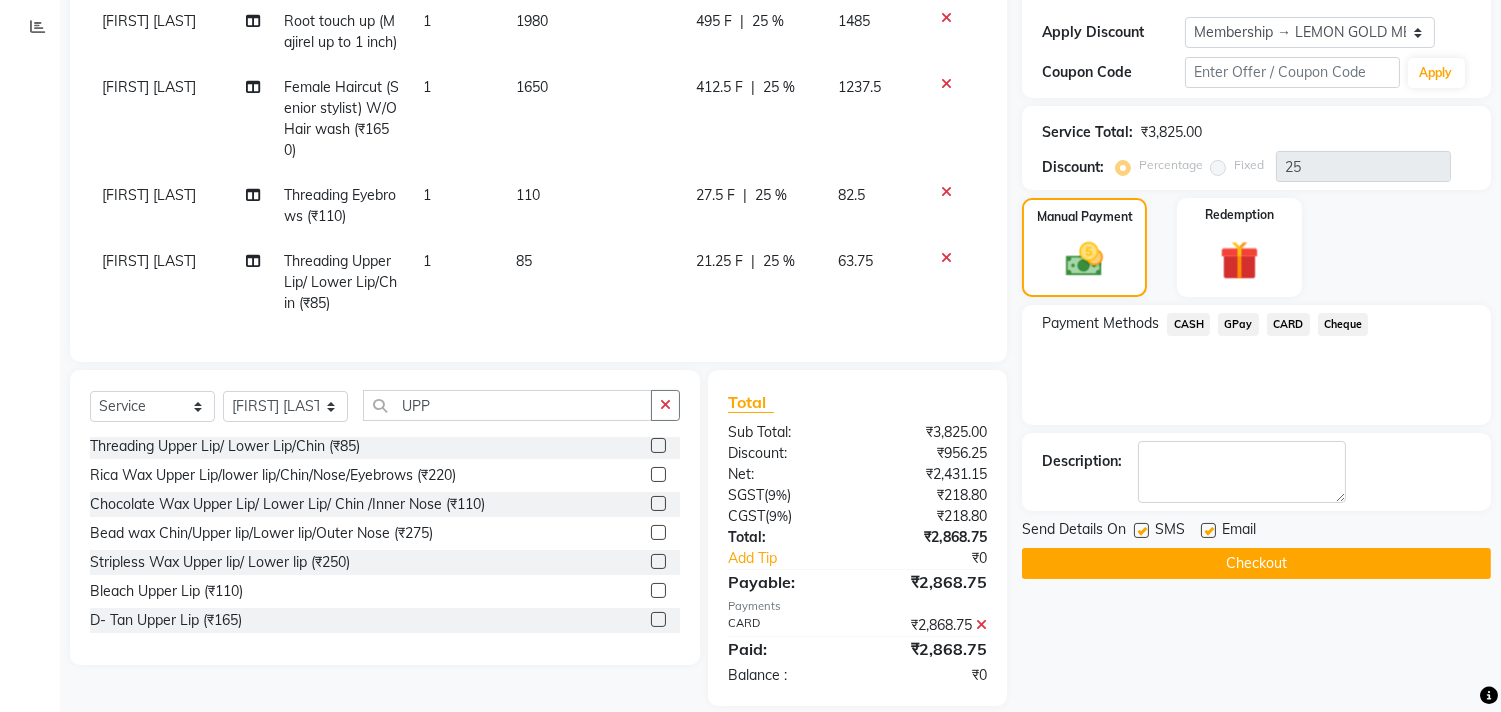 click on "Checkout" 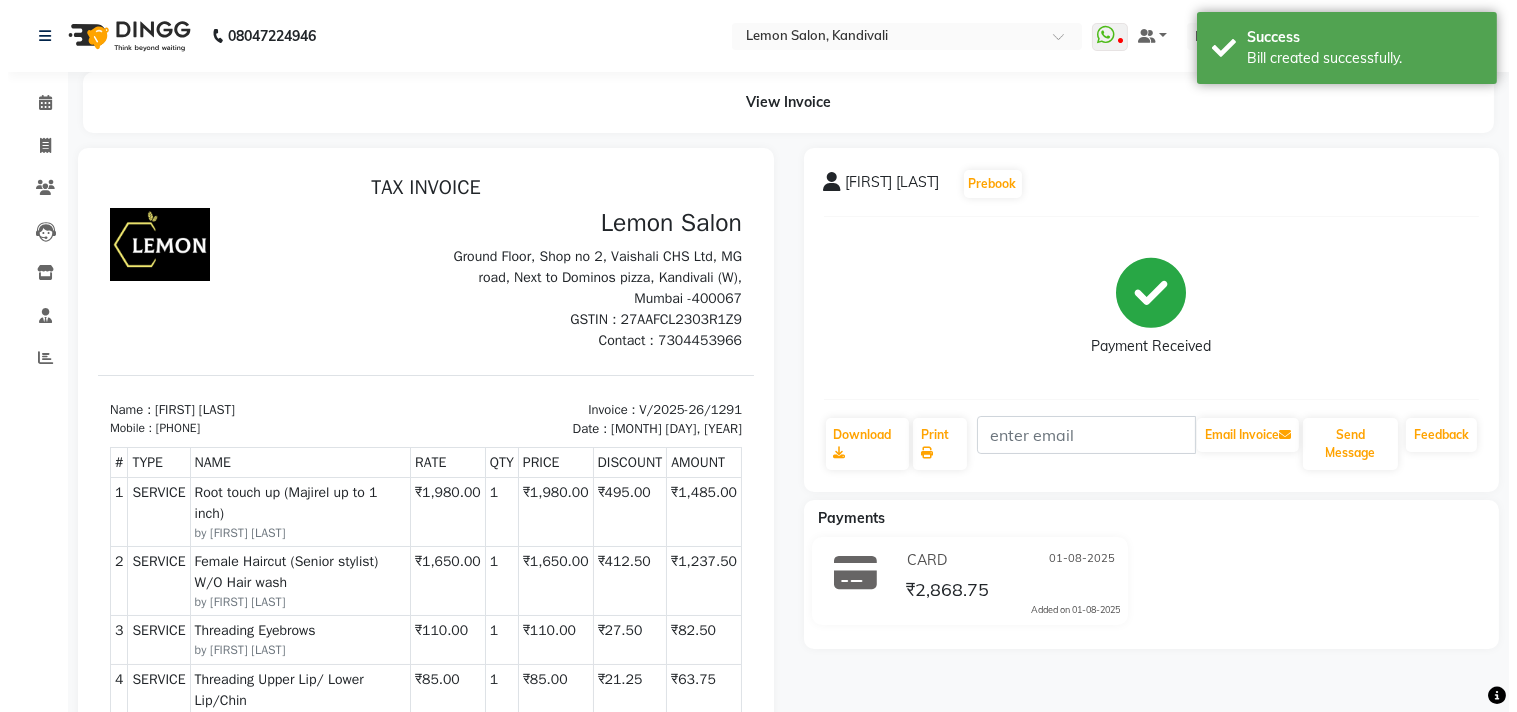 scroll, scrollTop: 0, scrollLeft: 0, axis: both 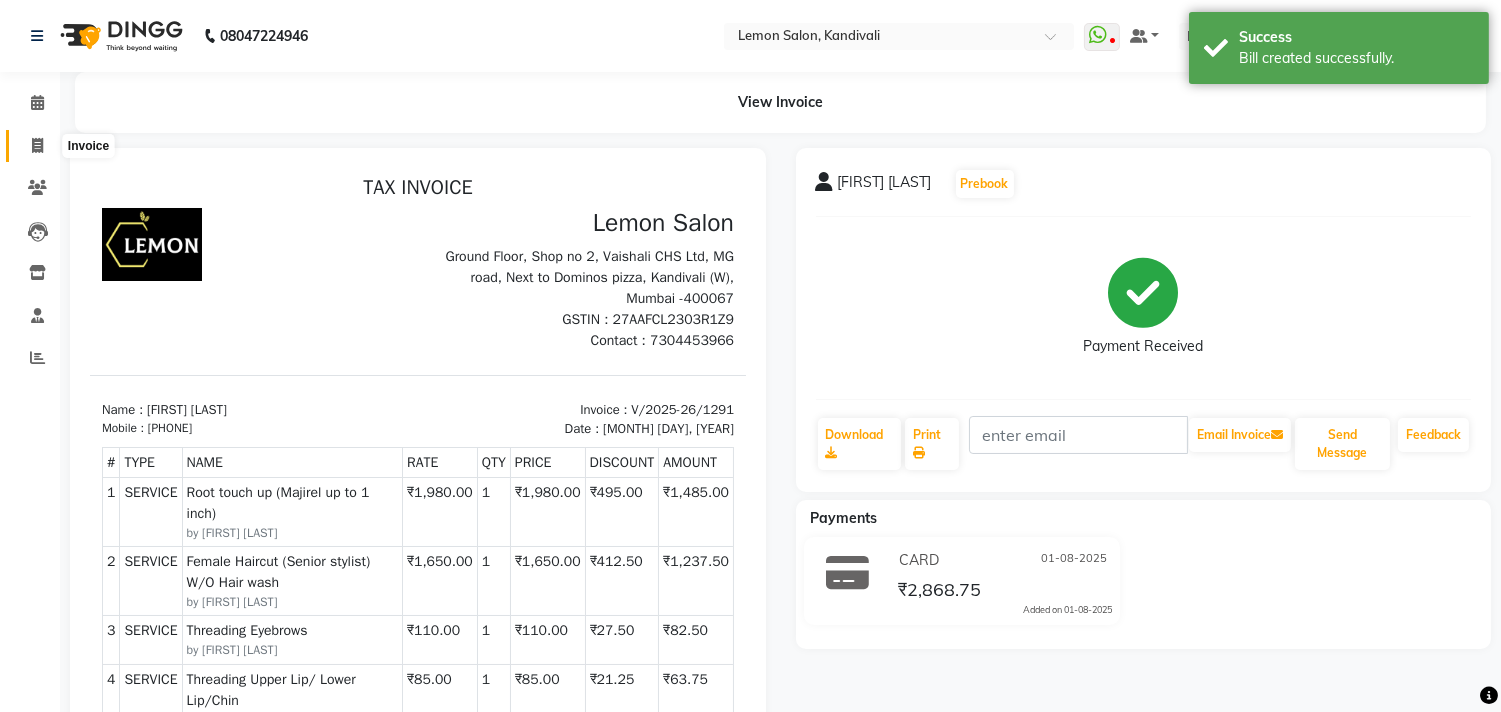 click 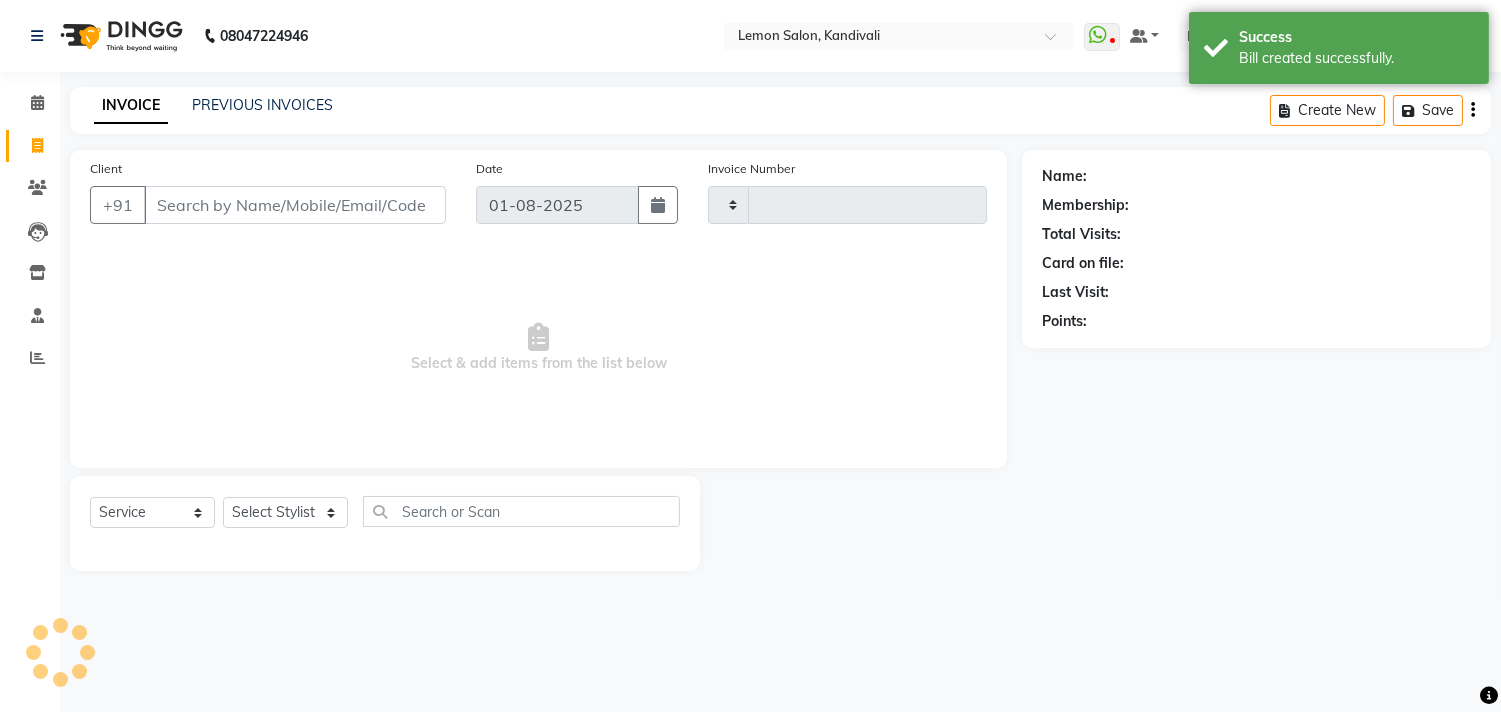 type on "1292" 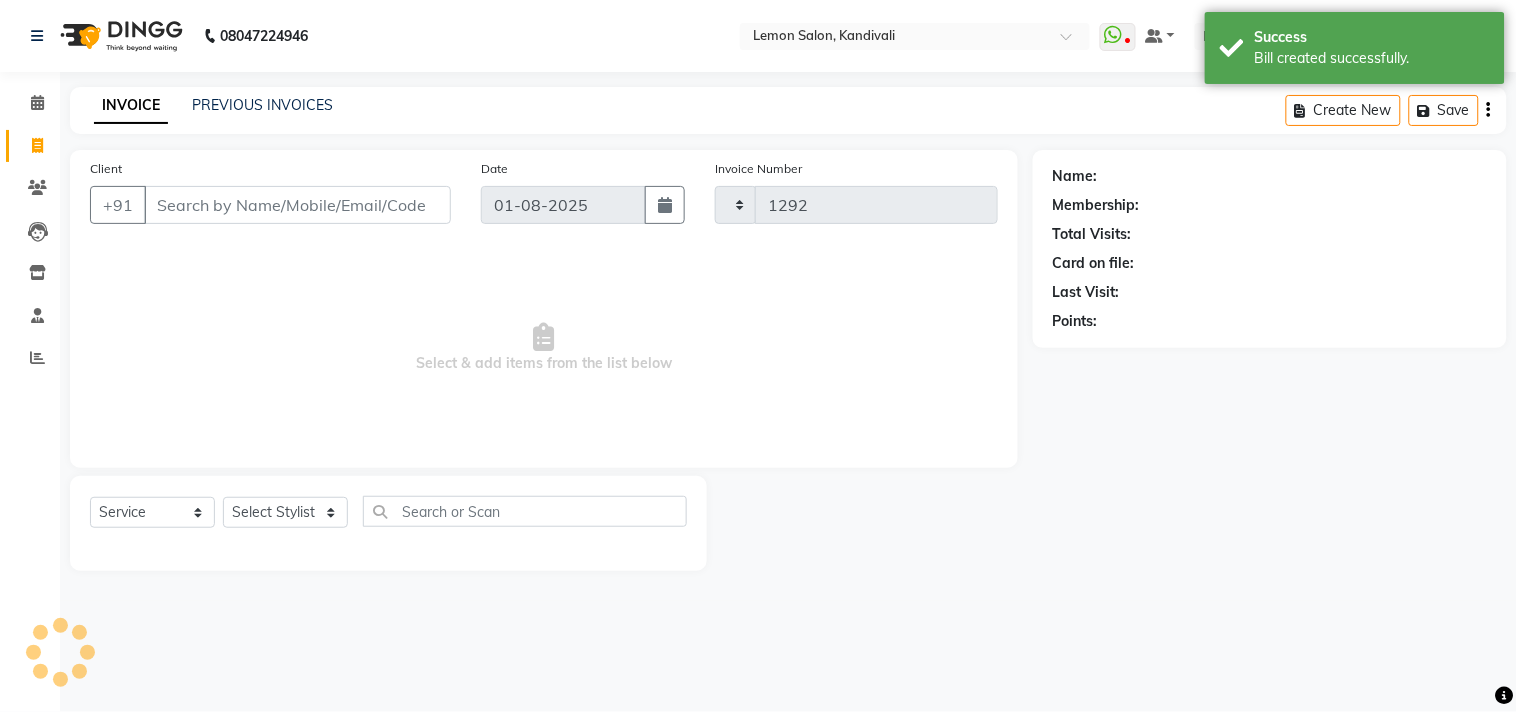 select on "569" 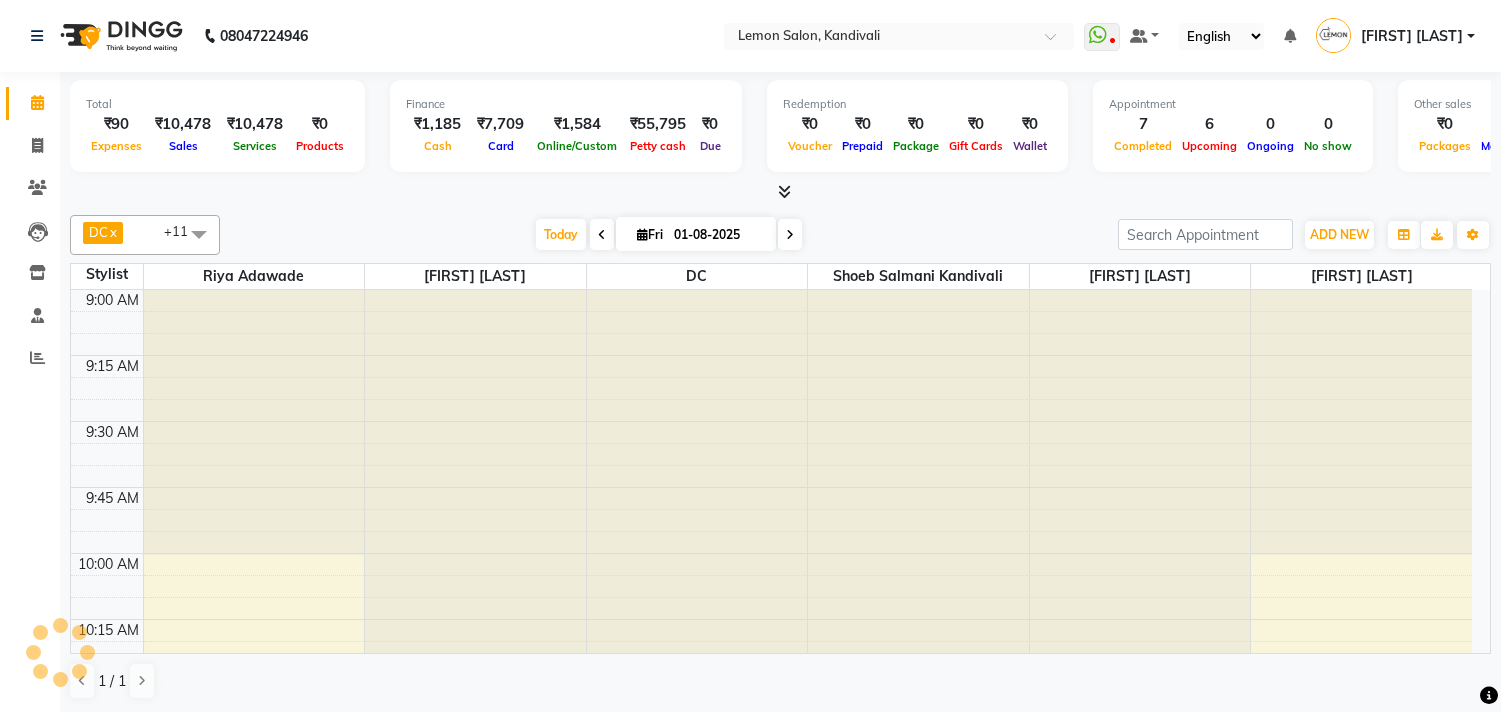 scroll, scrollTop: 0, scrollLeft: 0, axis: both 